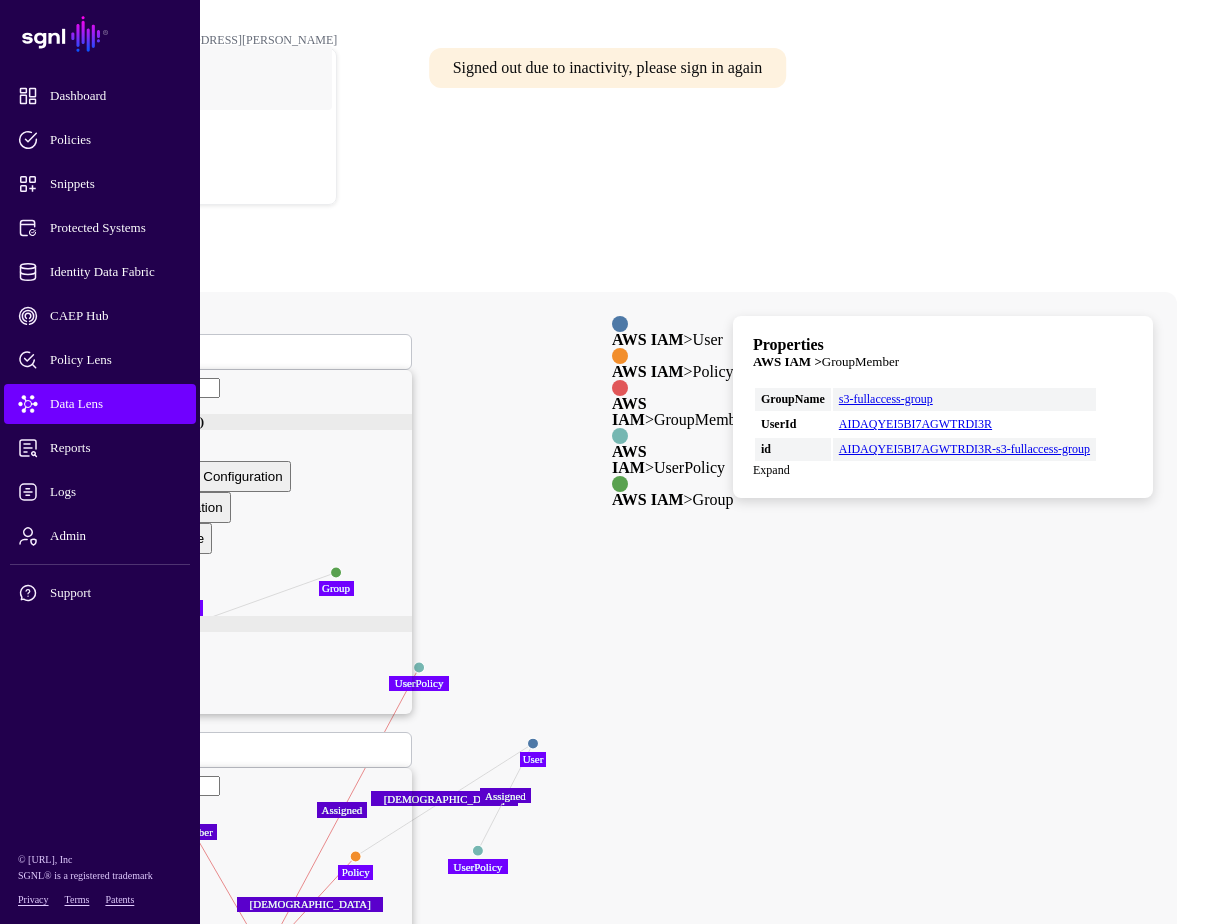 scroll, scrollTop: 0, scrollLeft: 0, axis: both 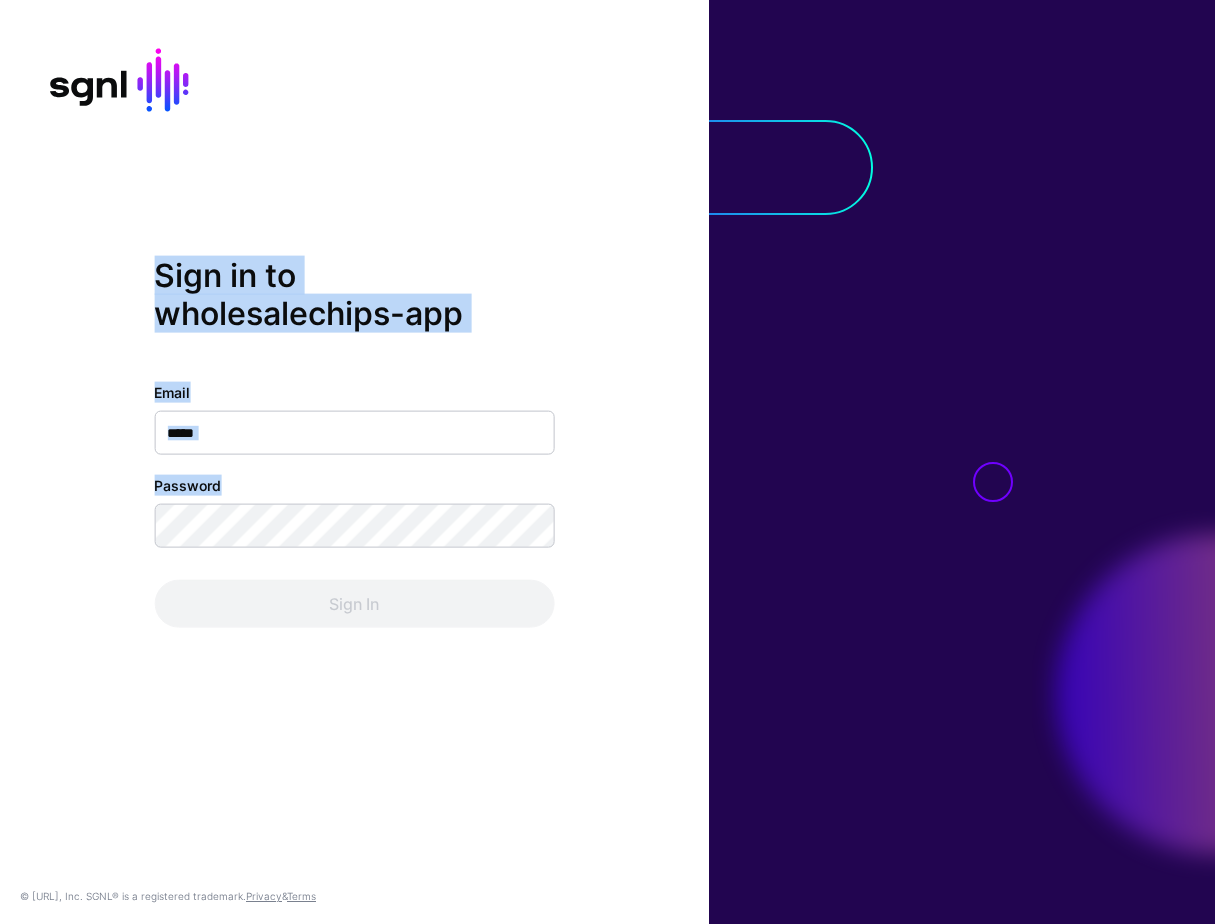 drag, startPoint x: 606, startPoint y: 631, endPoint x: 652, endPoint y: 611, distance: 50.159744 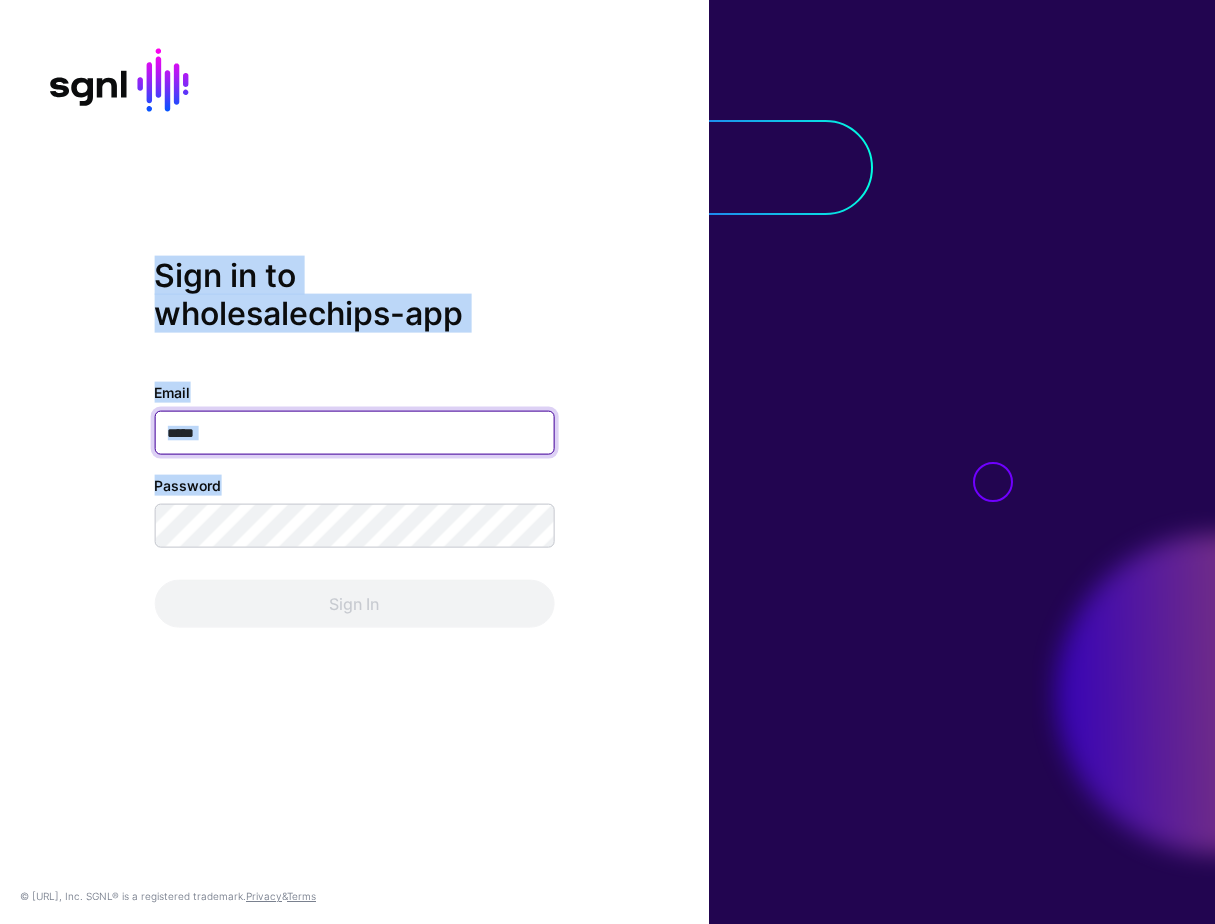 type on "**********" 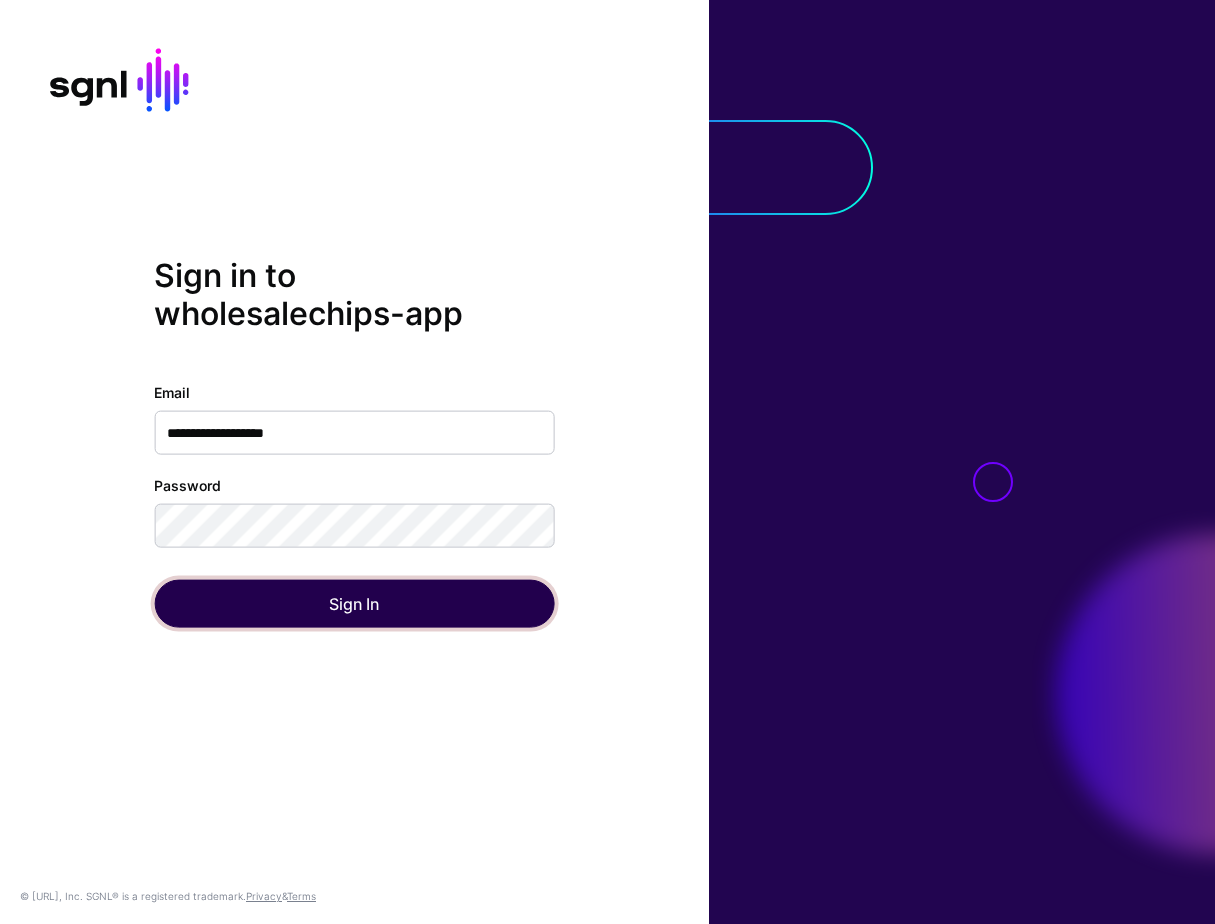 click on "Sign In" 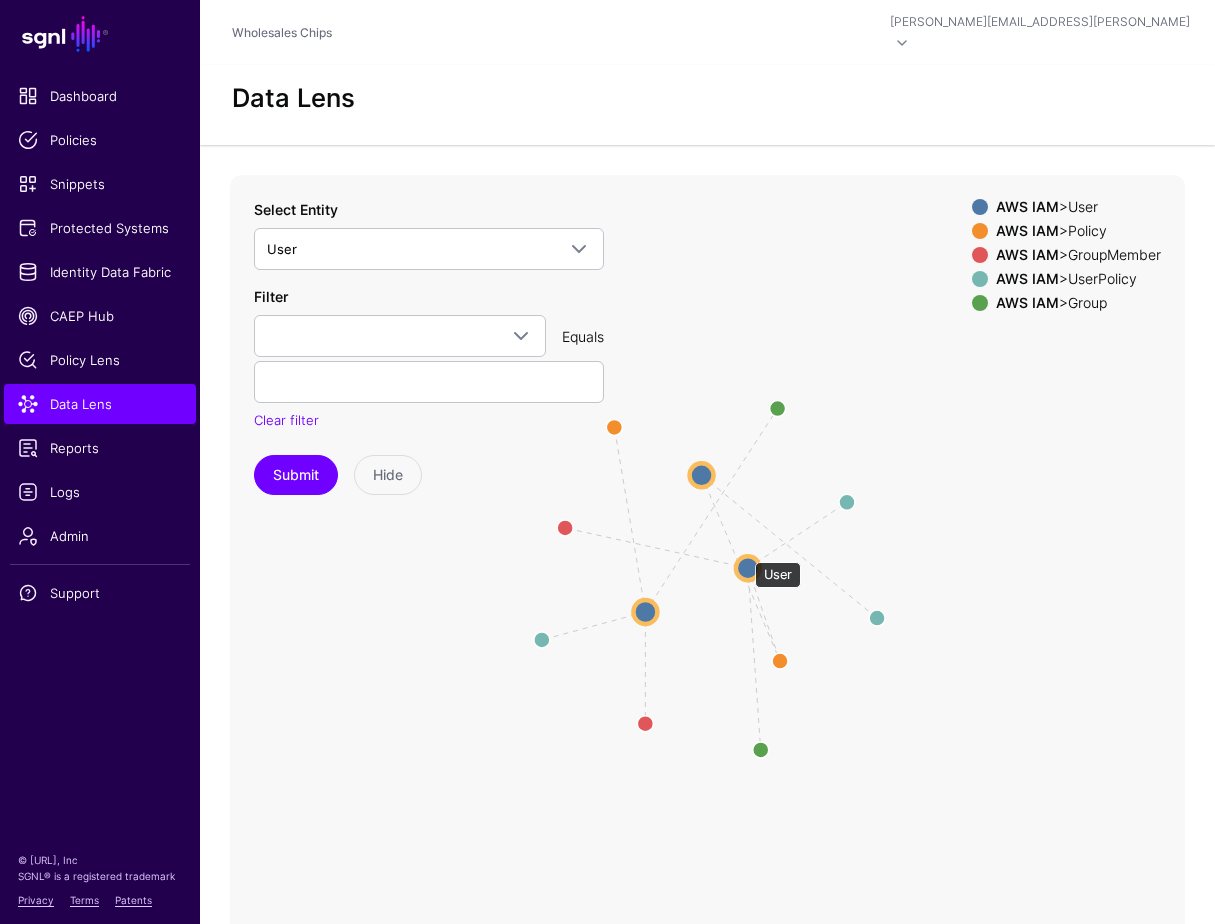 click 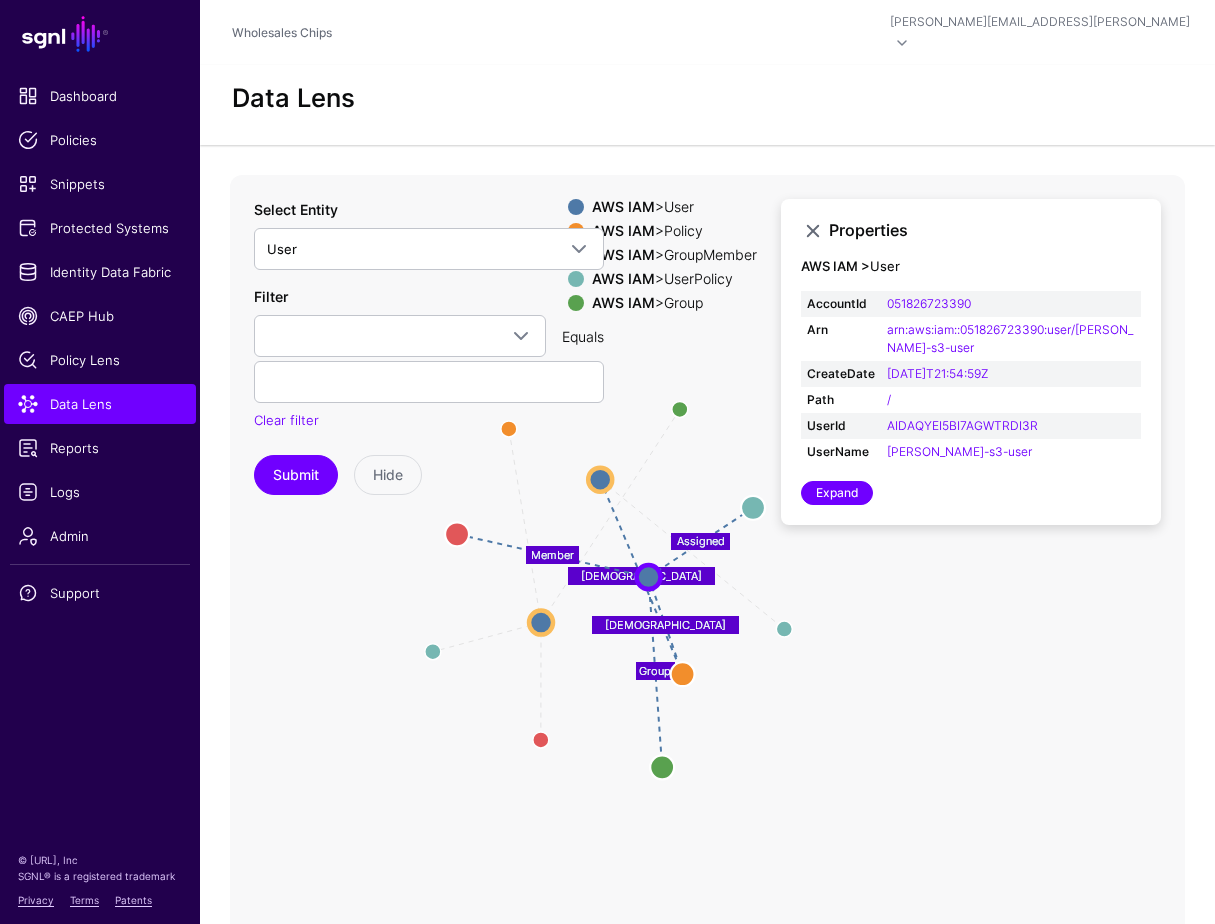 drag, startPoint x: 690, startPoint y: 643, endPoint x: 577, endPoint y: 660, distance: 114.27161 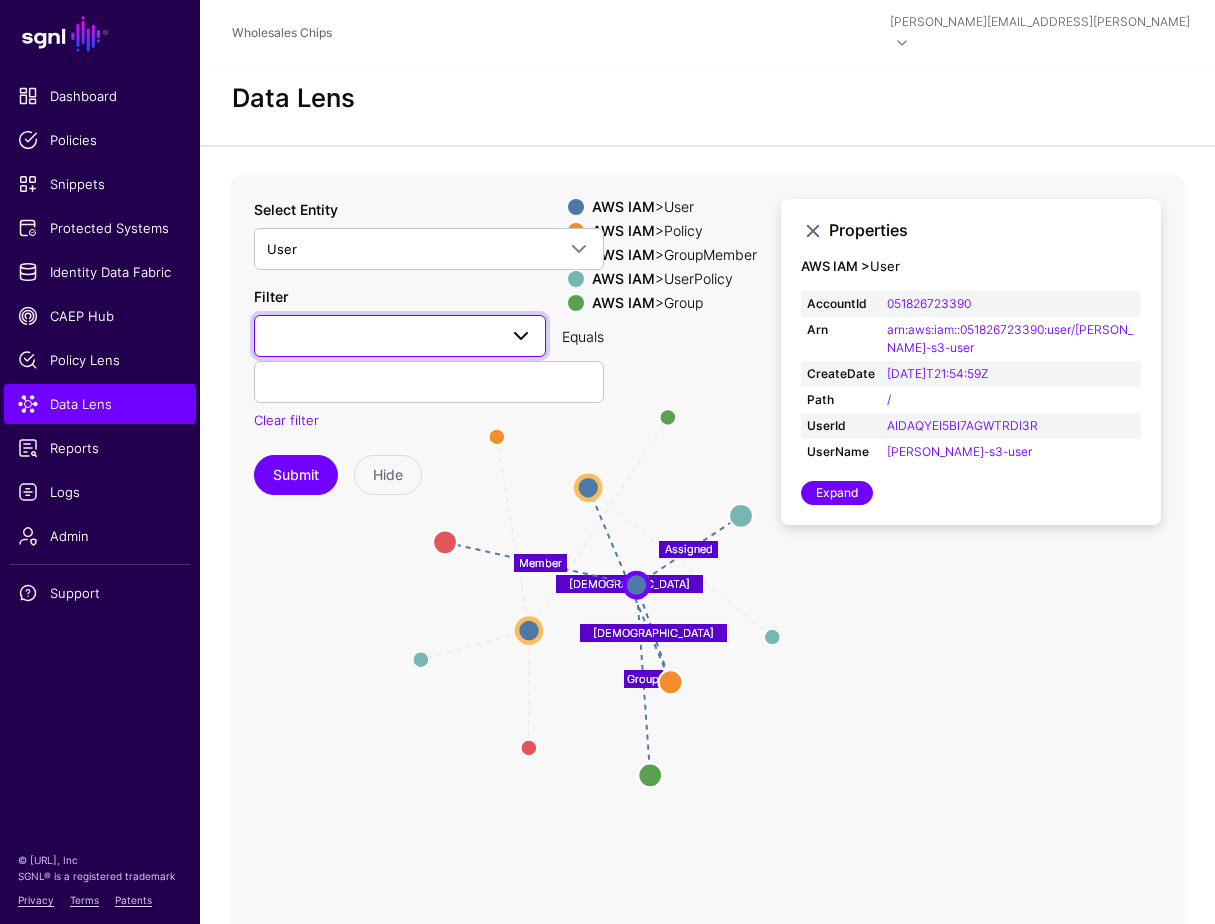 click at bounding box center (521, 336) 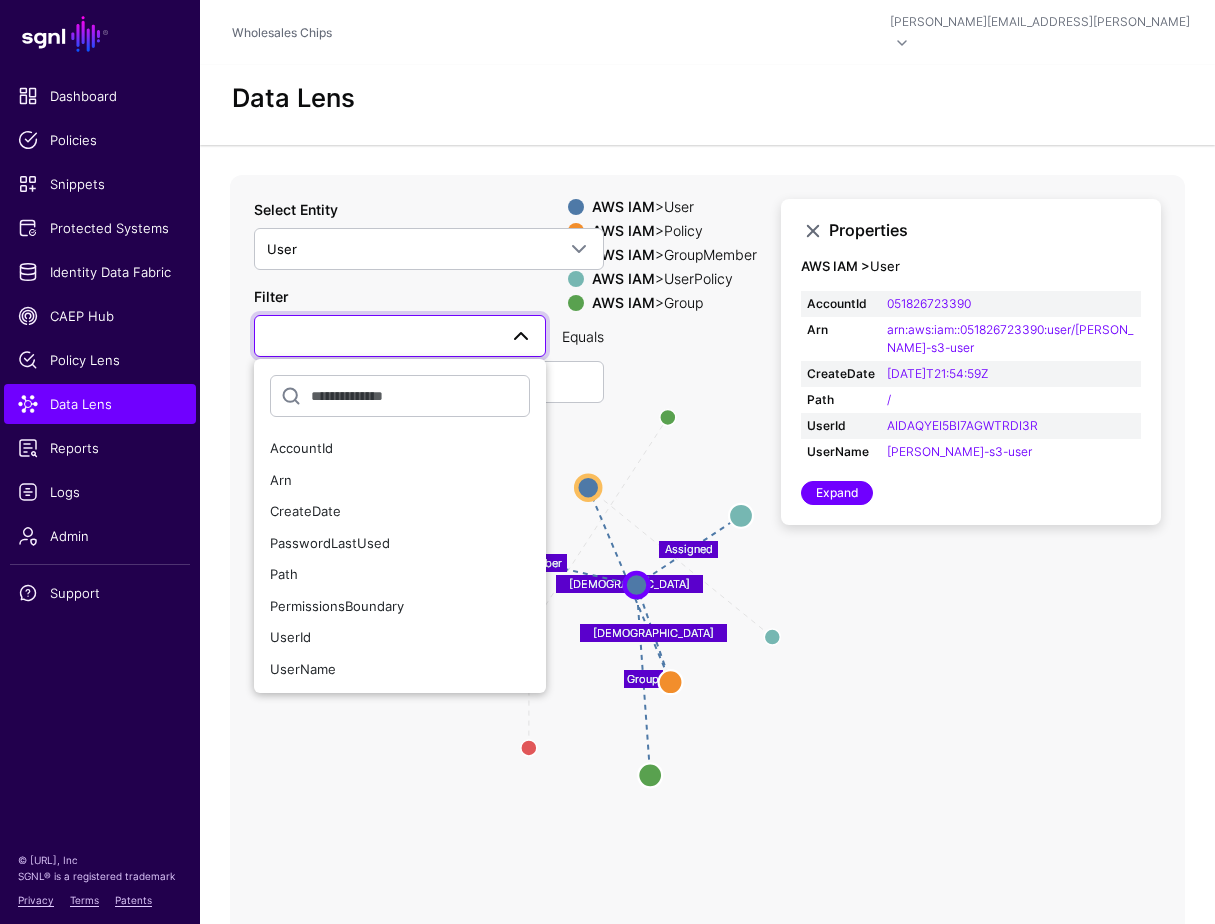 click on "Assigned Group HasPolicy Assigned Member HasPolicy Group HasPolicy Assigned Member Group Group UserPolicy UserPolicy UserPolicy UserPolicy Policy Policy GroupMember GroupMember User User Group Group UserPolicy UserPolicy GroupMember GroupMember Policy Policy User User User User" 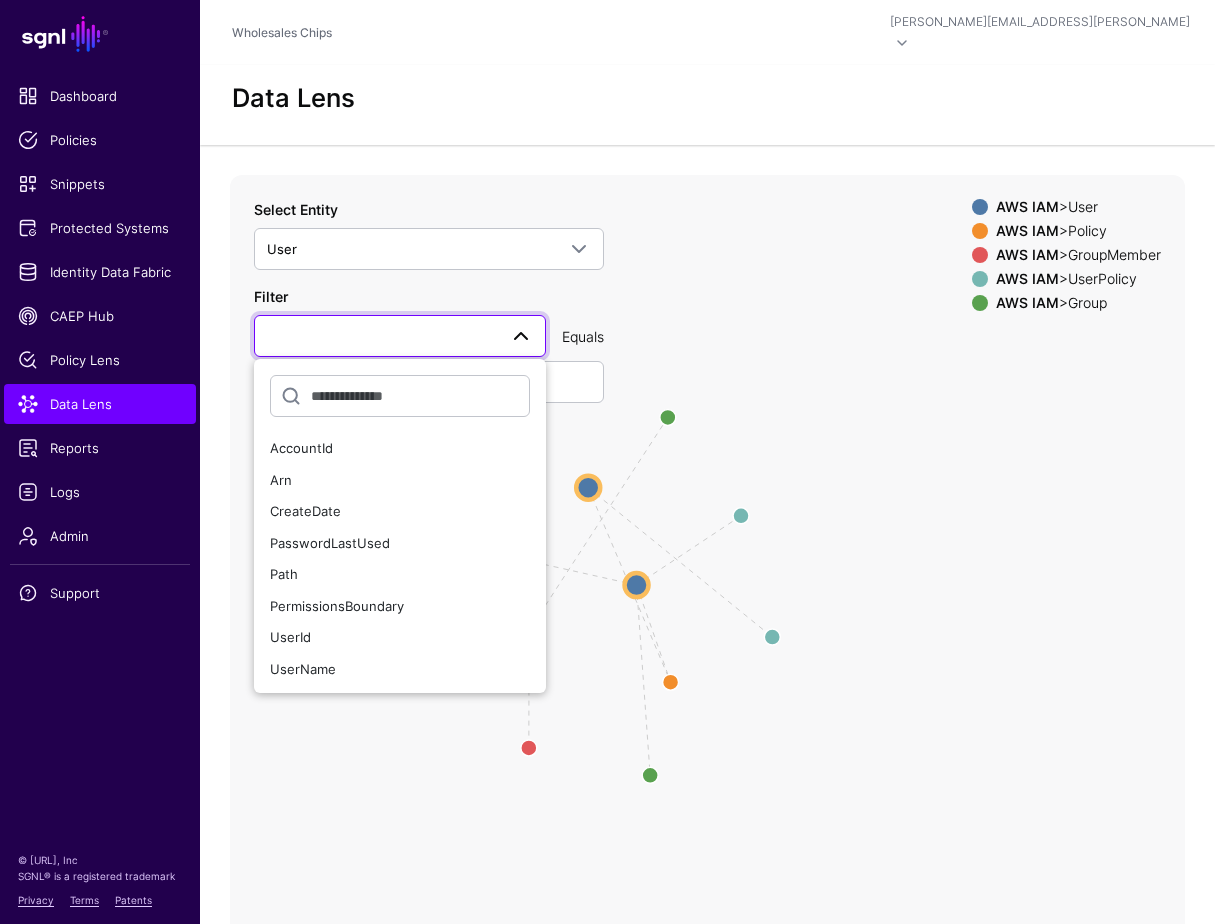 click at bounding box center [521, 336] 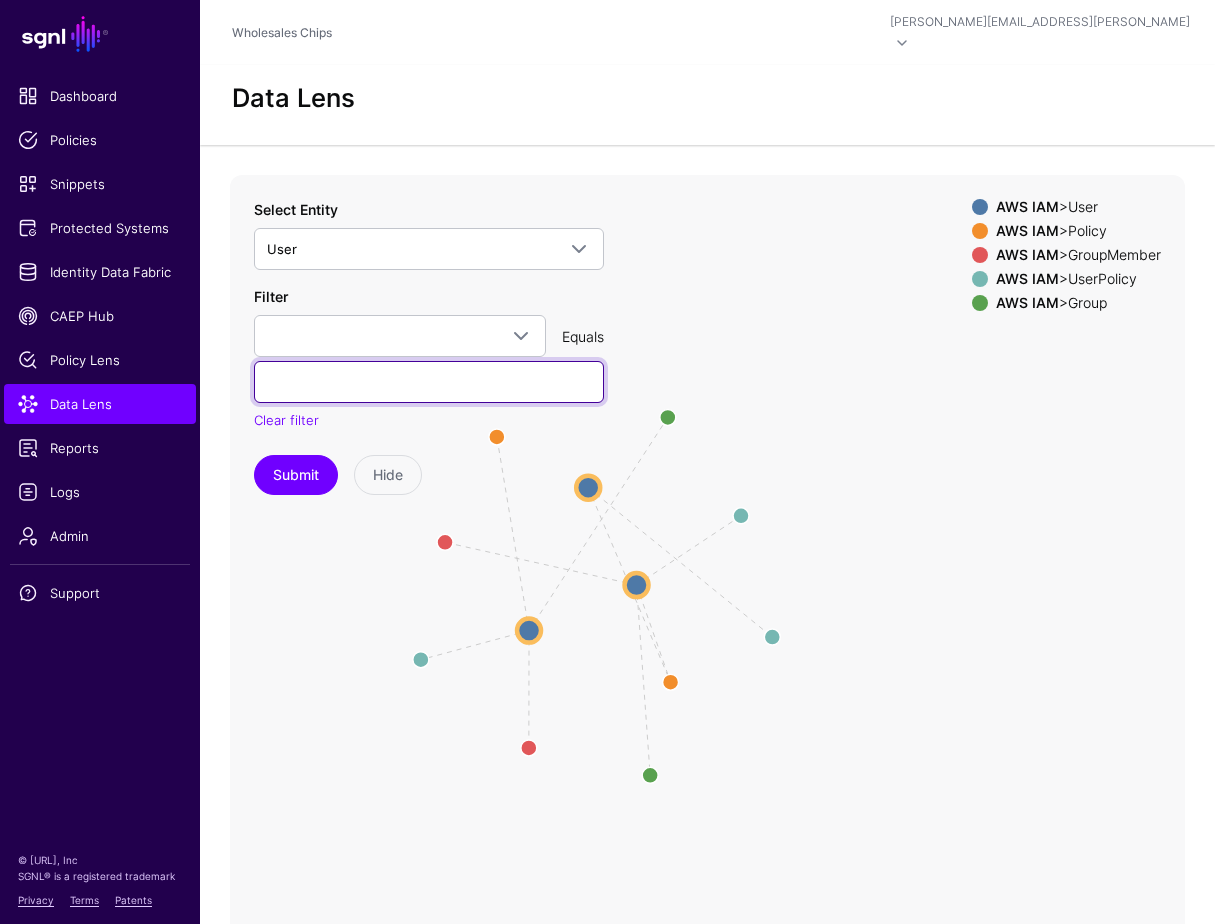click at bounding box center [429, 382] 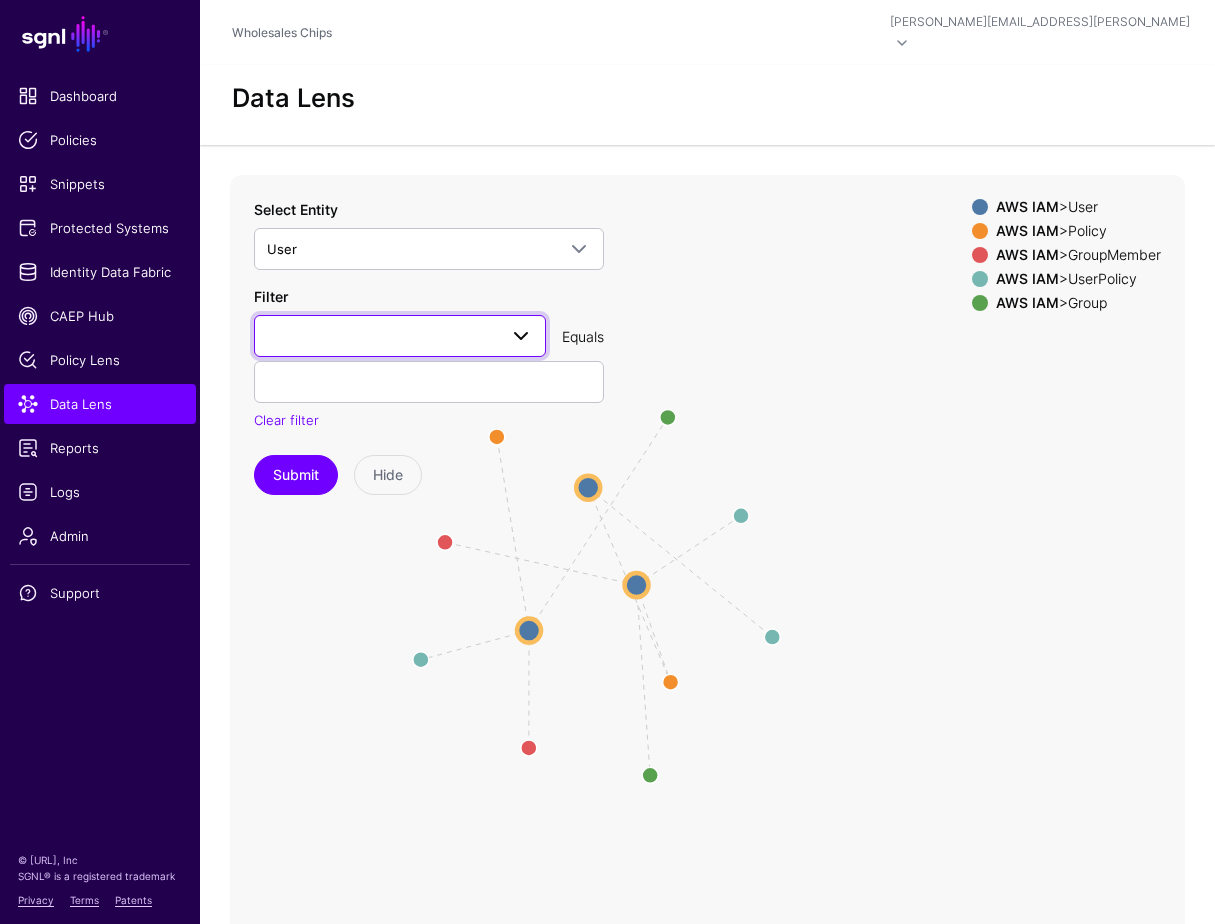 click at bounding box center [521, 336] 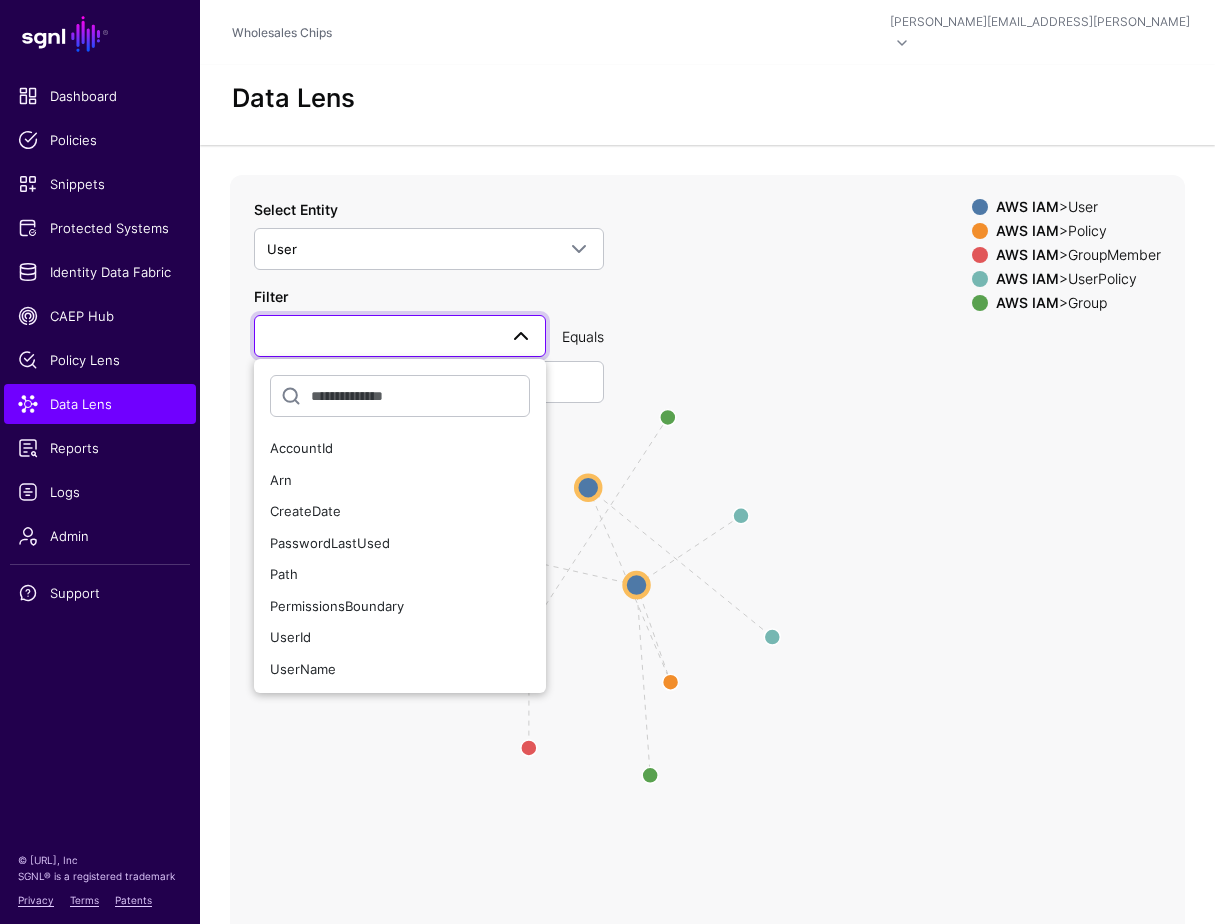 click on "Assigned Group HasPolicy Assigned Member HasPolicy Group HasPolicy Assigned Member Group Group UserPolicy UserPolicy UserPolicy UserPolicy Policy Policy GroupMember GroupMember User User Group Group UserPolicy UserPolicy GroupMember GroupMember Policy Policy User User User User" 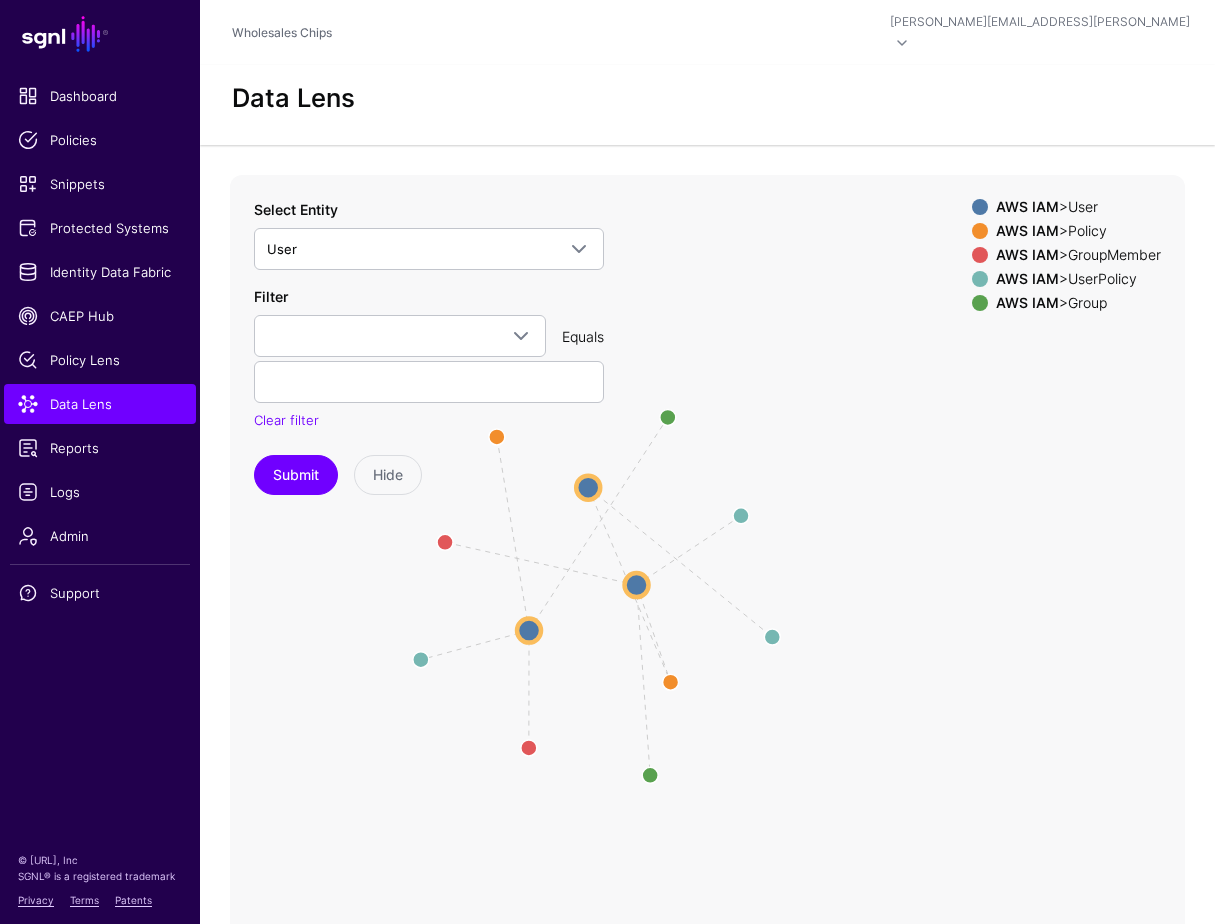 click on "Equals" 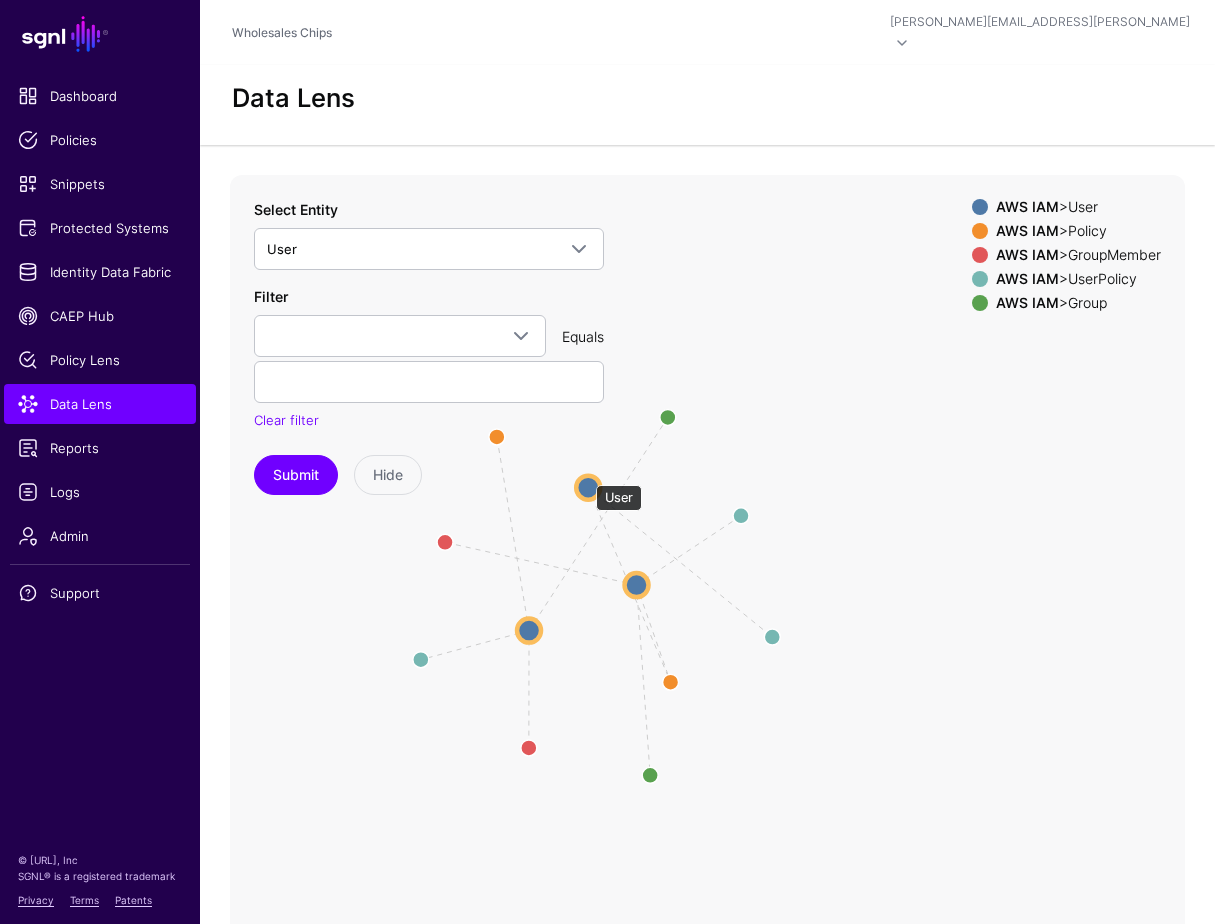 click 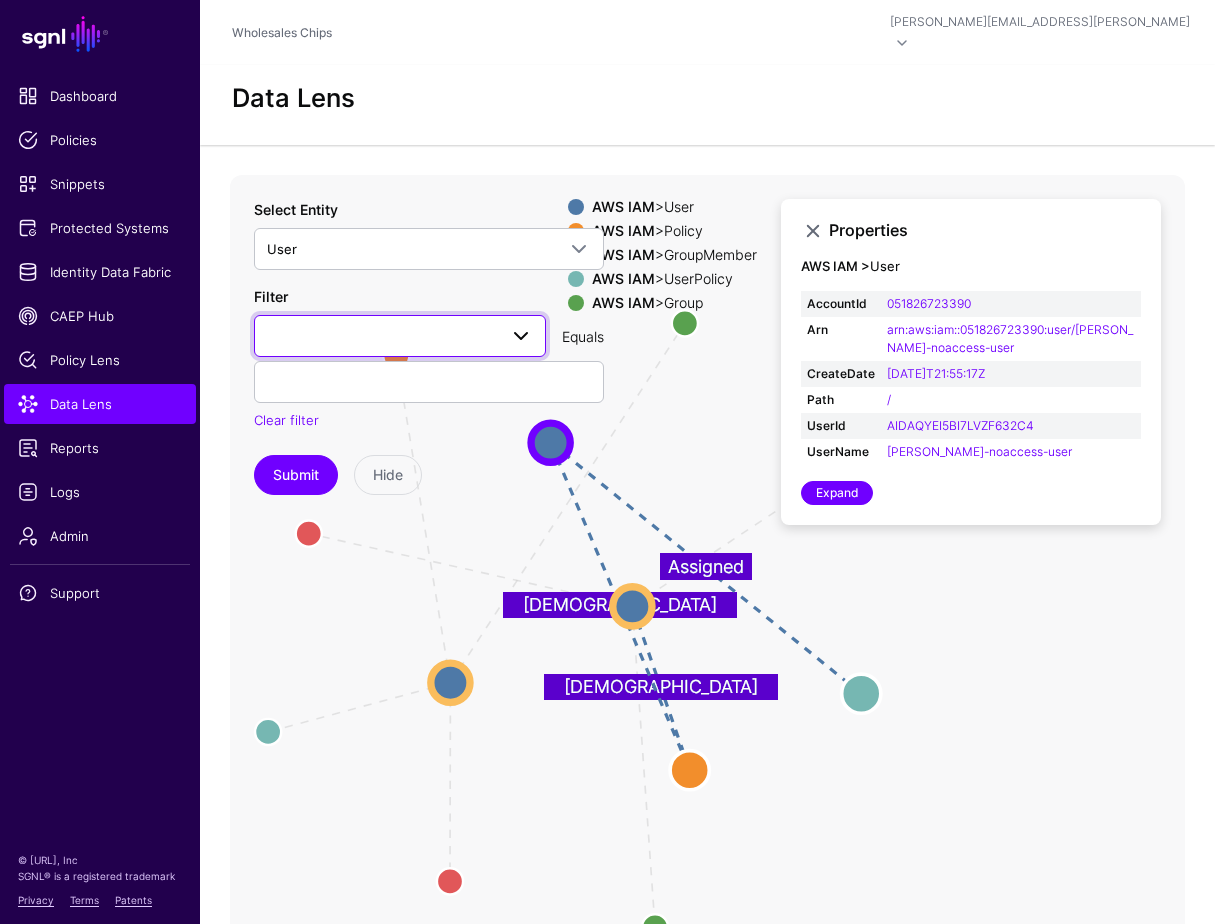 click at bounding box center [521, 336] 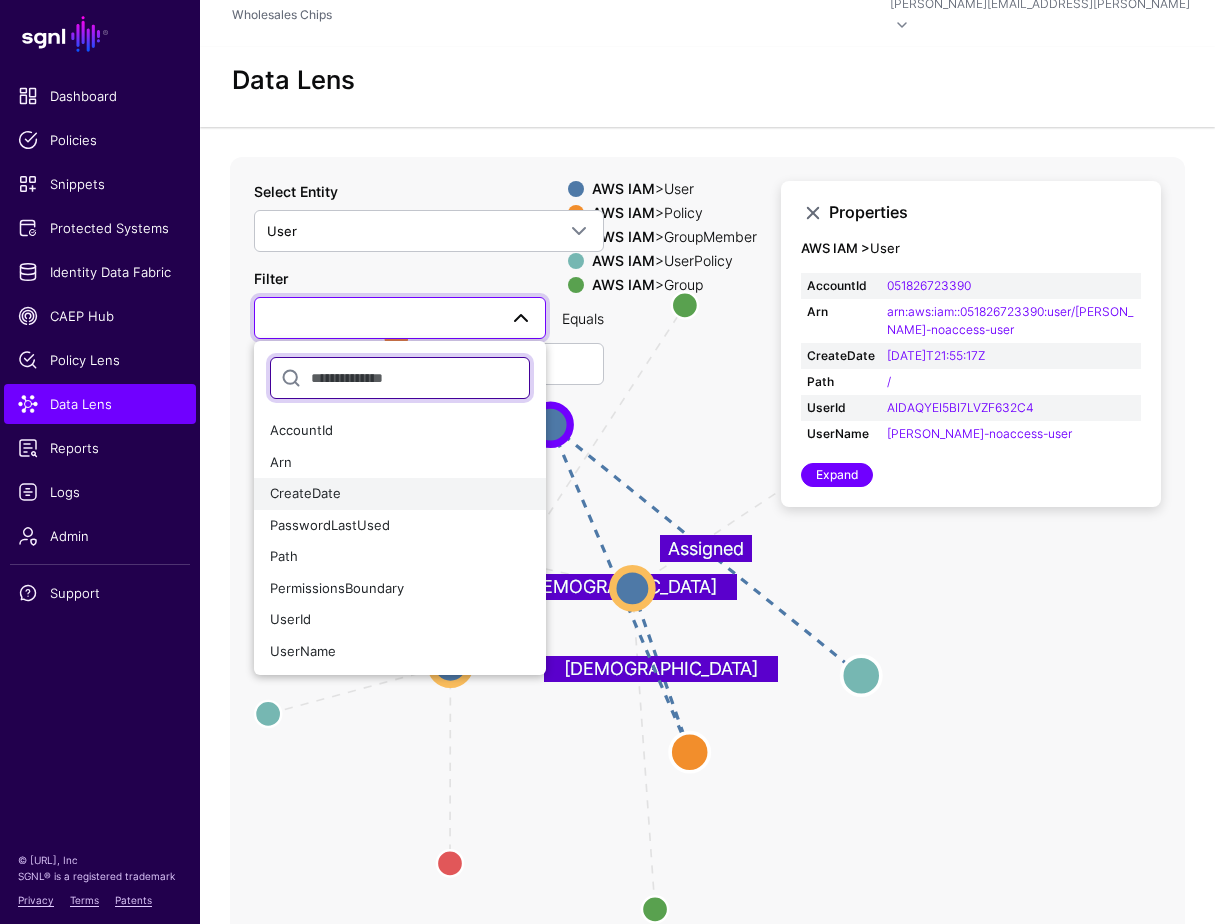scroll, scrollTop: 0, scrollLeft: 0, axis: both 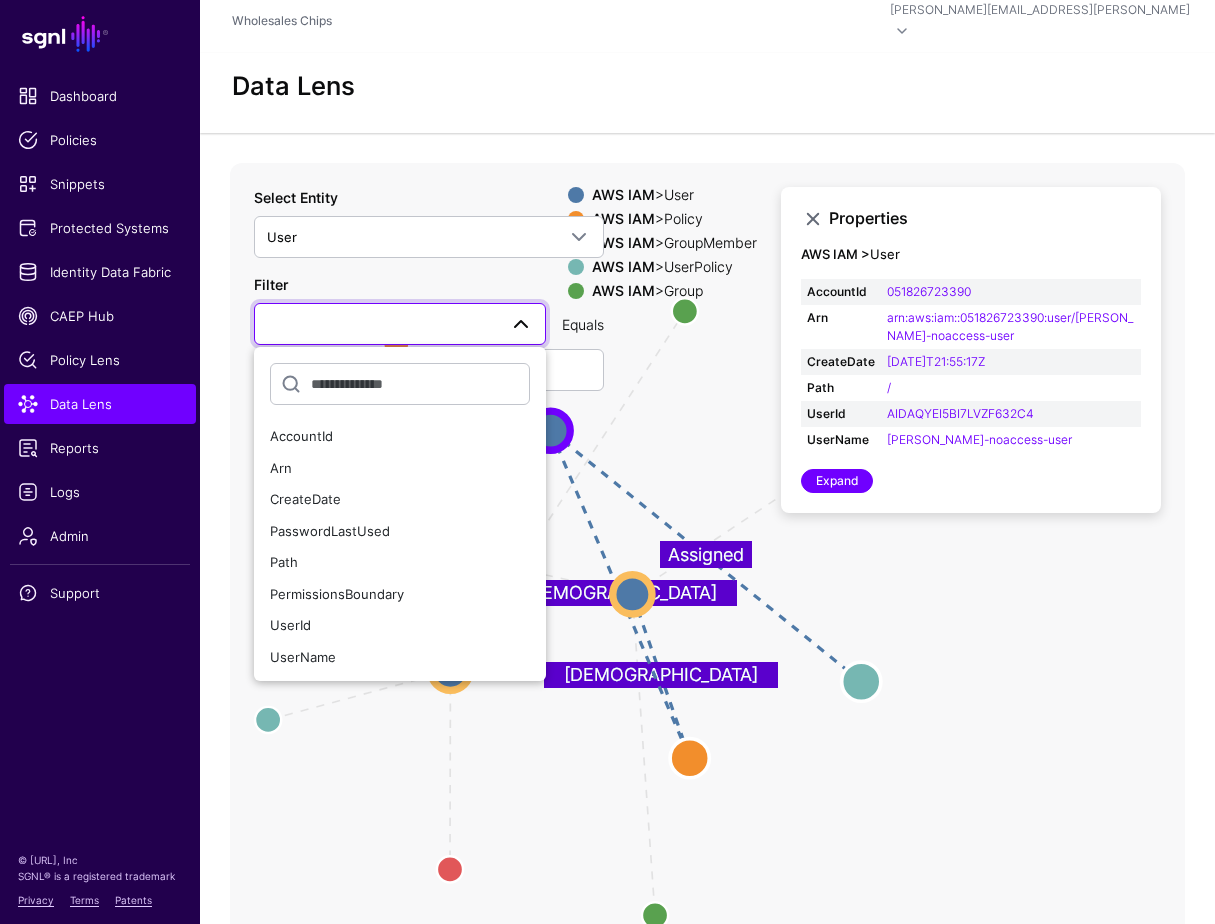 click on "Member Assigned Group Member Assigned HasPolicy Group HasPolicy HasPolicy Assigned GroupMember GroupMember UserPolicy UserPolicy Group Group User User GroupMember GroupMember Policy Policy UserPolicy UserPolicy Group Group User User User User Policy Policy UserPolicy UserPolicy" 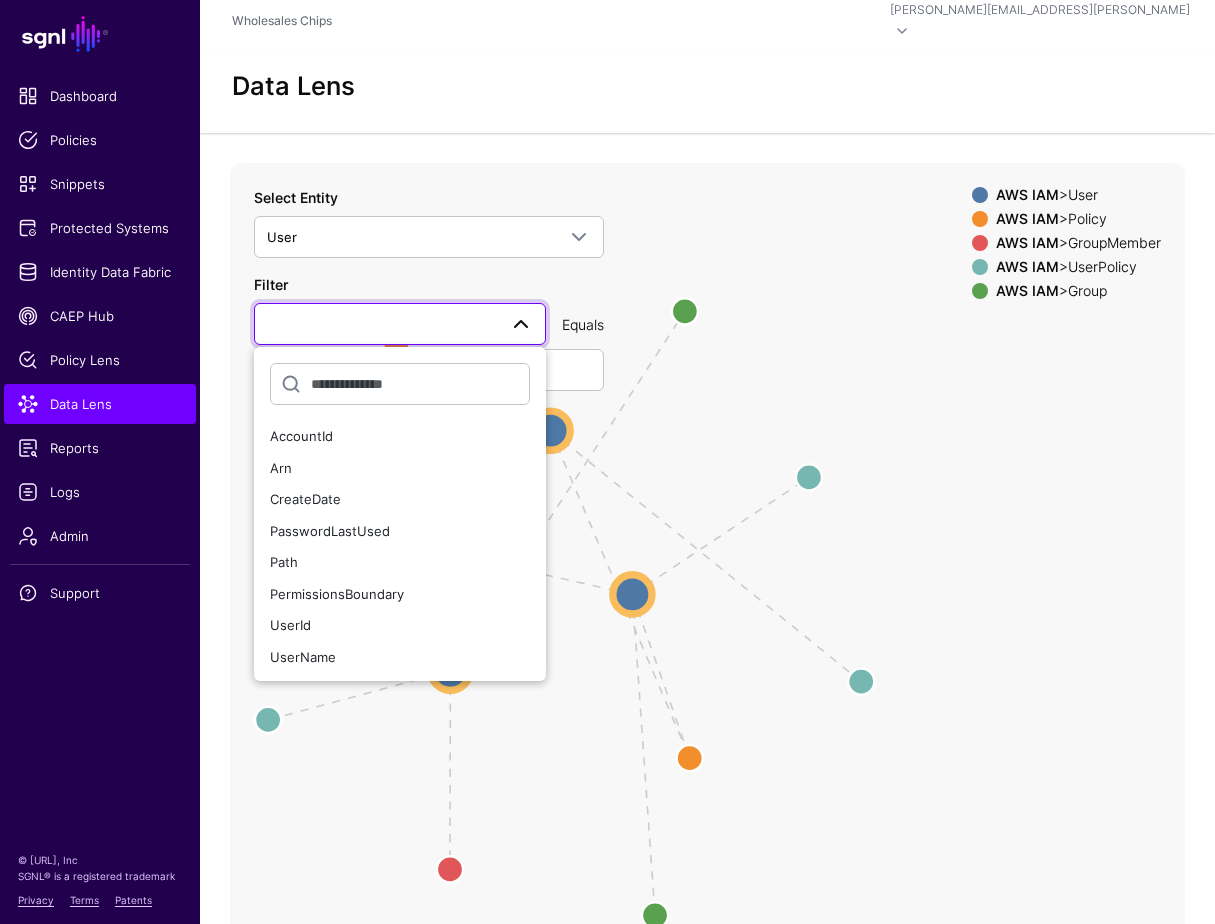 click on "Member Assigned Group Member Assigned HasPolicy Group HasPolicy HasPolicy Assigned GroupMember GroupMember UserPolicy UserPolicy Group Group User User GroupMember GroupMember Policy Policy UserPolicy UserPolicy Group Group User User User User Policy Policy UserPolicy UserPolicy" 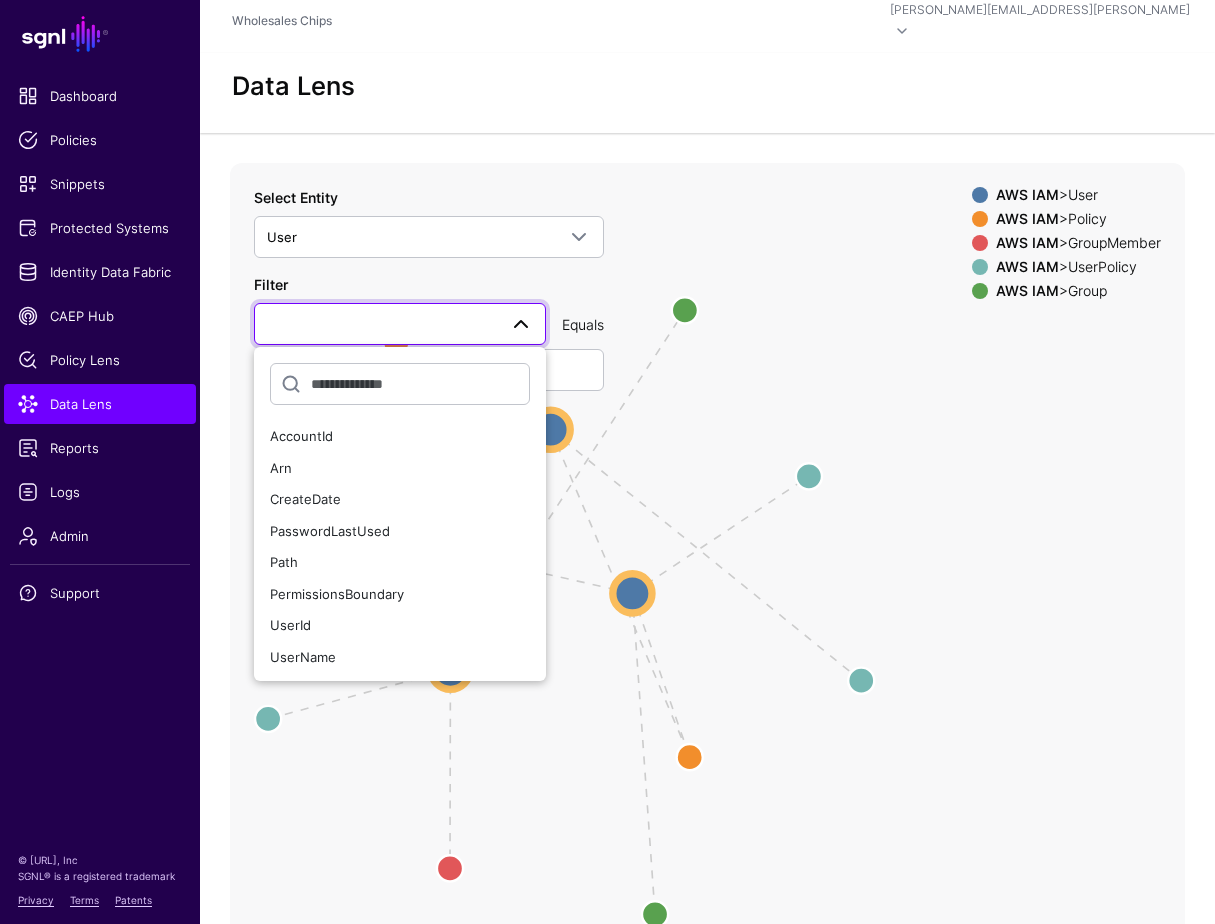 click on "Member Assigned Group Member Assigned HasPolicy Group HasPolicy HasPolicy Assigned GroupMember GroupMember UserPolicy UserPolicy Group Group User User GroupMember GroupMember Policy Policy UserPolicy UserPolicy Group Group User User User User Policy Policy UserPolicy UserPolicy" 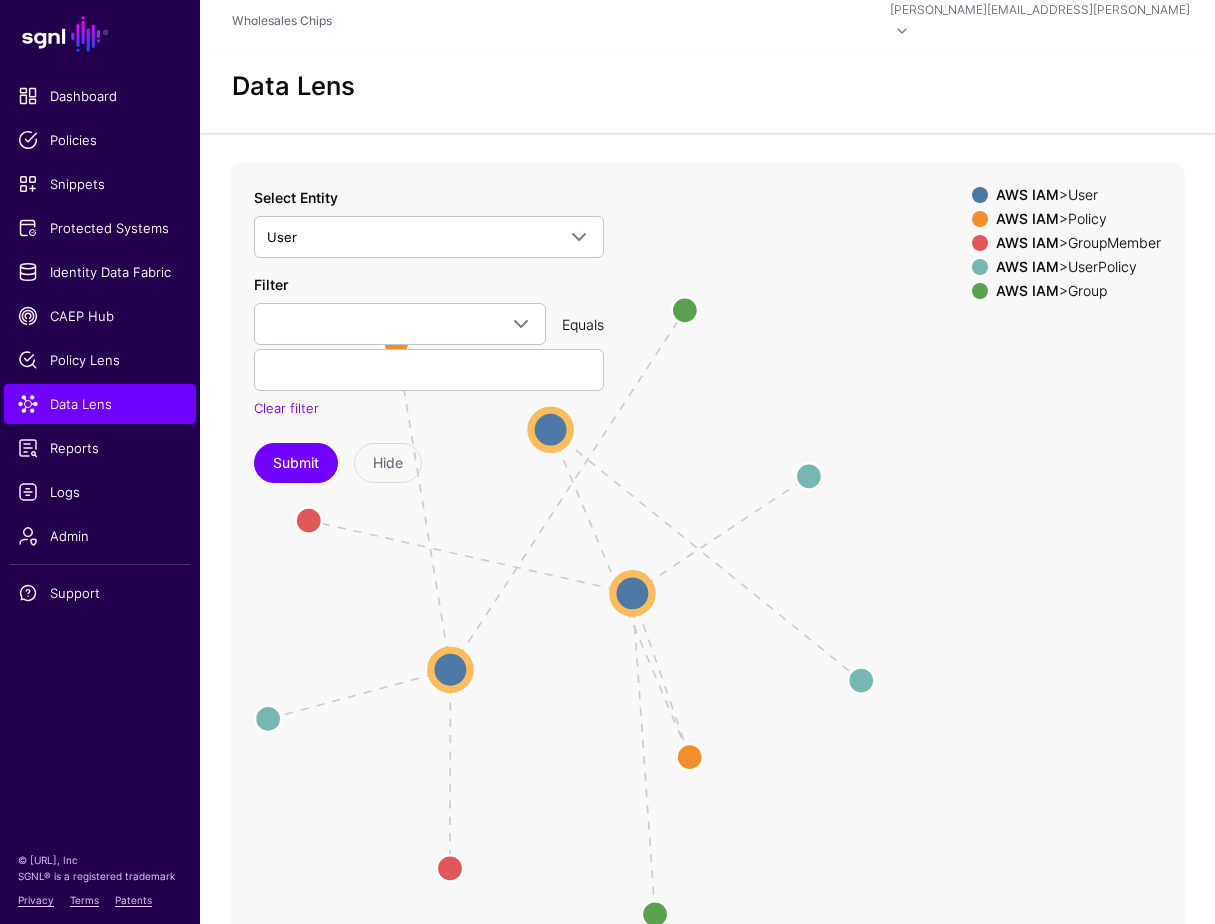 click on "Data Lens Member Assigned Group Member Assigned HasPolicy Group HasPolicy HasPolicy Assigned GroupMember GroupMember UserPolicy UserPolicy Group Group User User GroupMember GroupMember Policy Policy UserPolicy UserPolicy Group Group User User User User Policy Policy UserPolicy UserPolicy User AWS IAM  >   User  AWS IAM  >   Policy  AWS IAM  >   GroupMember  AWS IAM  >   UserPolicy  AWS IAM  >   Group  Select Entity User Linux Host (Sudo Plugin)  Host Information   PAM Configuration   Sudoers Configuration   System Executable   System Group   System User  AWS IAM  Group   GroupMember   GroupPolicy   IdentityProvider   Policy   Role   RolePolicy   User   UserPolicy  CrowdStrike  Detection   Device   Endpoint   Endpoint Incident   EndpointAccountActiveDirectory   EndpointRiskFactor   Incident   IncidentAlertEvent   IncidentAlertEventEntity   IncidentCompromisedEntity   User   UserAccountActiveDirectory   UserRiskFactor  Python Test  test  AWS Identity Center  Group   GroupMembership   PermissionSet   User  Users" 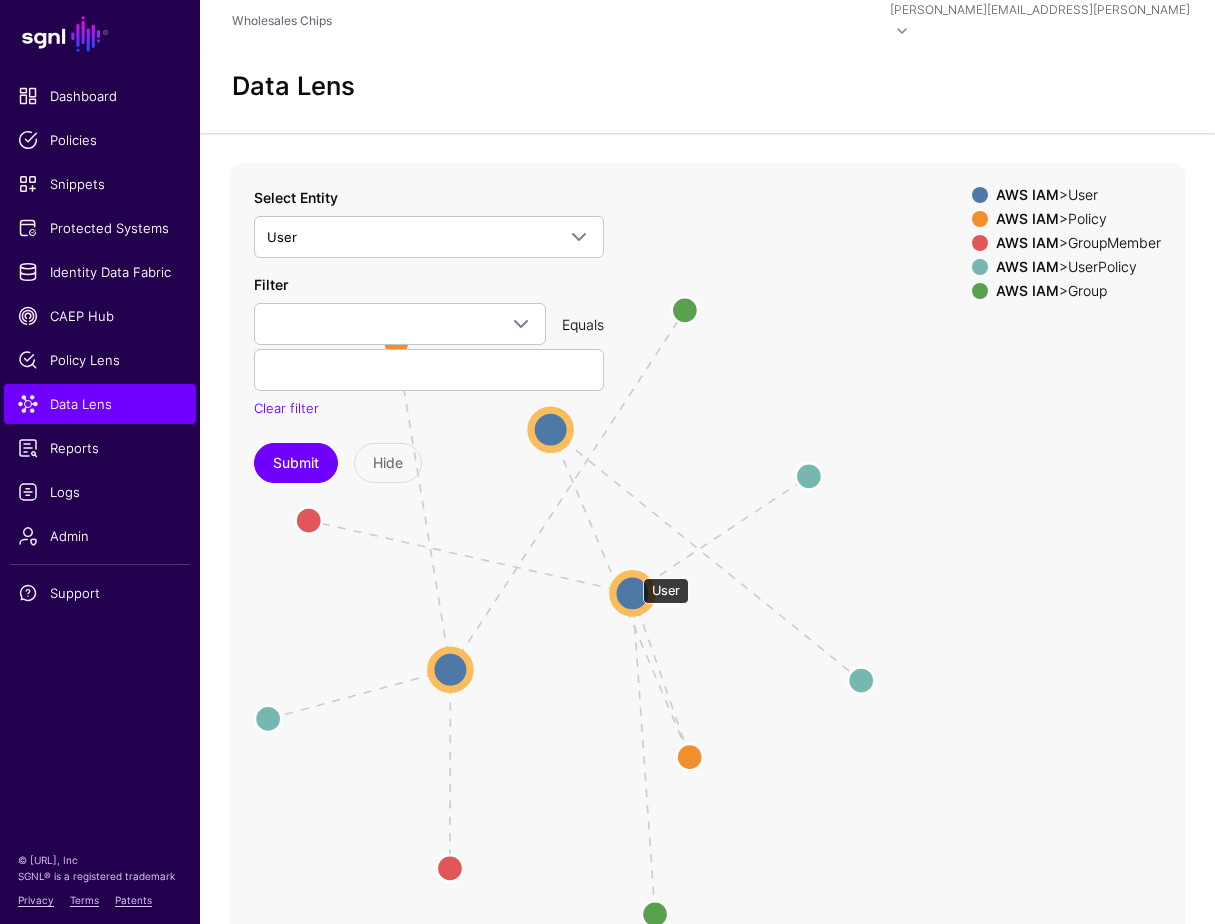 click 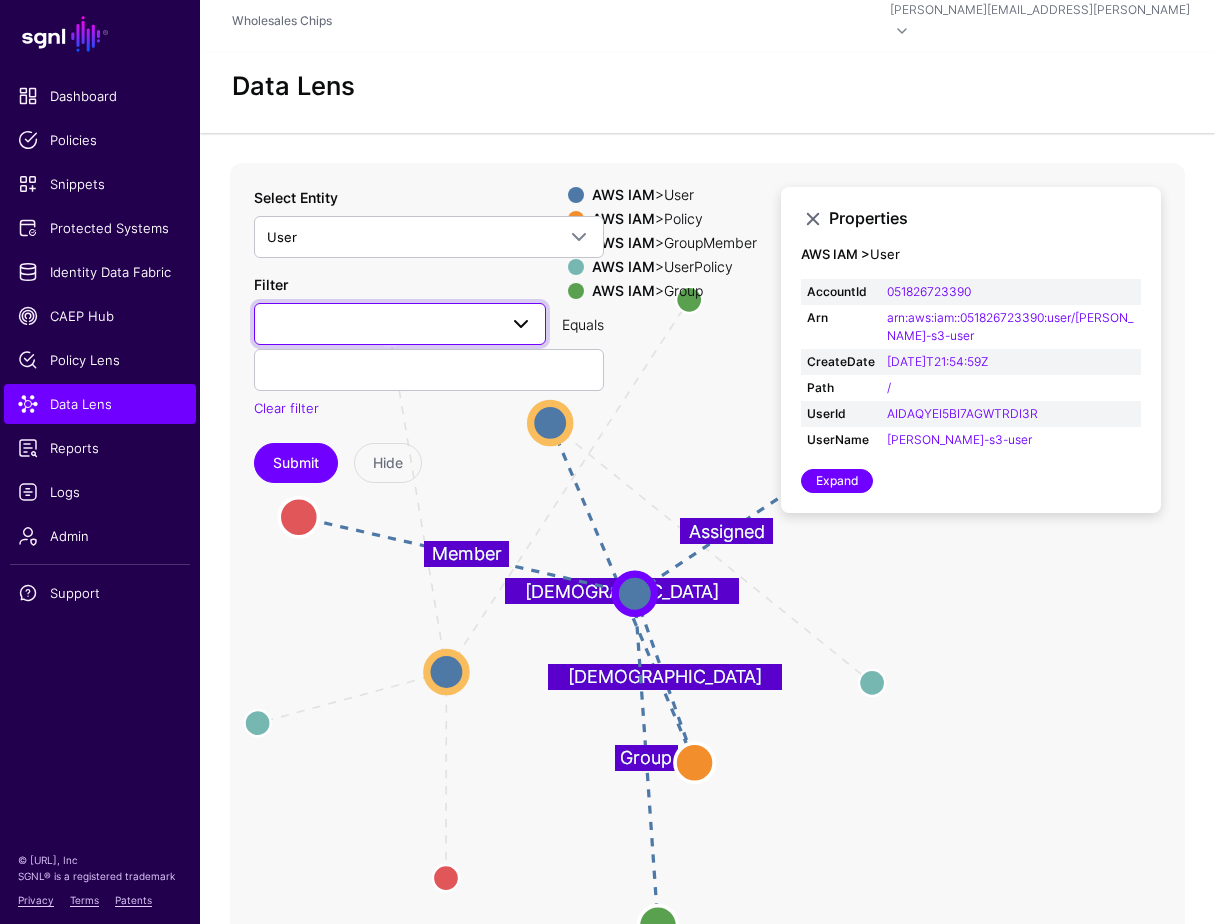 click at bounding box center (521, 324) 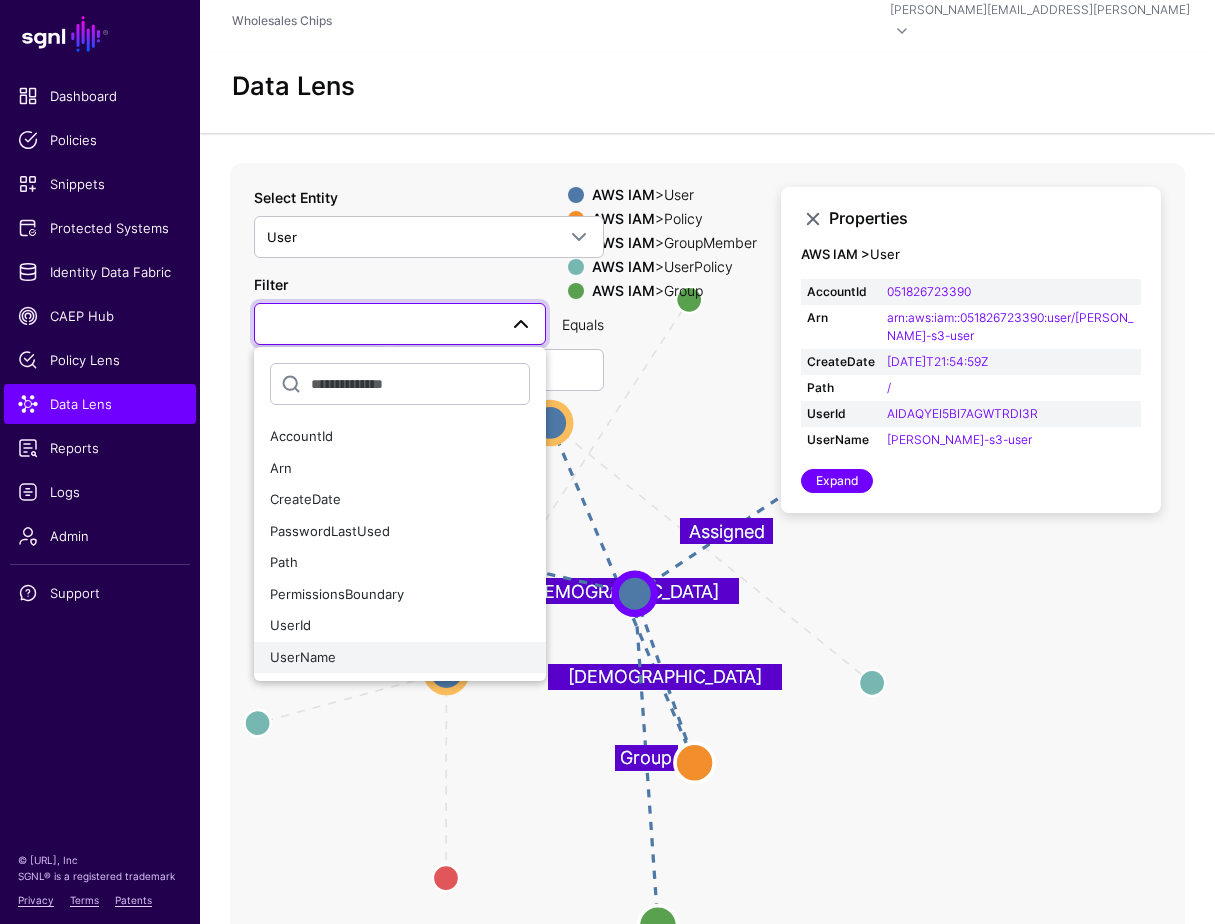 click on "UserName" 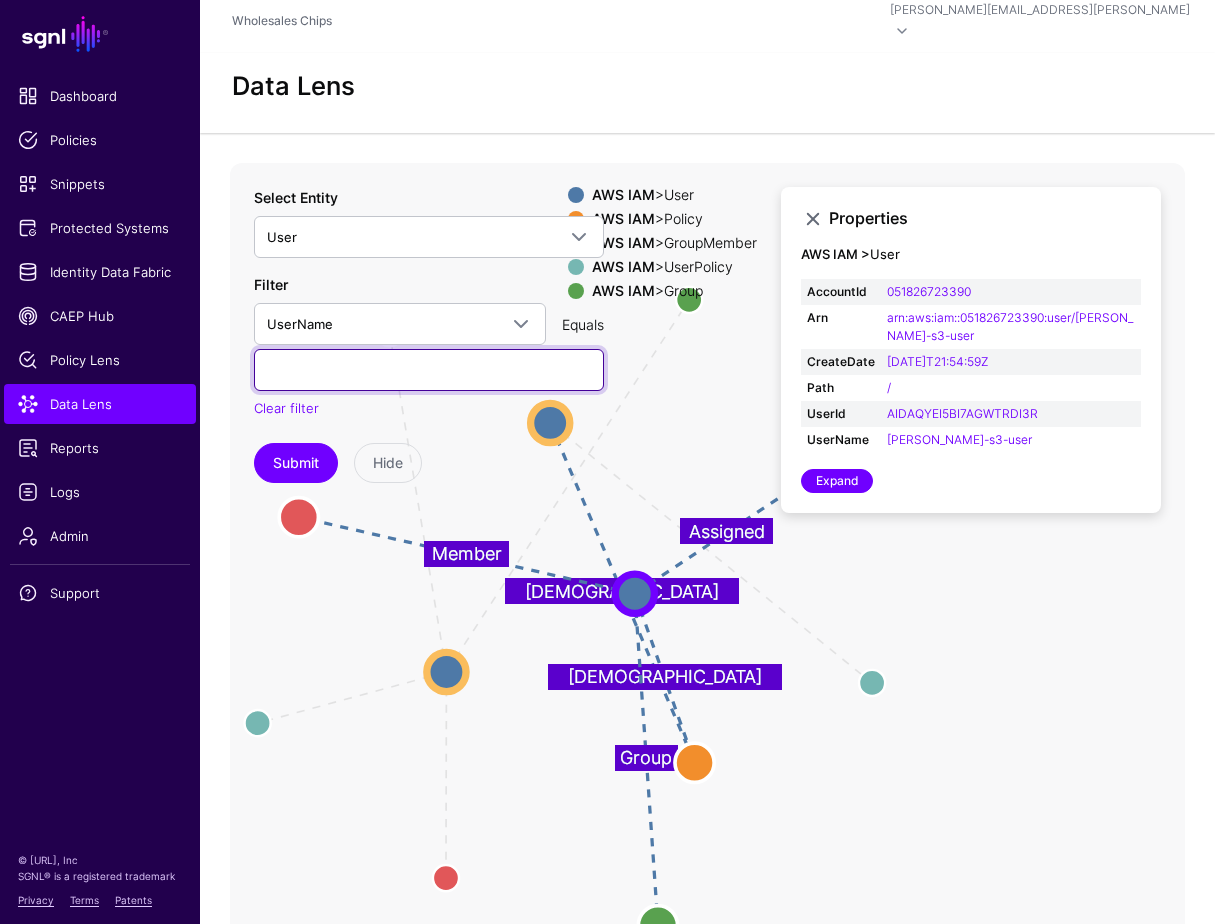 click at bounding box center [429, 370] 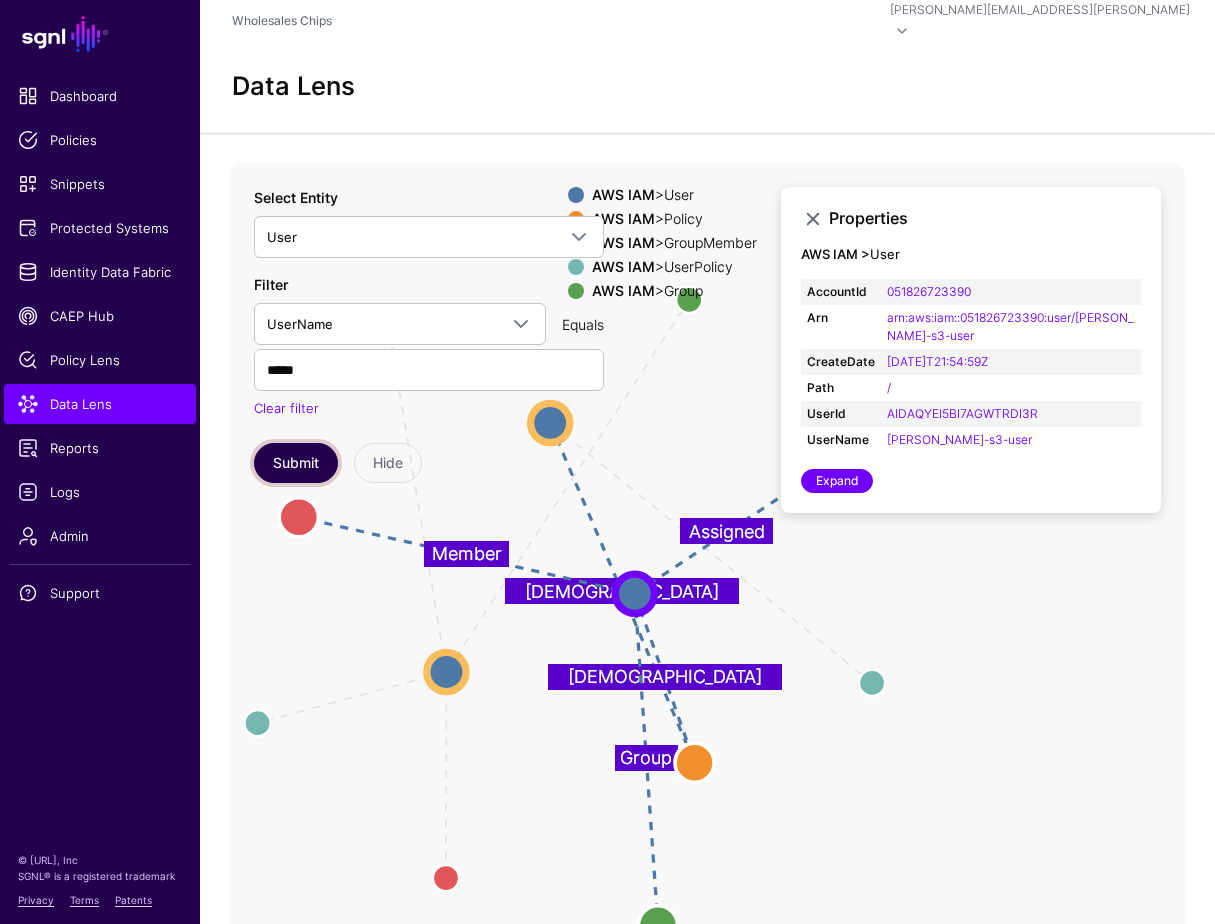 click on "Submit" 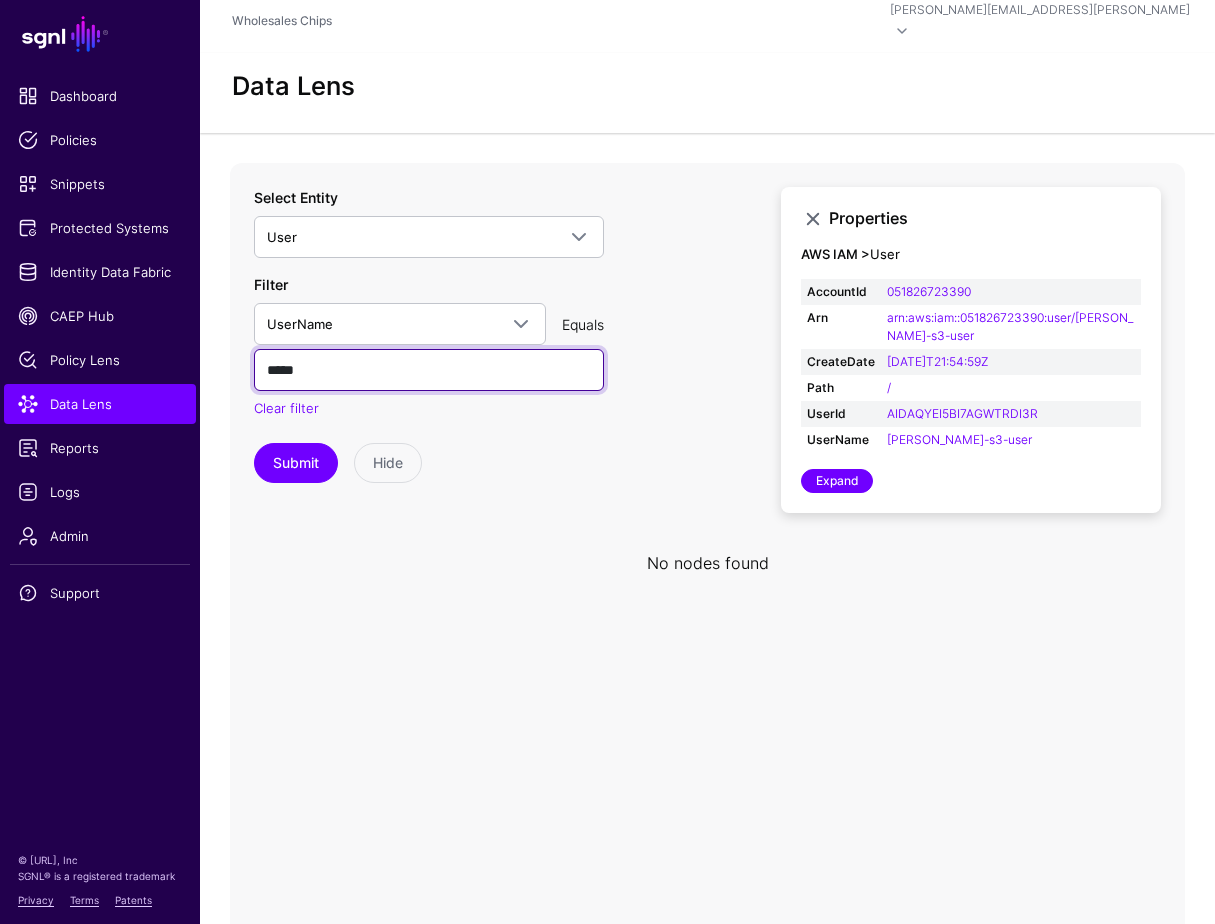 click on "*****" at bounding box center (429, 370) 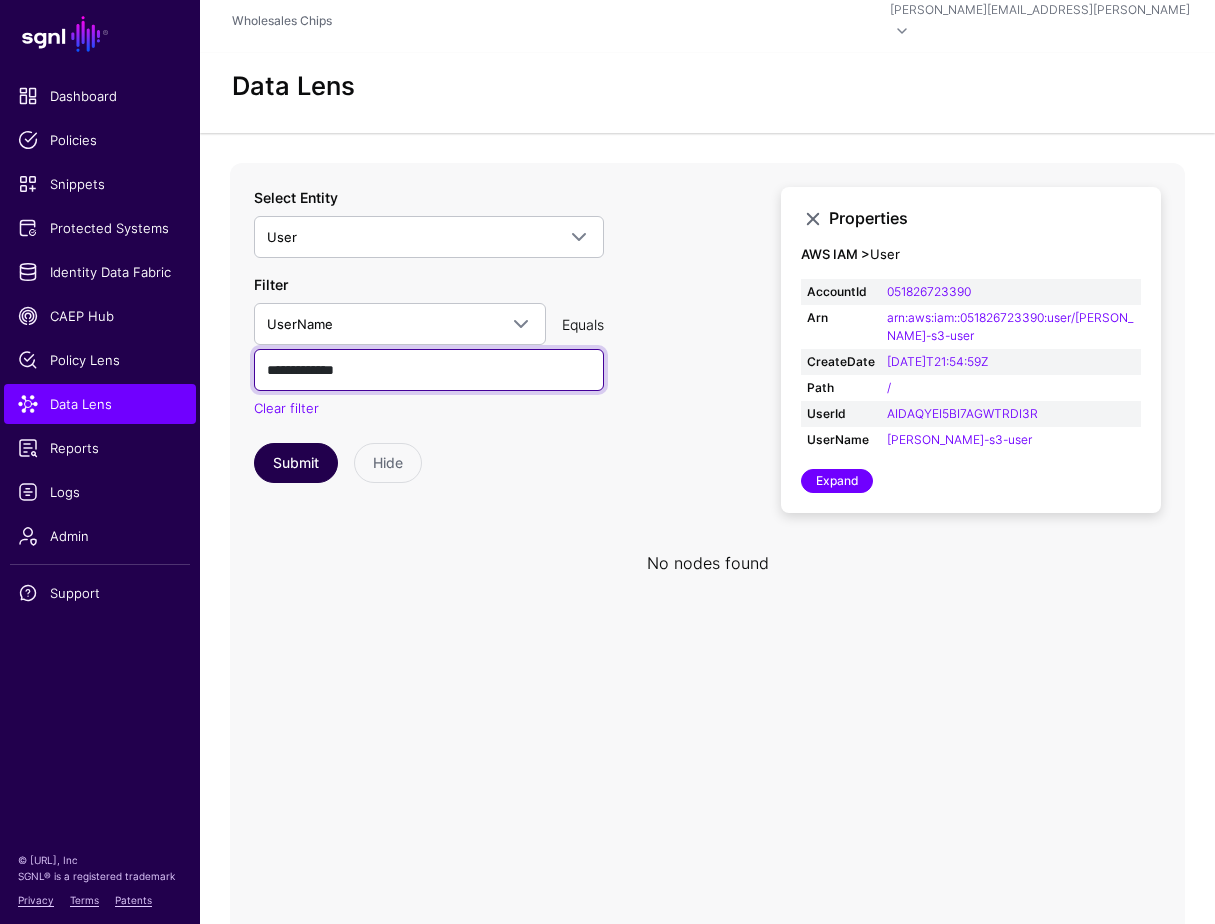type on "**********" 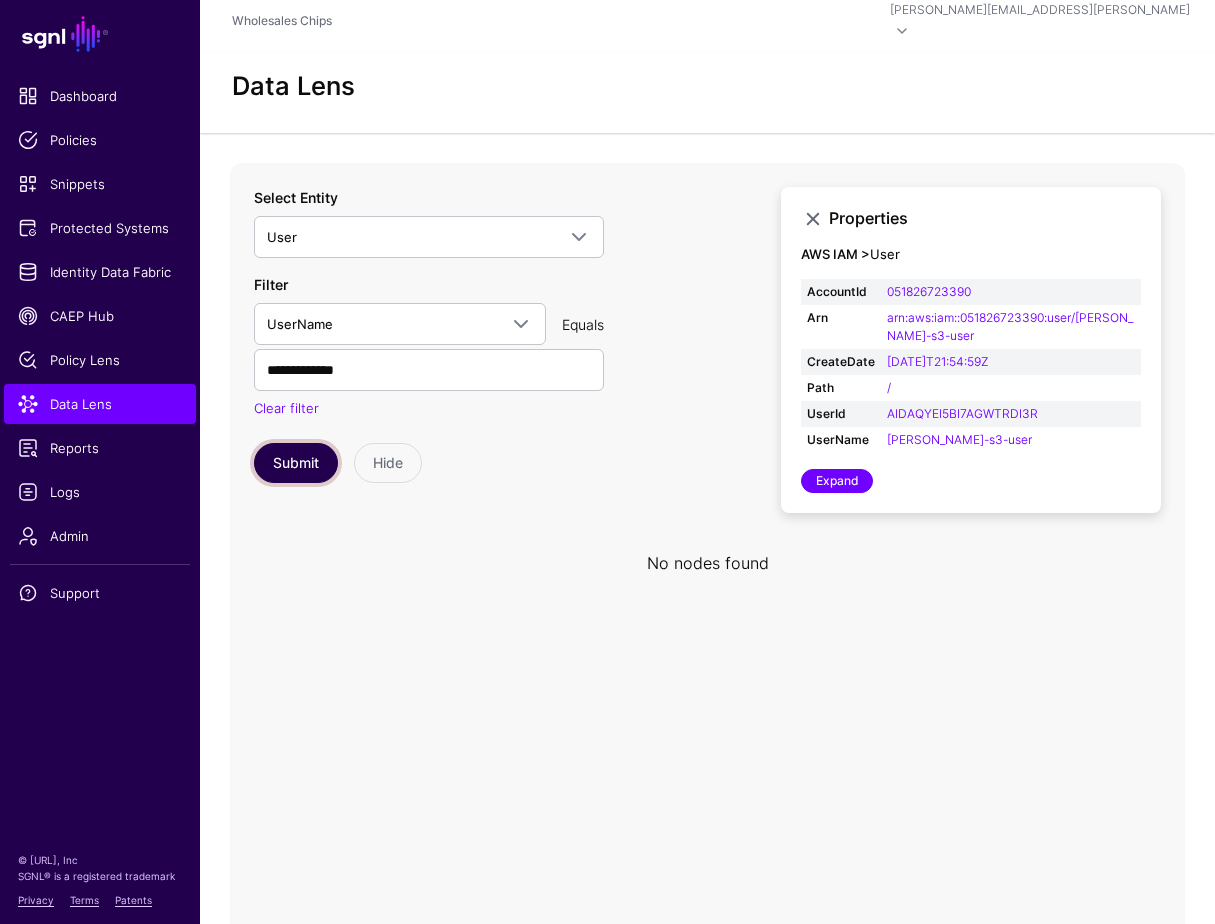 click on "Submit" 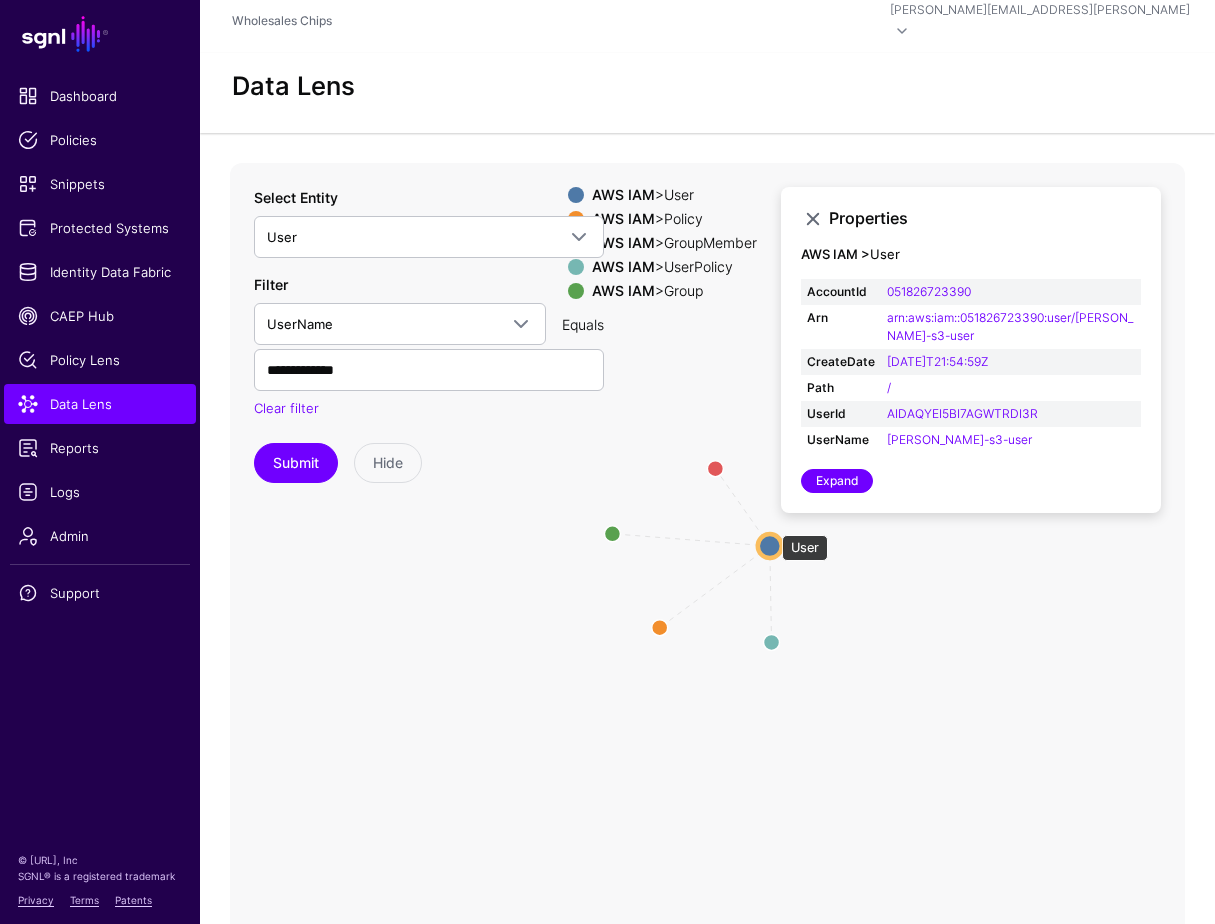 click 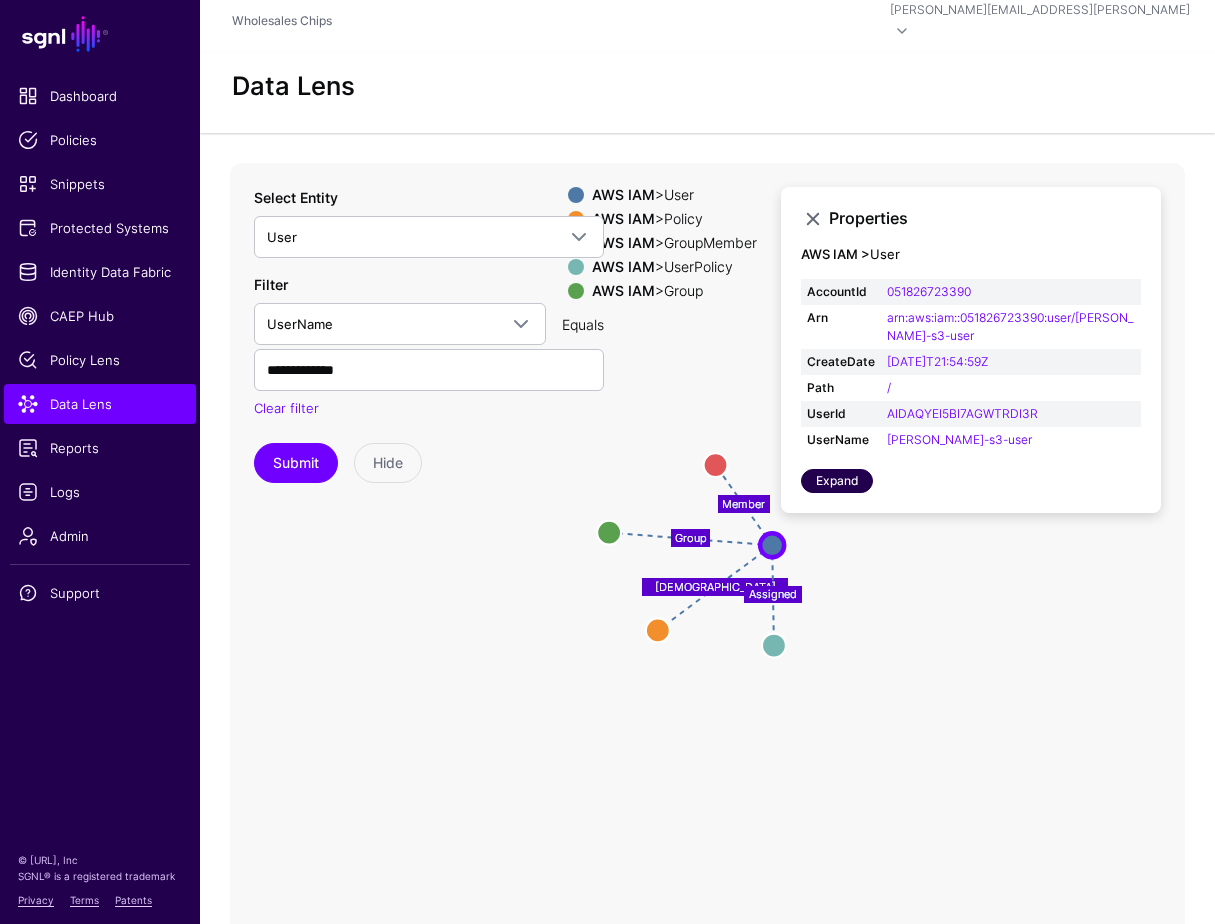 click on "Expand" at bounding box center [837, 481] 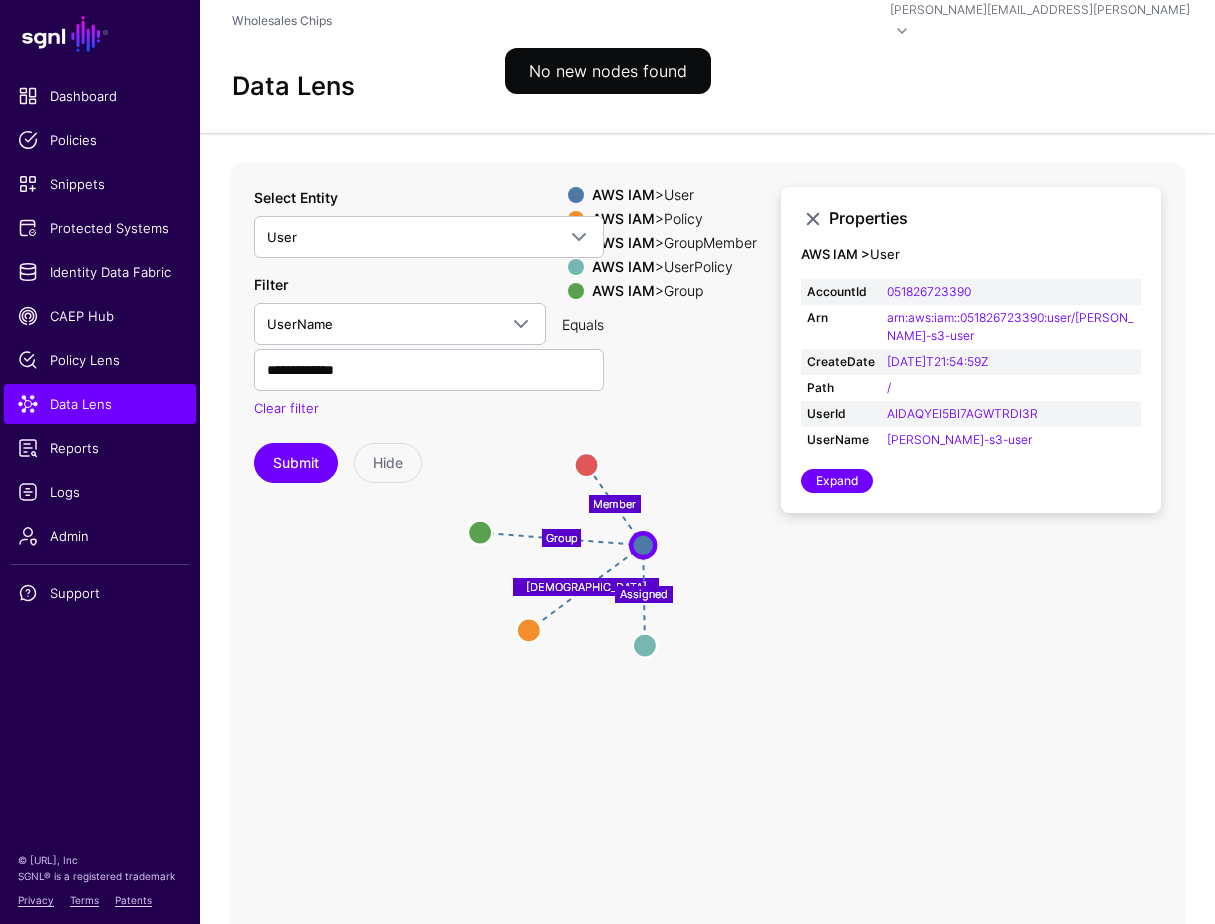 drag, startPoint x: 837, startPoint y: 587, endPoint x: 708, endPoint y: 588, distance: 129.00388 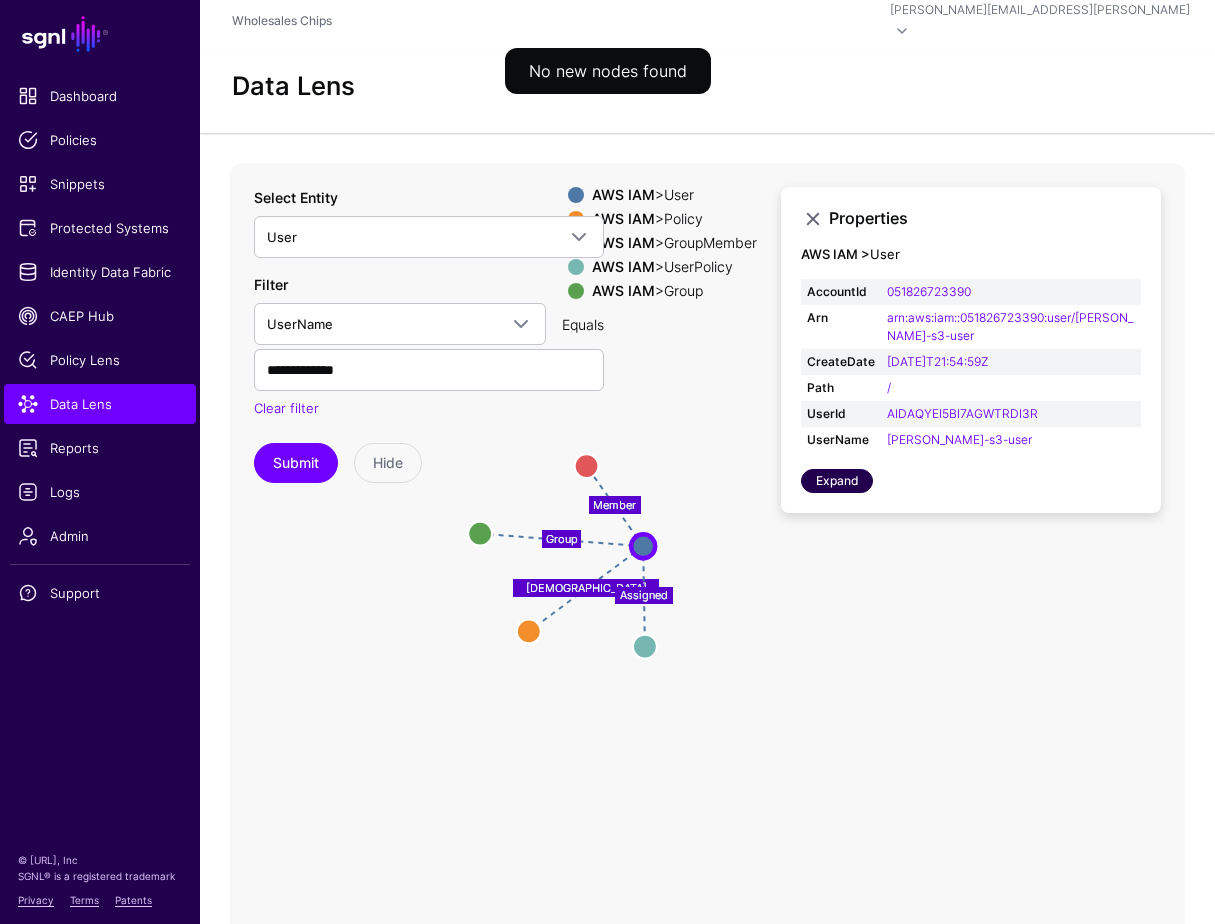 click on "Expand" at bounding box center [837, 481] 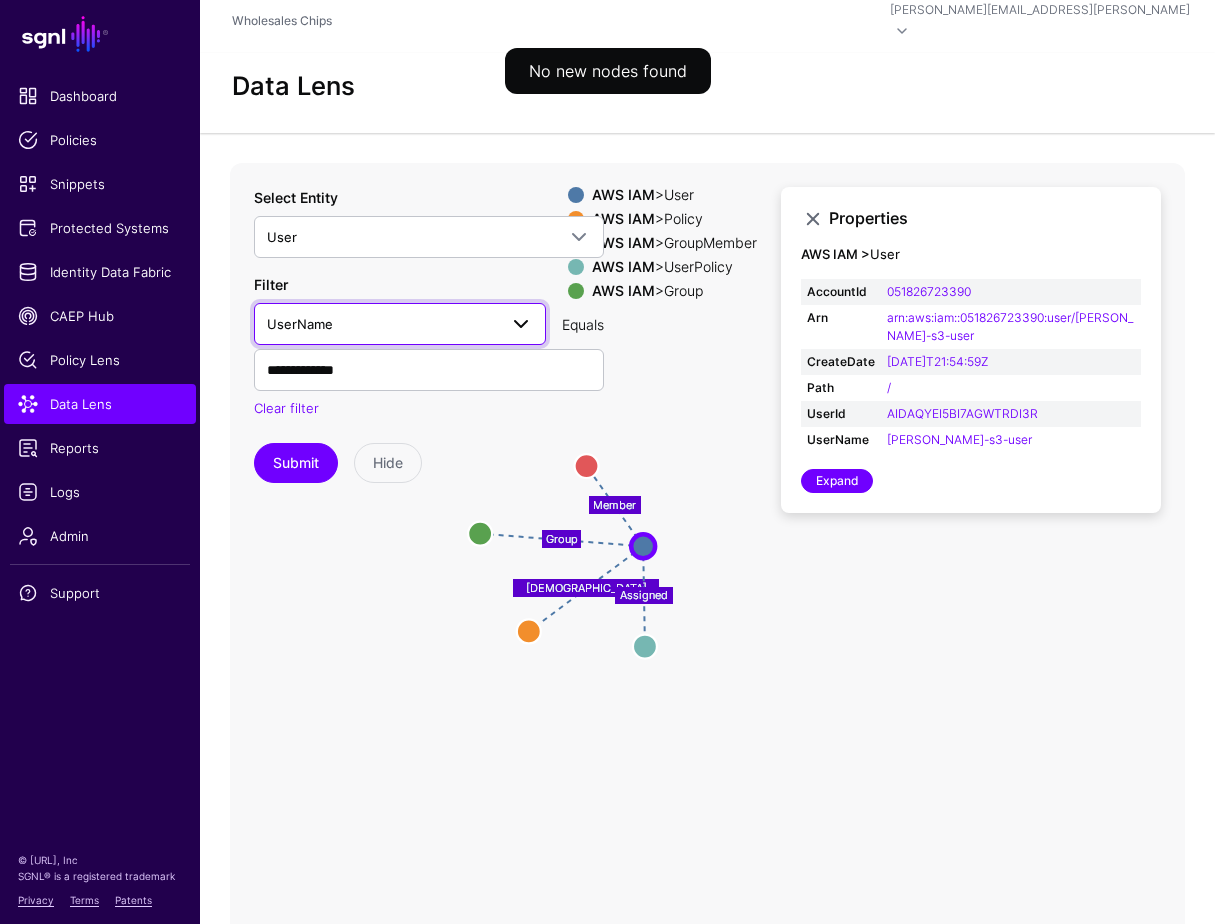 click at bounding box center (521, 324) 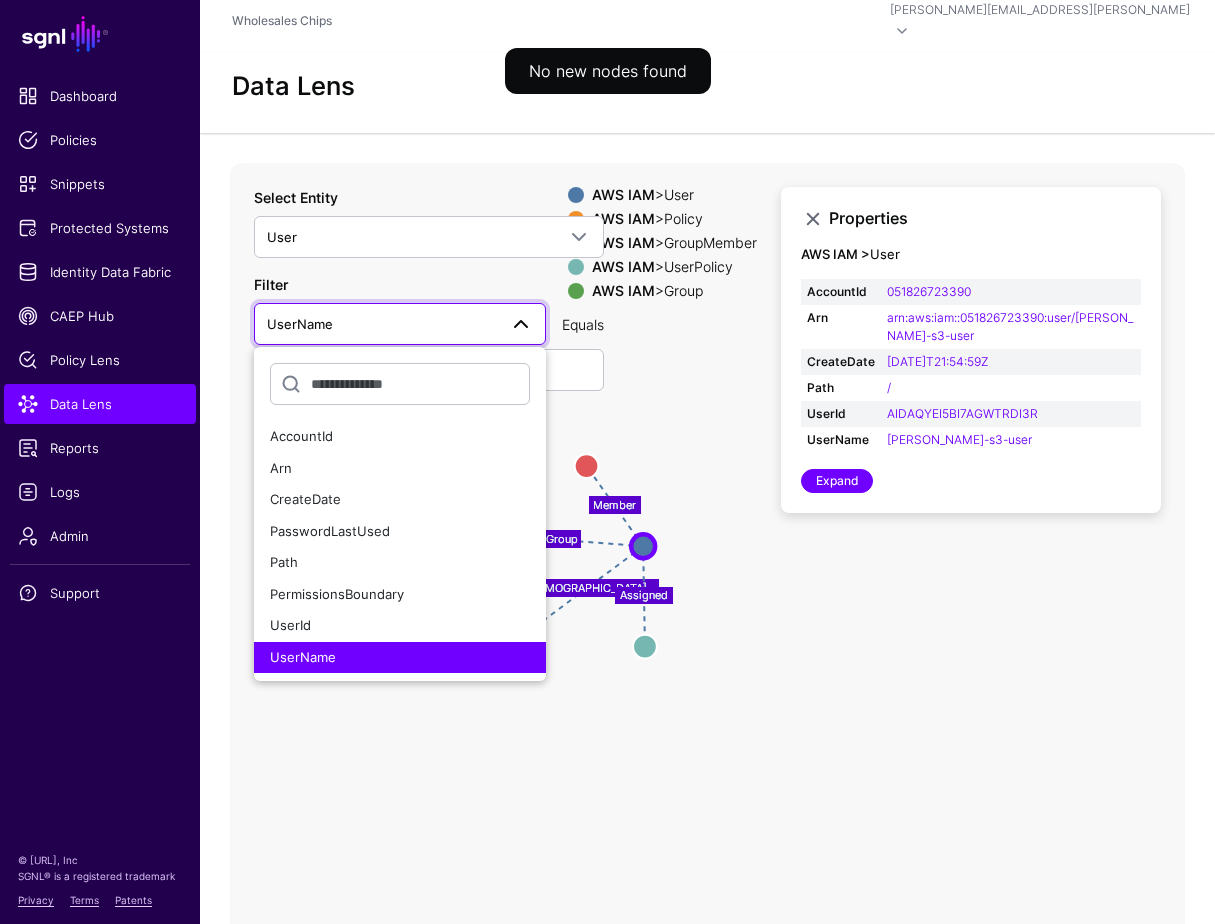 click on "UserName" 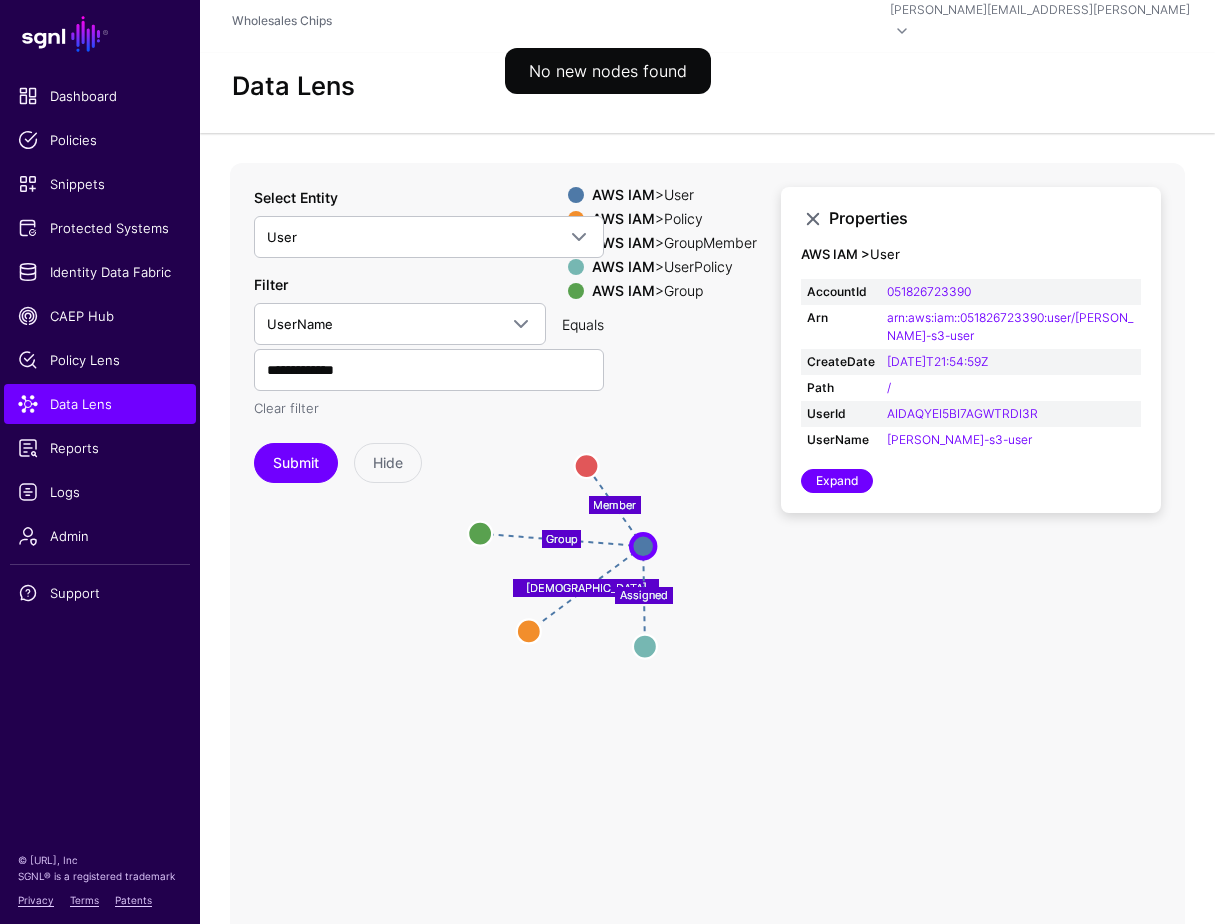 click on "Clear filter" 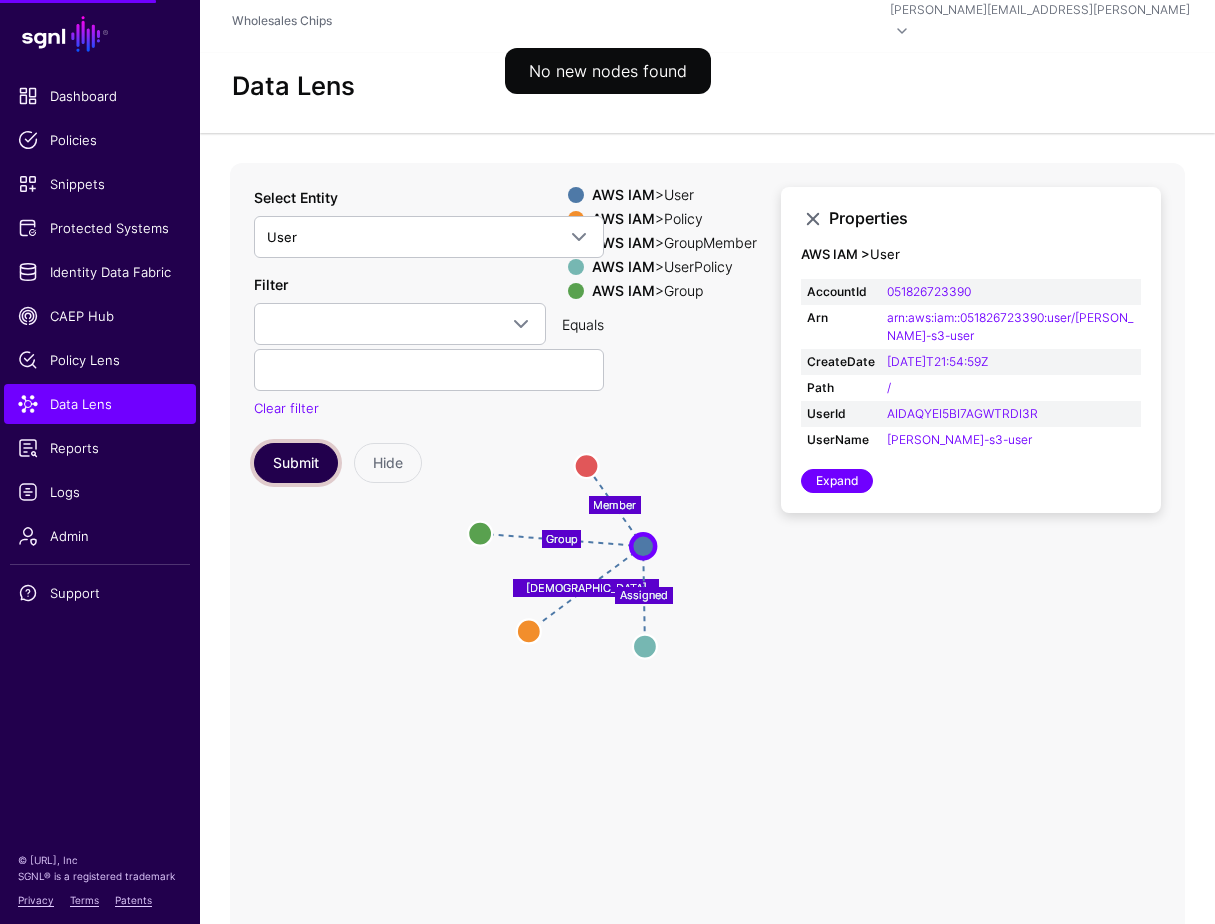 click on "Submit" 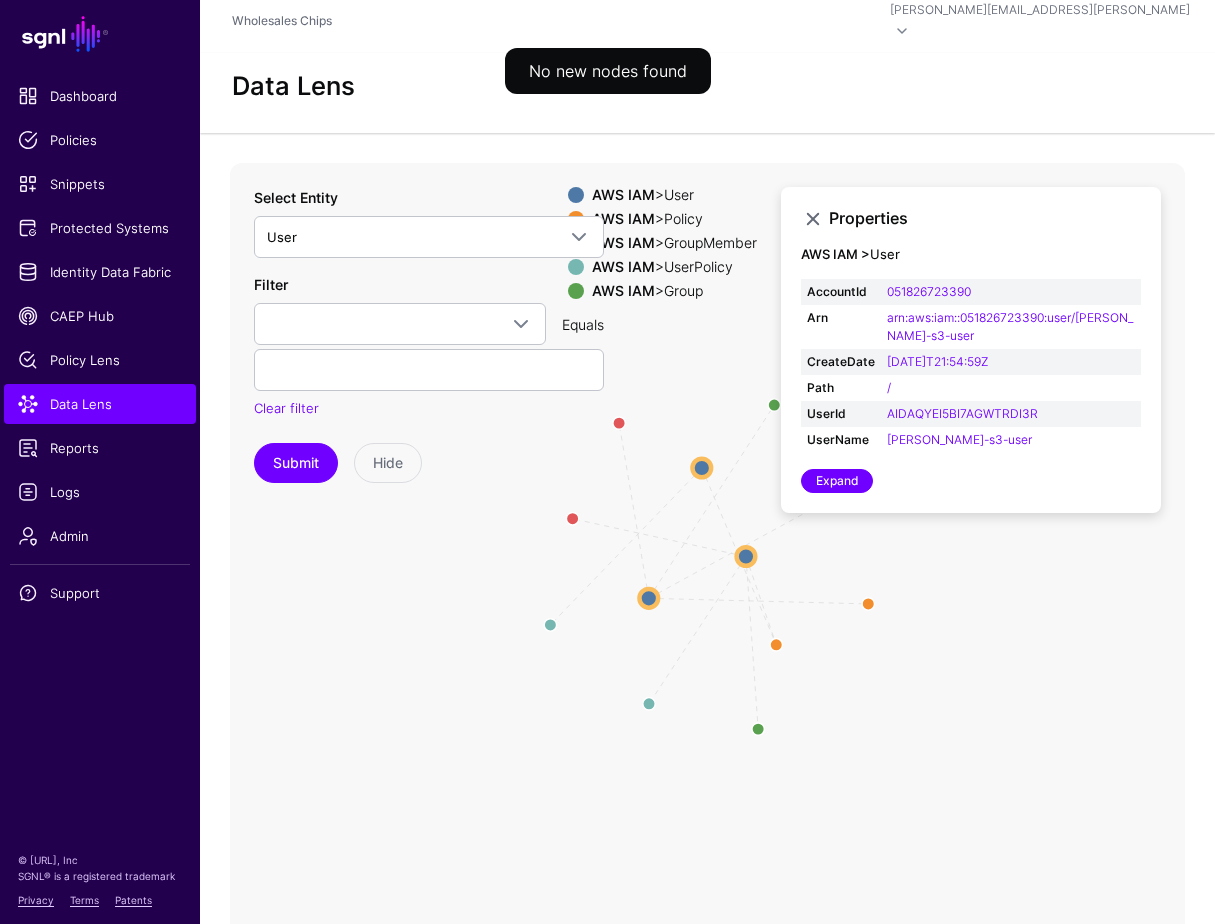 click 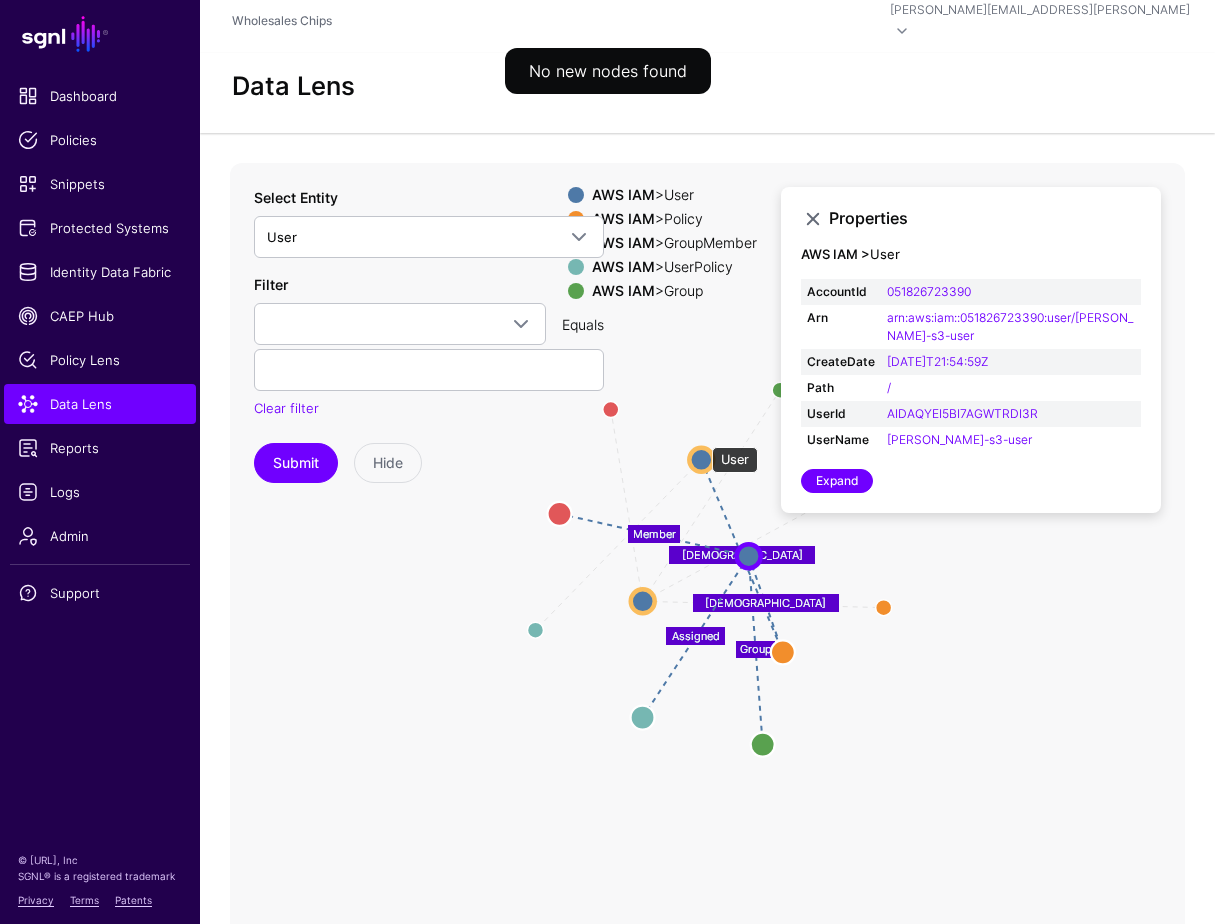 click 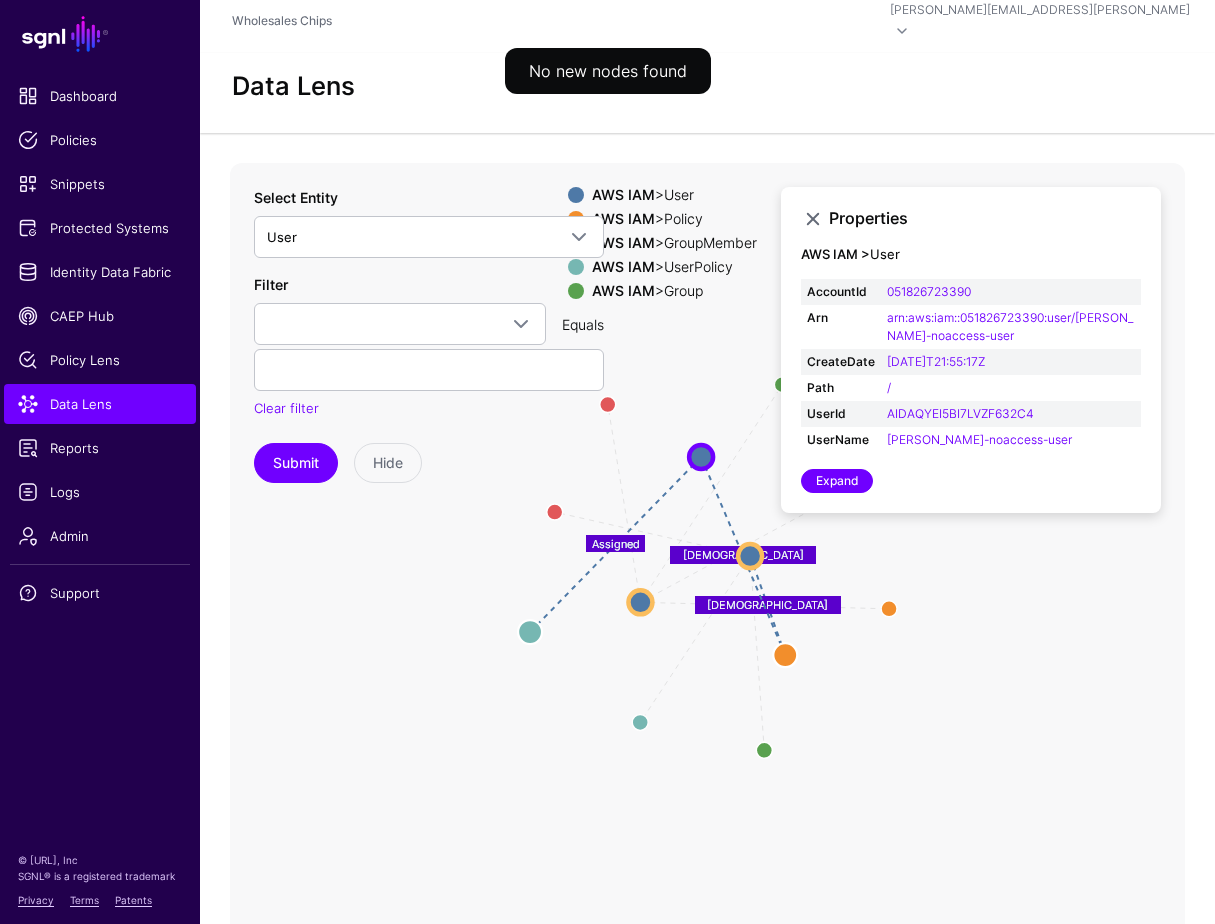 click 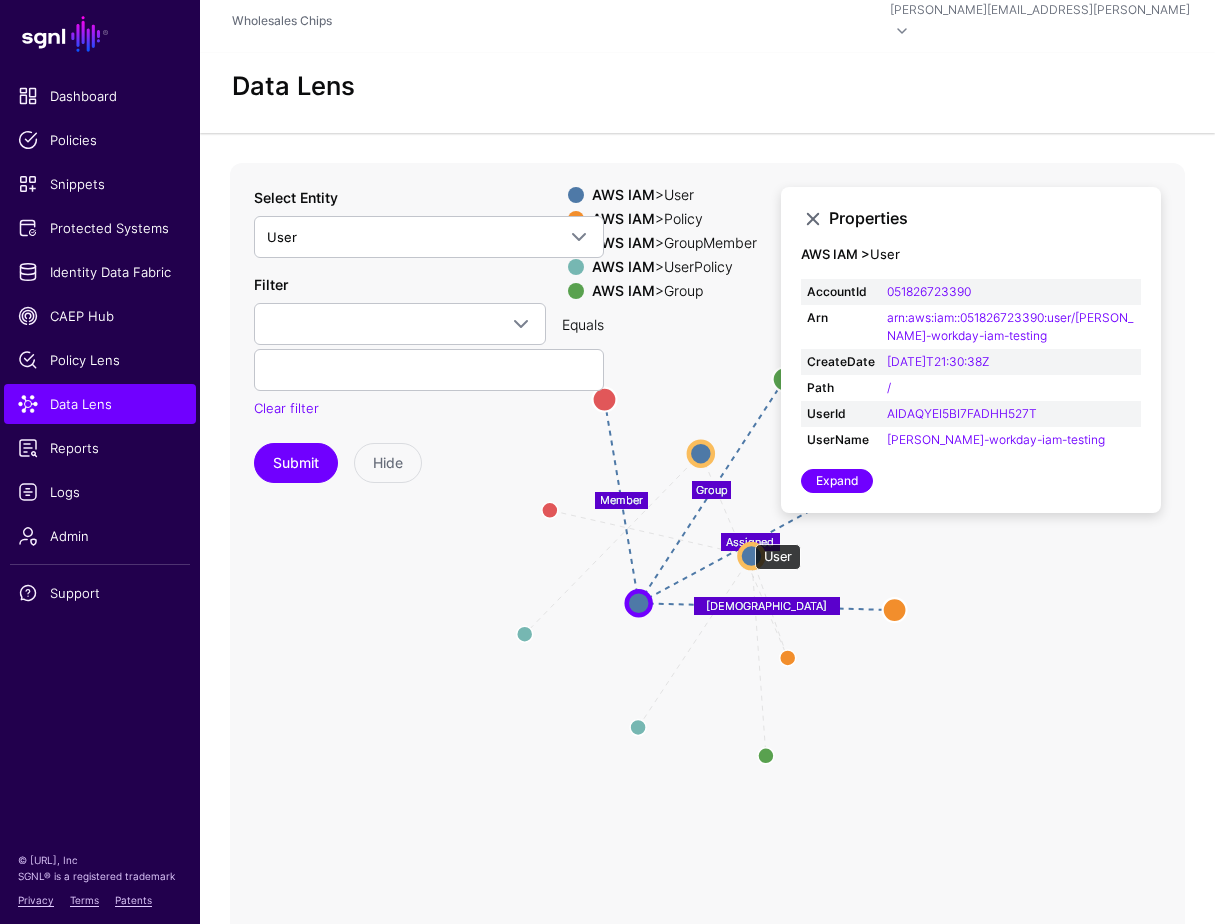 click 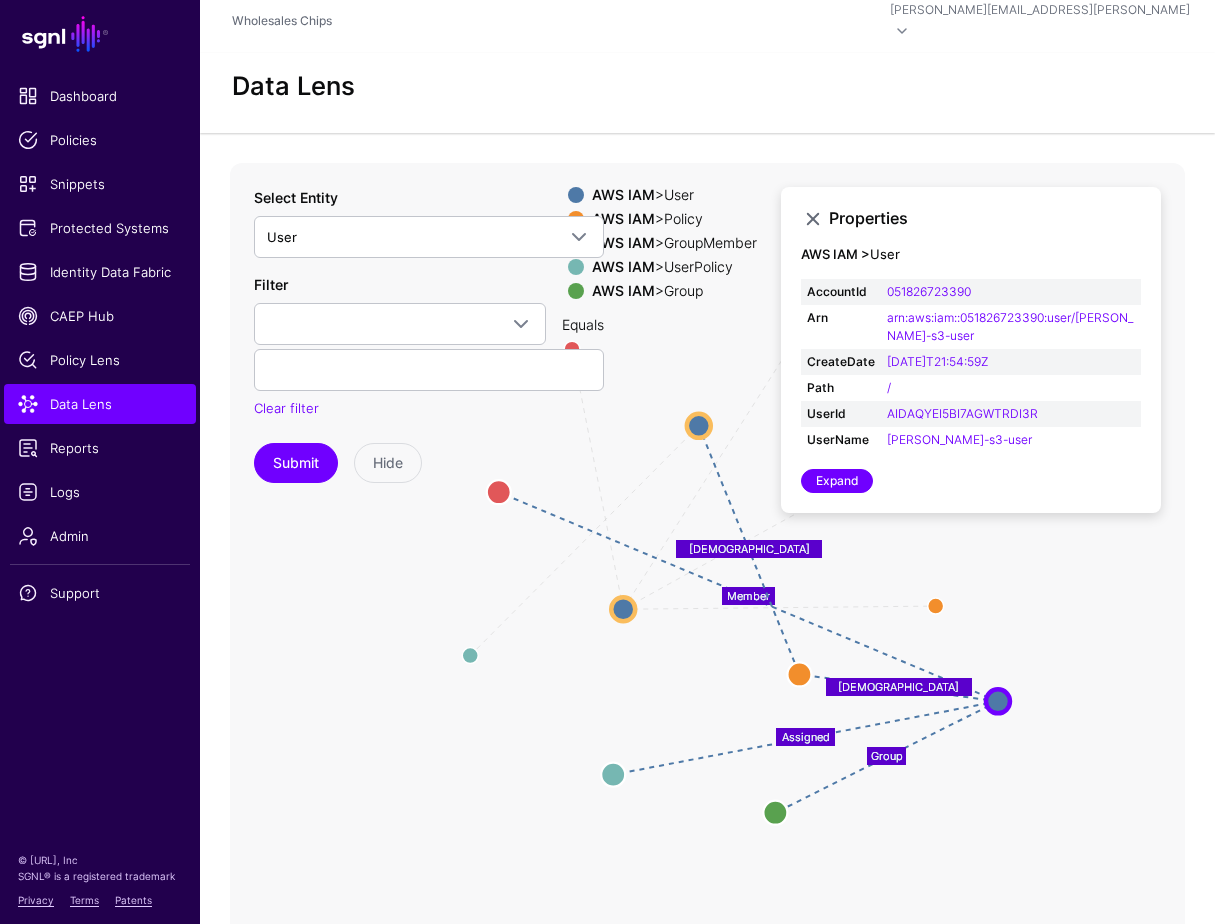 drag, startPoint x: 757, startPoint y: 534, endPoint x: 1005, endPoint y: 679, distance: 287.27863 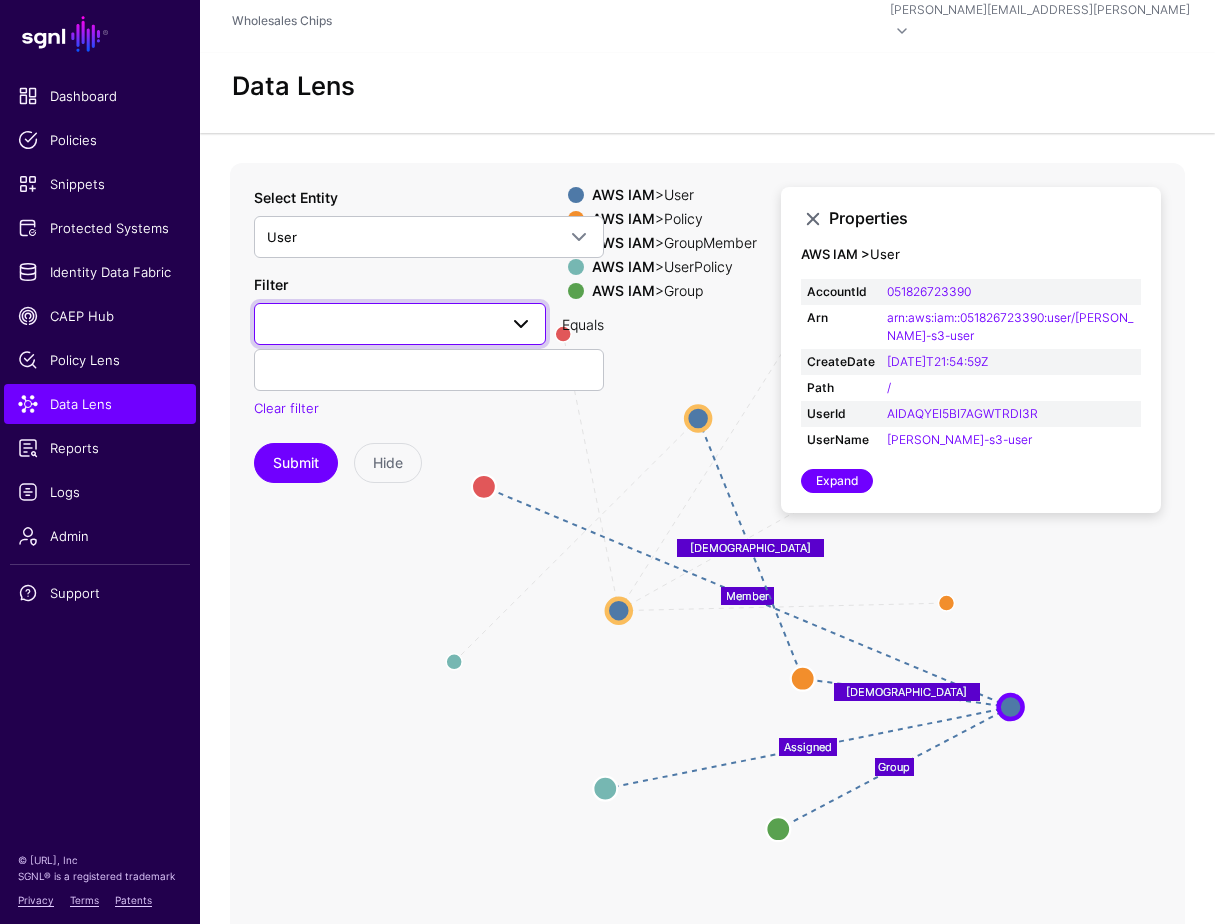 click at bounding box center [521, 324] 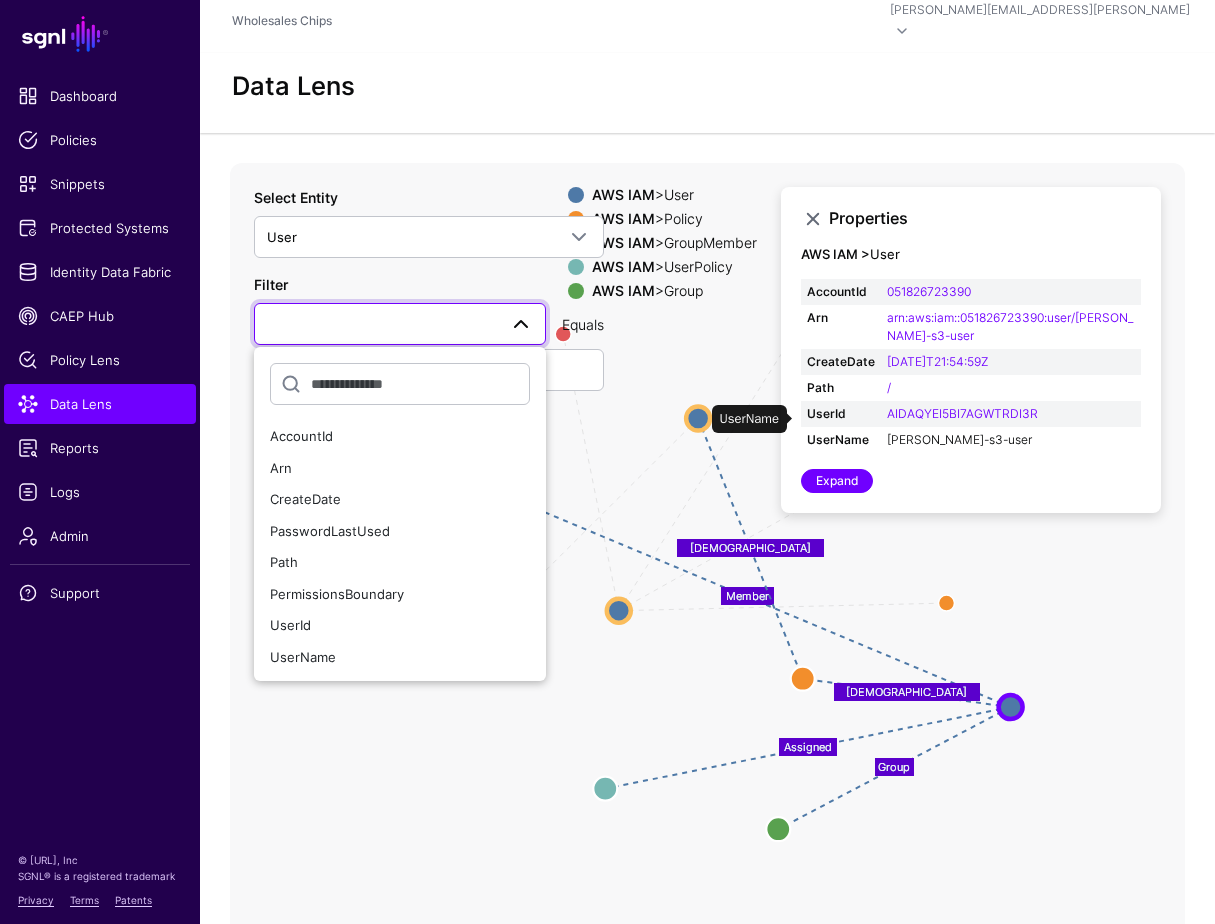 click on "damon-s3-user" at bounding box center [959, 439] 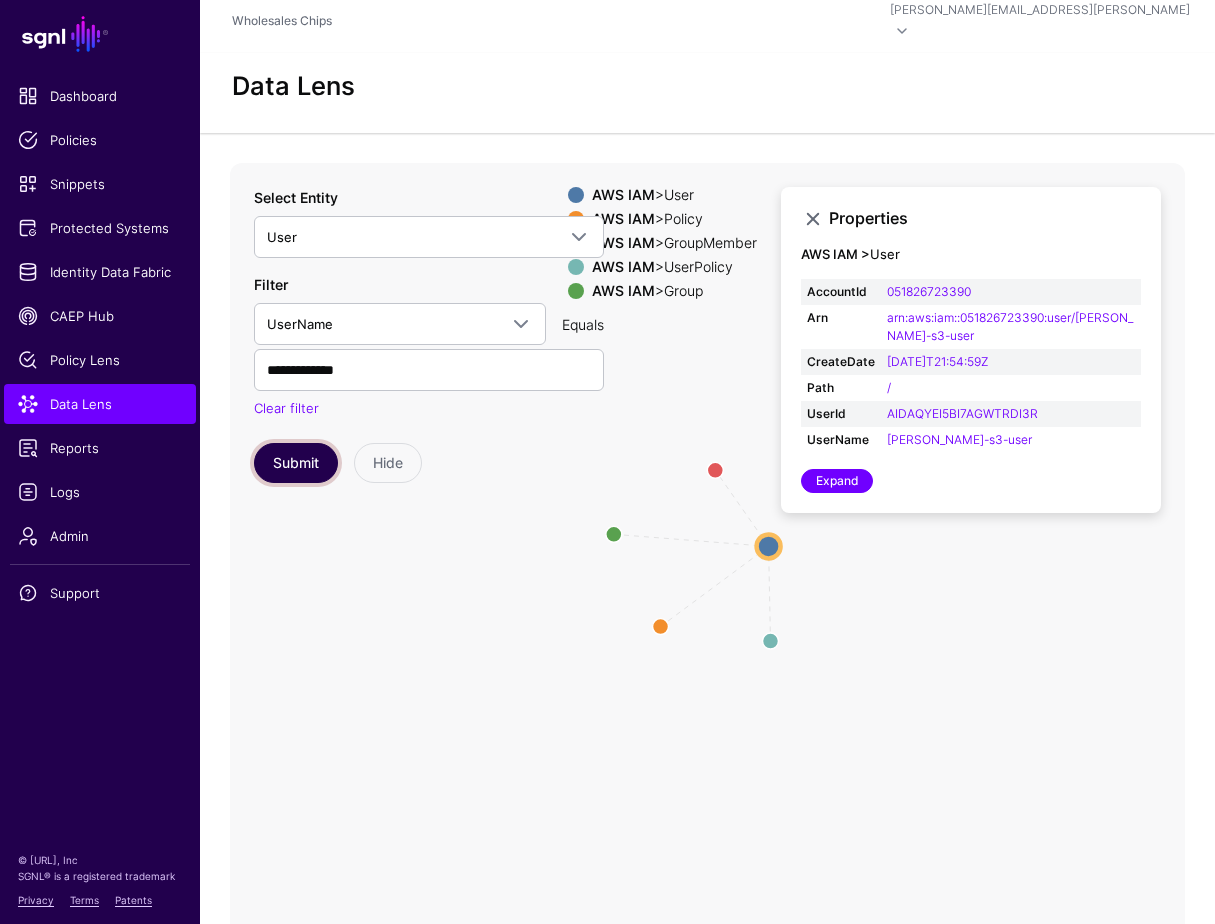 click on "Submit" 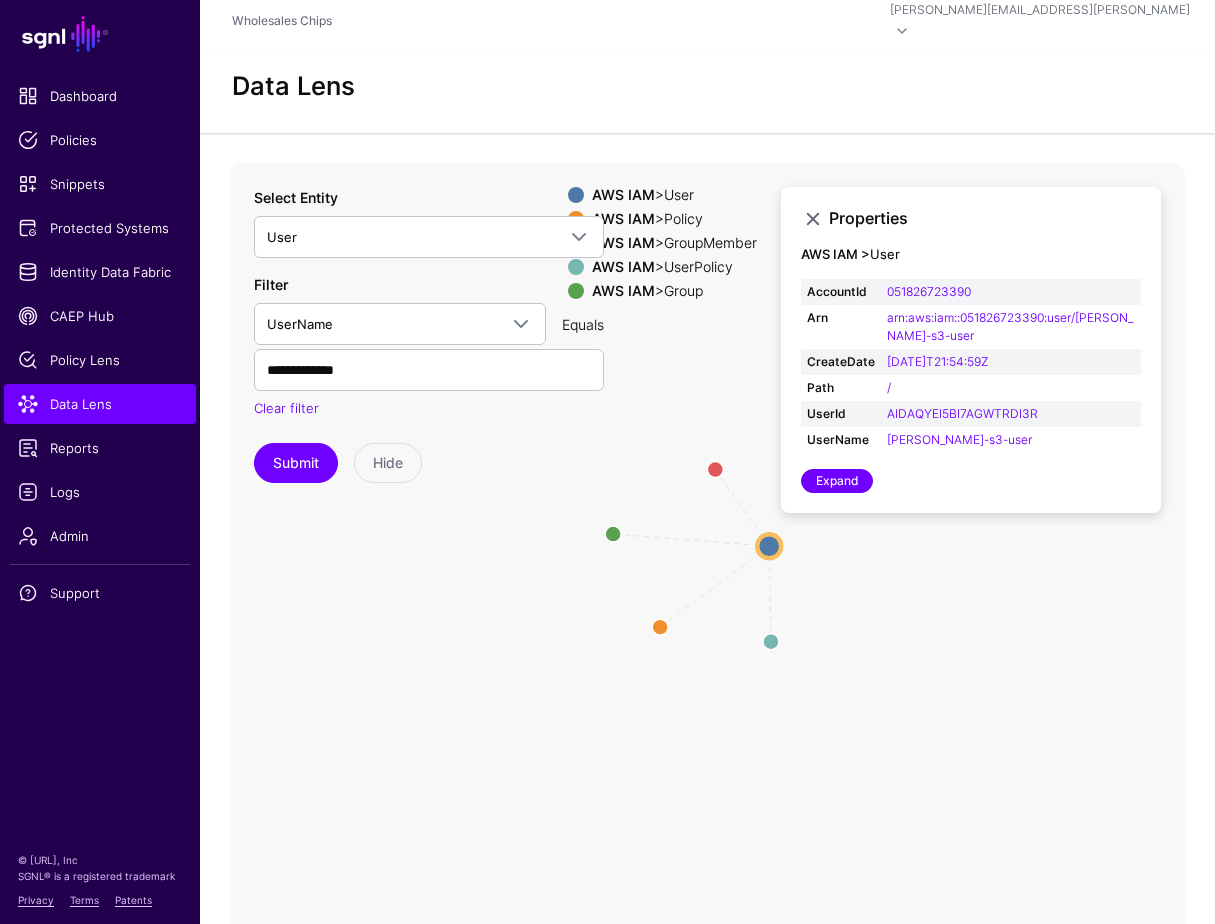 click 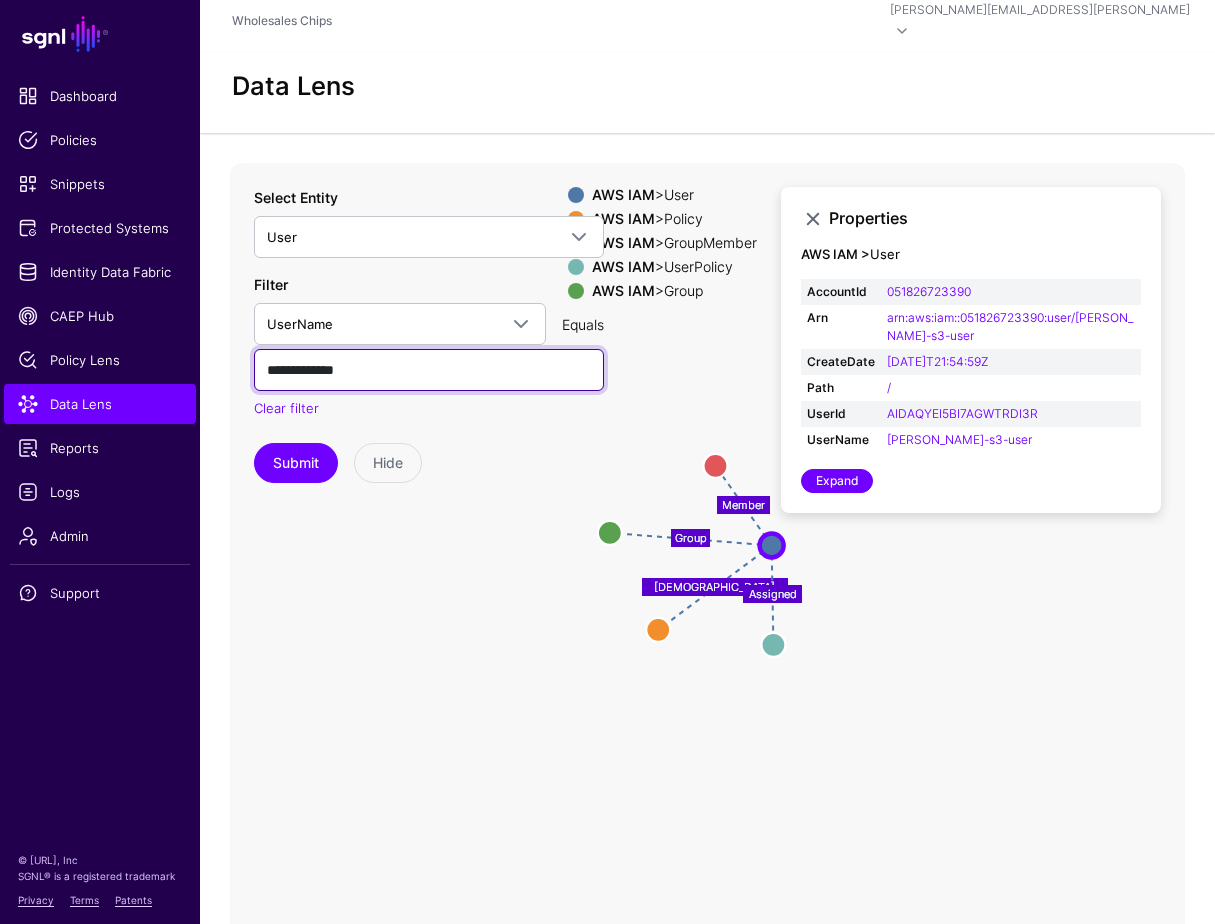 click on "**********" at bounding box center [429, 370] 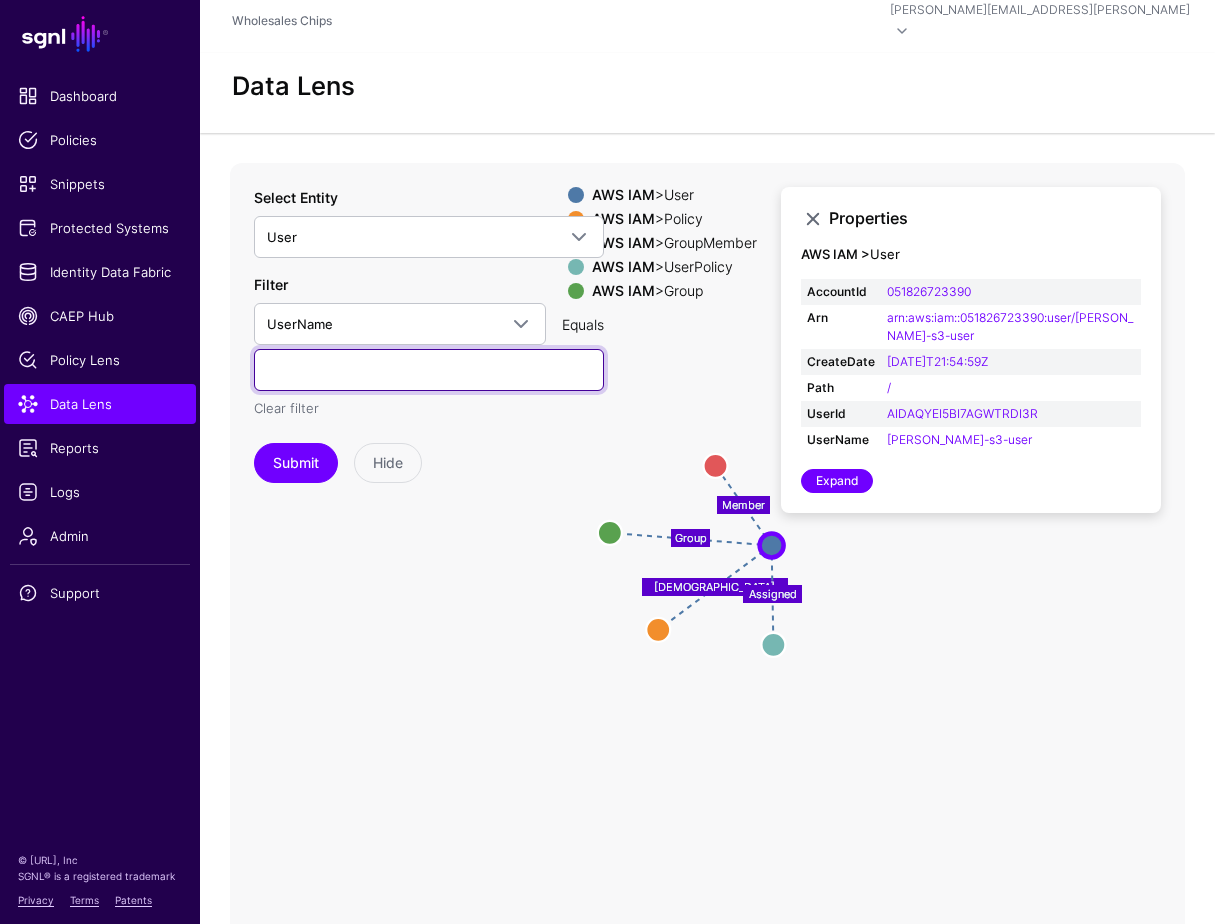 type 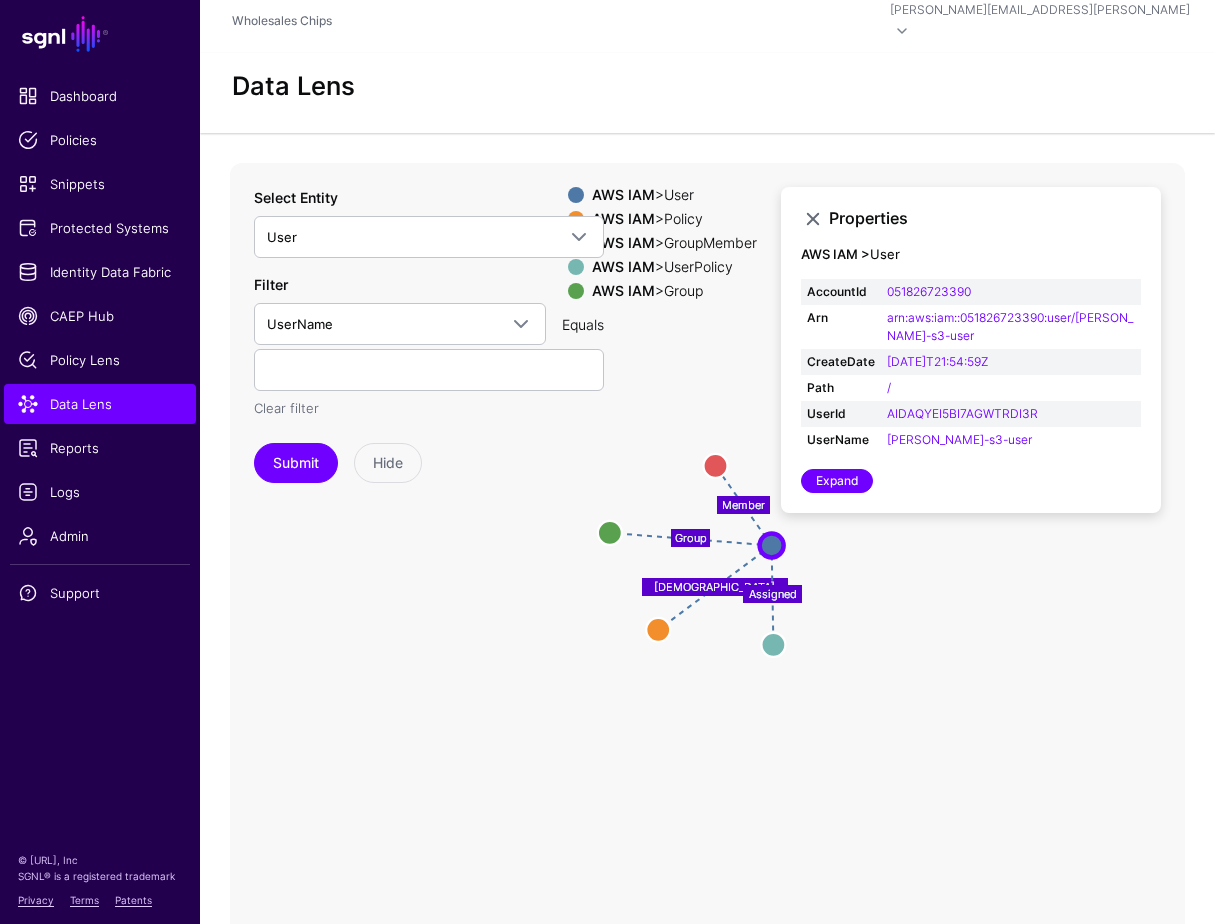 click on "Clear filter" 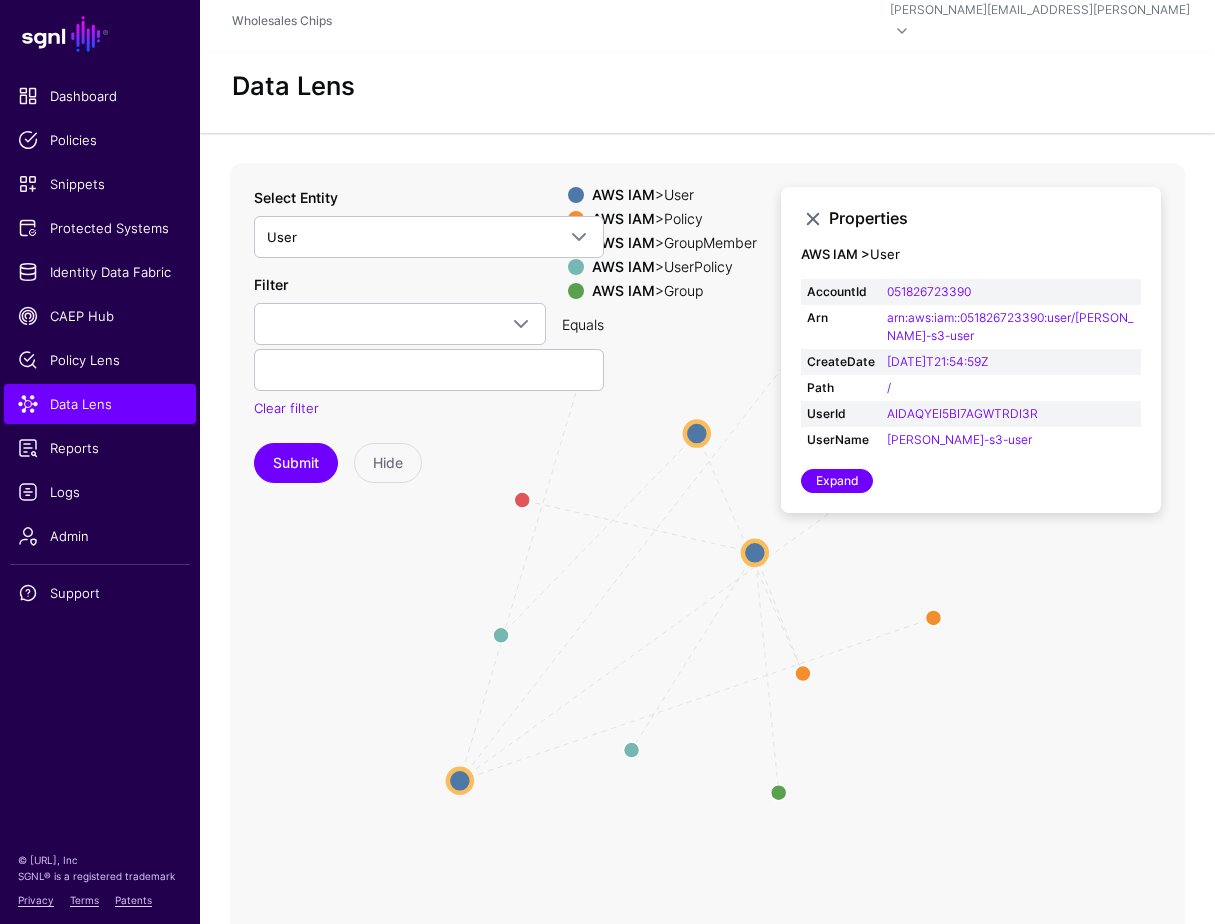 drag, startPoint x: 642, startPoint y: 575, endPoint x: 456, endPoint y: 756, distance: 259.53226 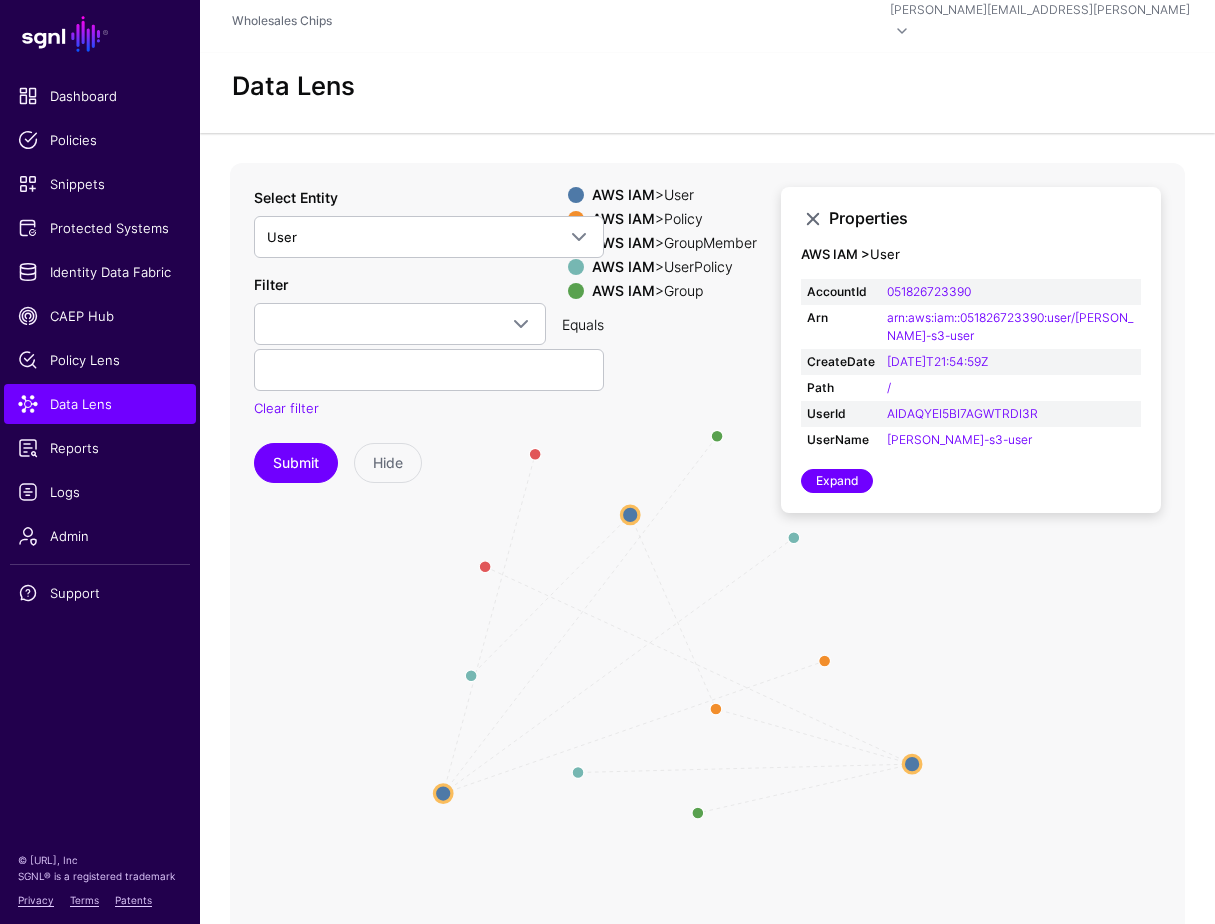 drag, startPoint x: 672, startPoint y: 596, endPoint x: 911, endPoint y: 749, distance: 283.77808 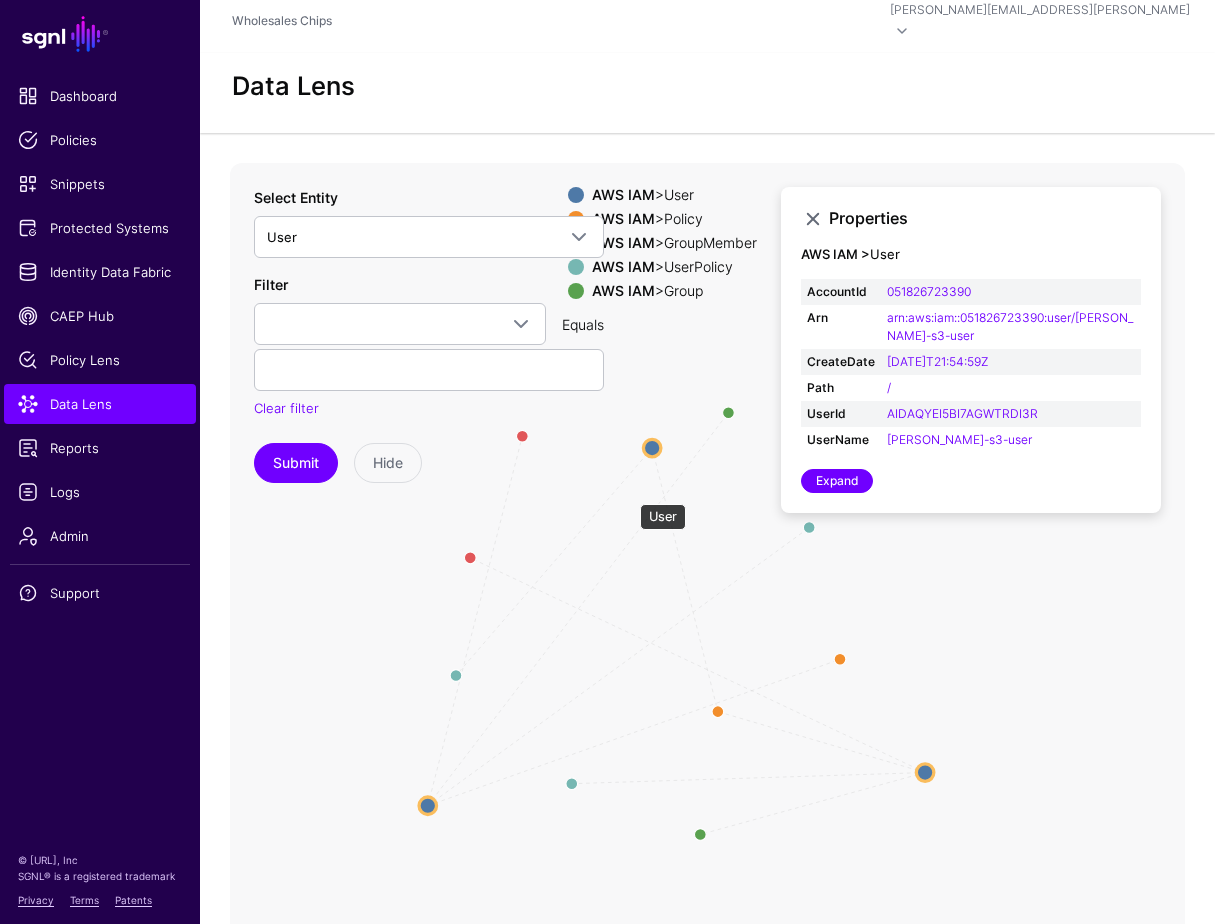 drag, startPoint x: 630, startPoint y: 494, endPoint x: 646, endPoint y: 428, distance: 67.911705 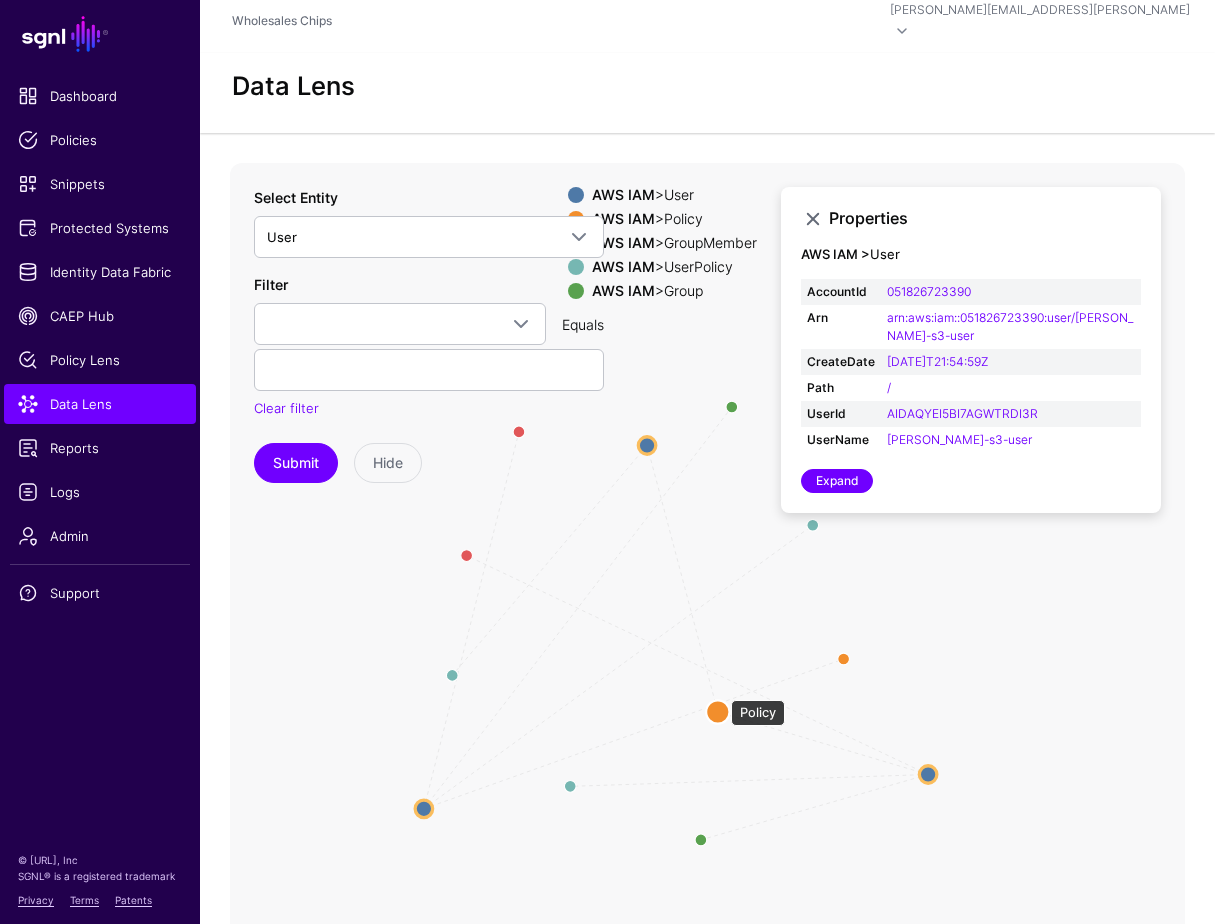 click 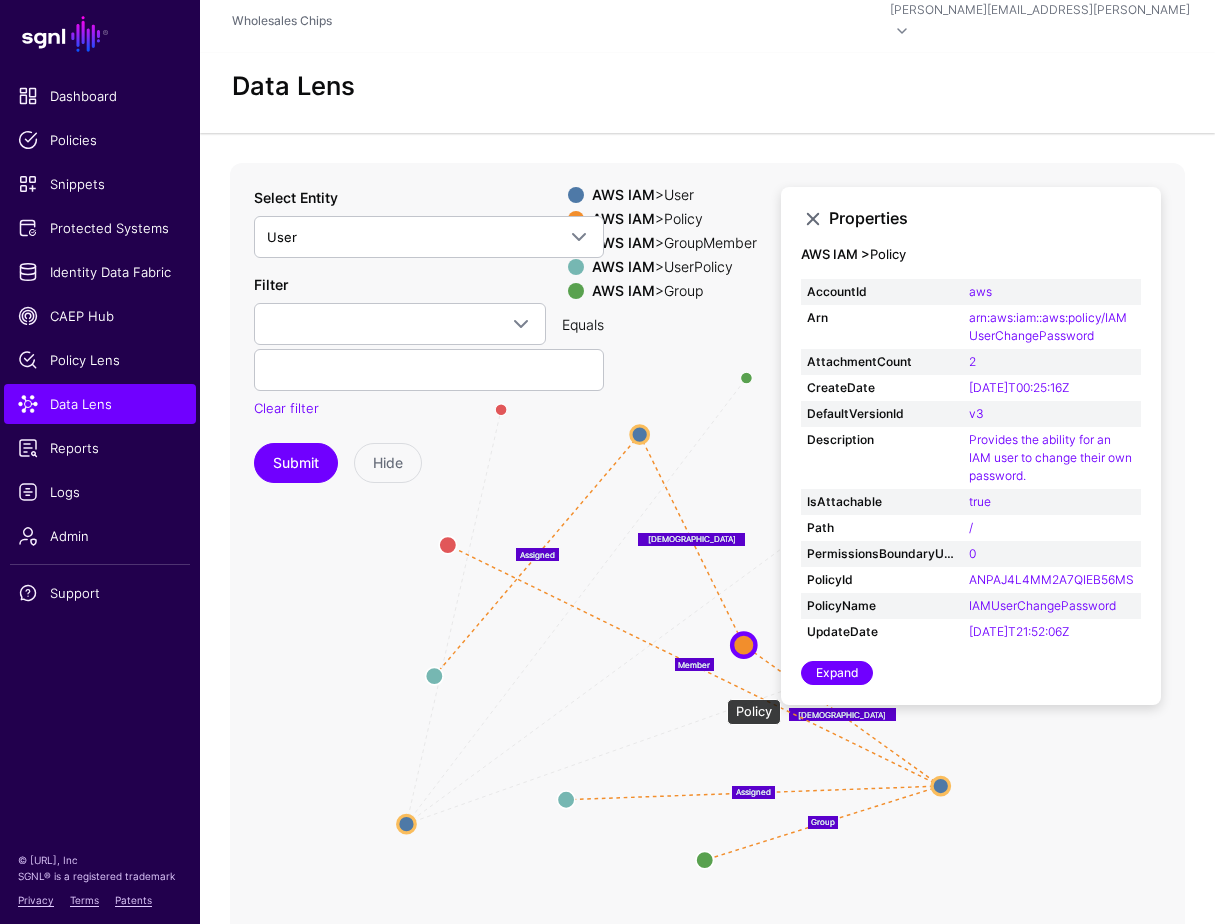 drag, startPoint x: 717, startPoint y: 689, endPoint x: 743, endPoint y: 622, distance: 71.867935 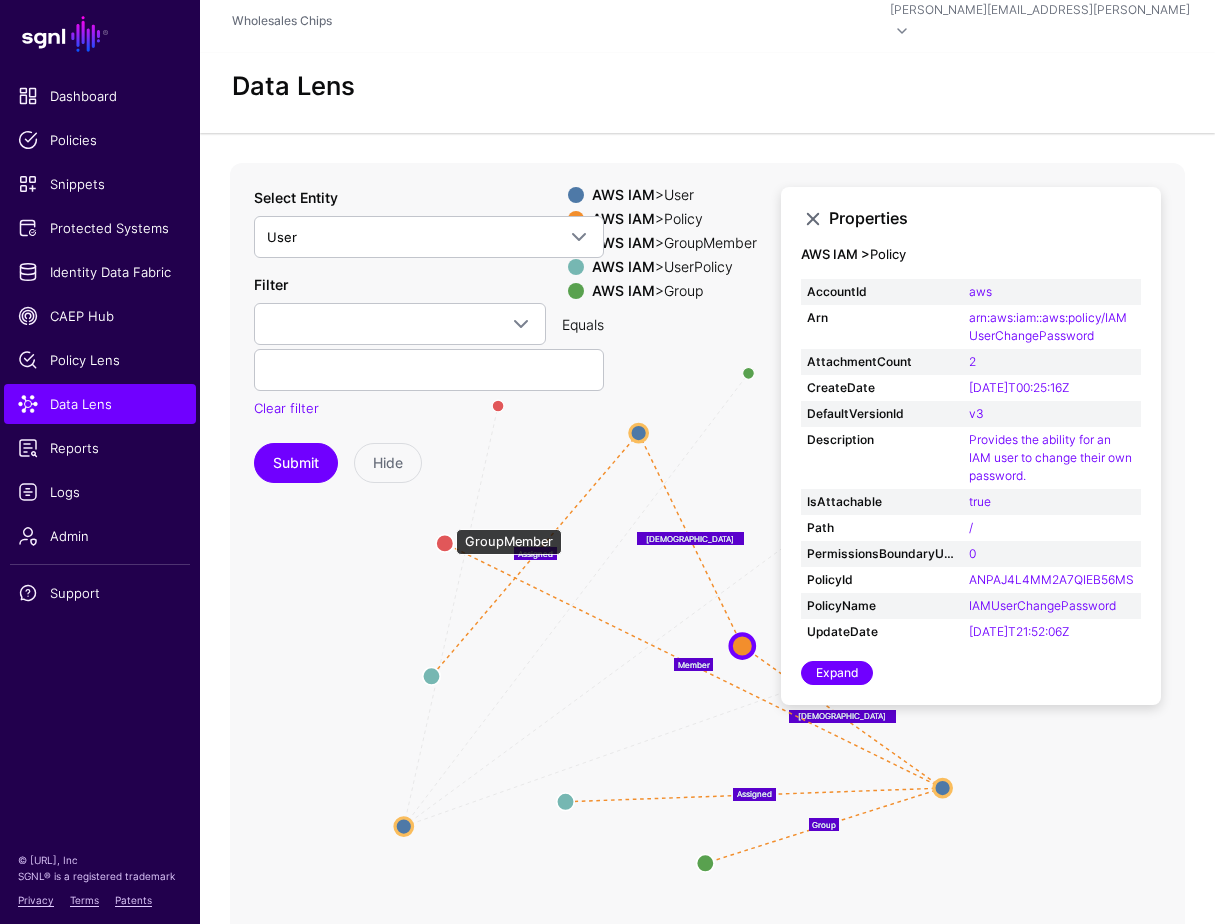 click 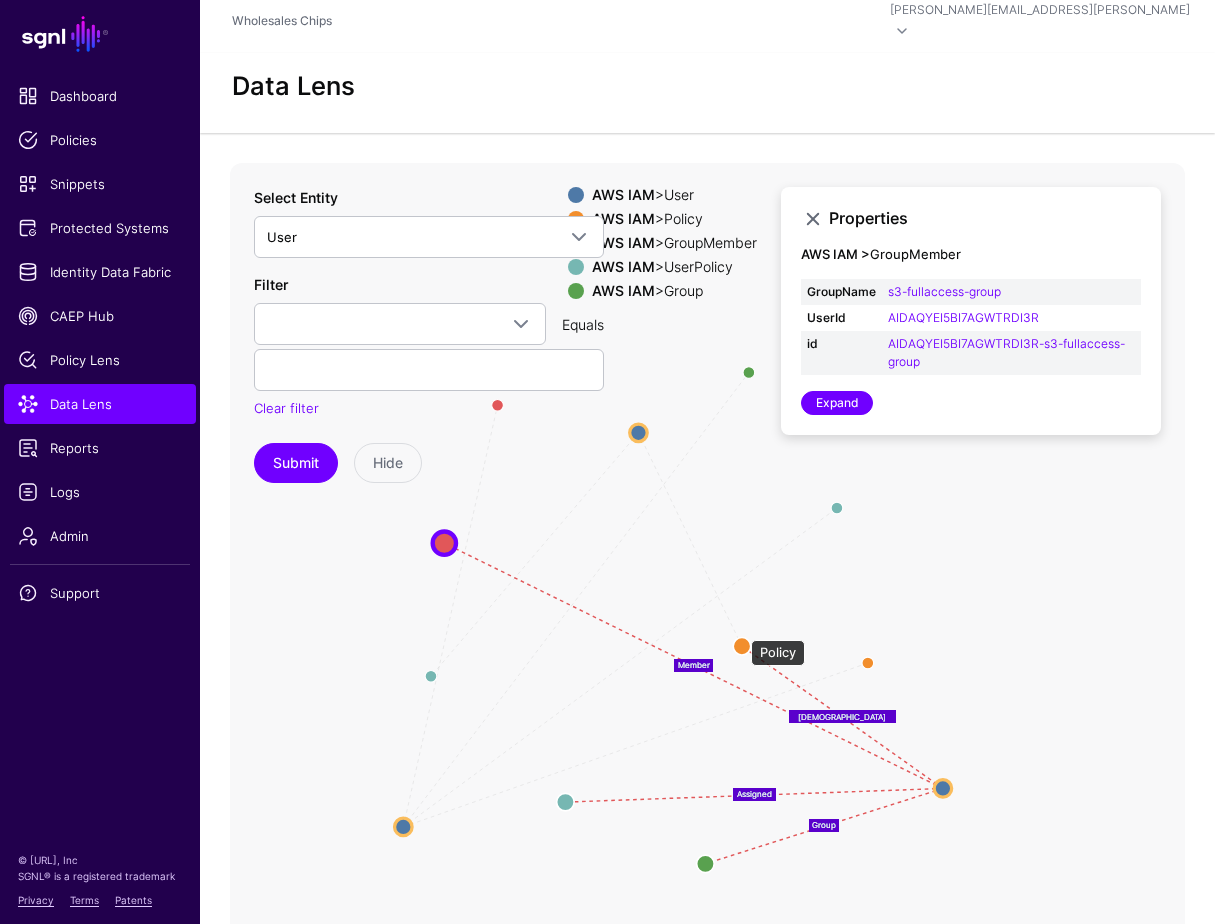 click 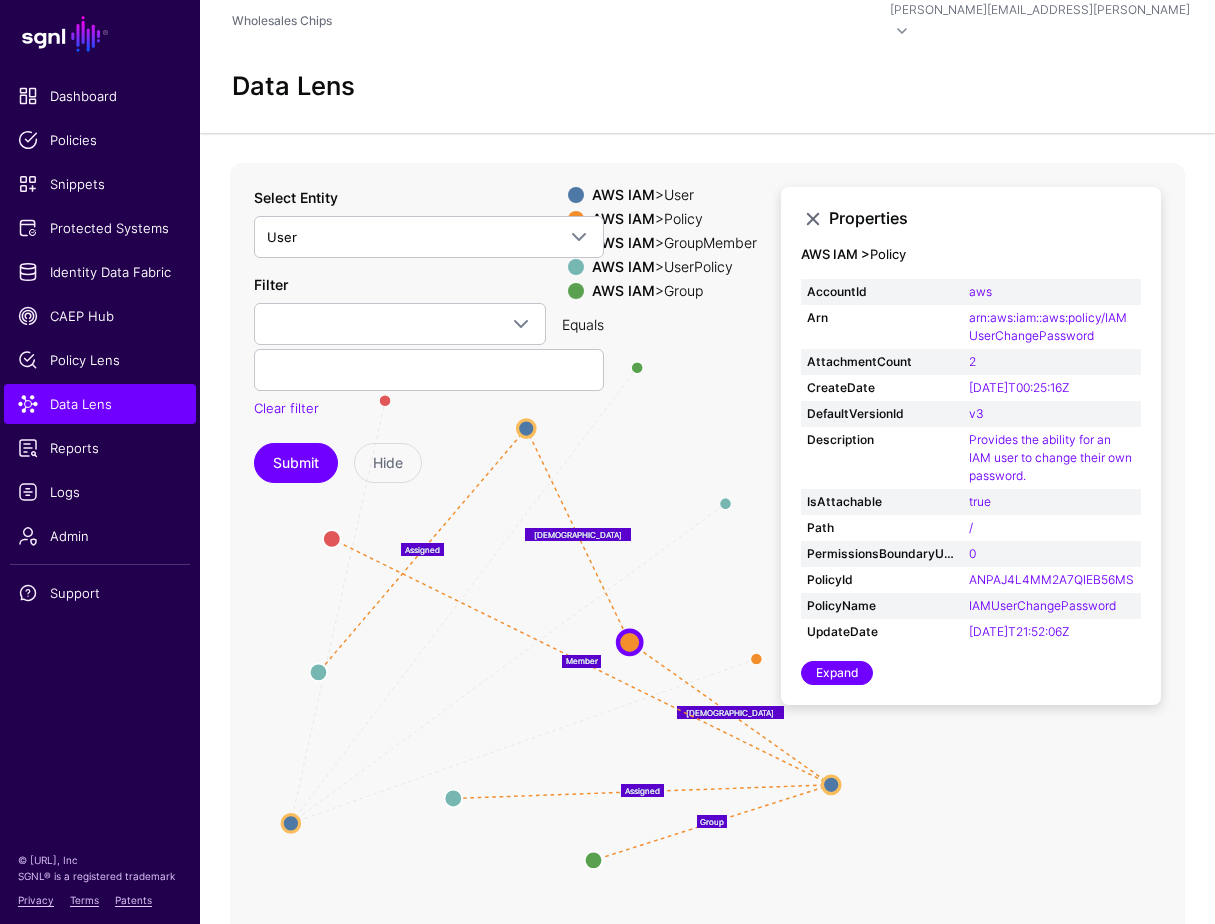 drag, startPoint x: 752, startPoint y: 568, endPoint x: 626, endPoint y: 561, distance: 126.1943 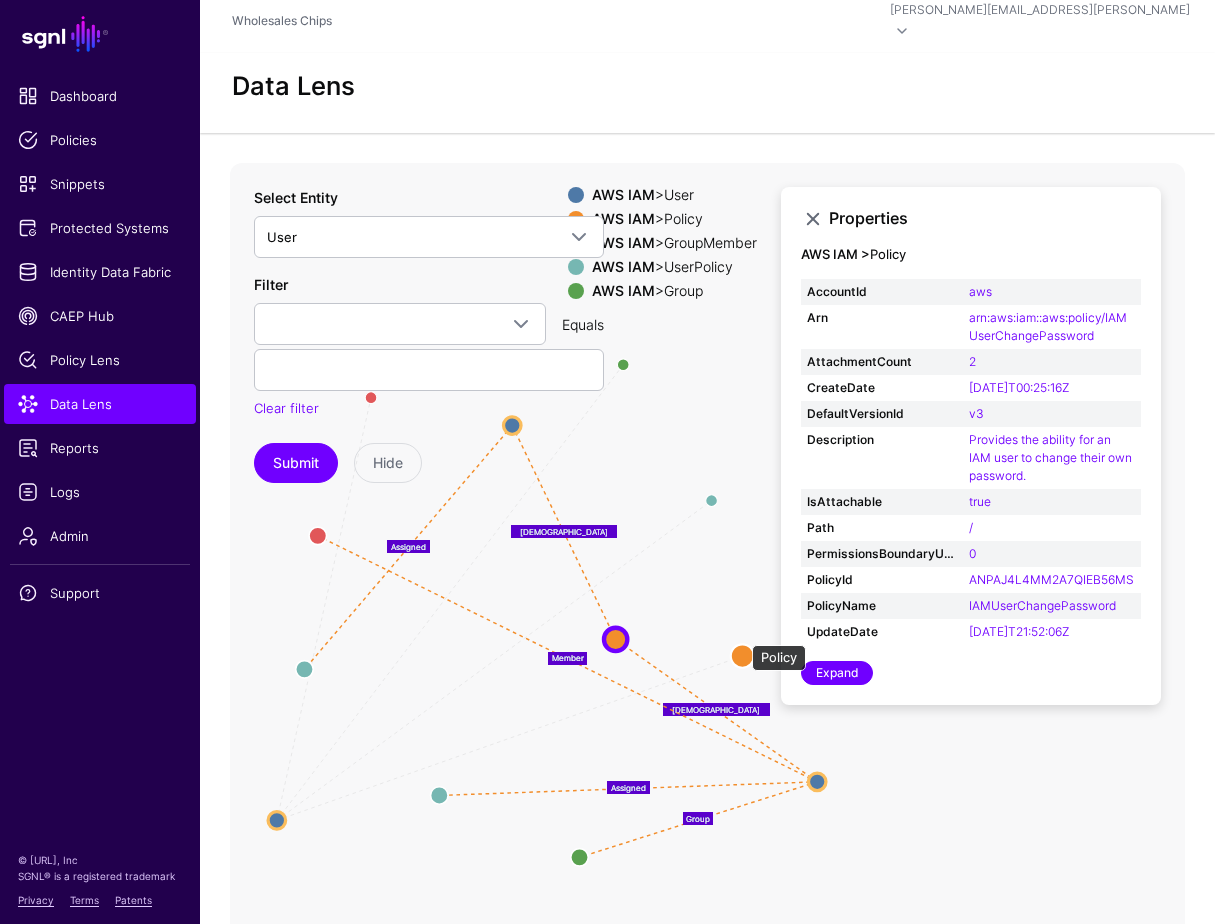 click 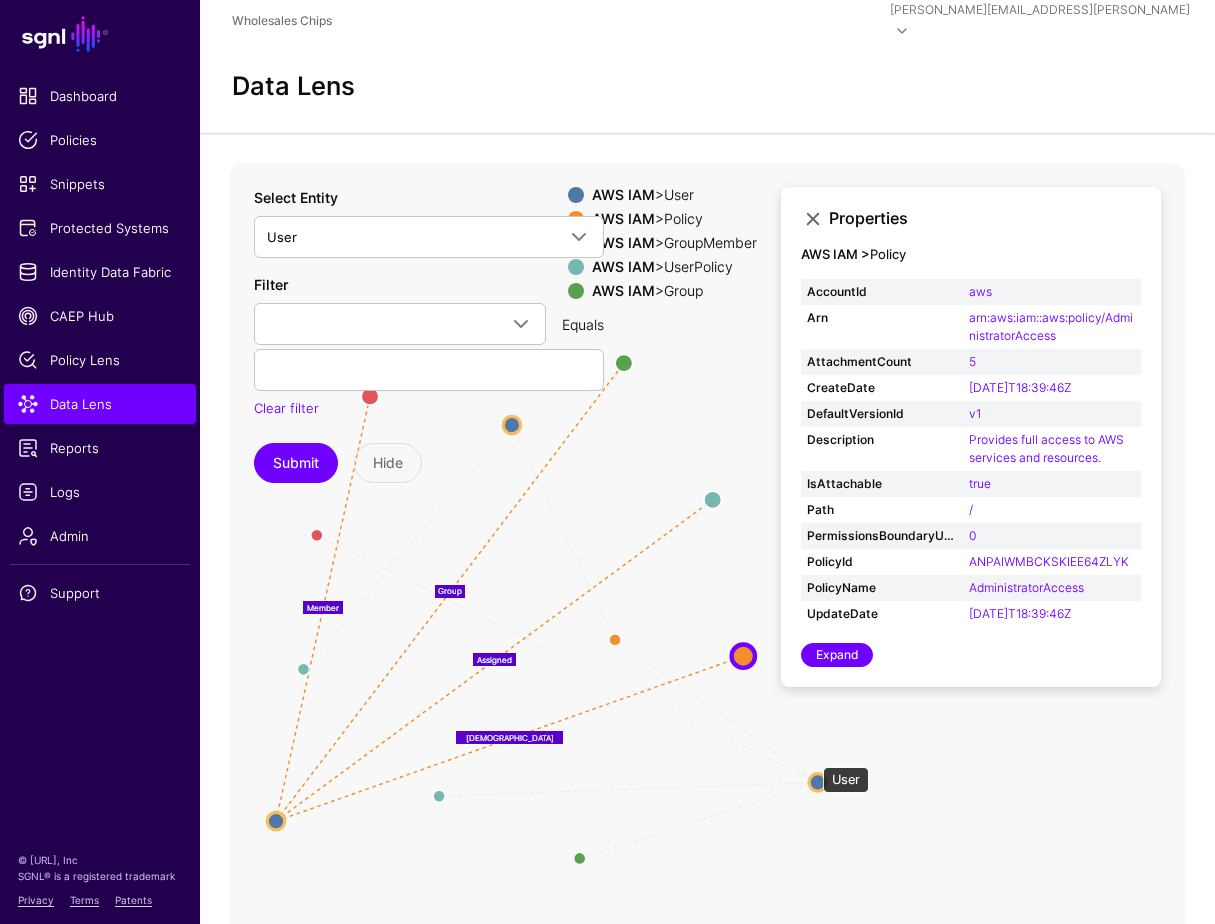 click 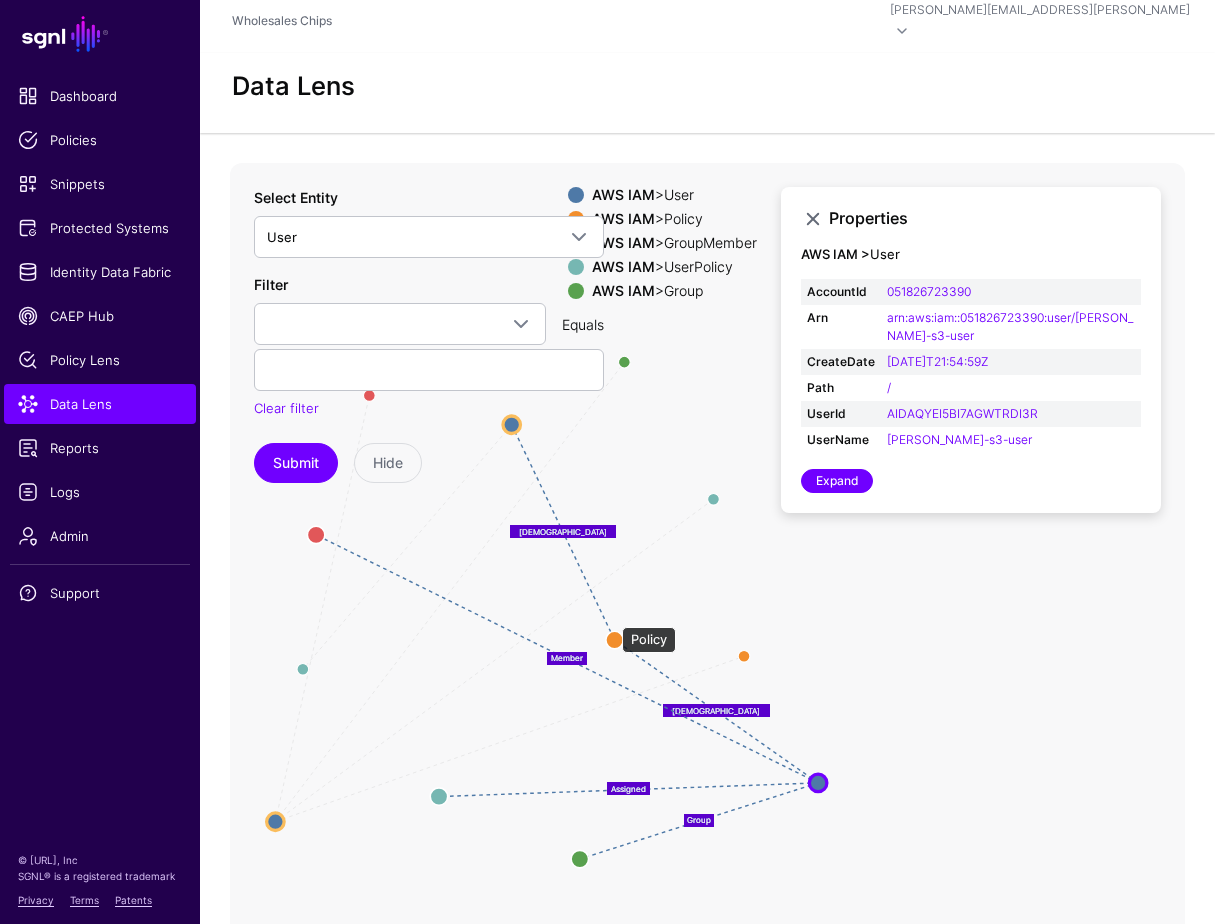 click 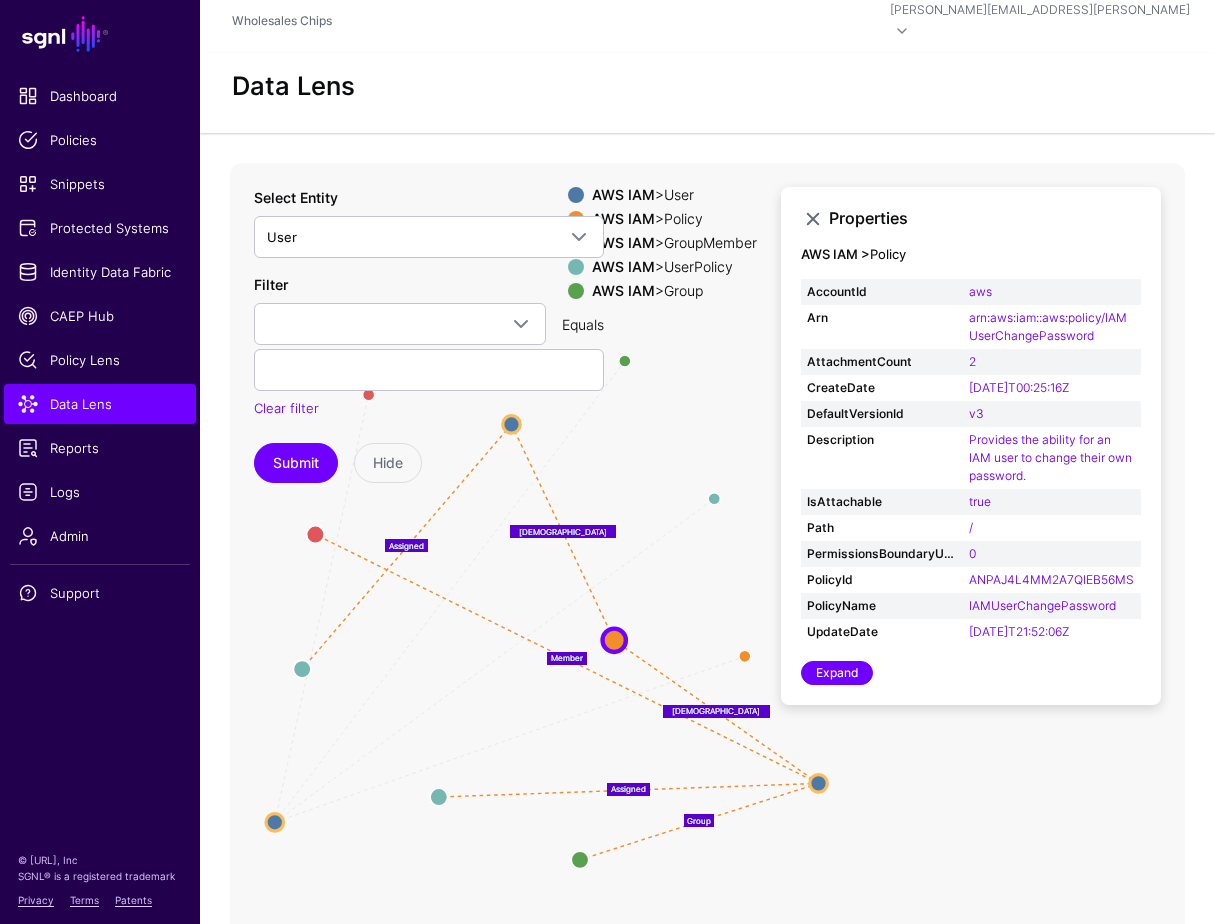 click on "Assigned Member HasPolicy Group HasPolicy Member Assigned HasPolicy Group Assigned User User UserPolicy UserPolicy GroupMember GroupMember Policy Policy Group Group User User User User Policy Policy GroupMember GroupMember UserPolicy UserPolicy Group Group UserPolicy UserPolicy" 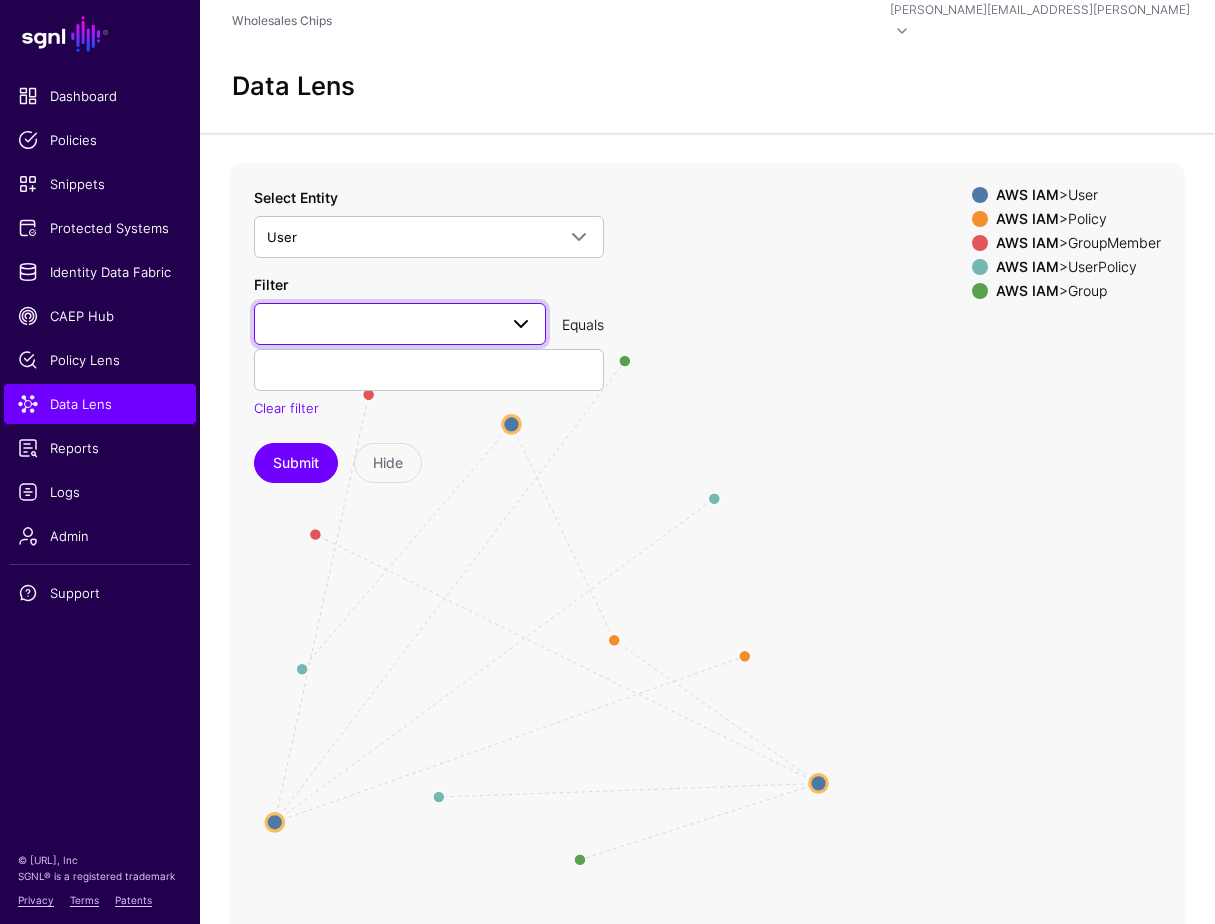 click at bounding box center [521, 324] 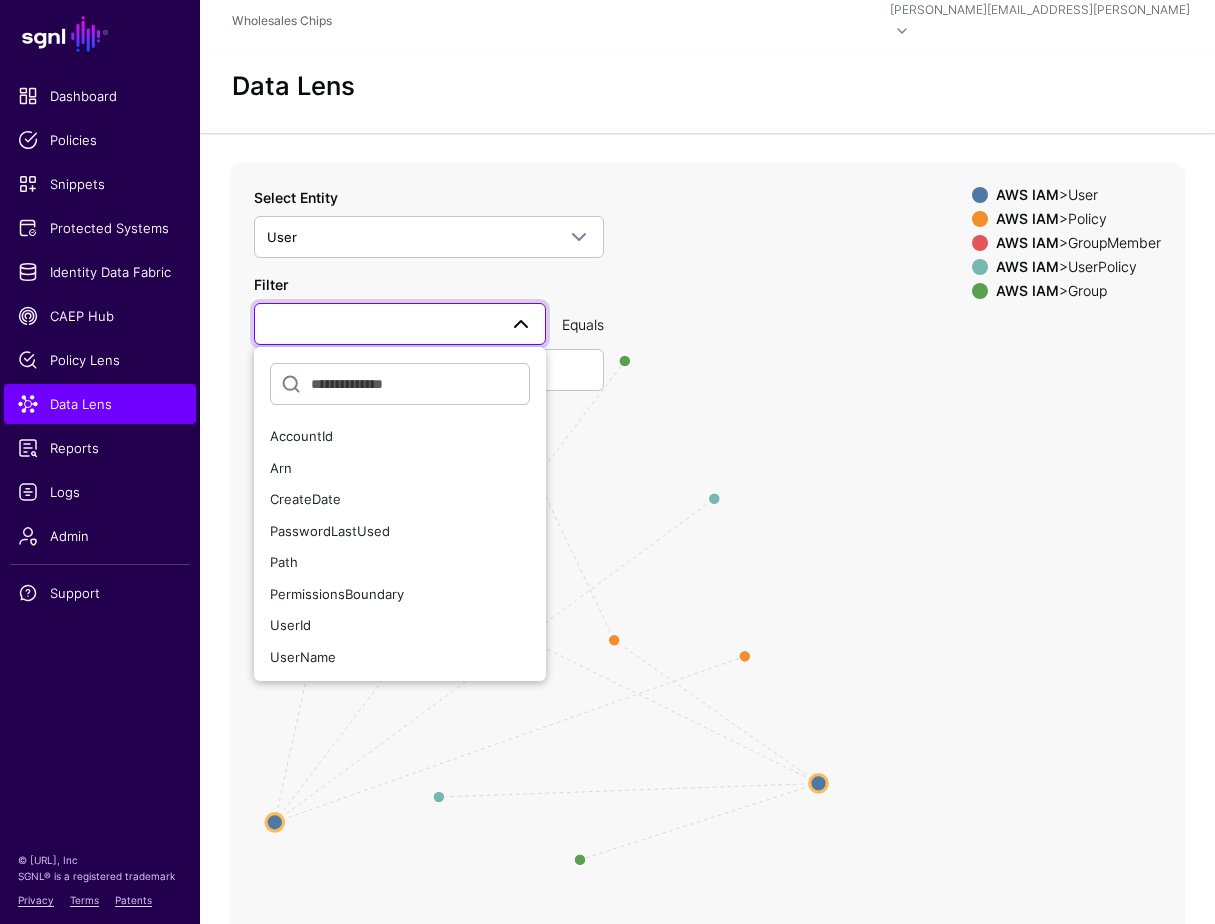 click at bounding box center [521, 324] 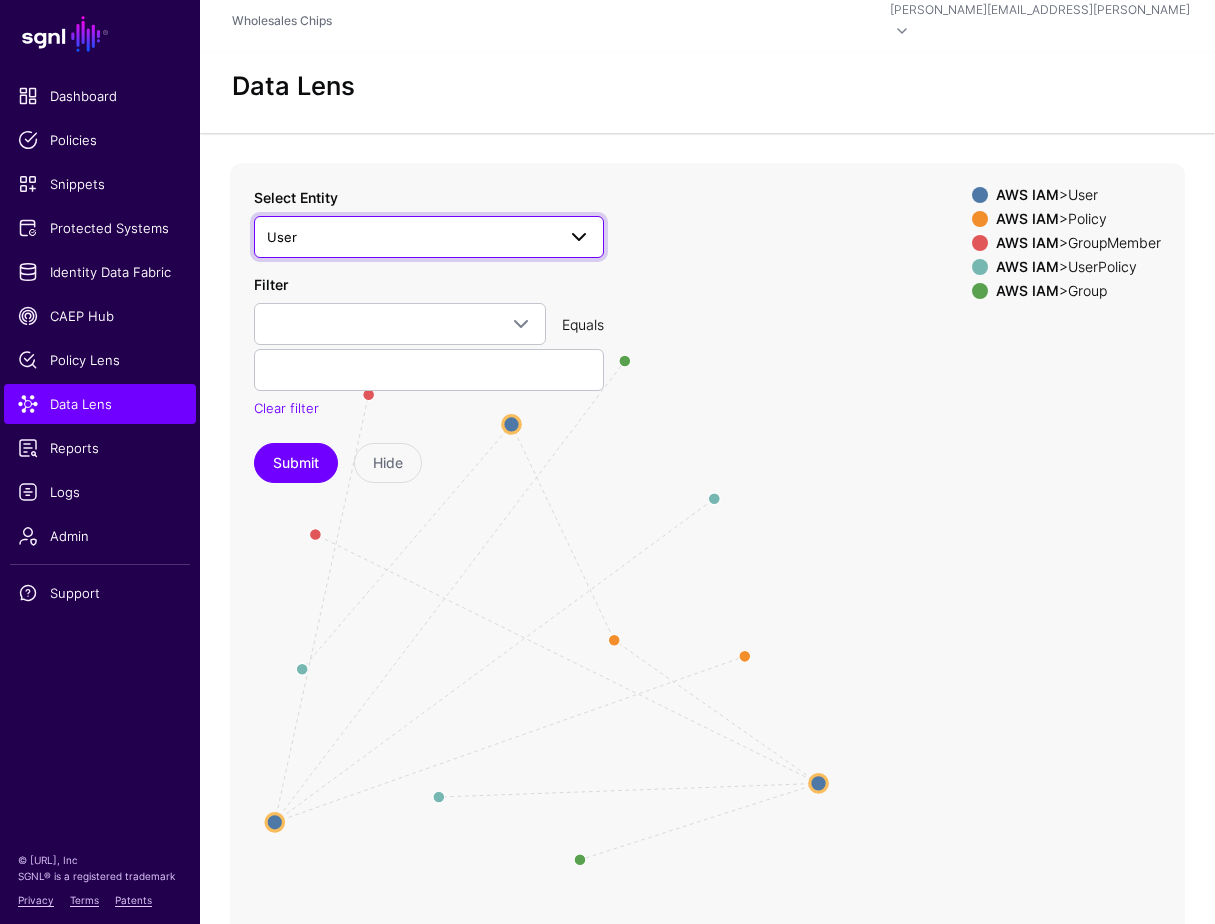 click on "User" at bounding box center [429, 237] 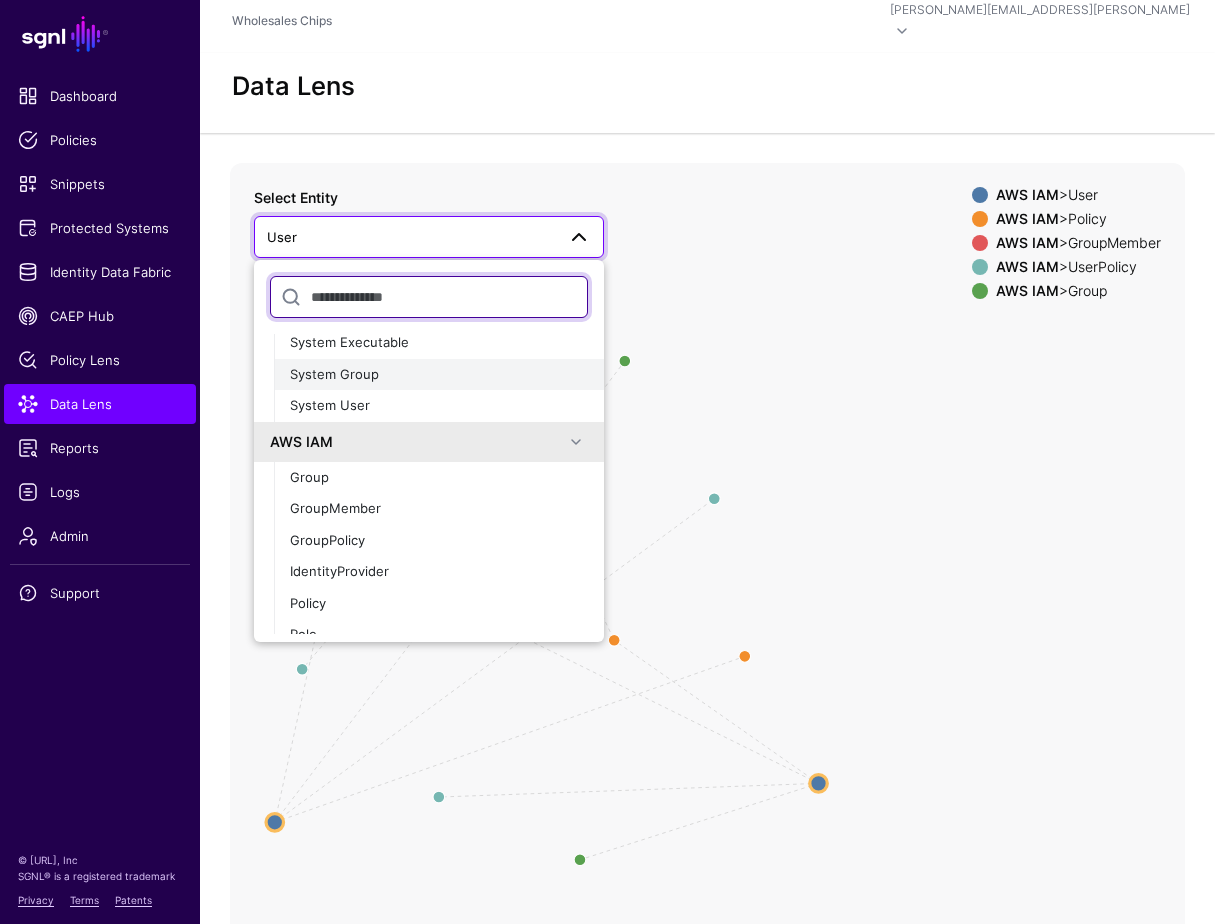 scroll, scrollTop: 154, scrollLeft: 0, axis: vertical 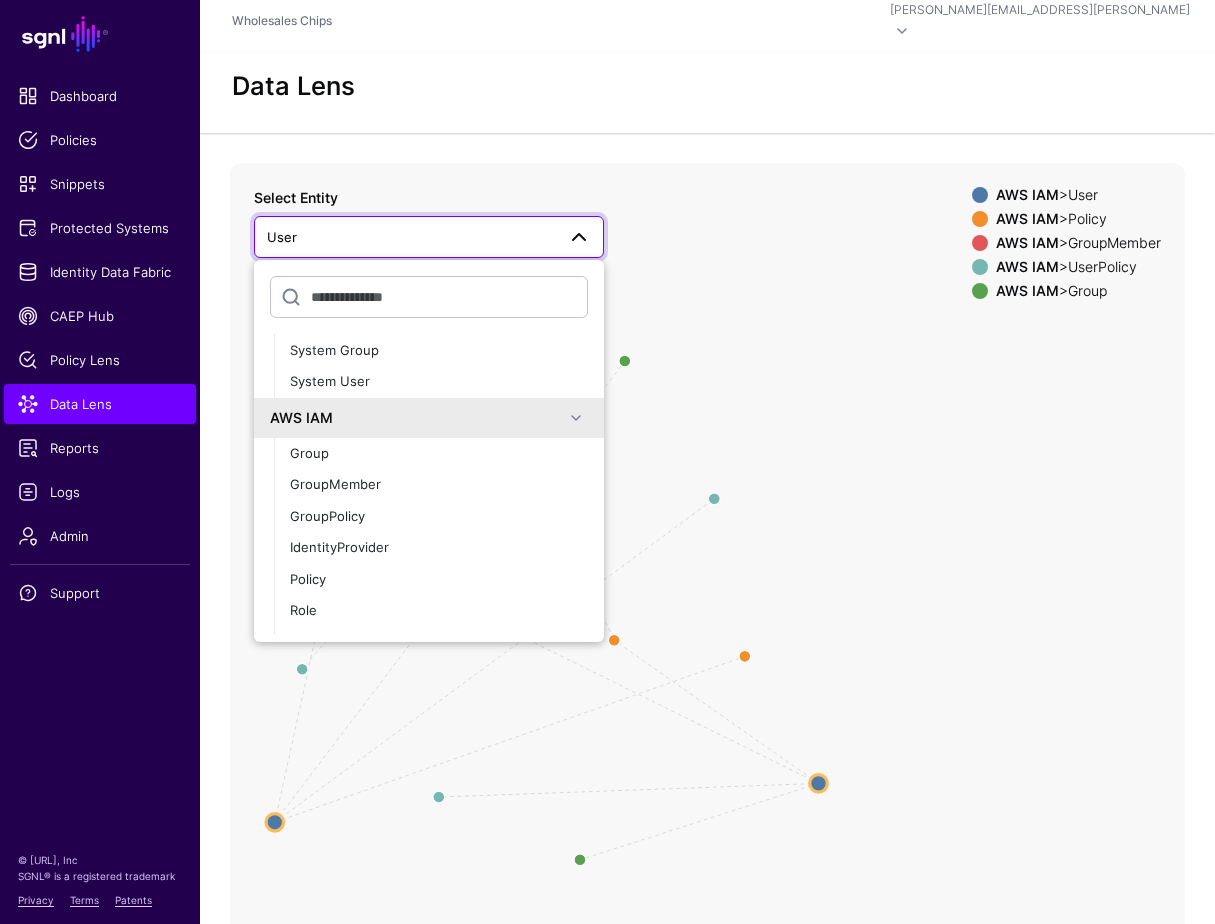 click on "Assigned Member HasPolicy Group HasPolicy Member Assigned HasPolicy Group Assigned User User UserPolicy UserPolicy GroupMember GroupMember Policy Policy Group Group User User User User Policy Policy GroupMember GroupMember UserPolicy UserPolicy Group Group UserPolicy UserPolicy Policy AWS IAM  >   User  AWS IAM  >   Policy  AWS IAM  >   GroupMember  AWS IAM  >   UserPolicy  AWS IAM  >   Group  Select Entity User Linux Host (Sudo Plugin)  Host Information   PAM Configuration   Sudoers Configuration   System Executable   System Group   System User  AWS IAM  Group   GroupMember   GroupPolicy   IdentityProvider   Policy   Role   RolePolicy   User   UserPolicy  CrowdStrike  Detection   Device   Endpoint   Endpoint Incident   EndpointAccountActiveDirectory   EndpointRiskFactor   Incident   IncidentAlertEvent   IncidentAlertEventEntity   IncidentCompromisedEntity   User   UserAccountActiveDirectory   UserRiskFactor  Python Test  test  AWS Identity Center  Group   GroupMembership   PermissionSet   User  Keeper  User" 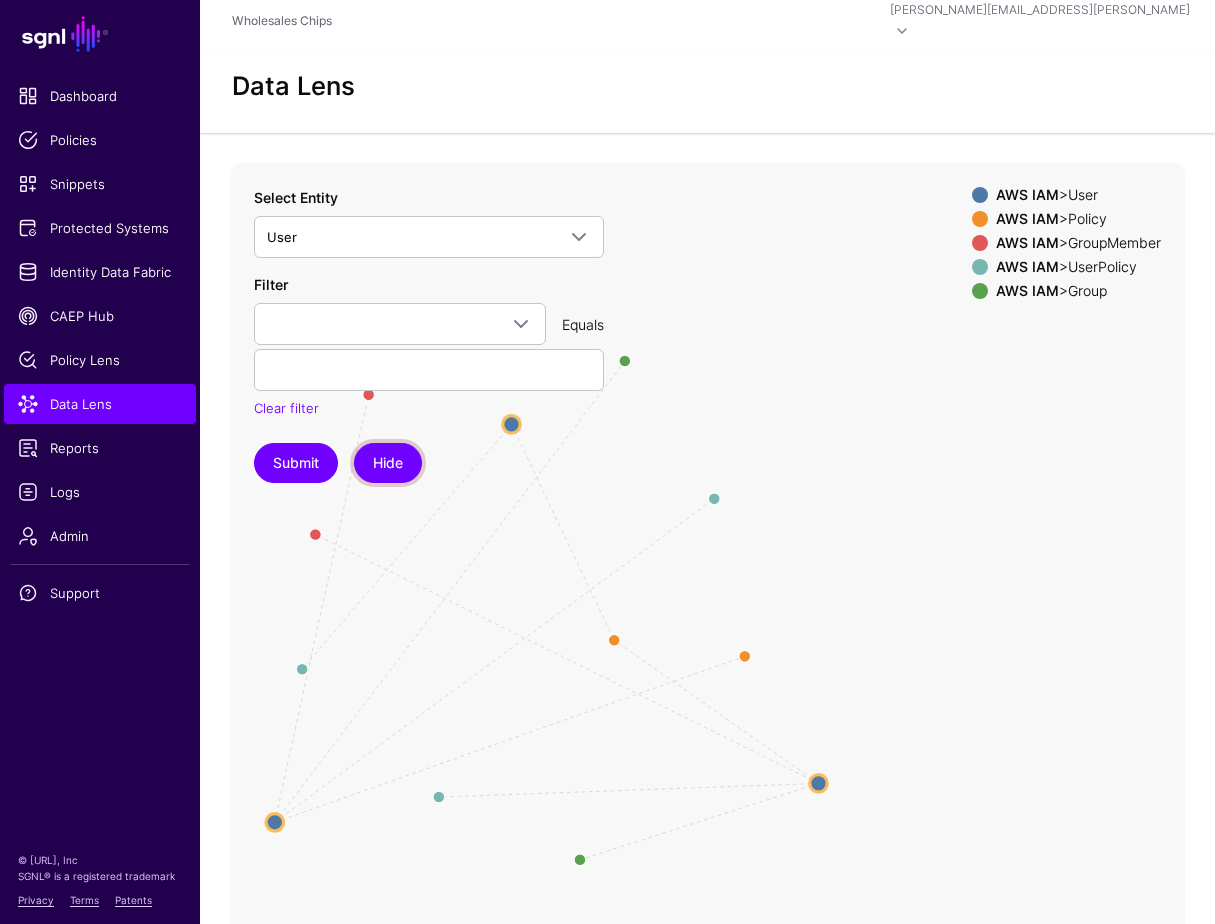 click on "Hide" 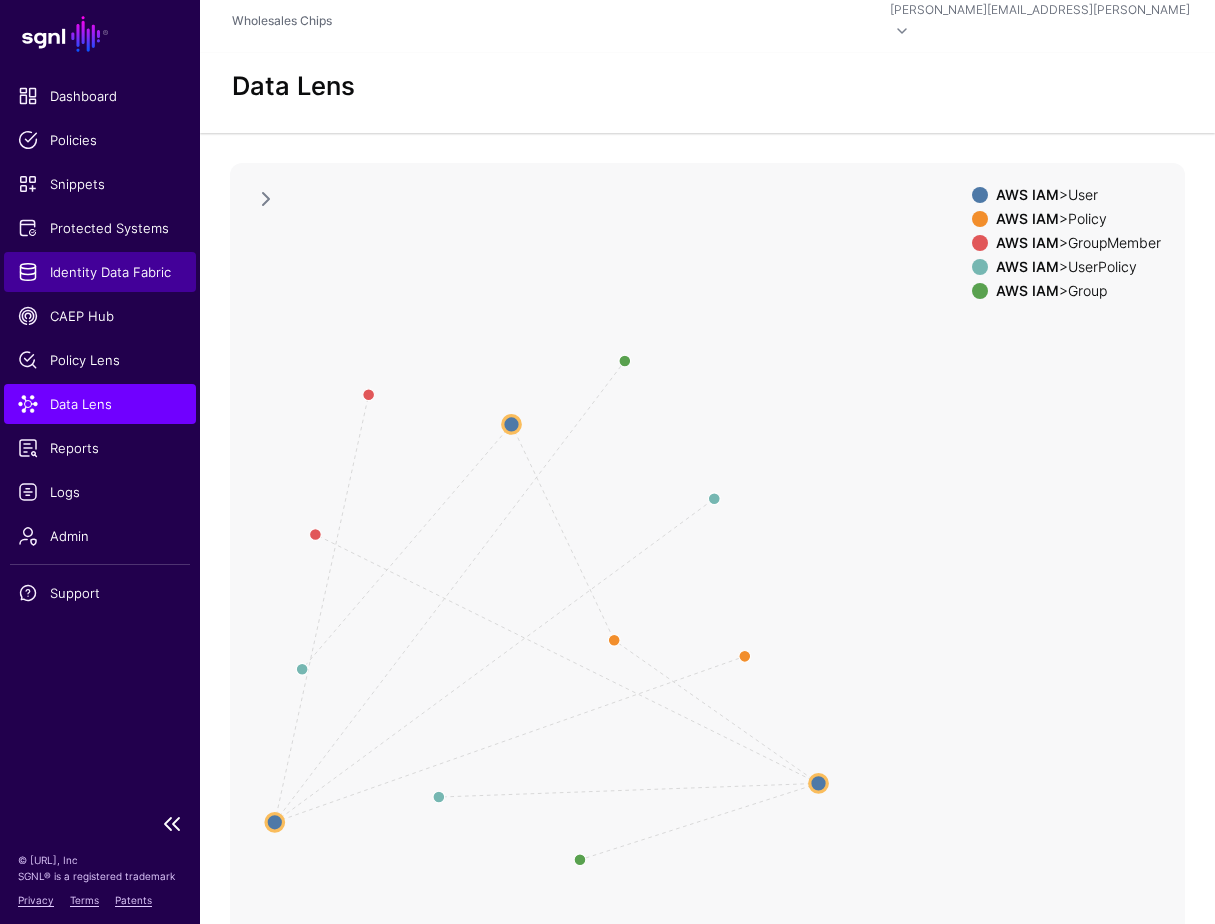 click on "Identity Data Fabric" 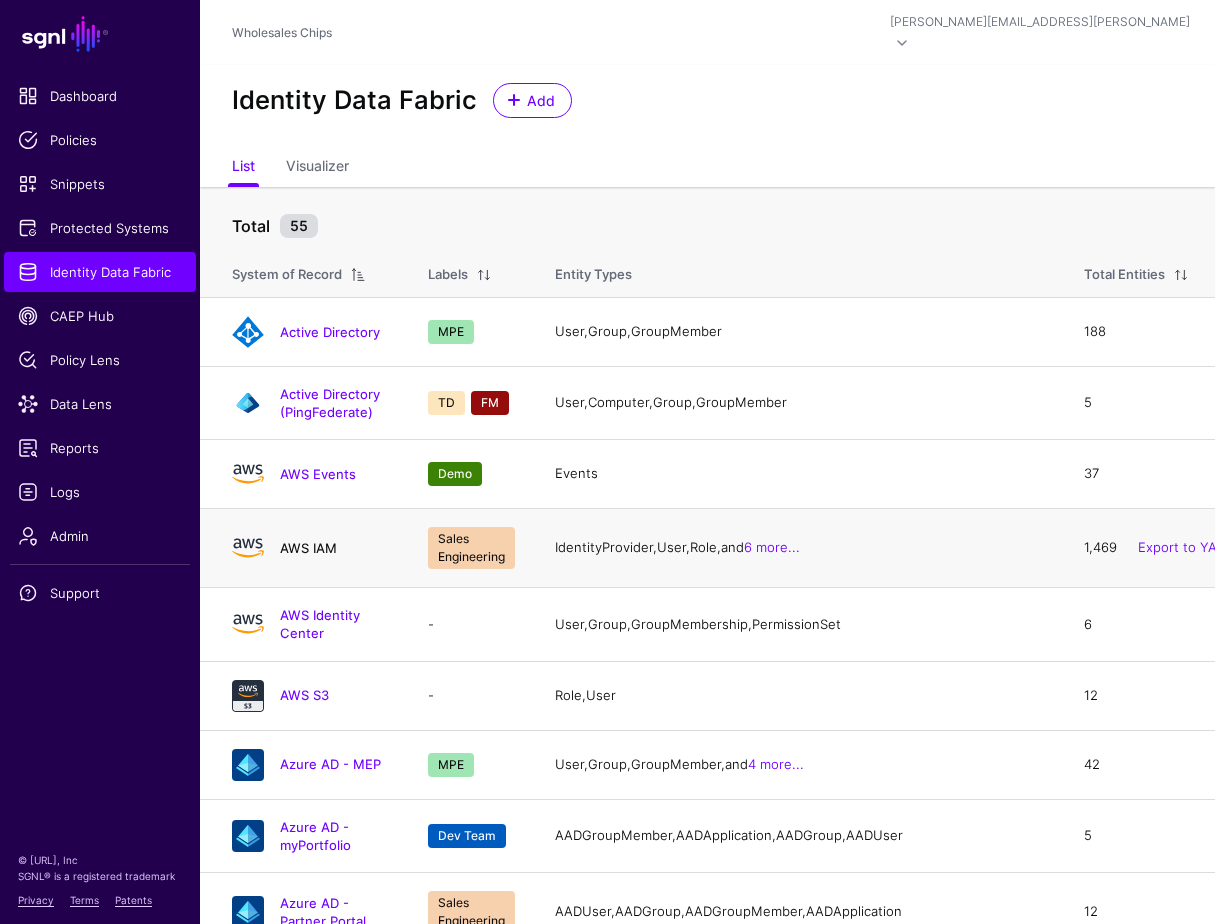 click on "AWS IAM" 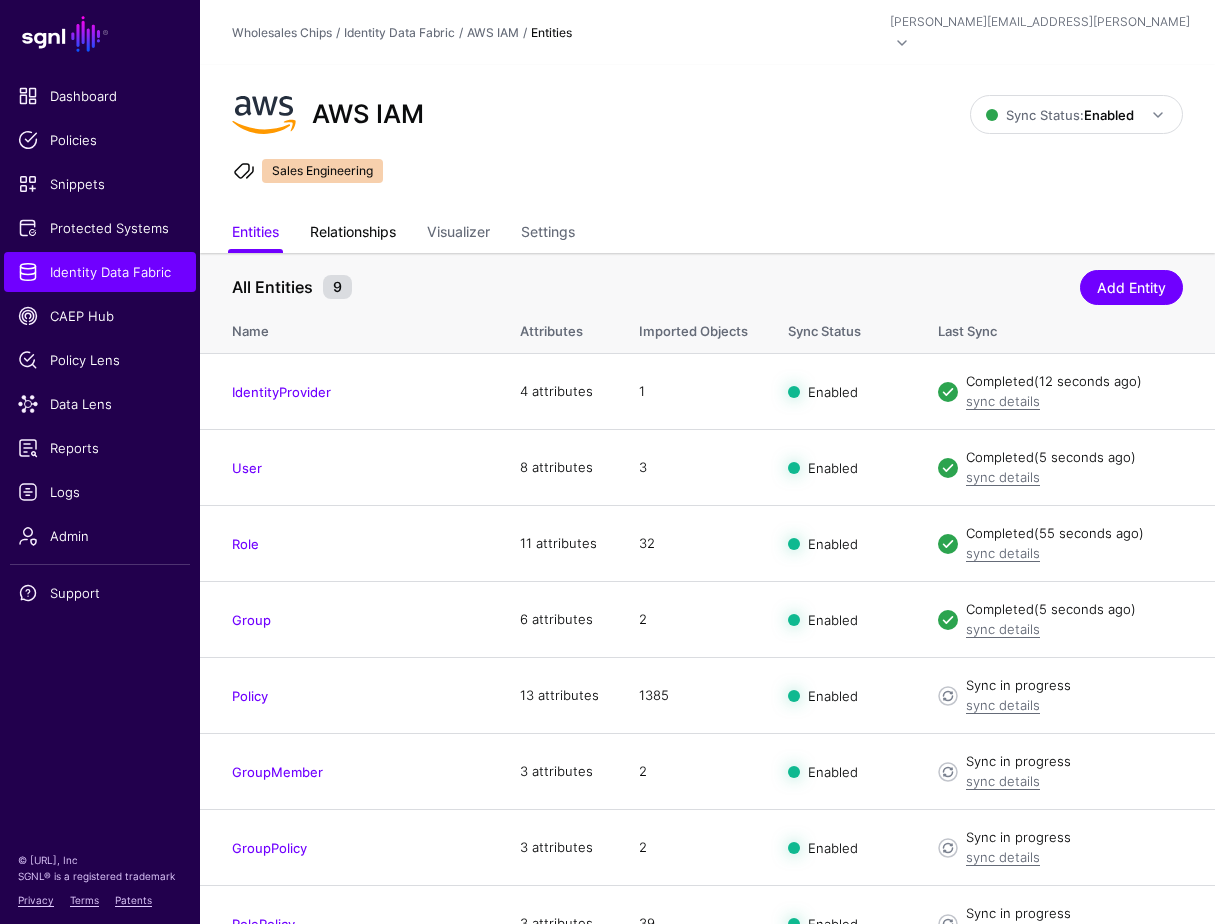 click on "Relationships" 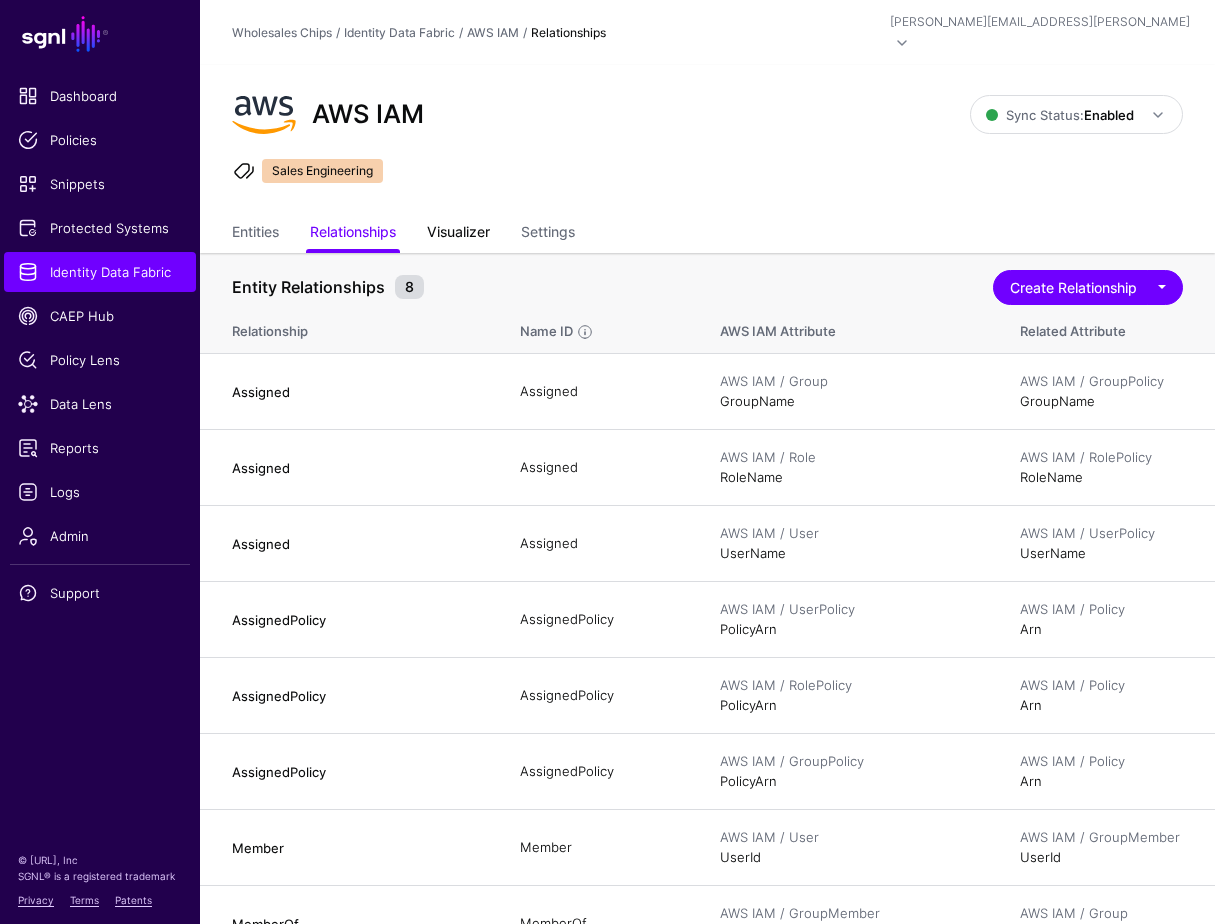 click on "Visualizer" 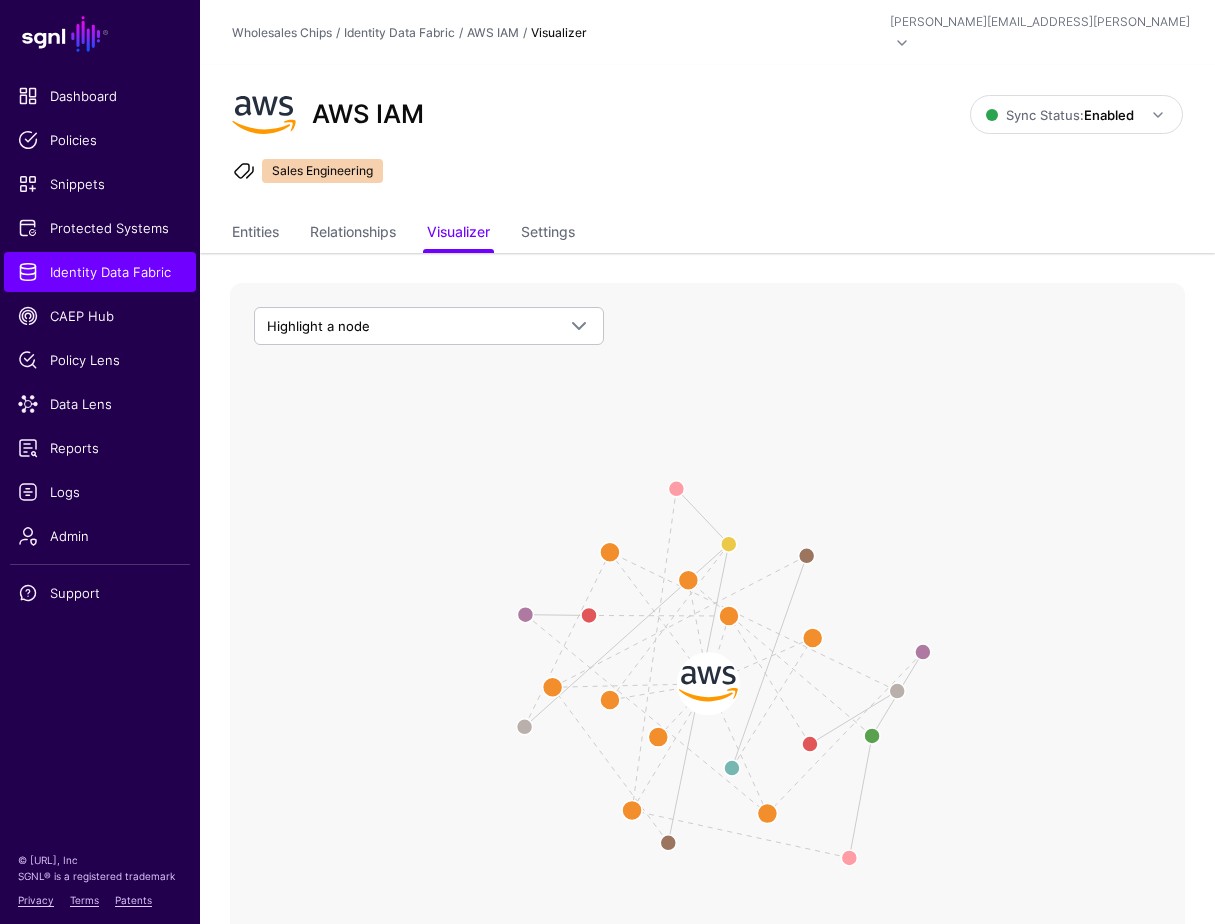 click 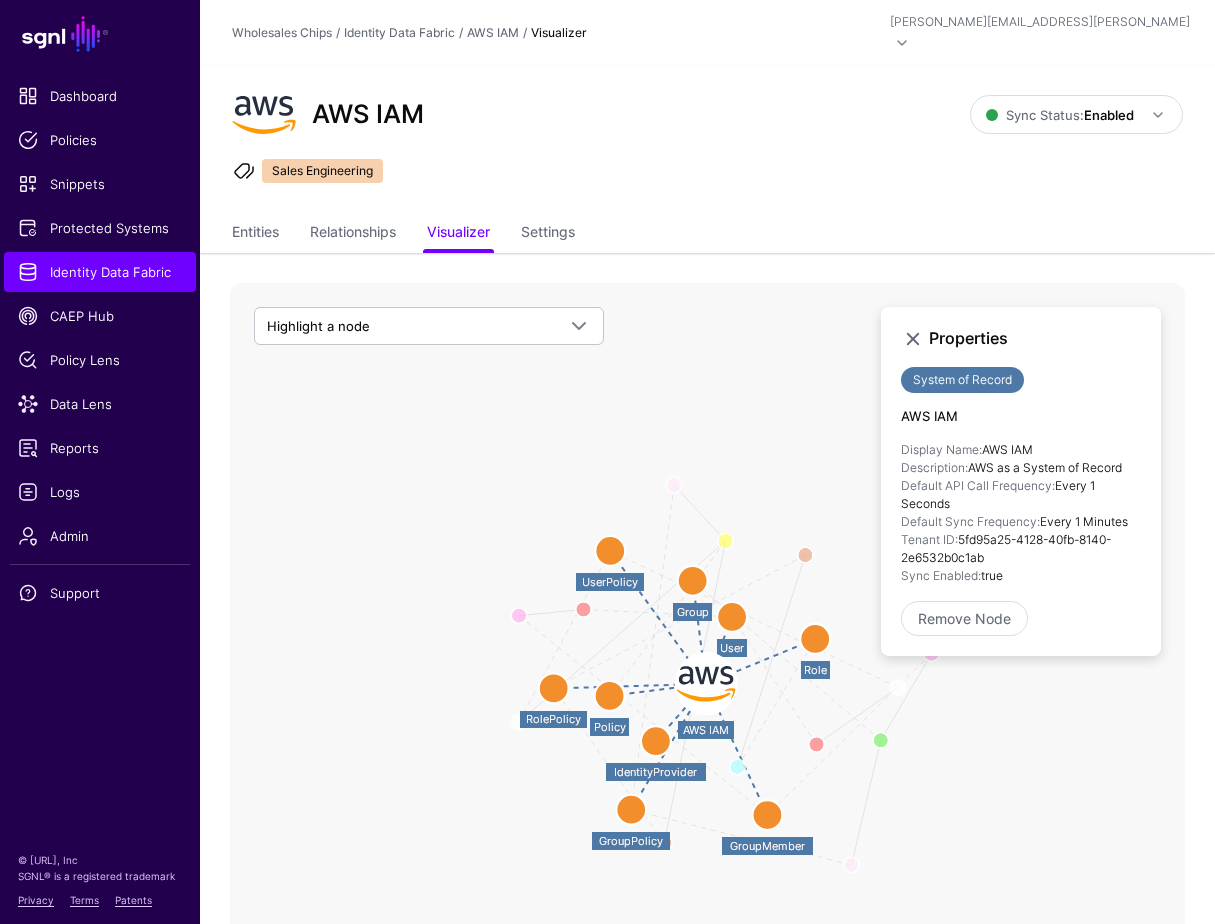 click 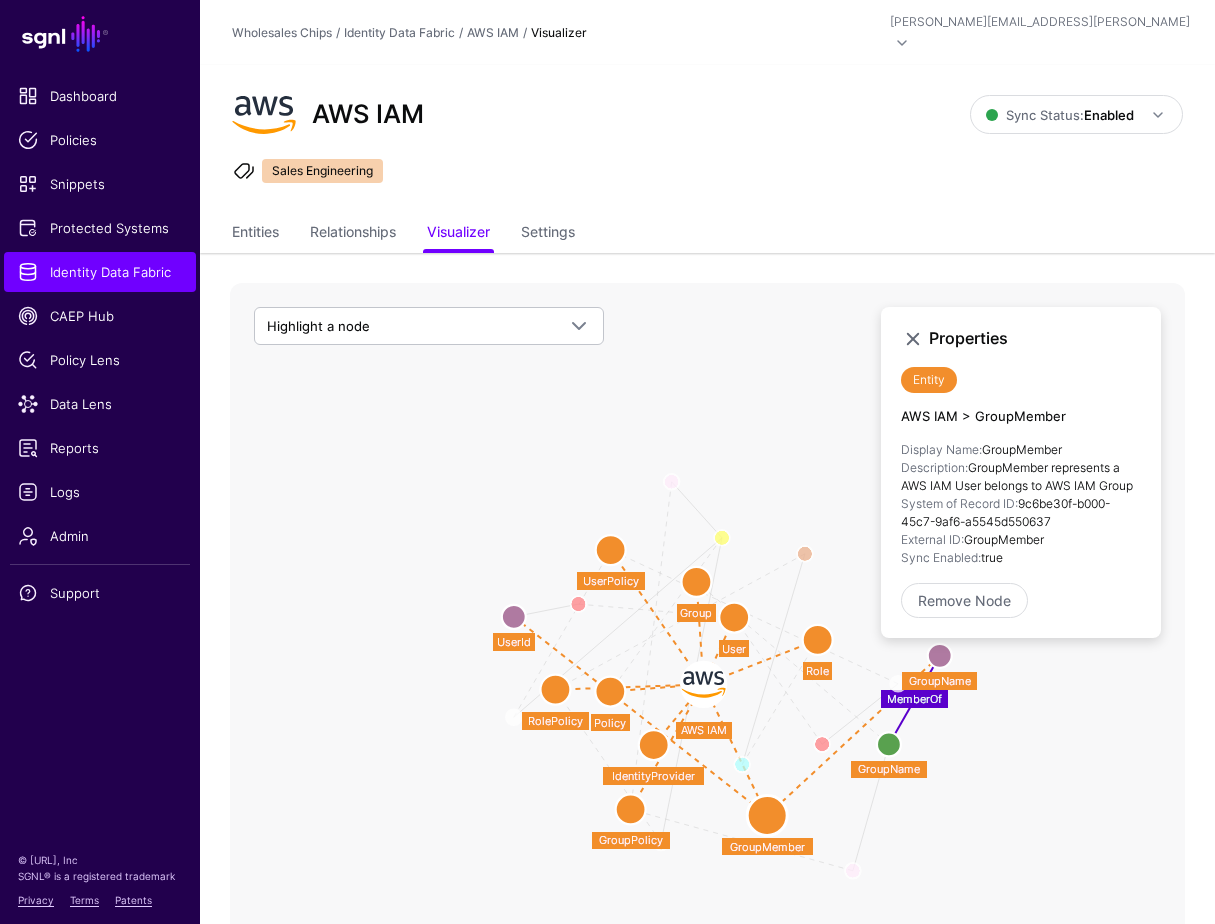 click 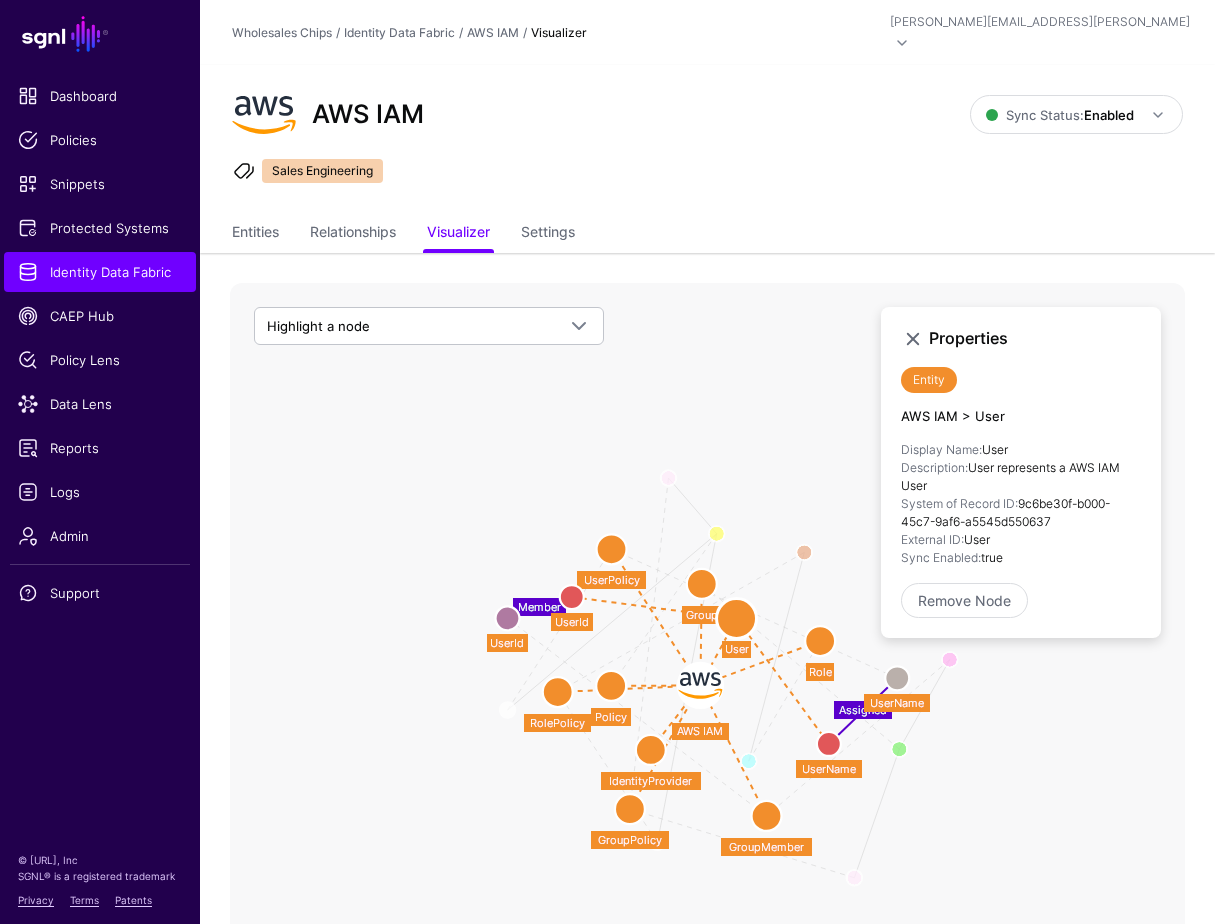 click 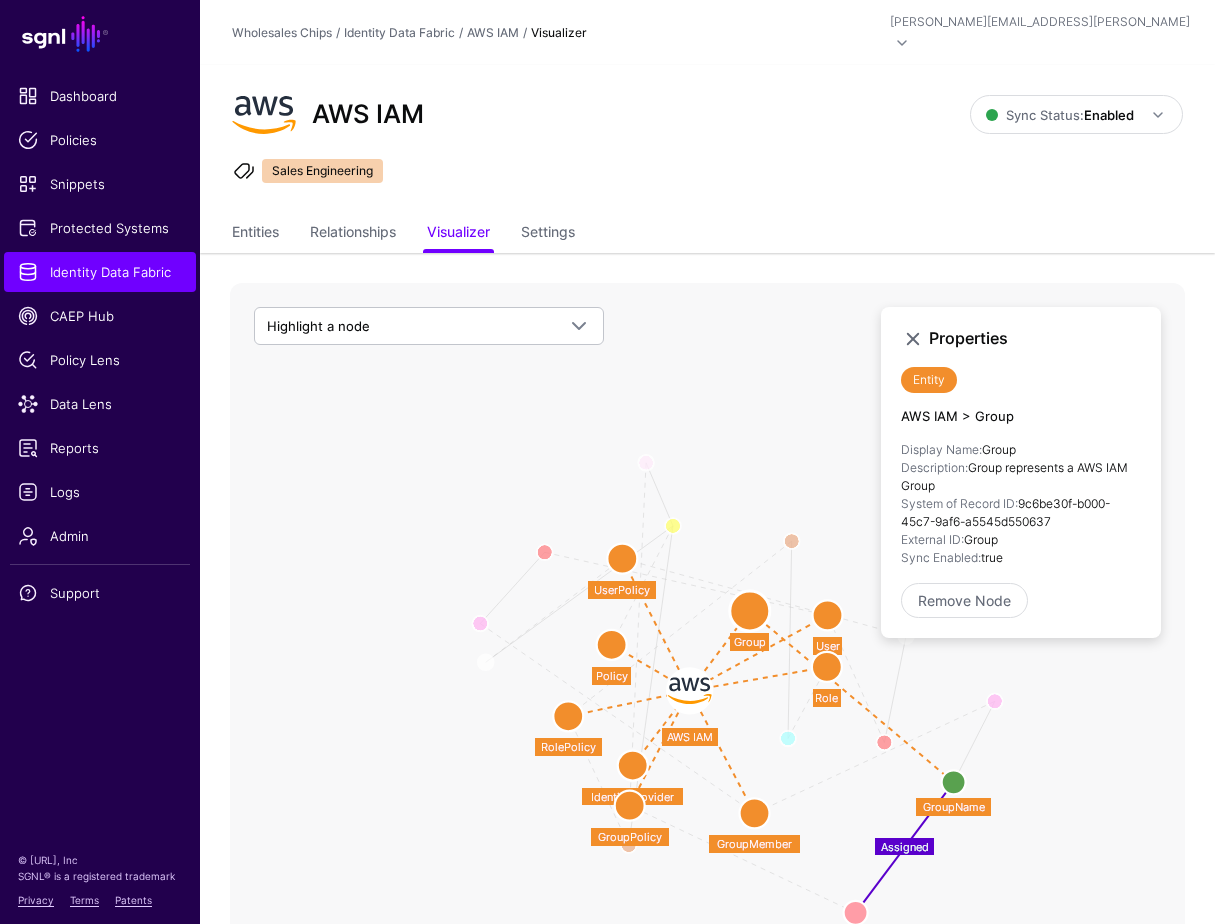 drag, startPoint x: 736, startPoint y: 605, endPoint x: 831, endPoint y: 606, distance: 95.005264 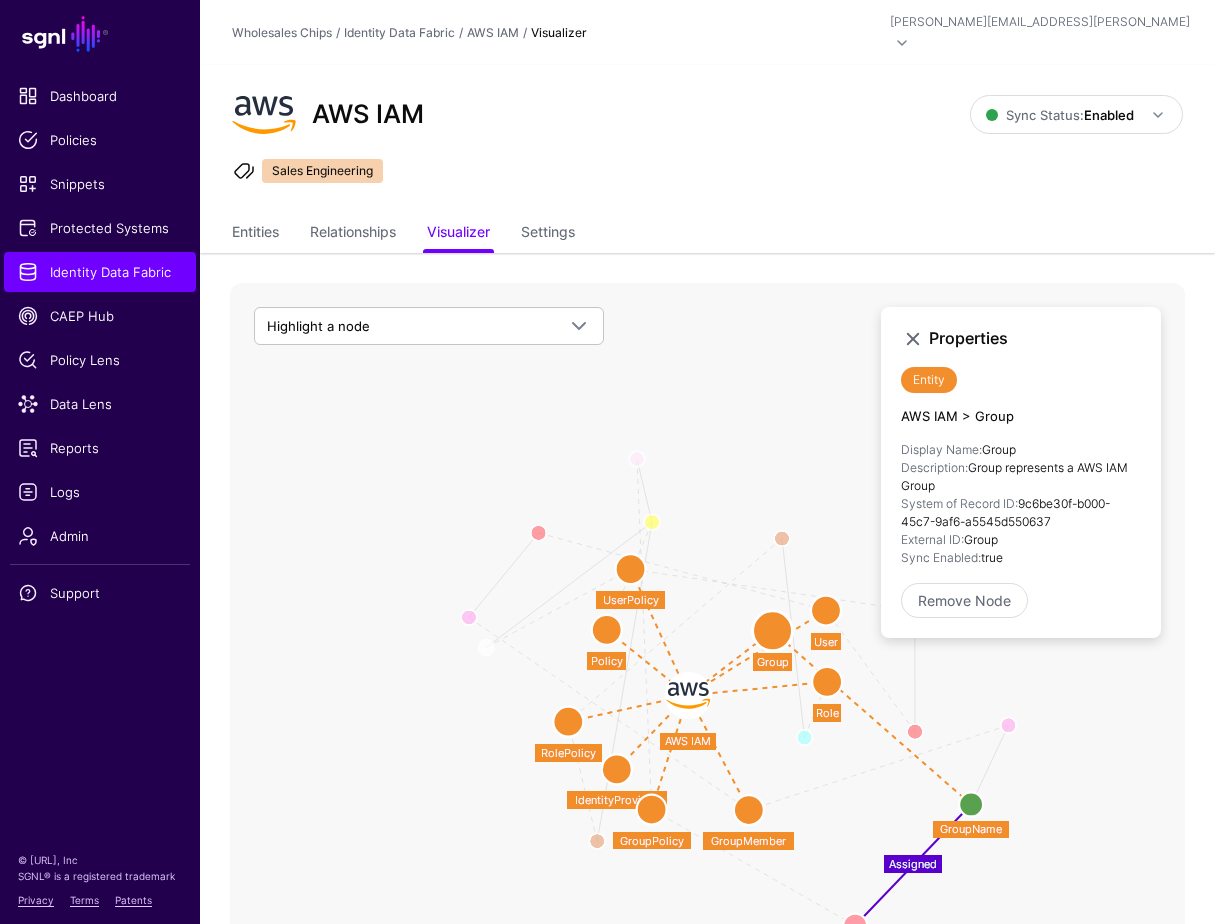 click 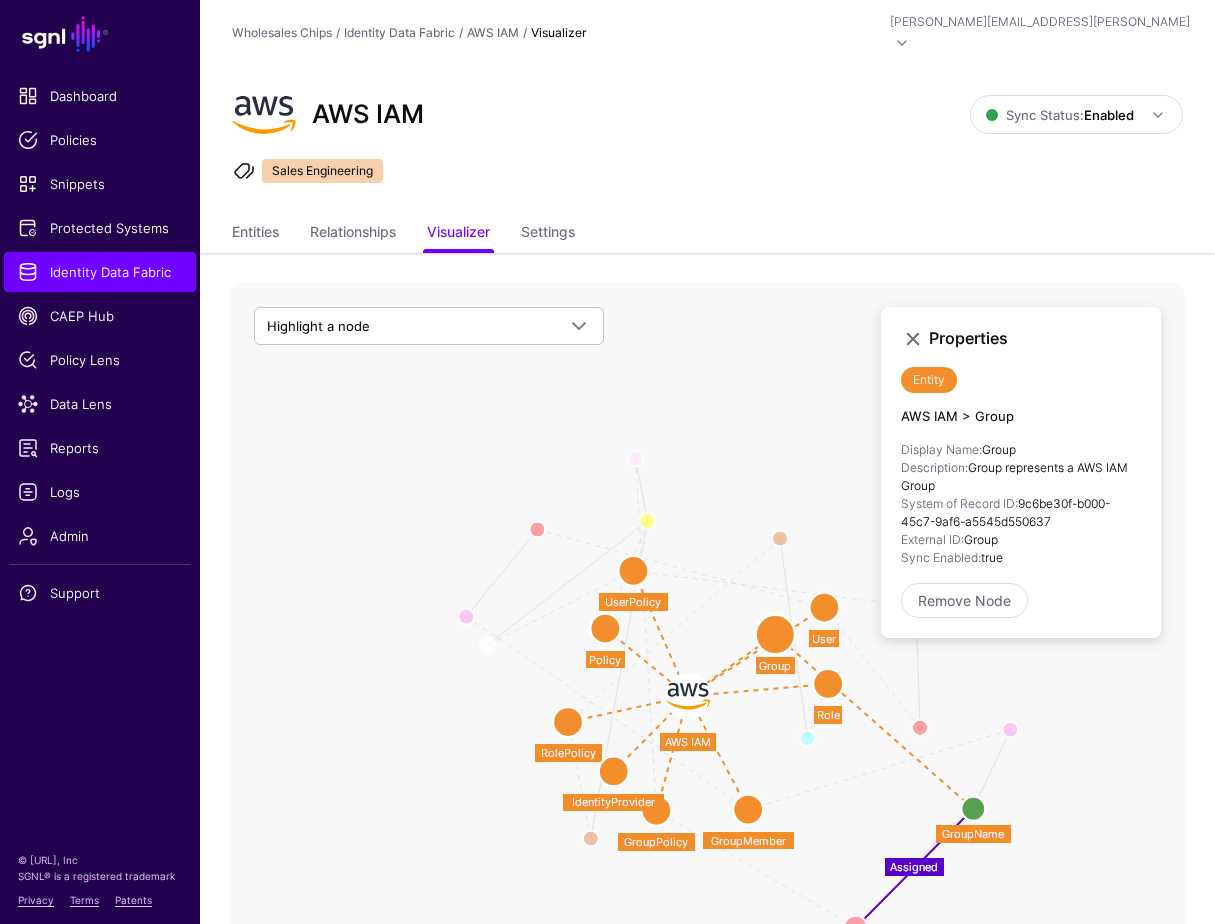 click 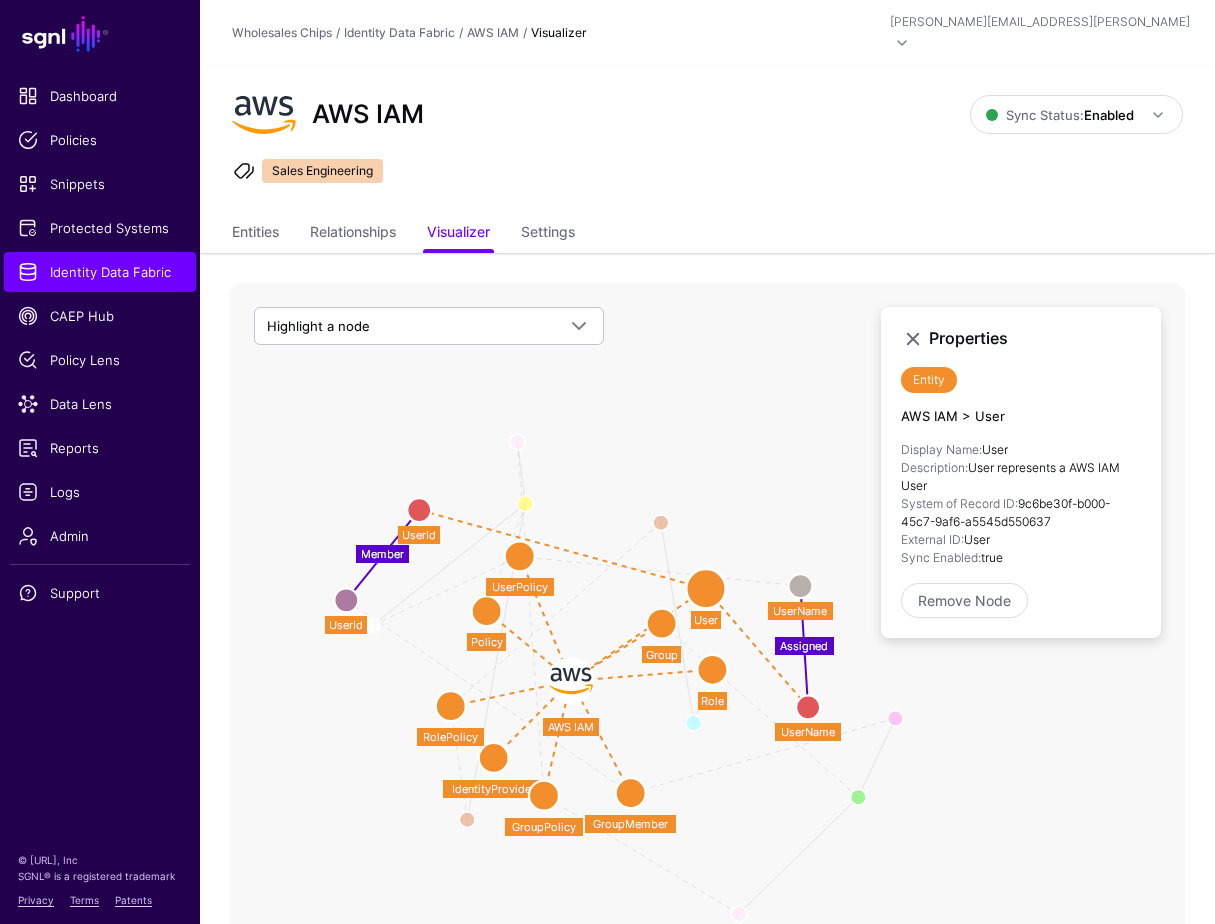 drag, startPoint x: 837, startPoint y: 635, endPoint x: 720, endPoint y: 619, distance: 118.08895 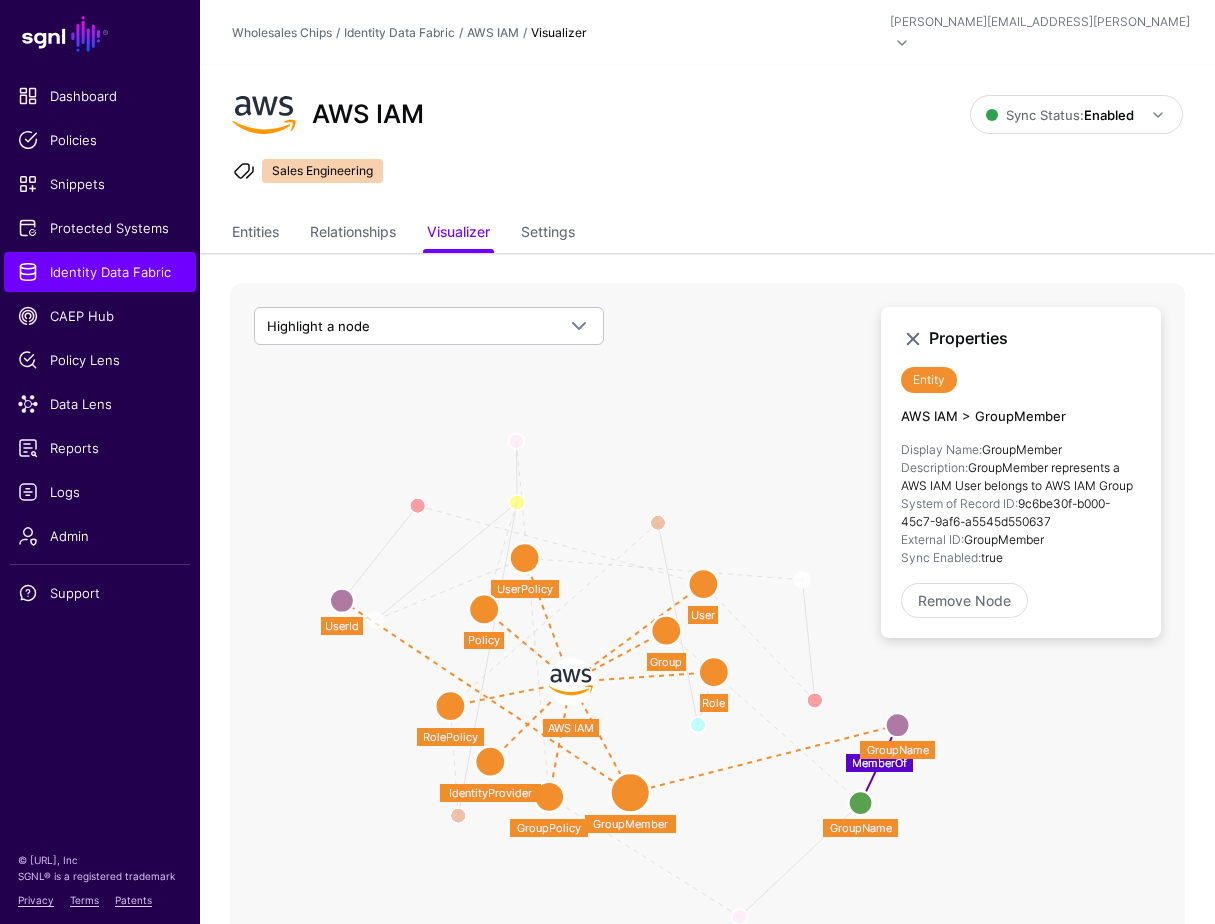 click 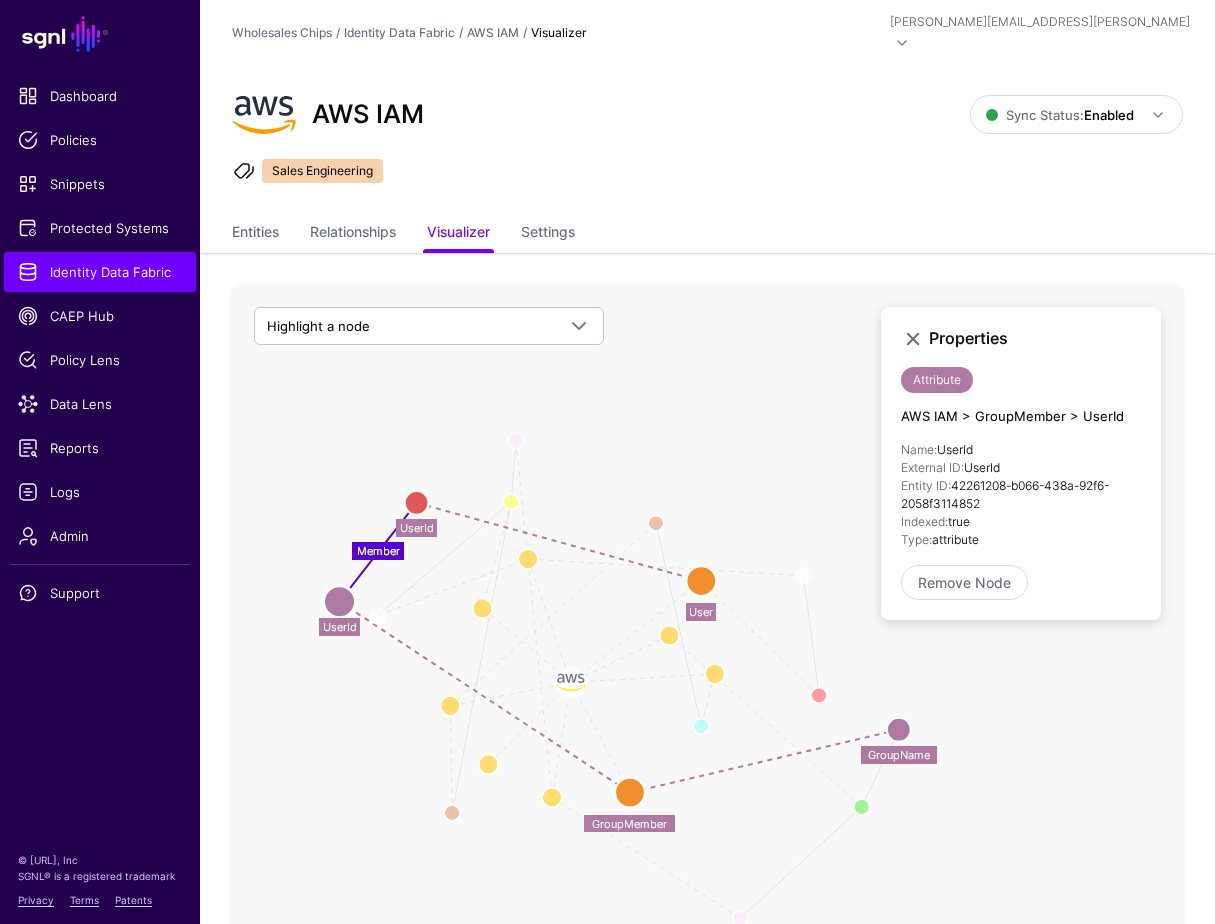 click 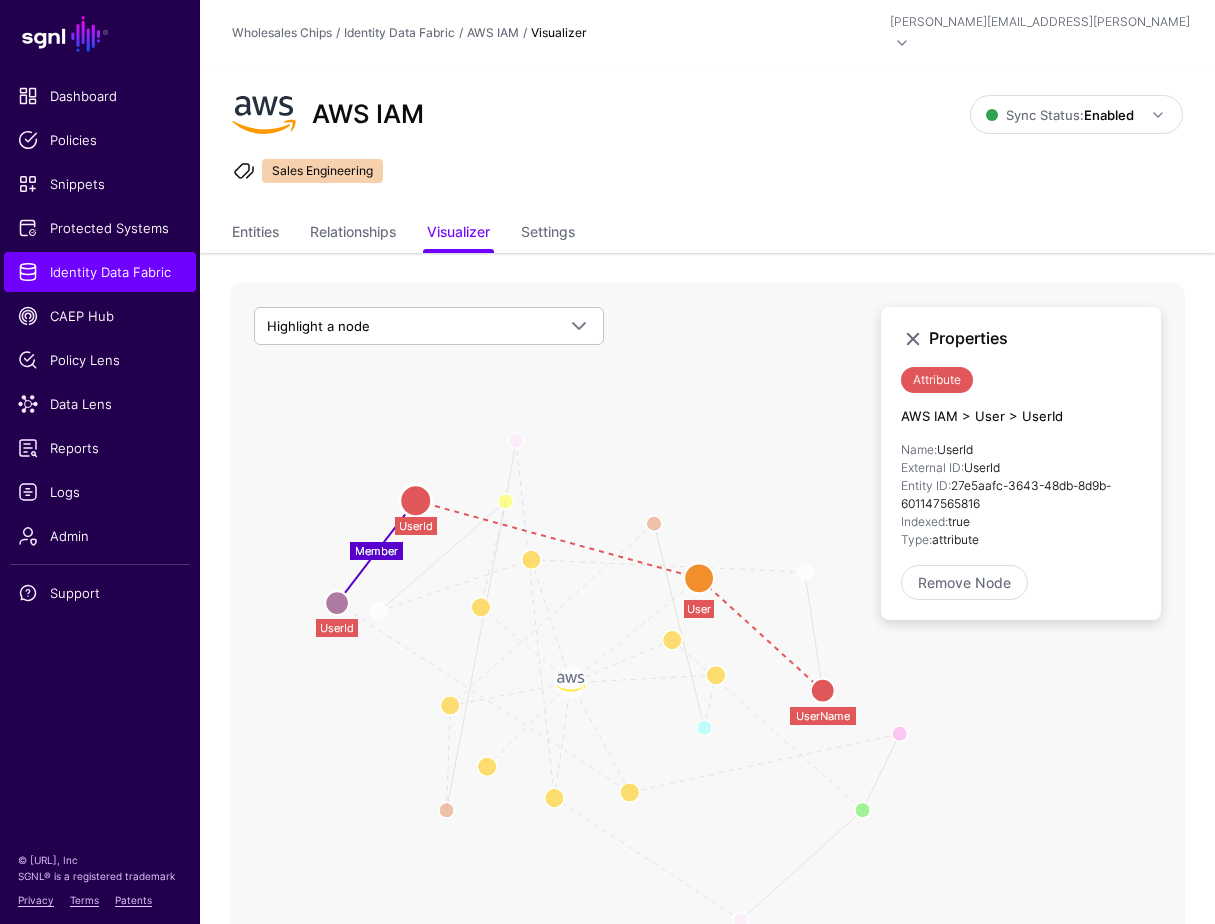click 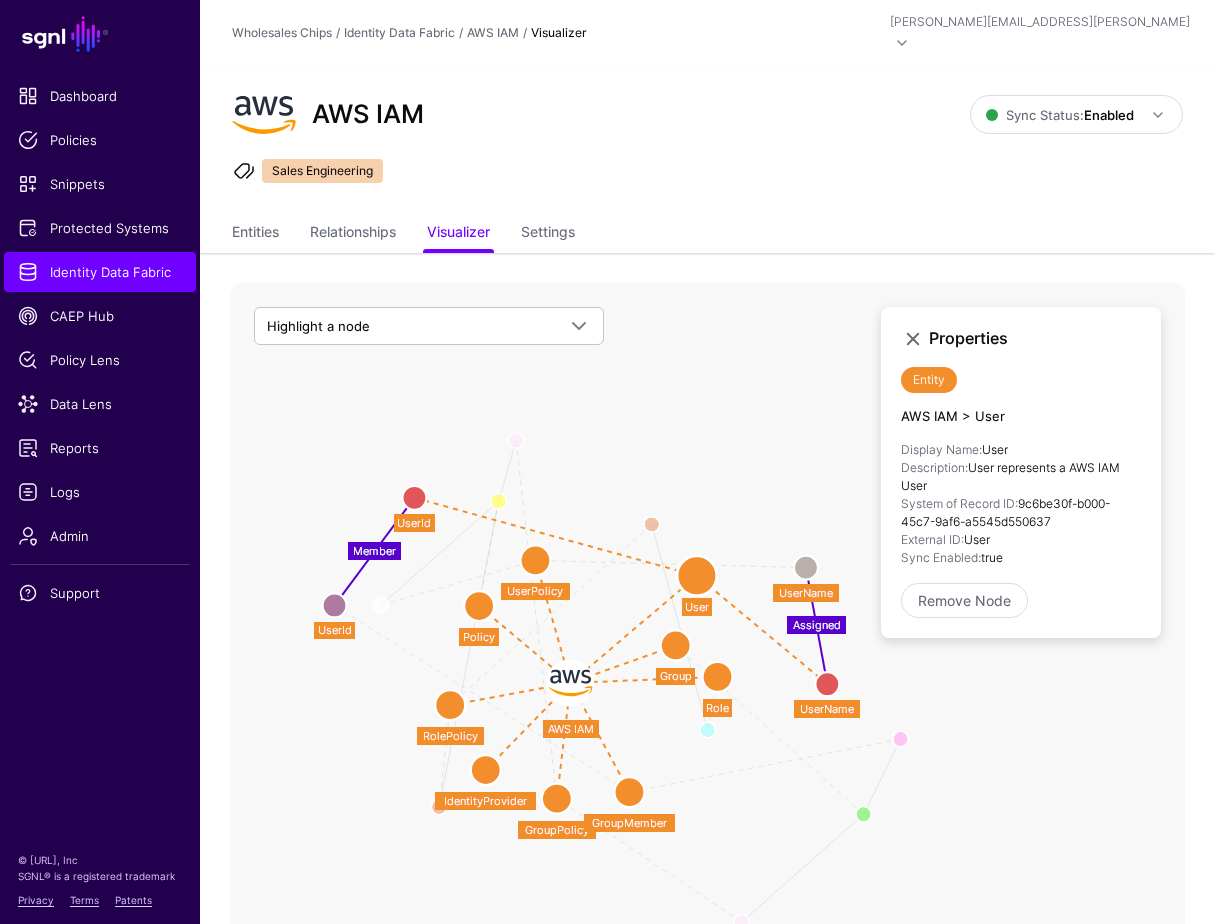 click 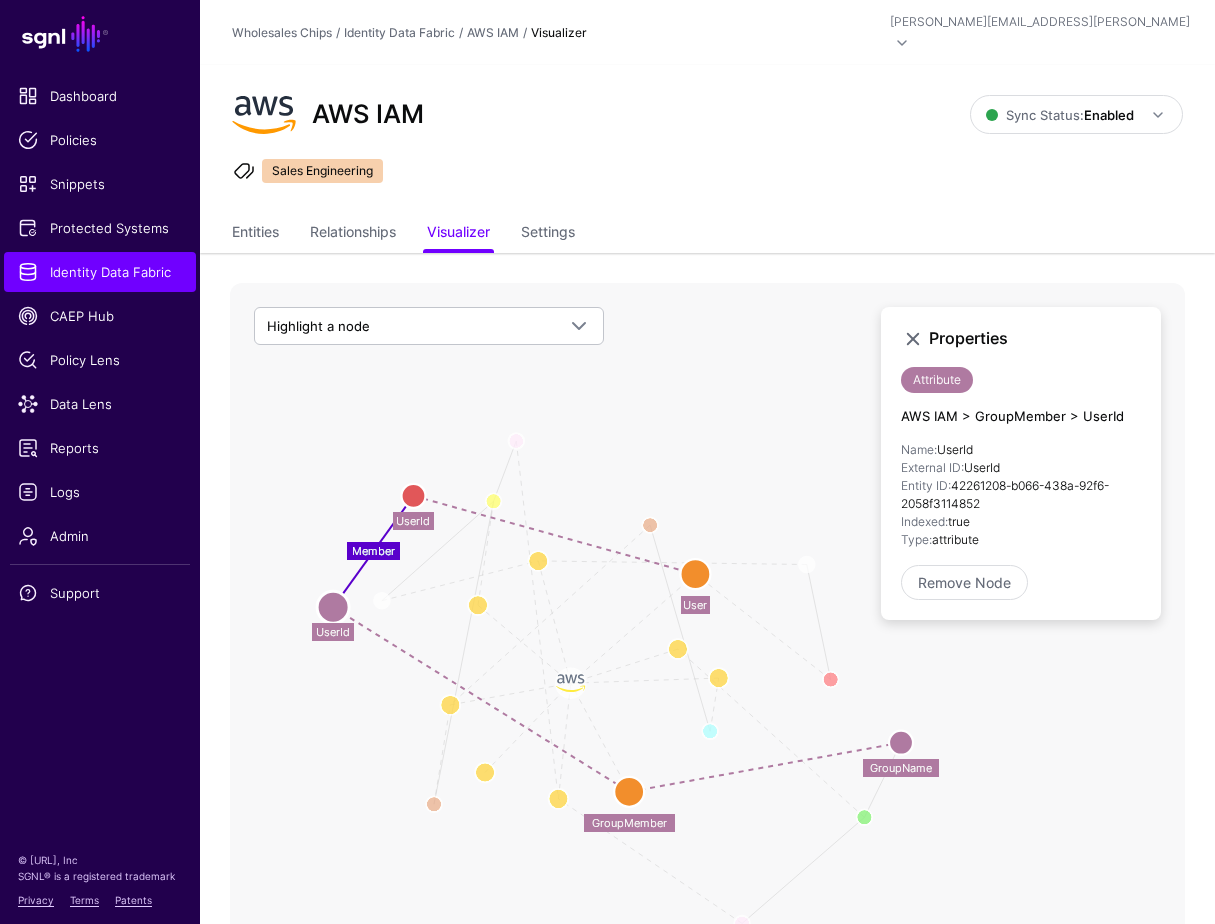 click 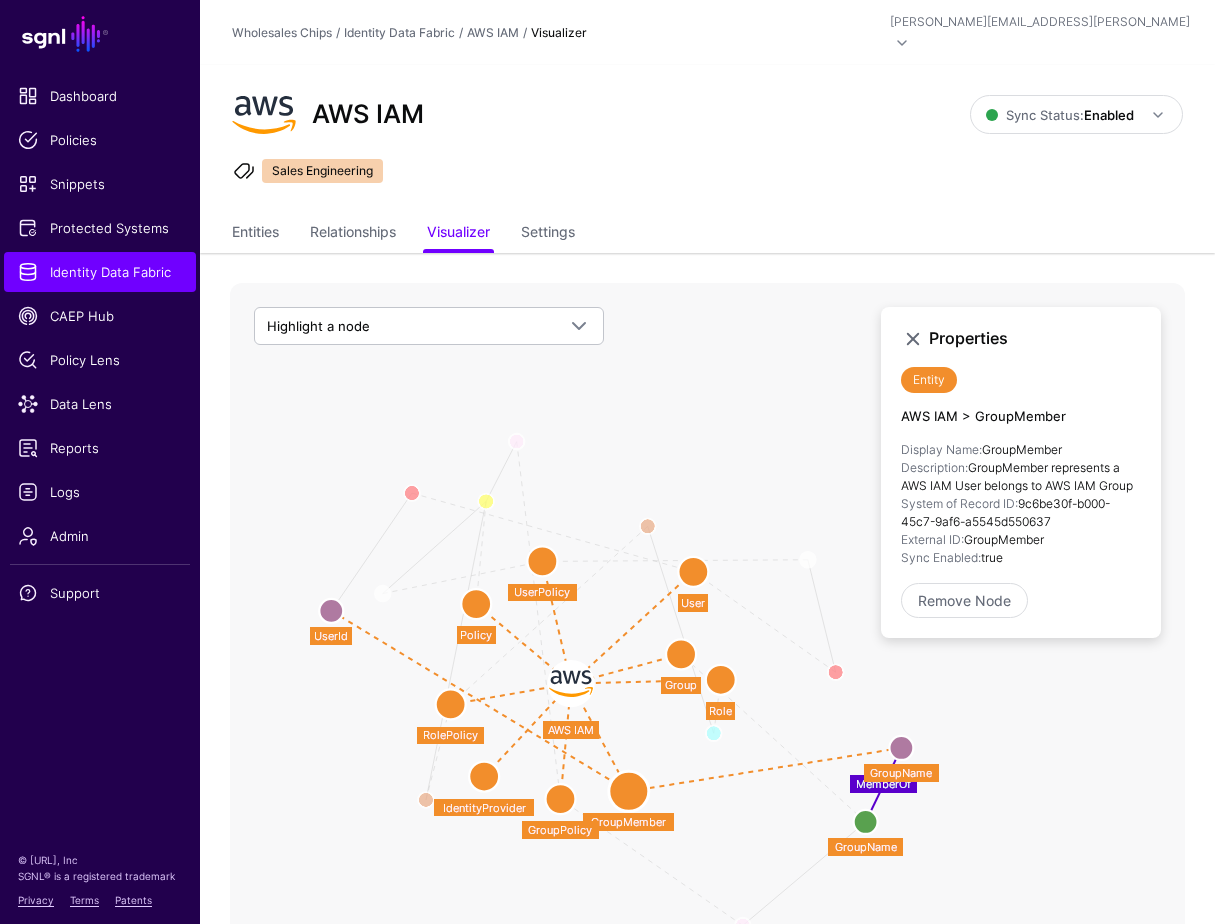 click 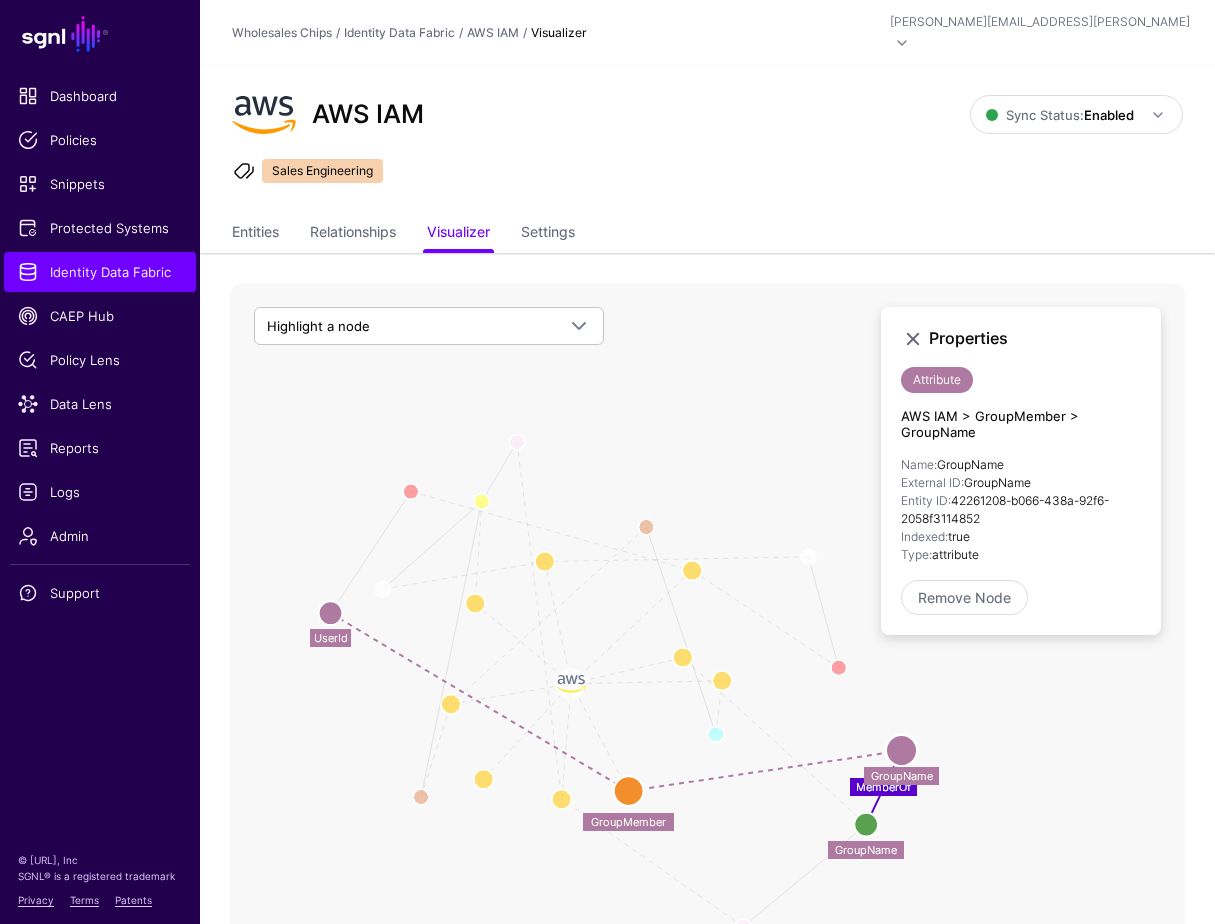 click 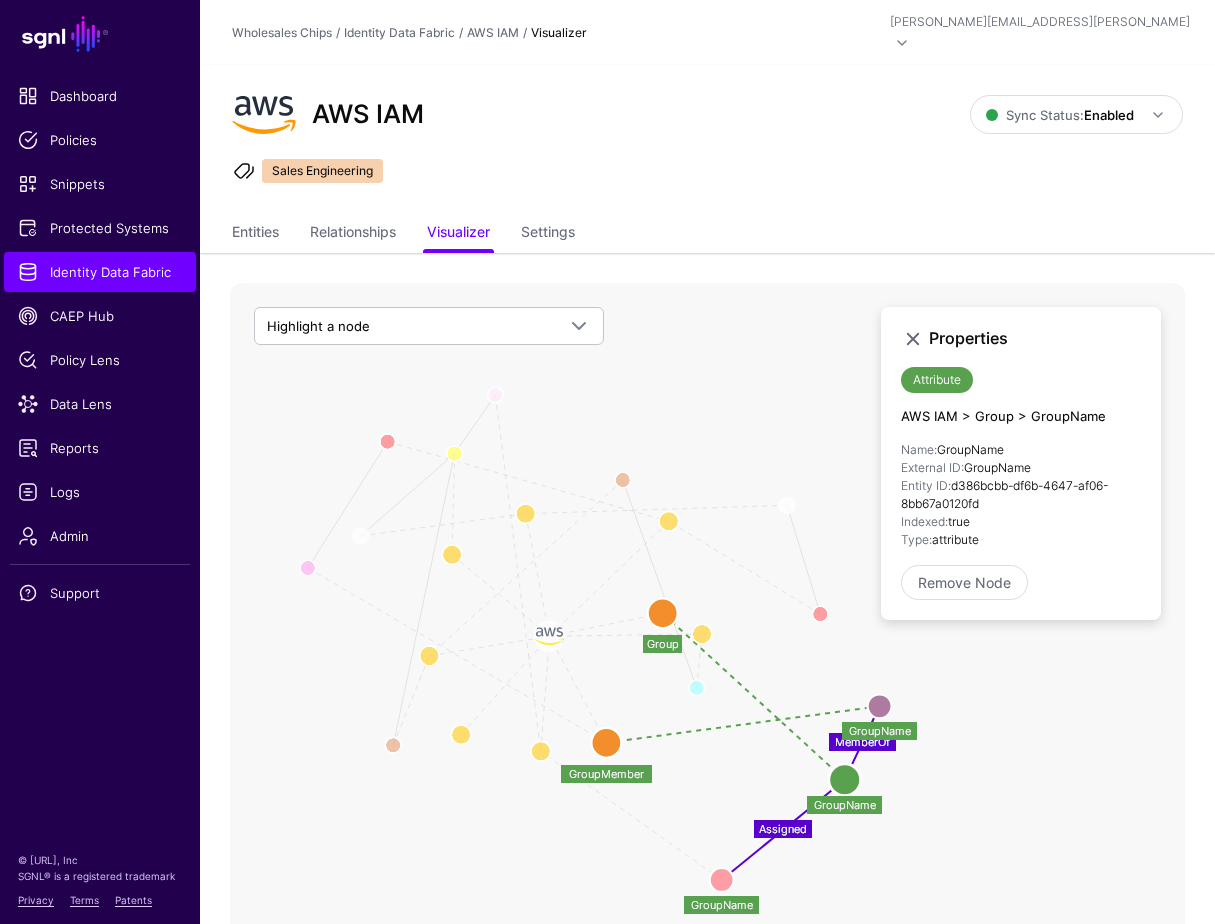 drag, startPoint x: 757, startPoint y: 627, endPoint x: 735, endPoint y: 579, distance: 52.801514 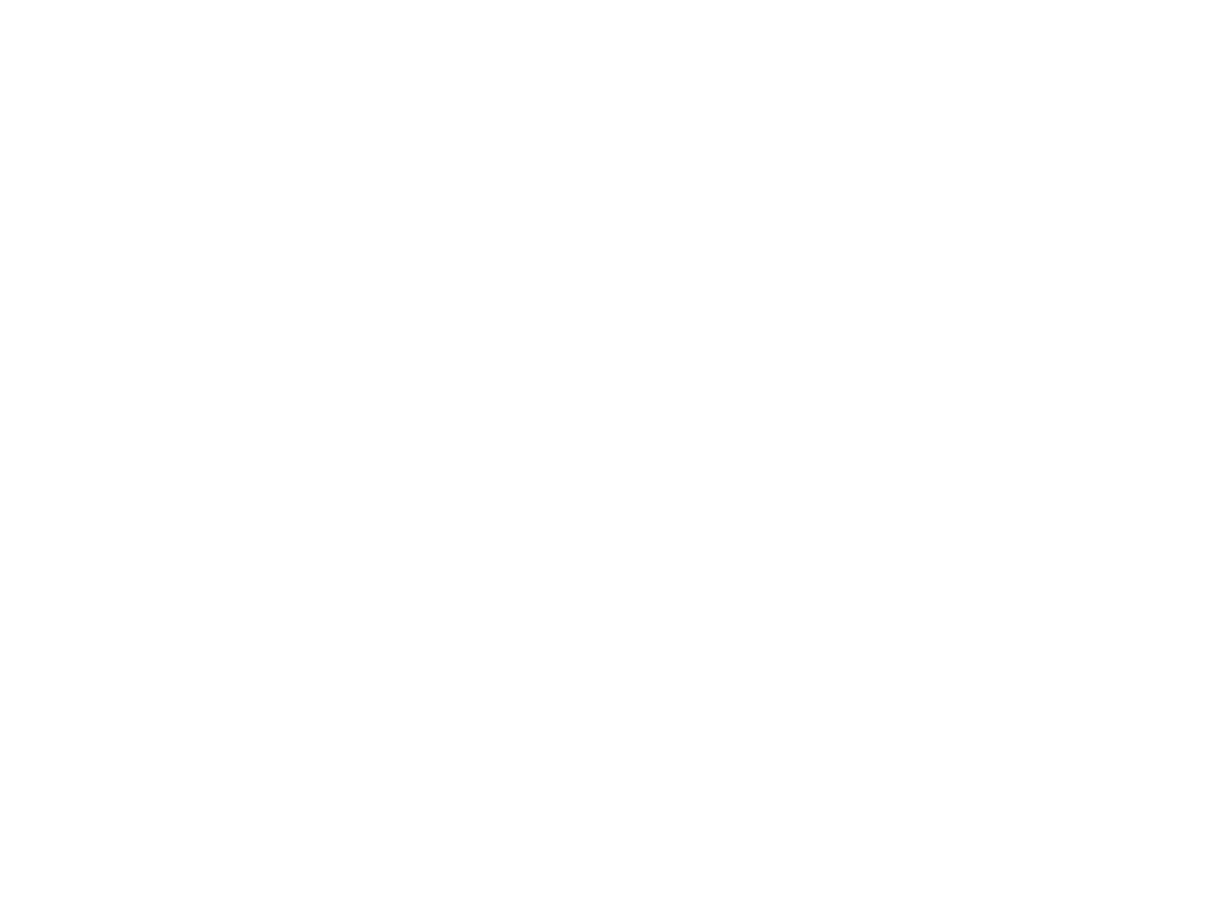 scroll, scrollTop: 0, scrollLeft: 0, axis: both 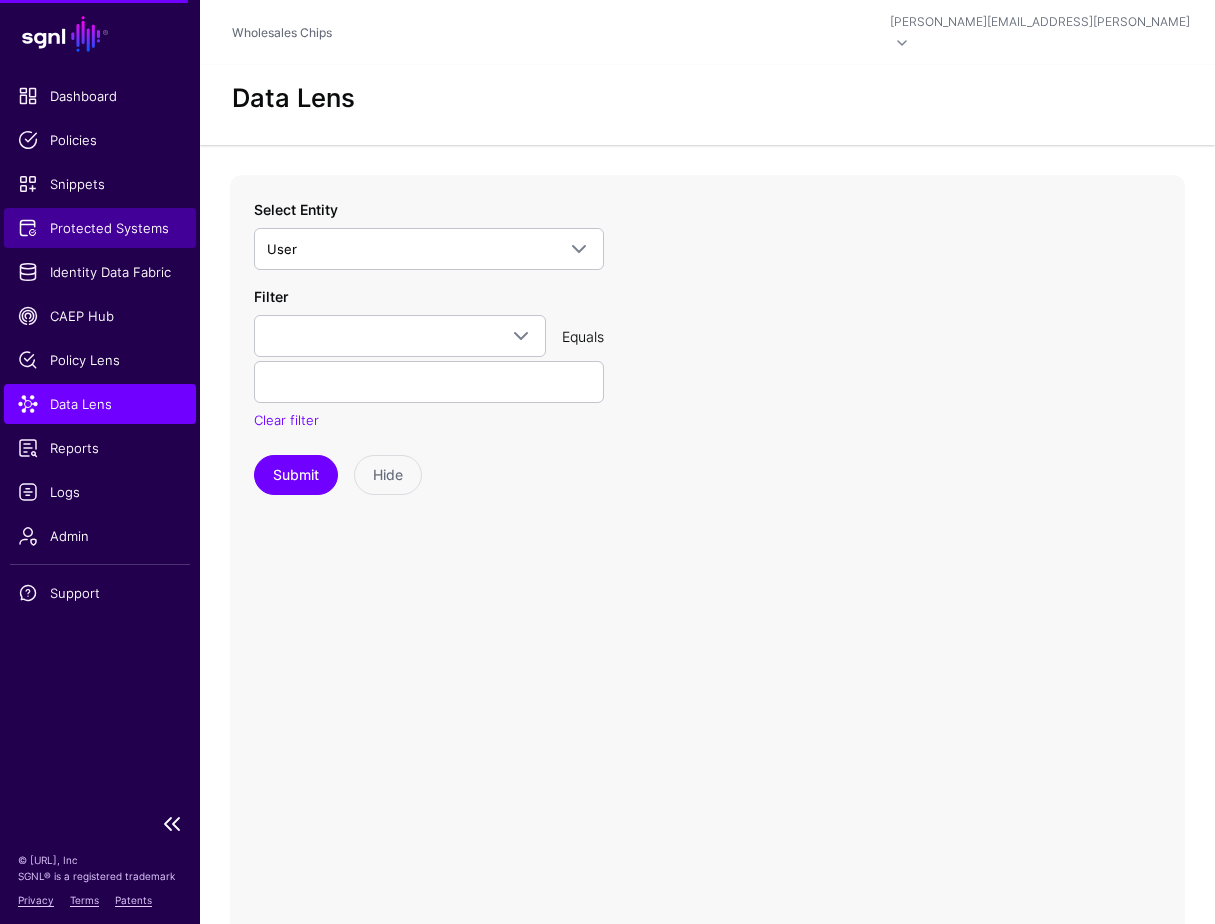 click on "Protected Systems" 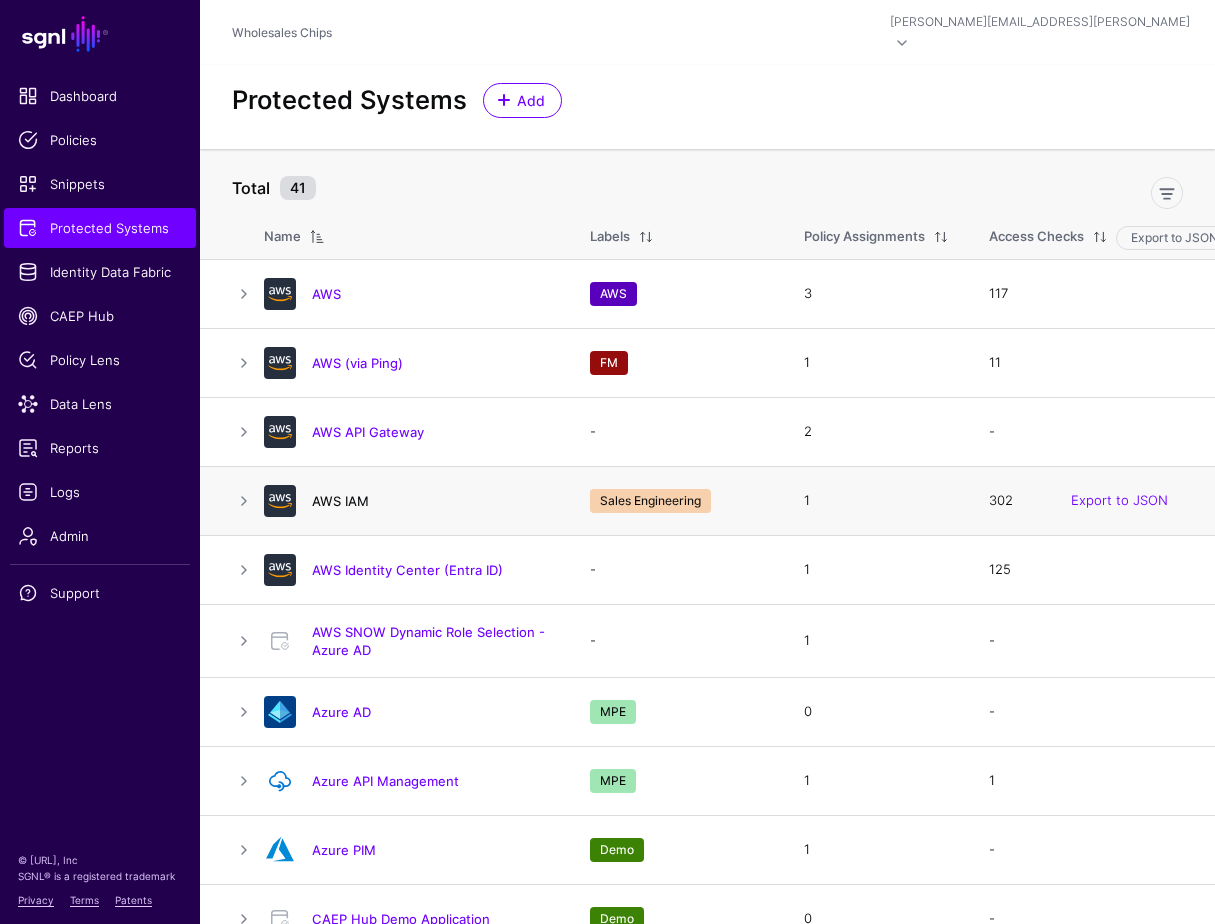 click on "AWS IAM" 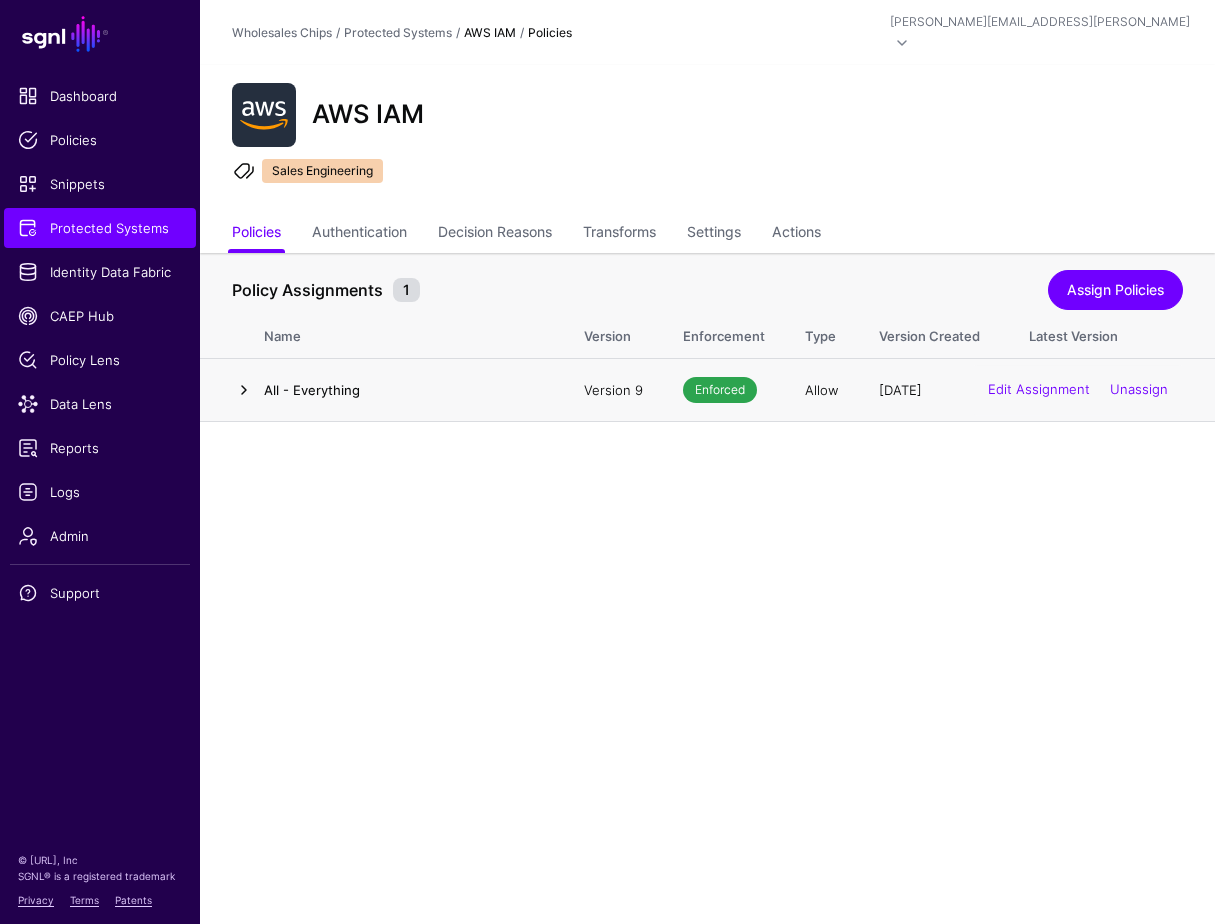 click 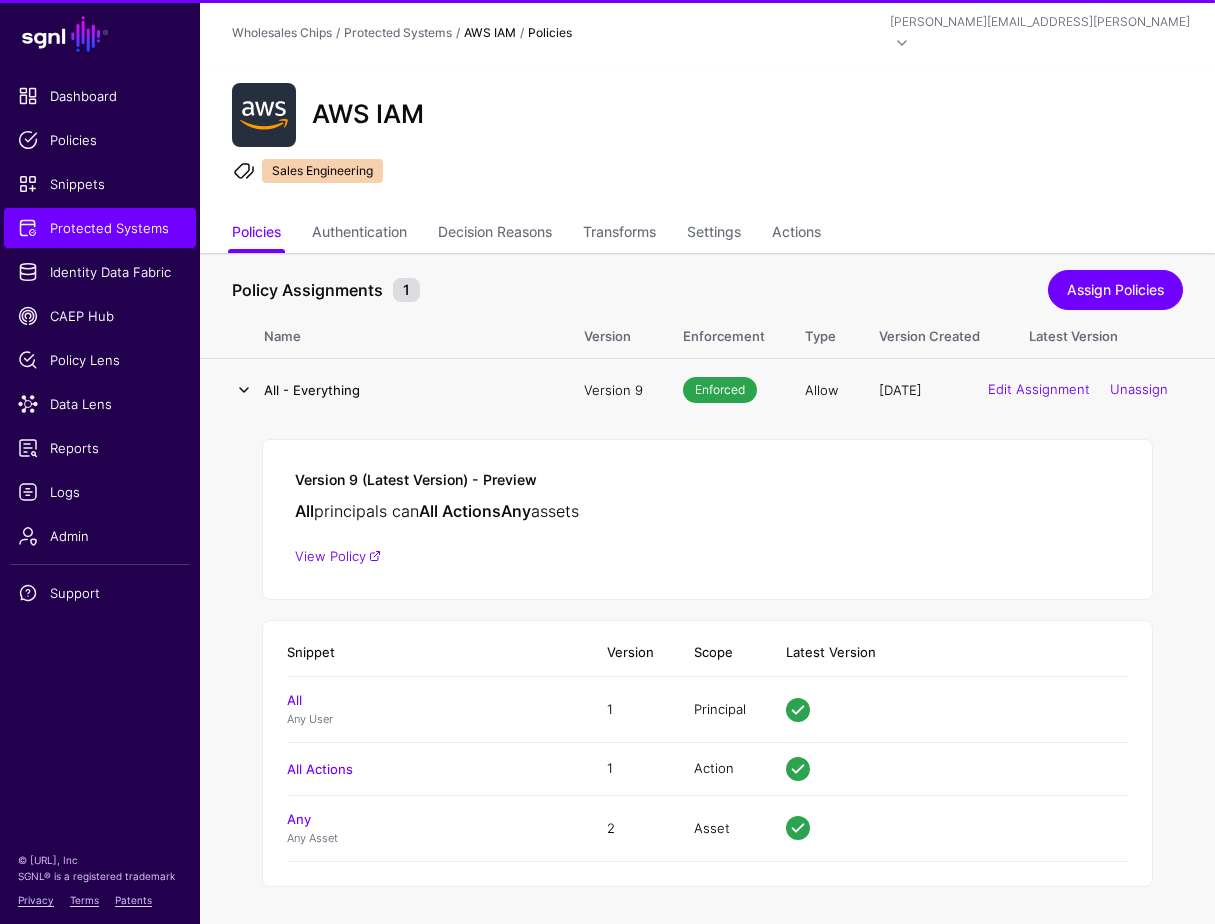 click 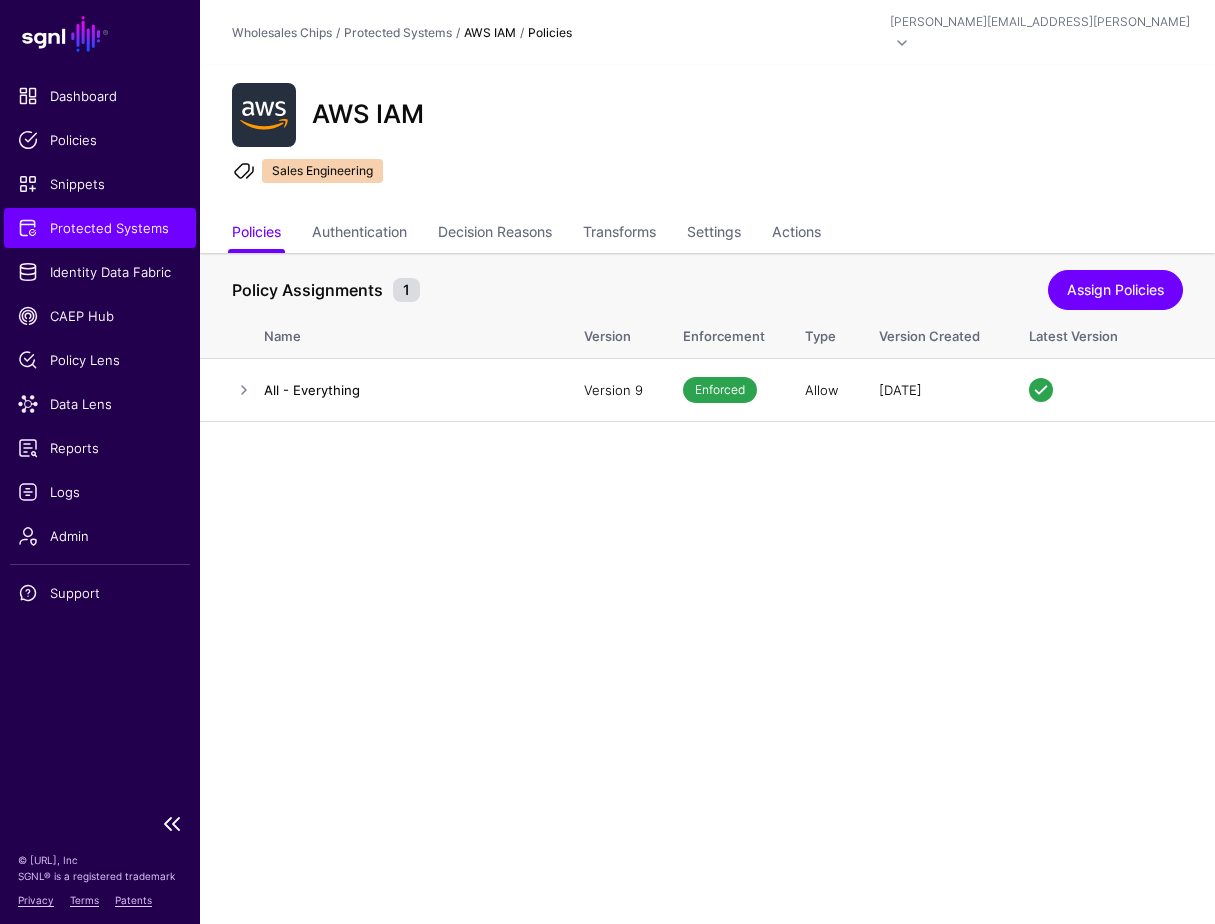 click on "Protected Systems" 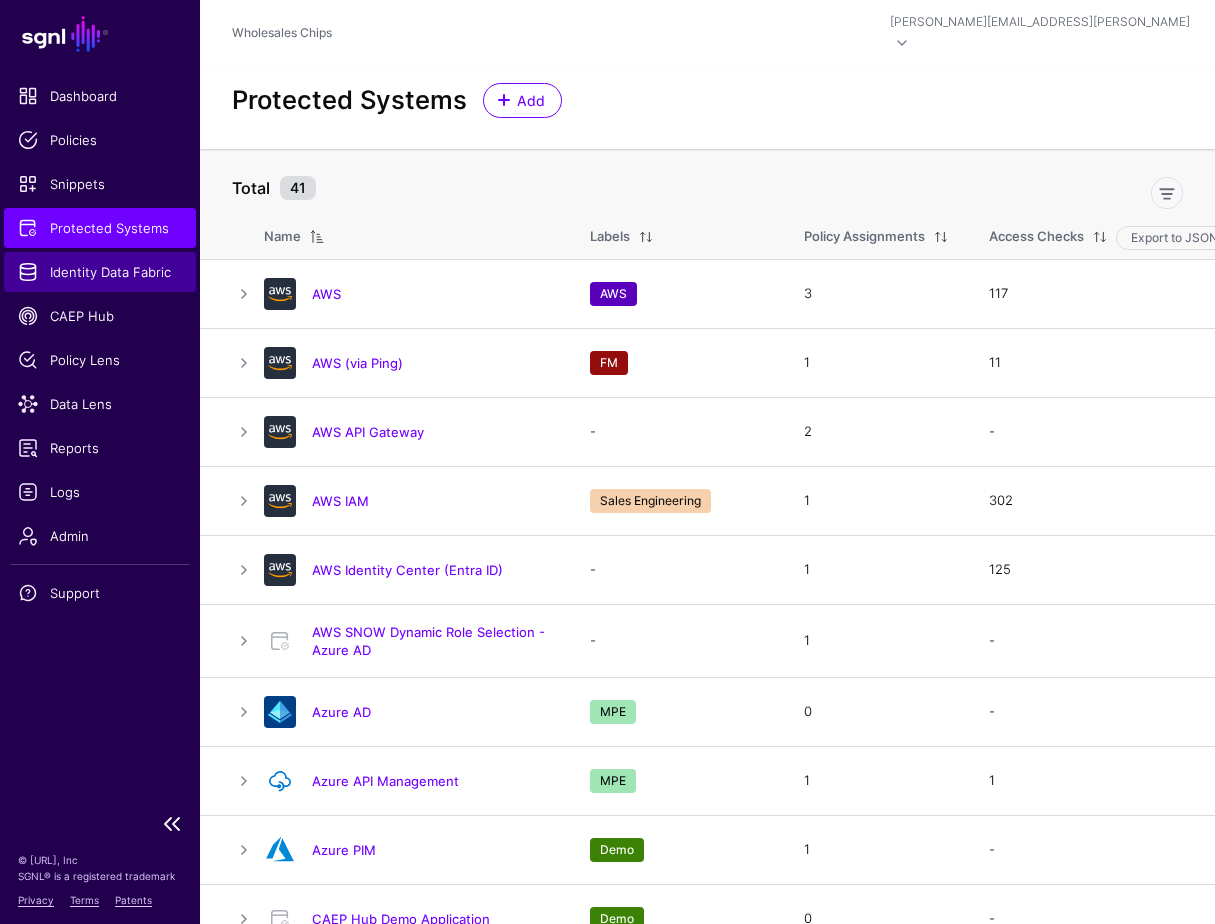 click on "Identity Data Fabric" 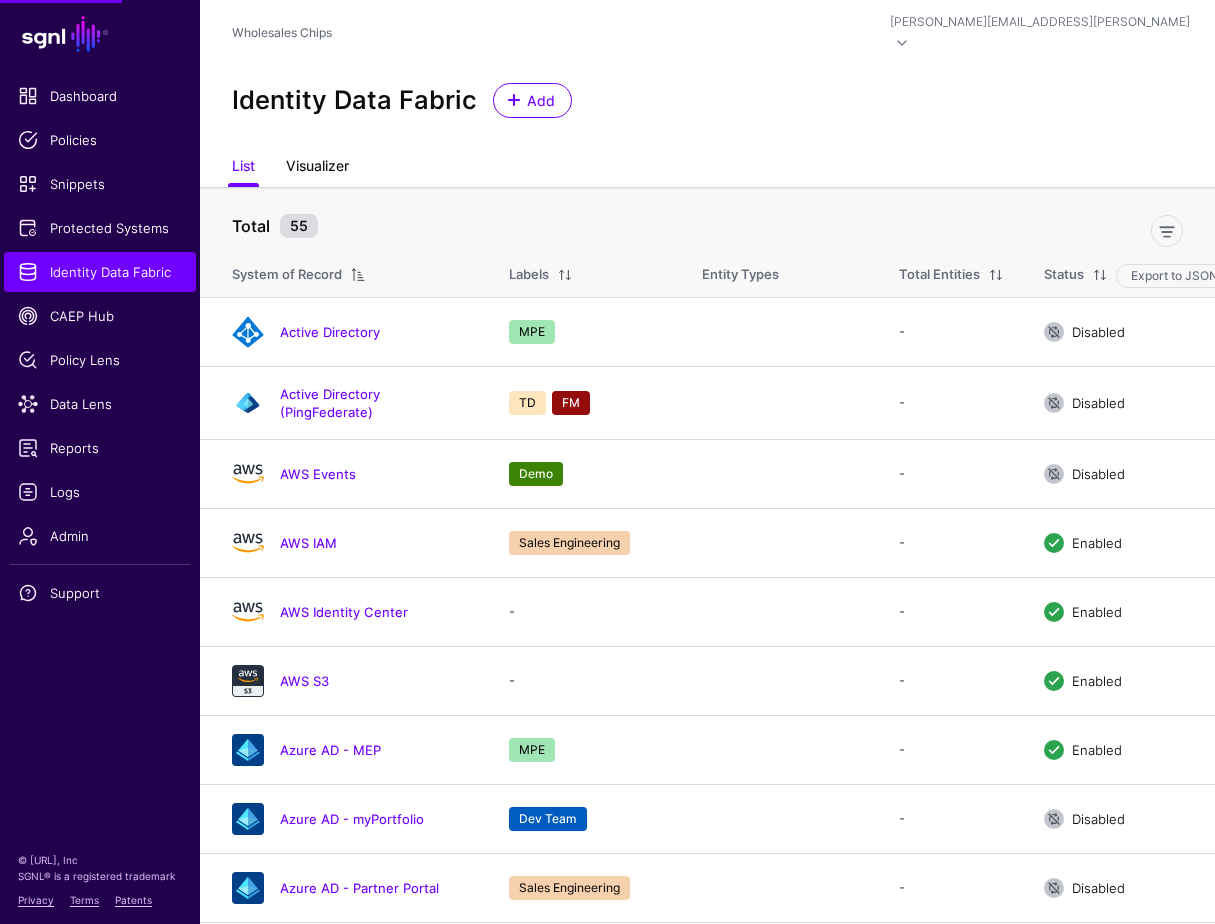 click on "Visualizer" 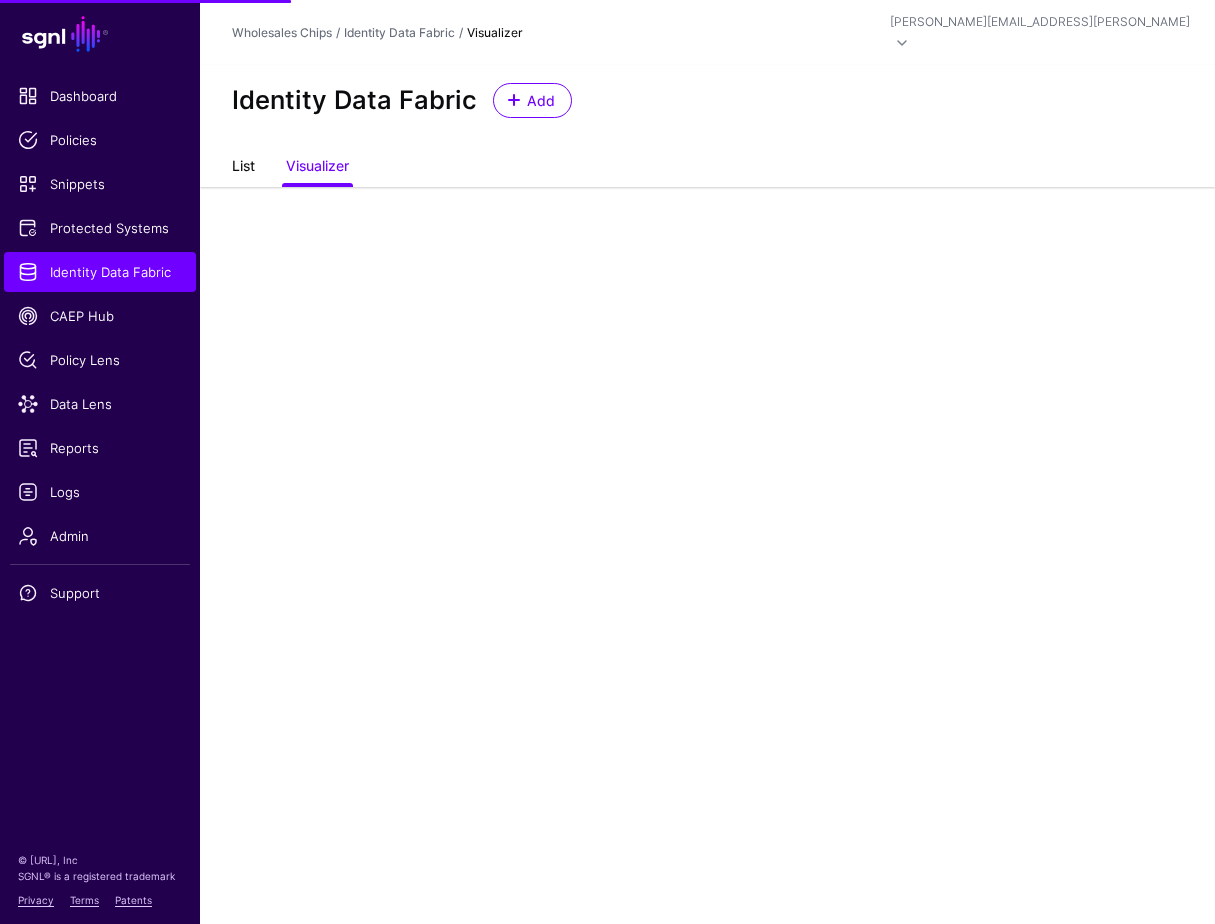 click on "List" 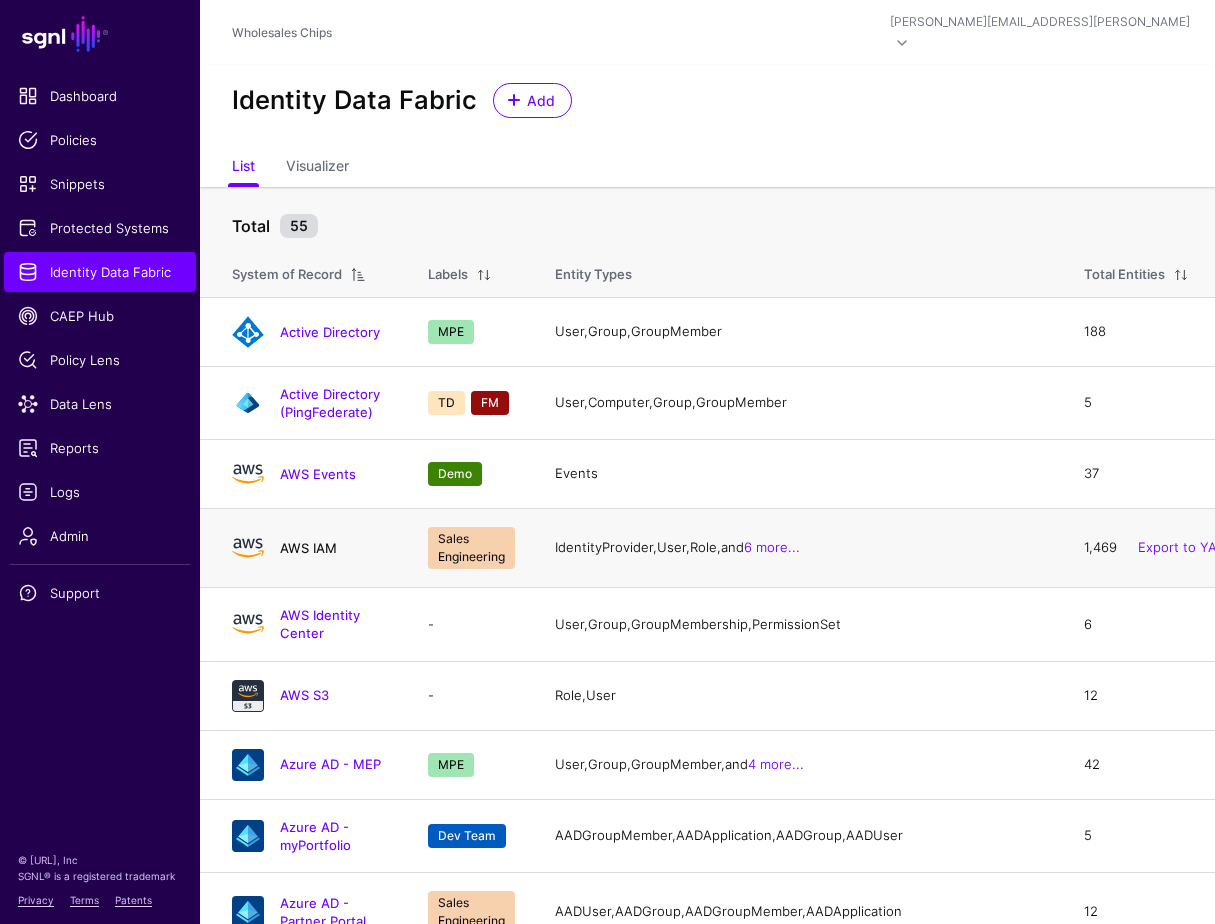 click on "AWS IAM" 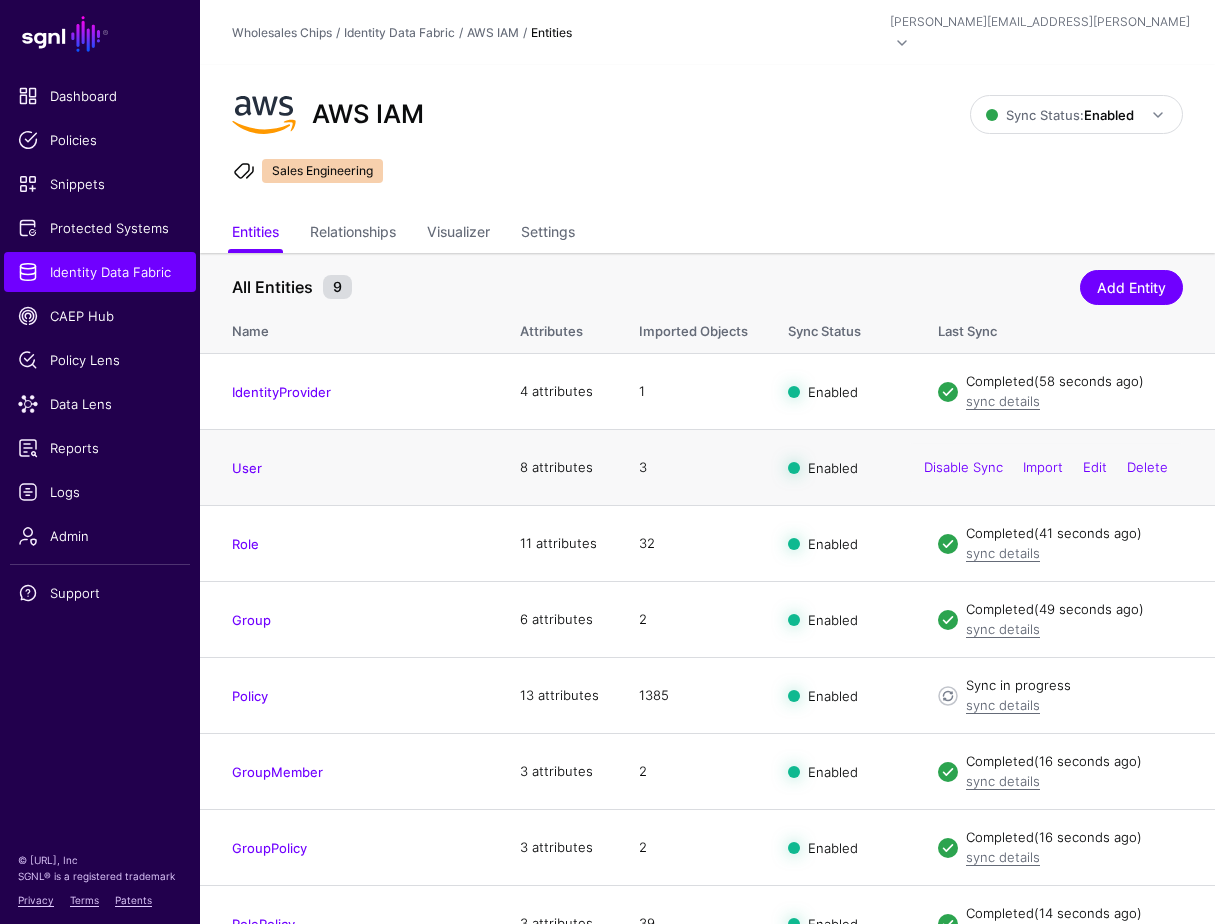 click on "8 attributes" 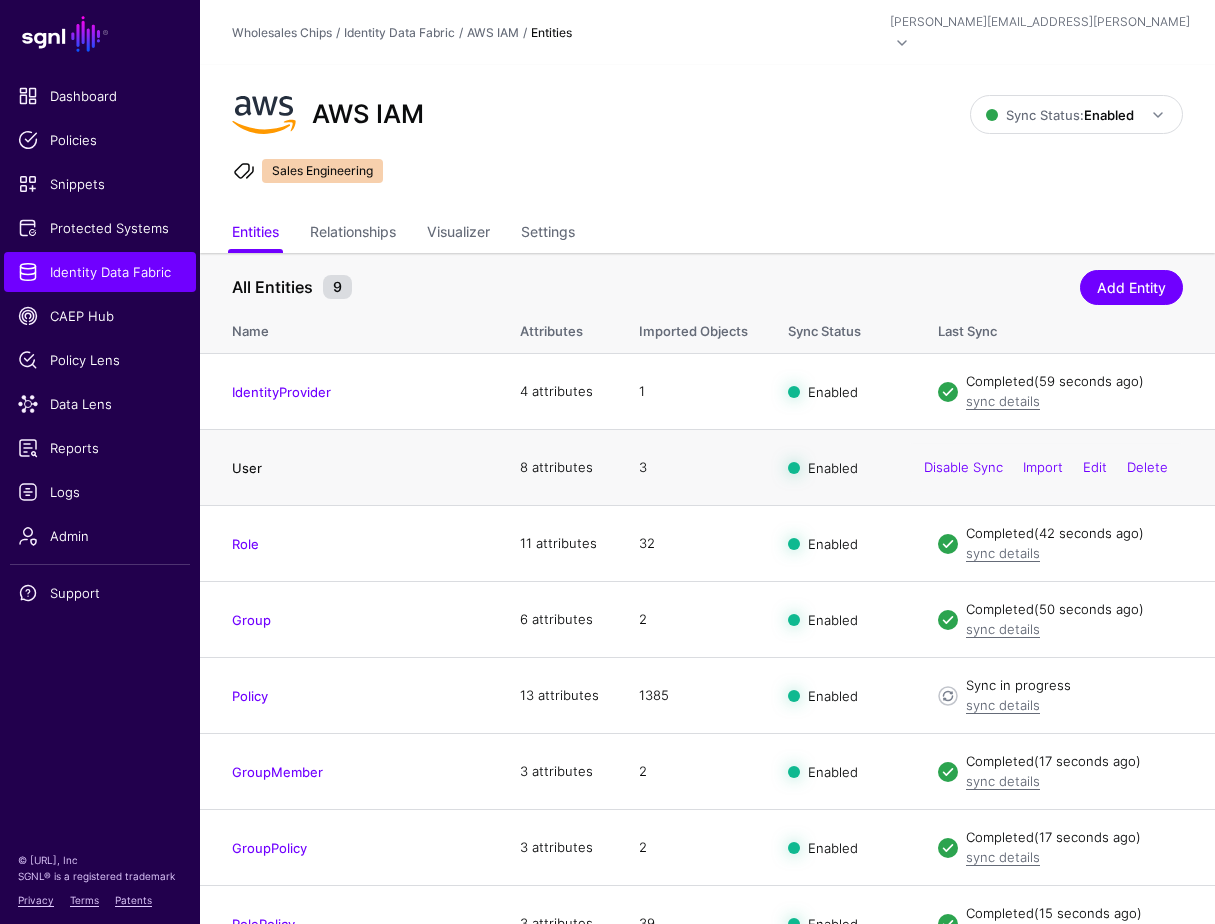 click on "User" 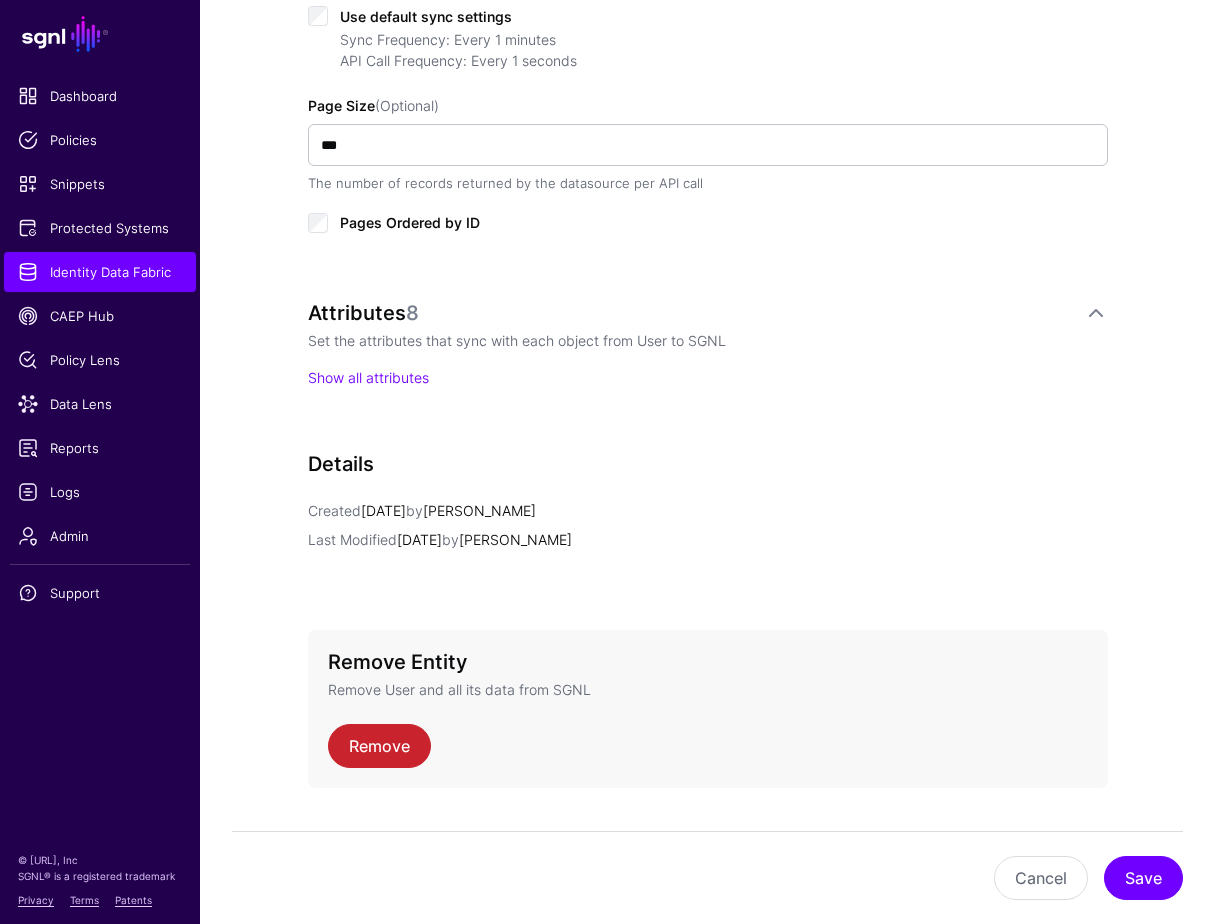 scroll, scrollTop: 1104, scrollLeft: 0, axis: vertical 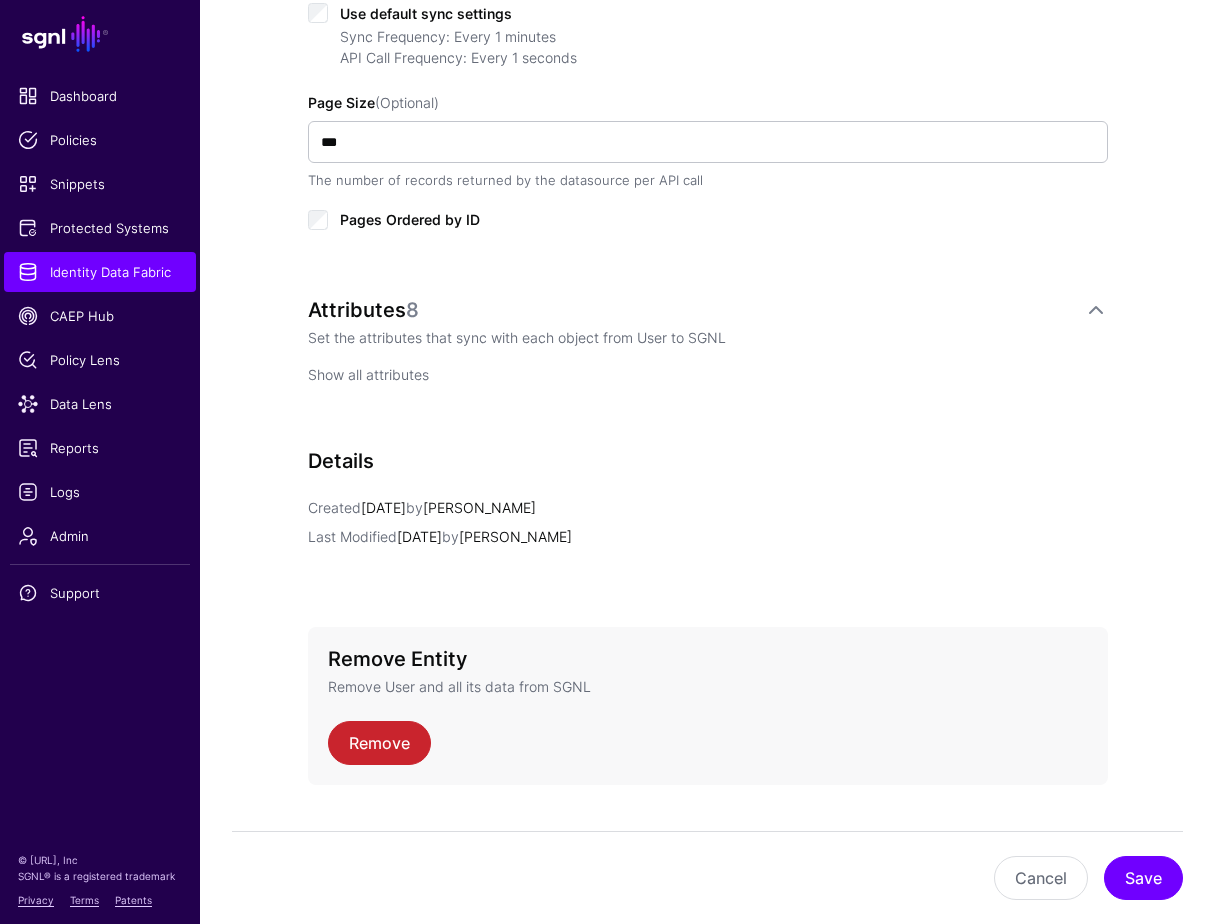 click on "Show all attributes" 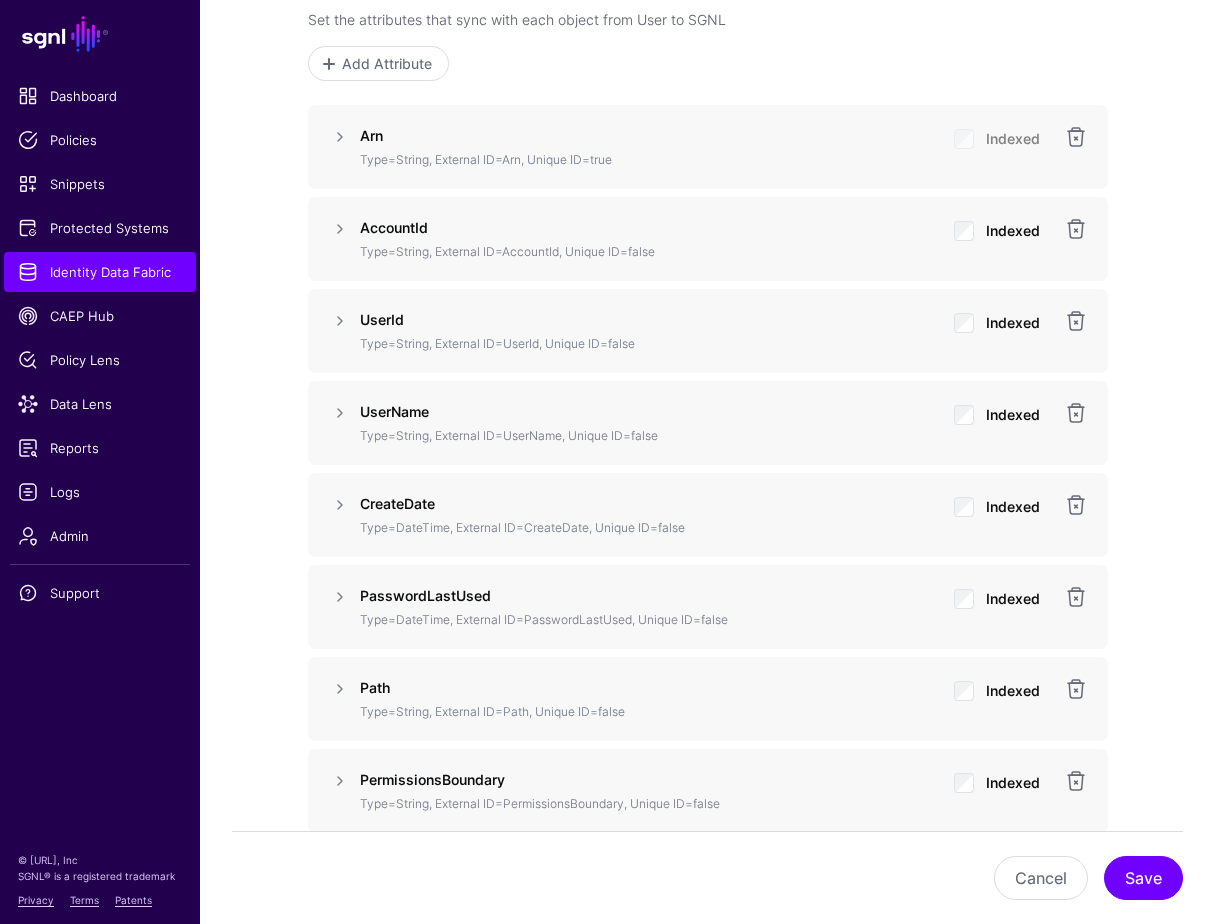 scroll, scrollTop: 1428, scrollLeft: 0, axis: vertical 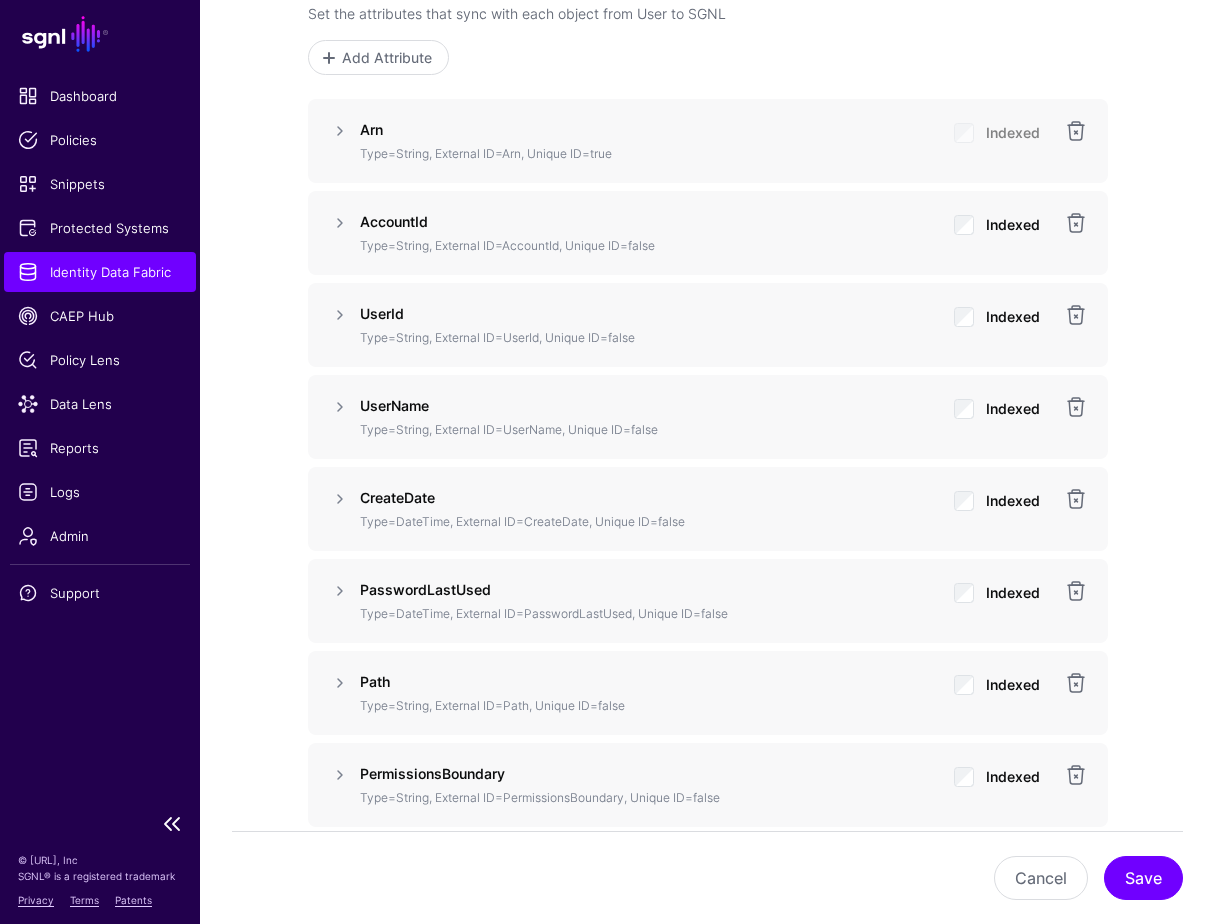 click on "Identity Data Fabric" 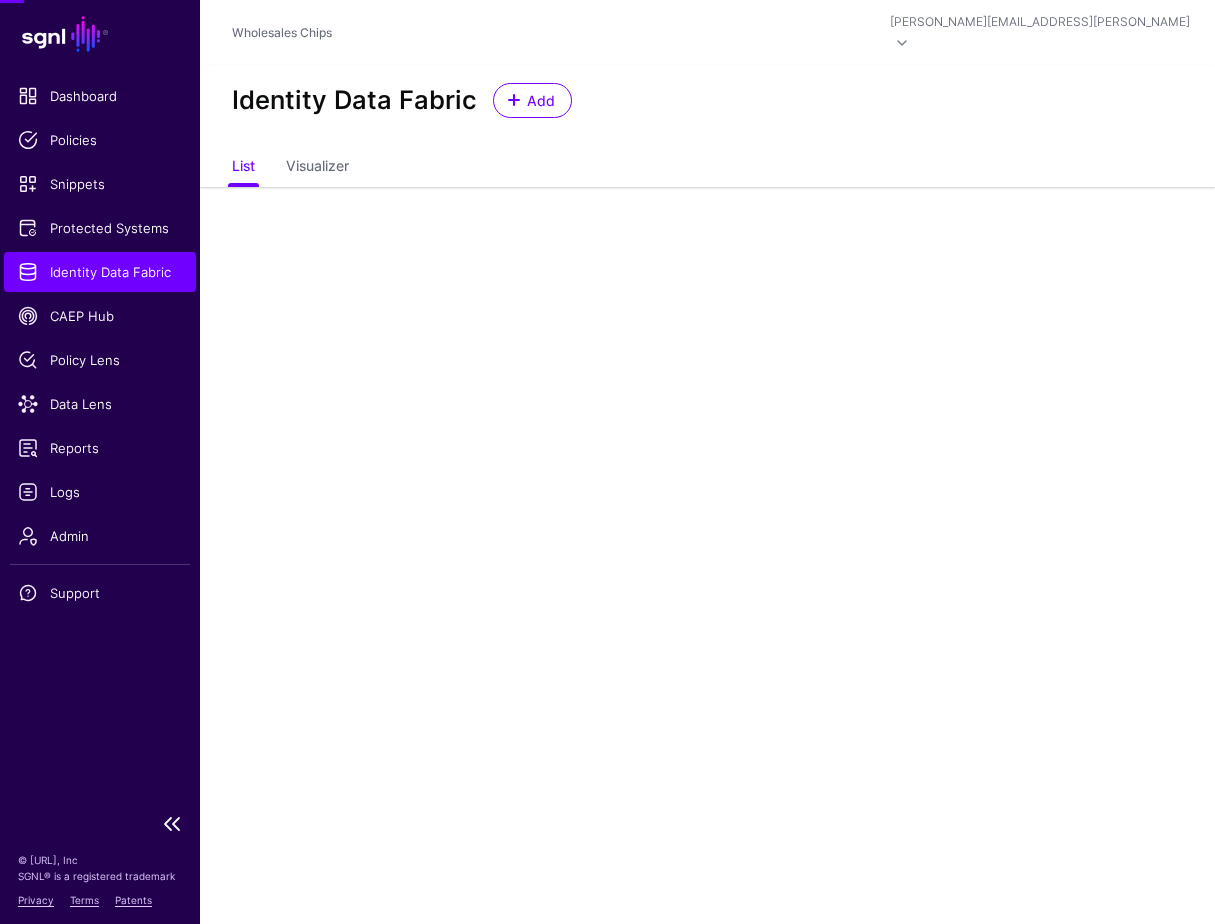 scroll, scrollTop: 0, scrollLeft: 0, axis: both 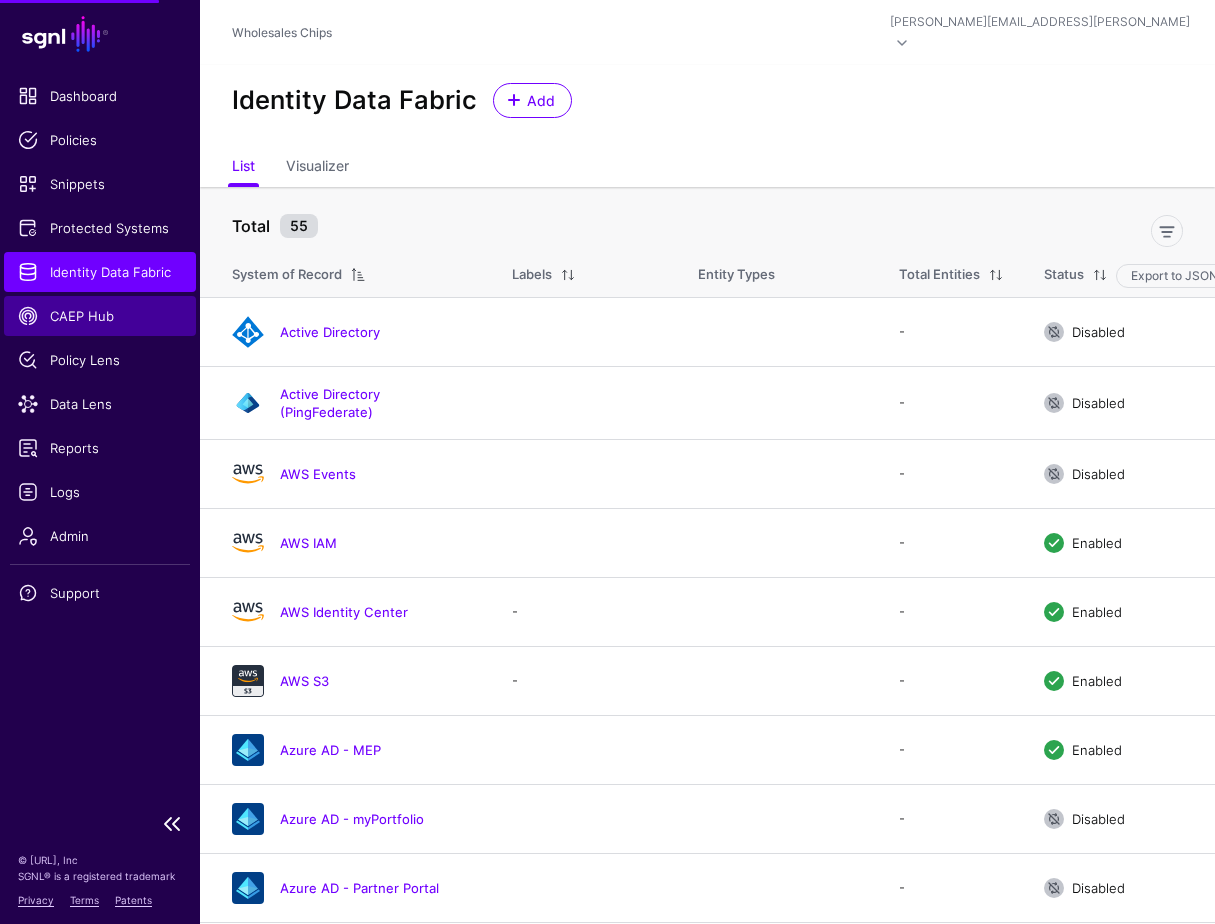 click on "CAEP Hub" 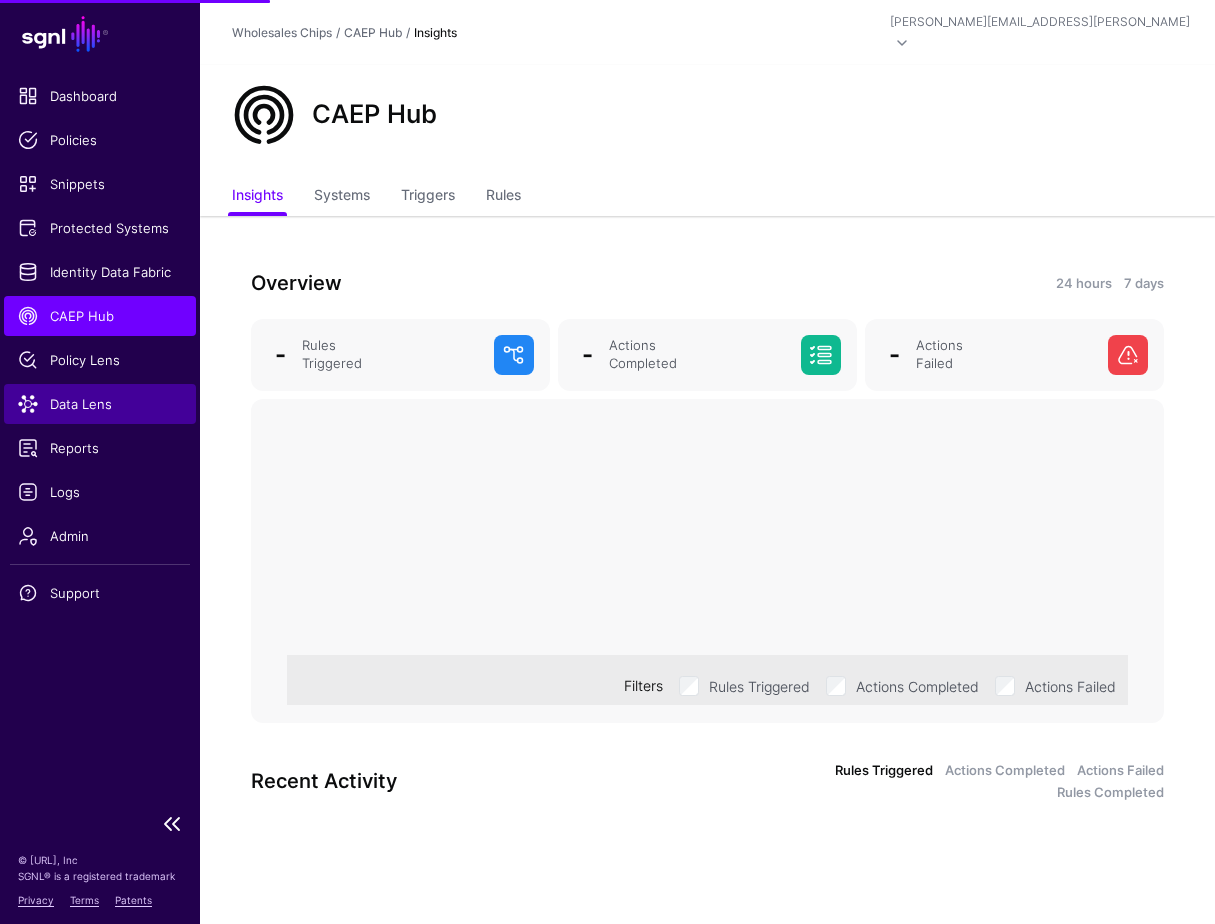 click on "Data Lens" 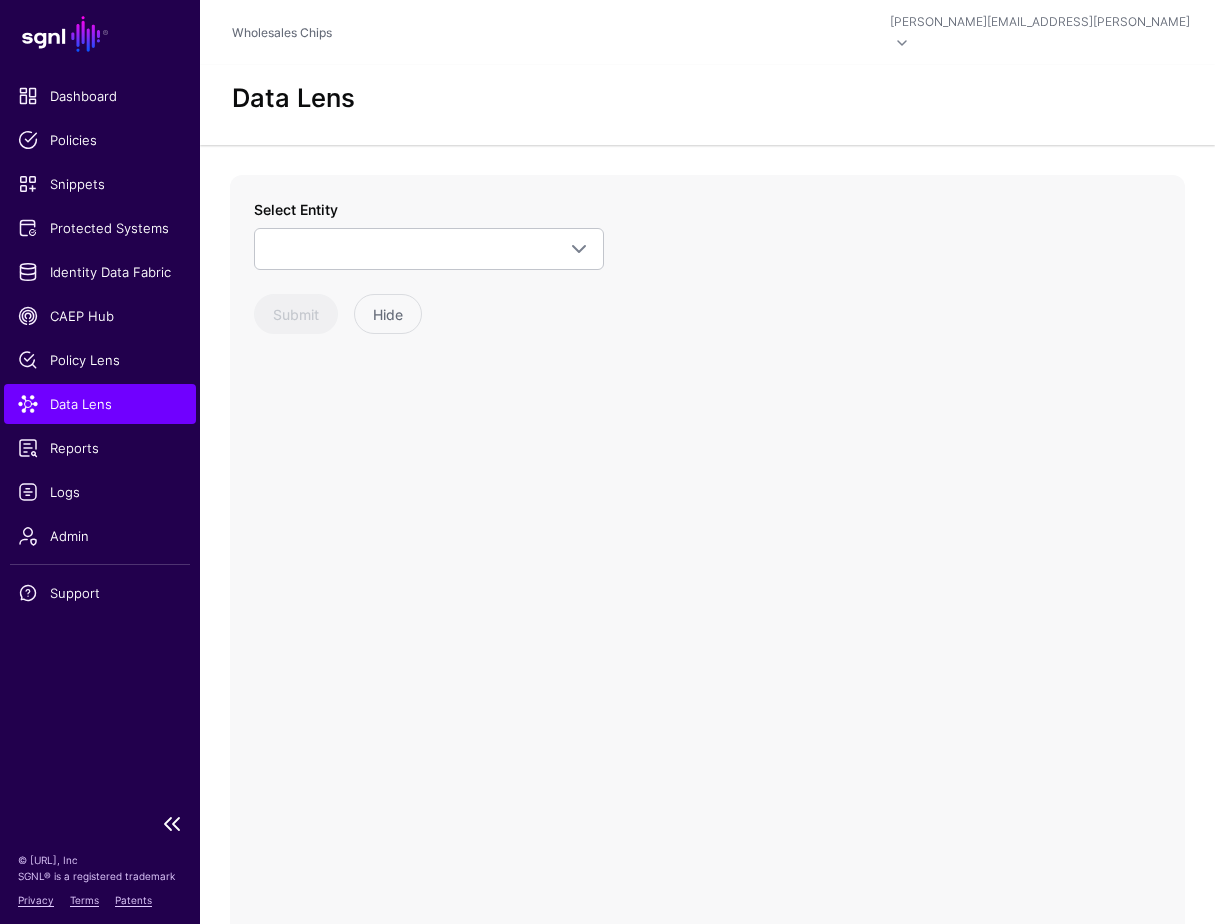 click on "Data Lens" 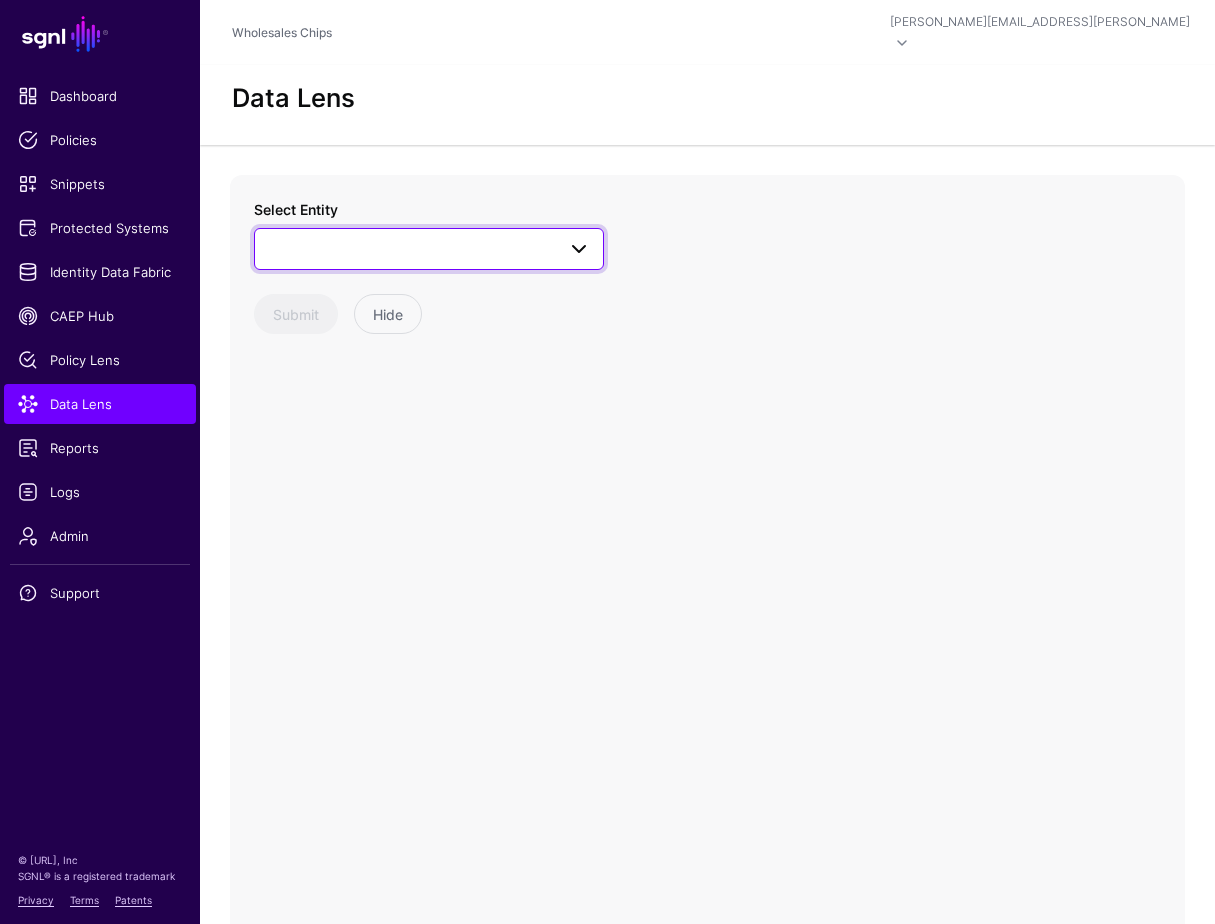 click at bounding box center (429, 249) 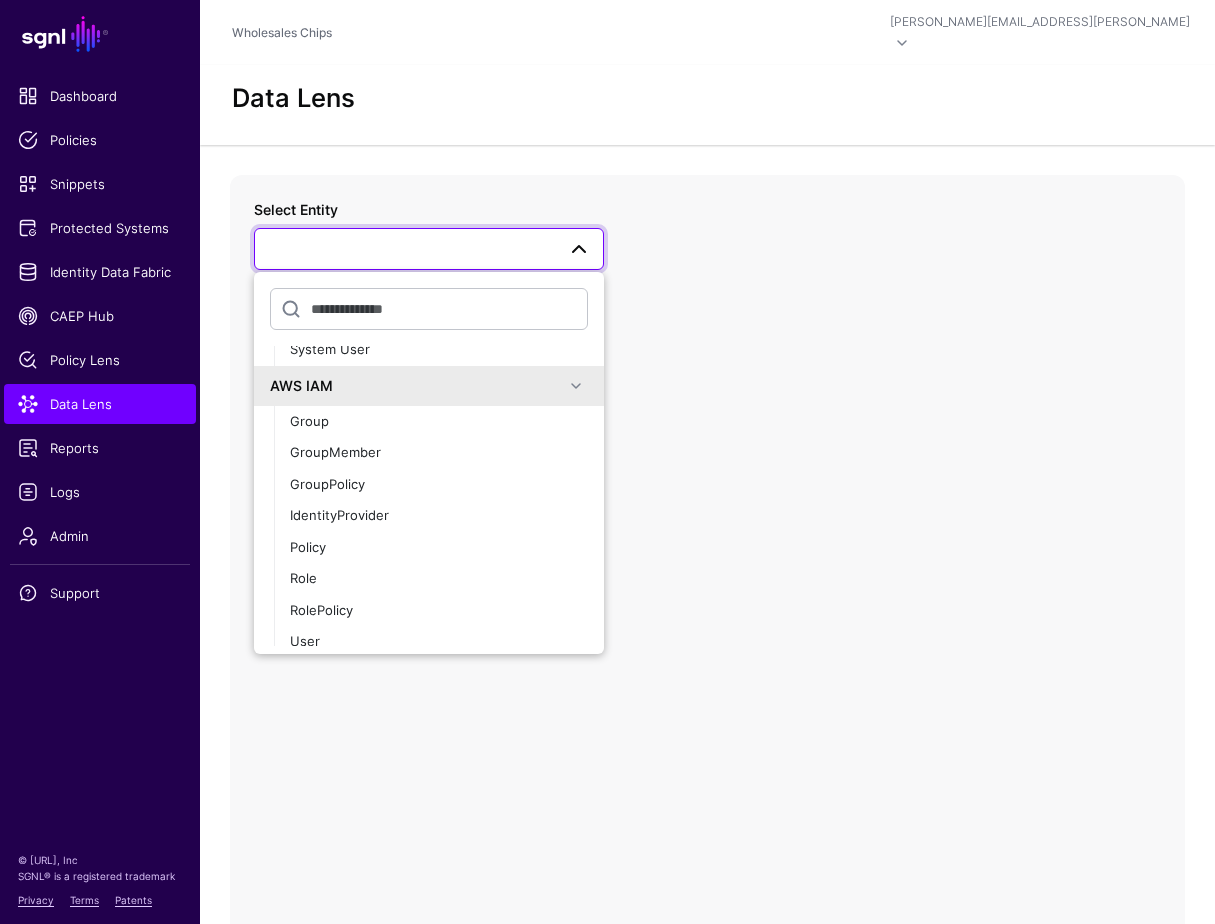 scroll, scrollTop: 268, scrollLeft: 0, axis: vertical 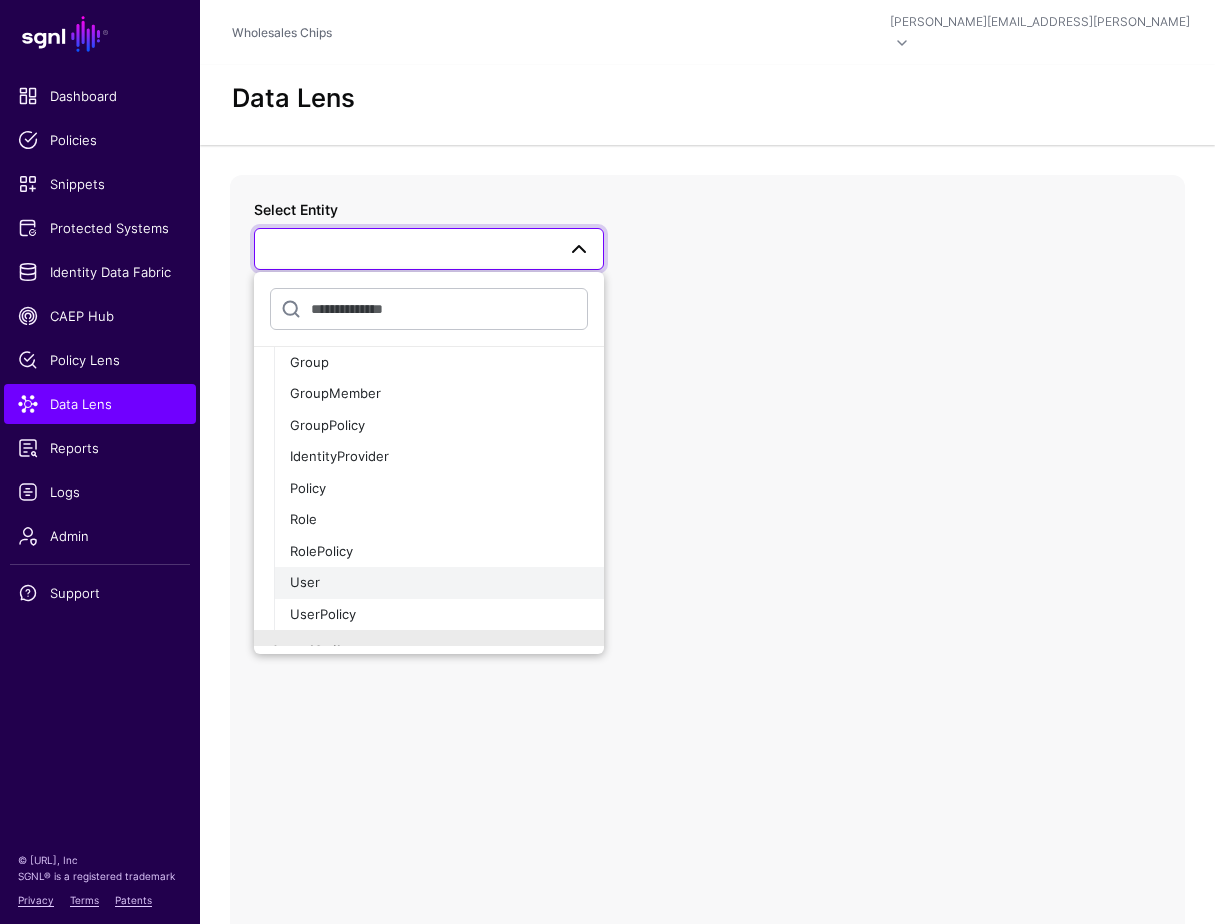 click on "User" 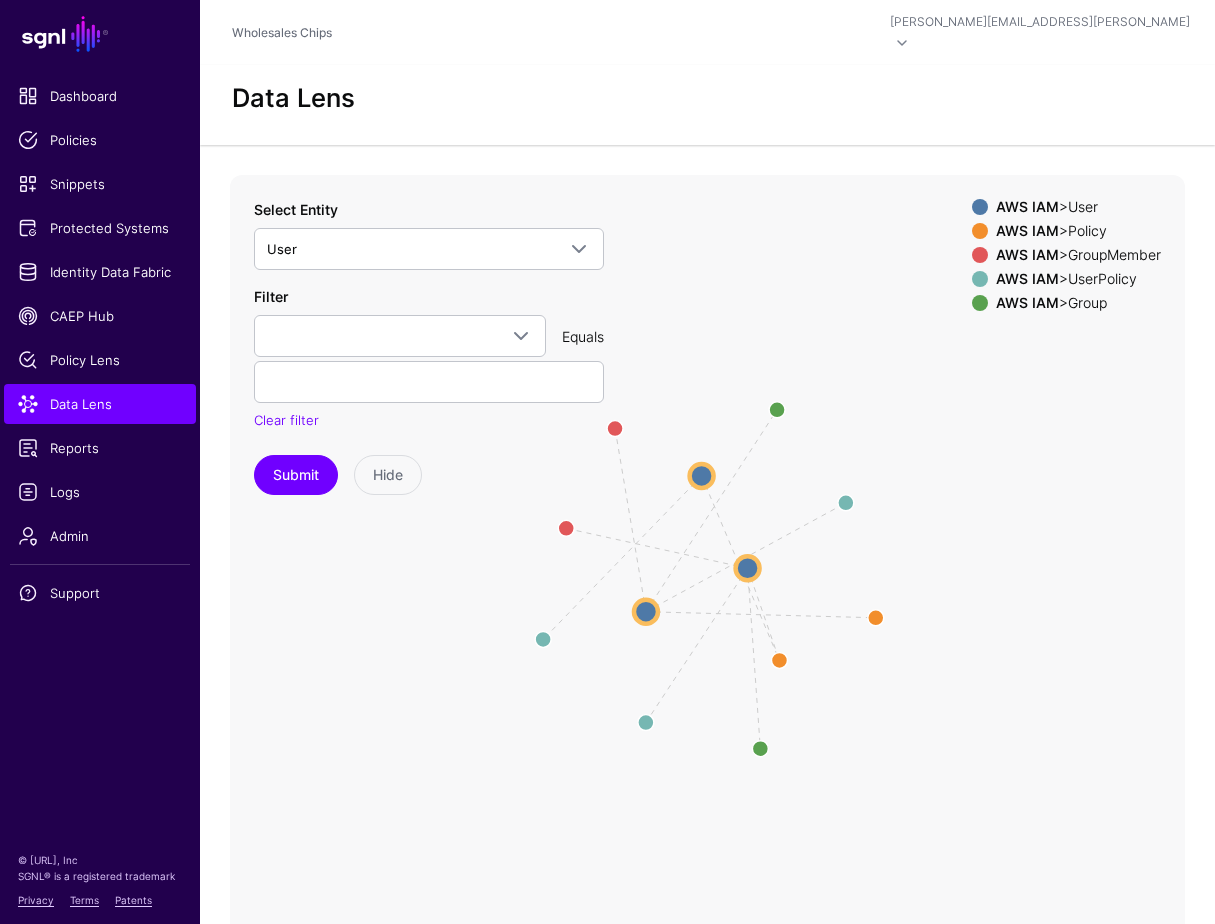 click 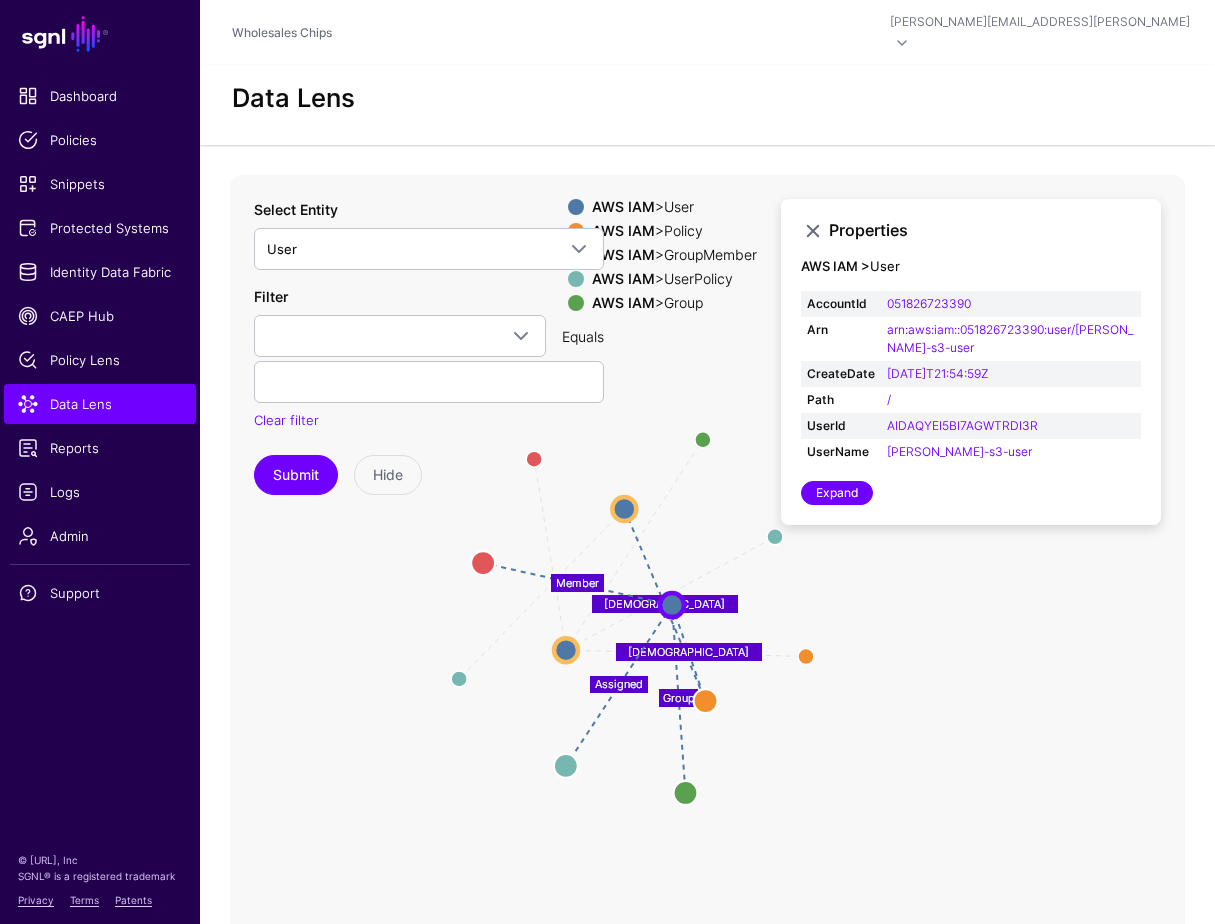 drag, startPoint x: 429, startPoint y: 620, endPoint x: 352, endPoint y: 657, distance: 85.42833 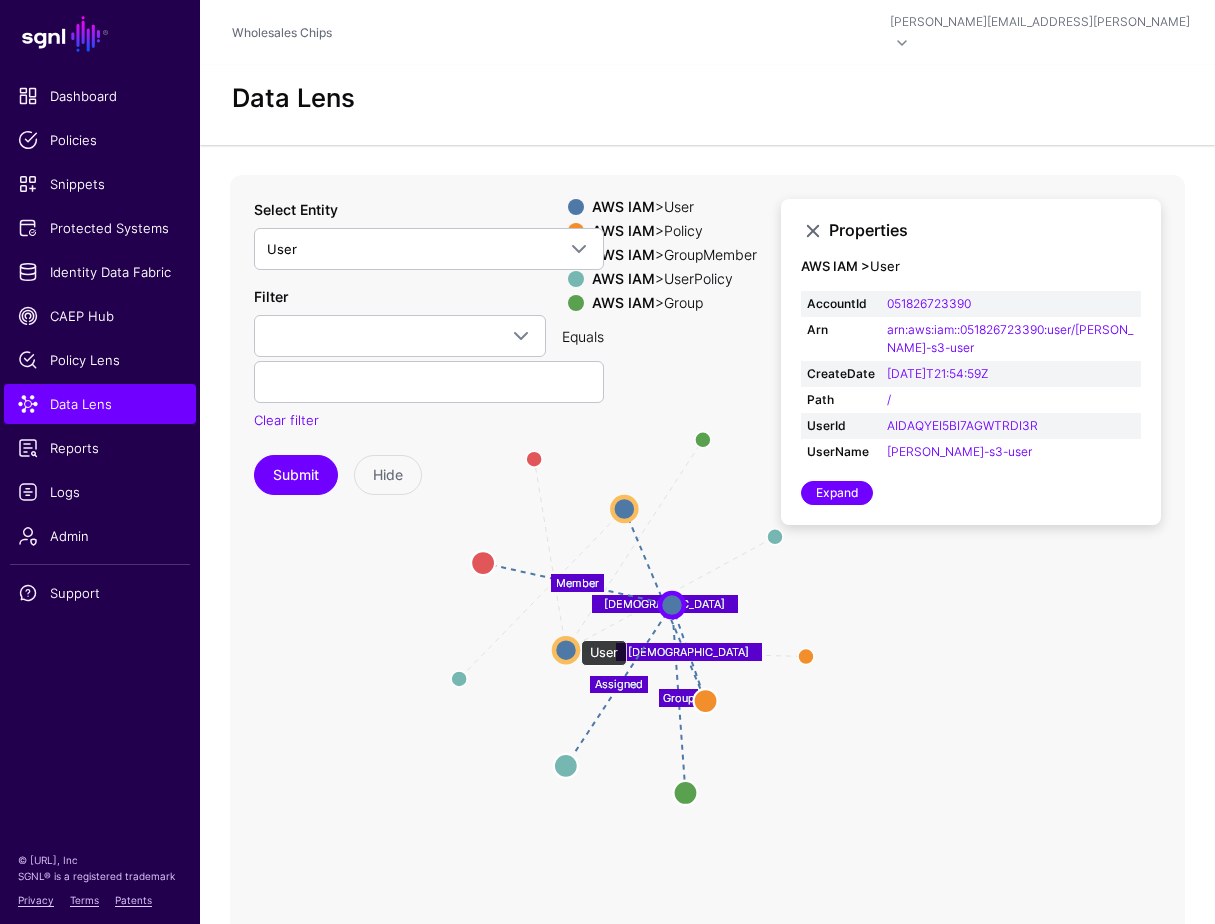 click 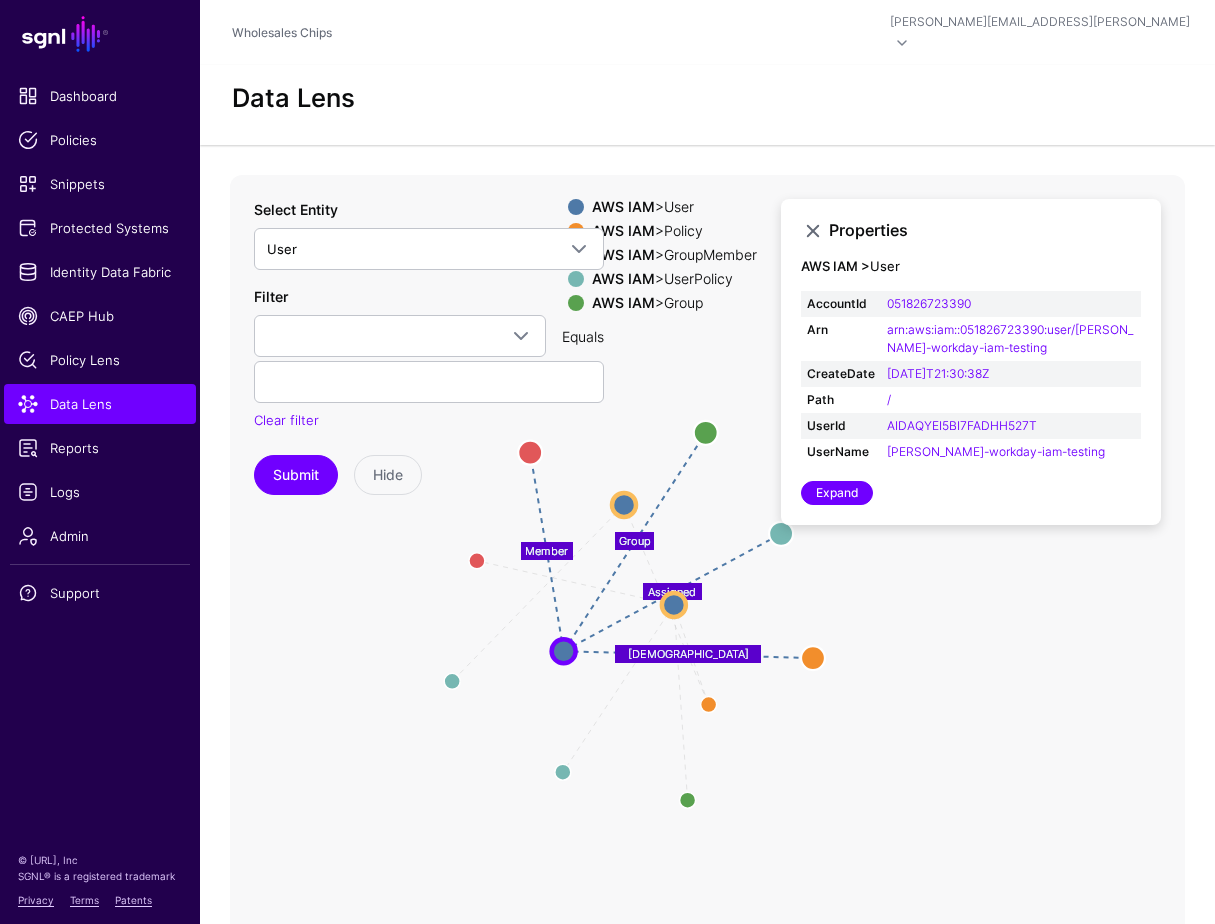 click on "Select Entity User Linux Host (Sudo Plugin)  Host Information   PAM Configuration   Sudoers Configuration   System Executable   System Group   System User  AWS IAM  Group   GroupMember   GroupPolicy   IdentityProvider   Policy   Role   RolePolicy   User   UserPolicy  CrowdStrike  Detection   Device   Endpoint   Endpoint Incident   EndpointAccountActiveDirectory   EndpointRiskFactor   Incident   IncidentAlertEvent   IncidentAlertEventEntity   IncidentCompromisedEntity   User   UserAccountActiveDirectory   UserRiskFactor  Python Test  test  AWS Identity Center  Group   GroupMembership   PermissionSet   User  CAEP Event Test  Assurance Level Change   Credential Change   Device Compliance Change   Session Established   Session Presented   Session Revoked   Token Claims Change  Keeper  User   UserVault   Vault  docusign  User  Contains Test  User  Salesforce (v1.15)  Account   Case   Customer   Group   GroupMember   User  Users  User   UserEmail  Entra ID (ACME Corp)  Application   Device   Group   GroupMember" 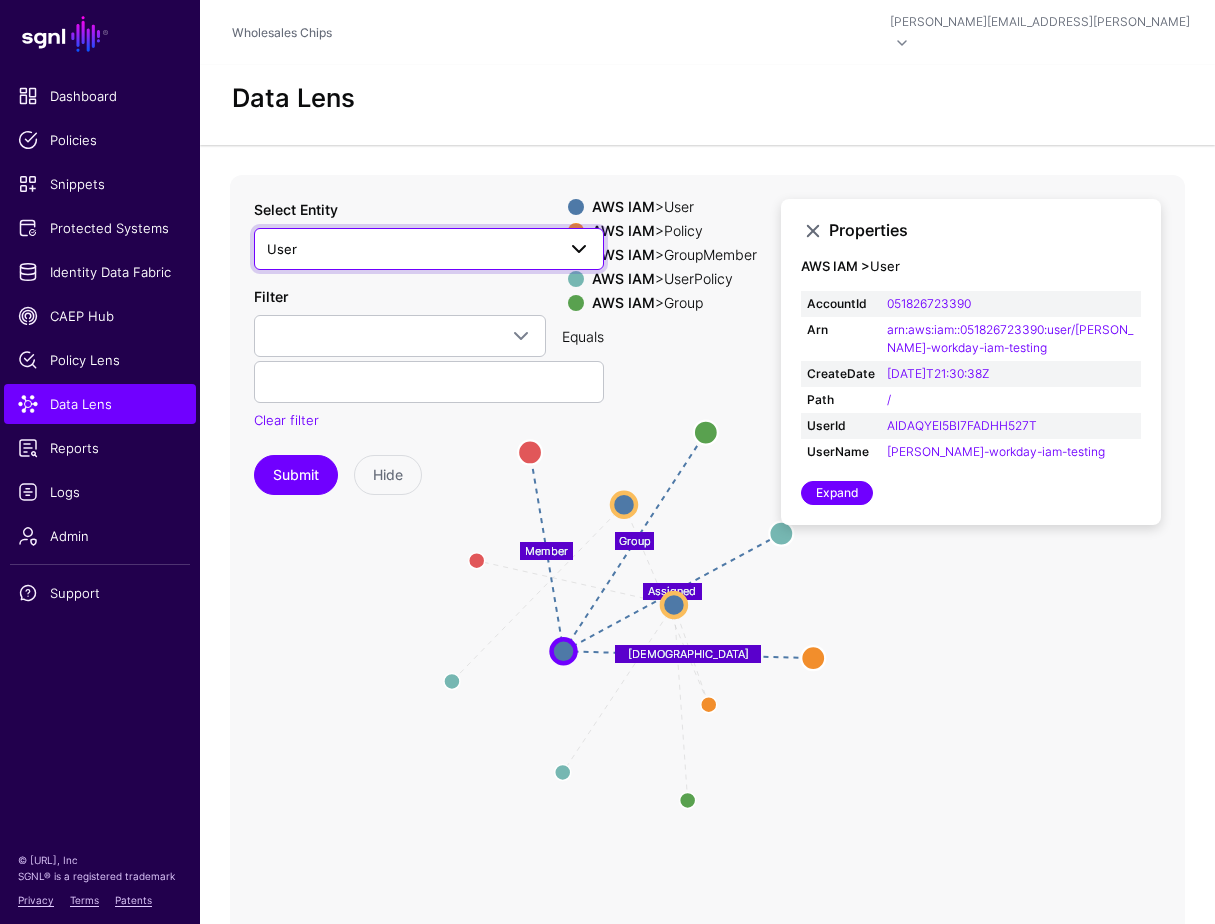 click on "User" at bounding box center [411, 249] 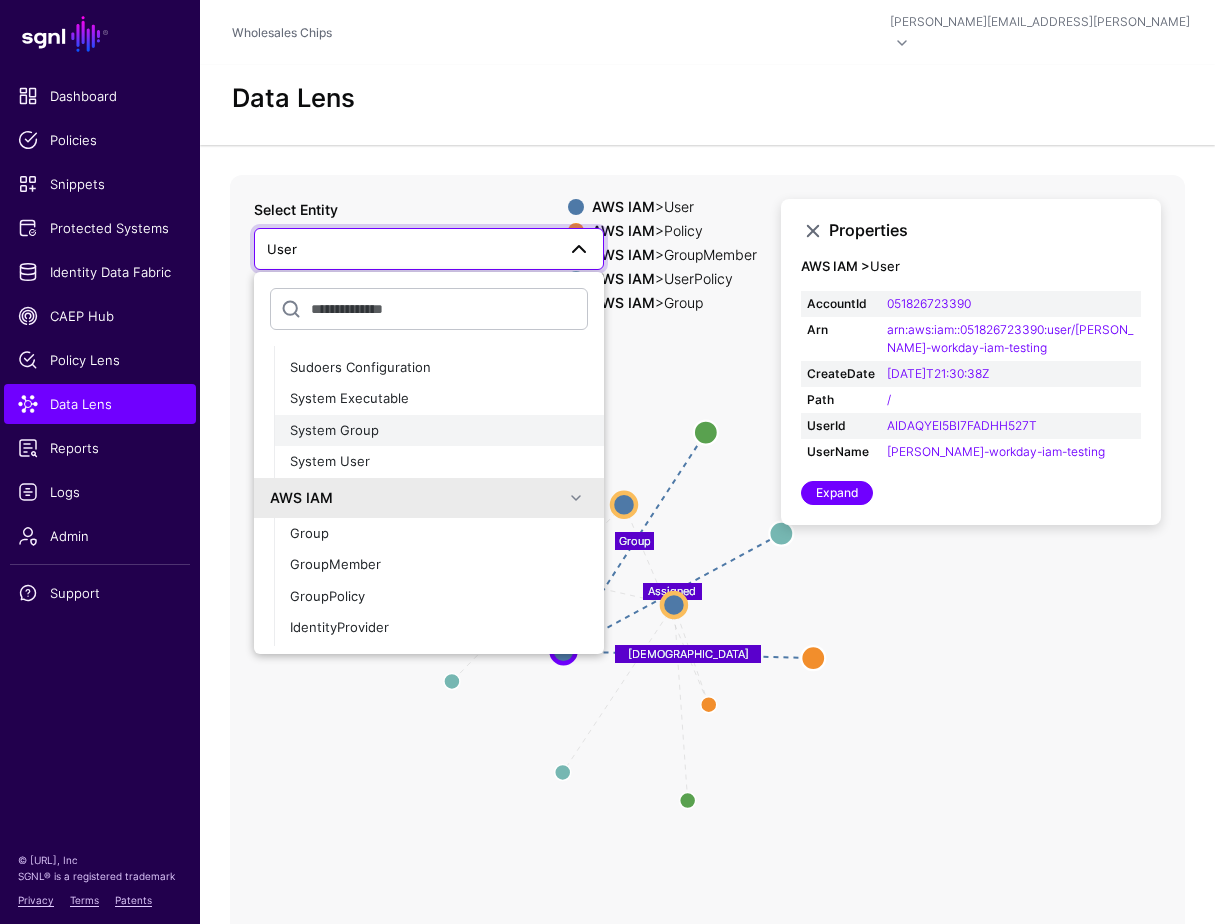scroll, scrollTop: 123, scrollLeft: 0, axis: vertical 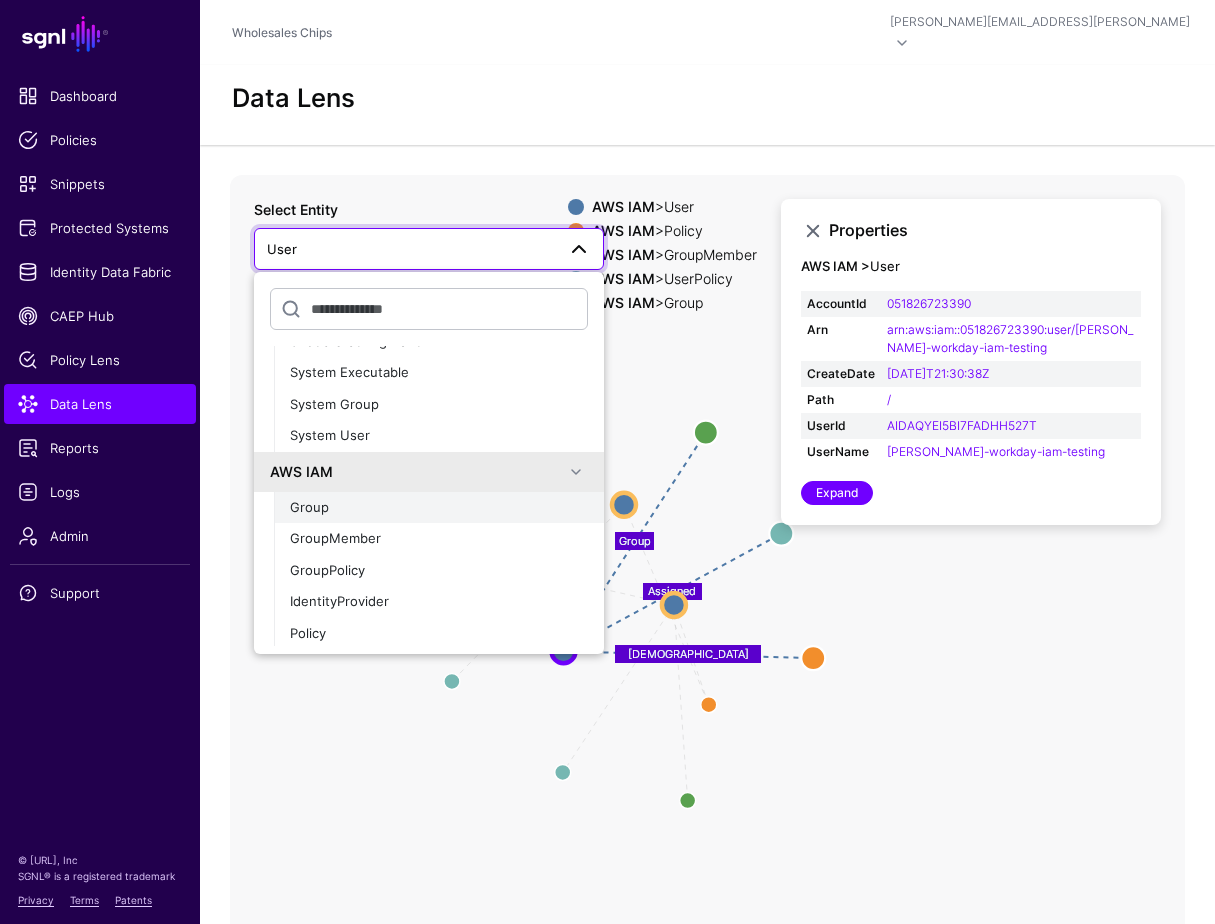 click on "Group" 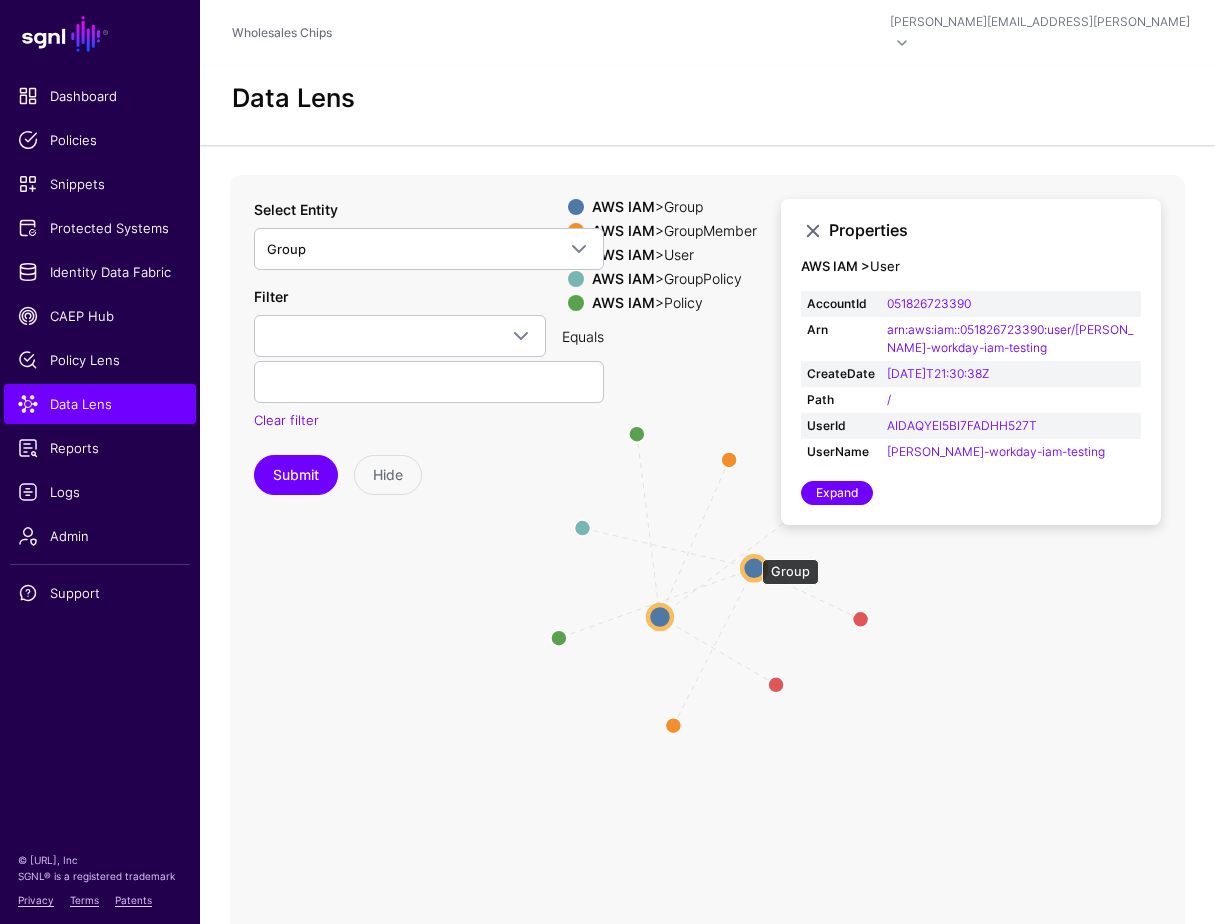 click 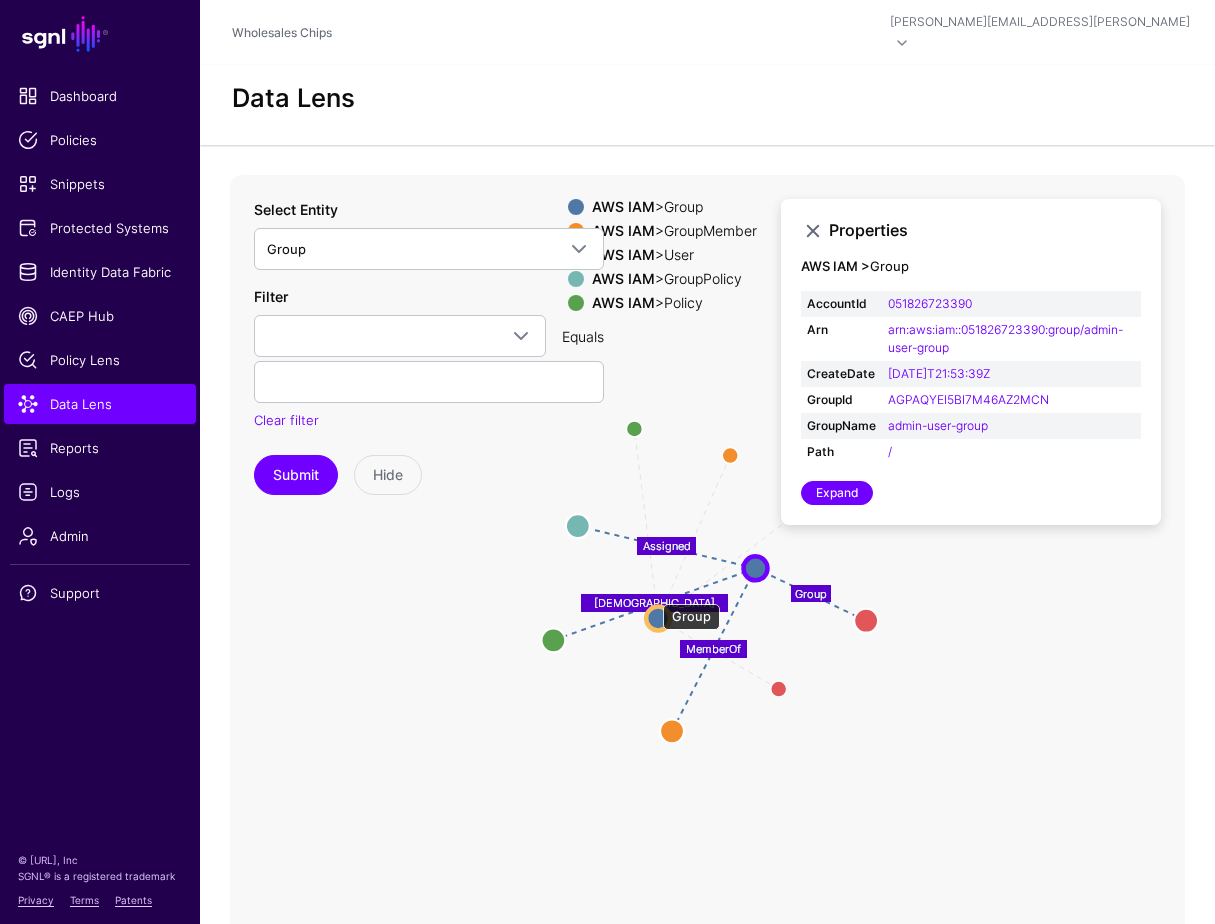 click 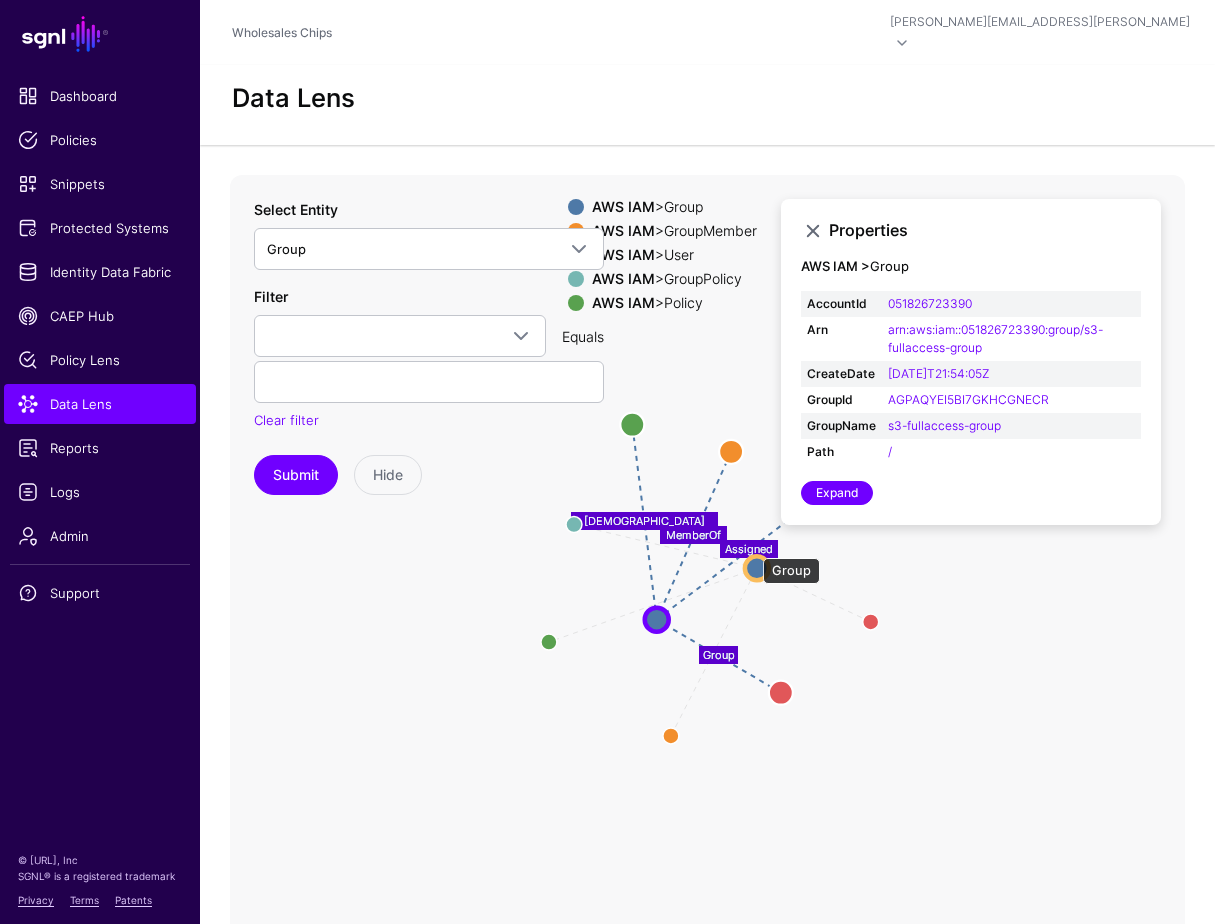click 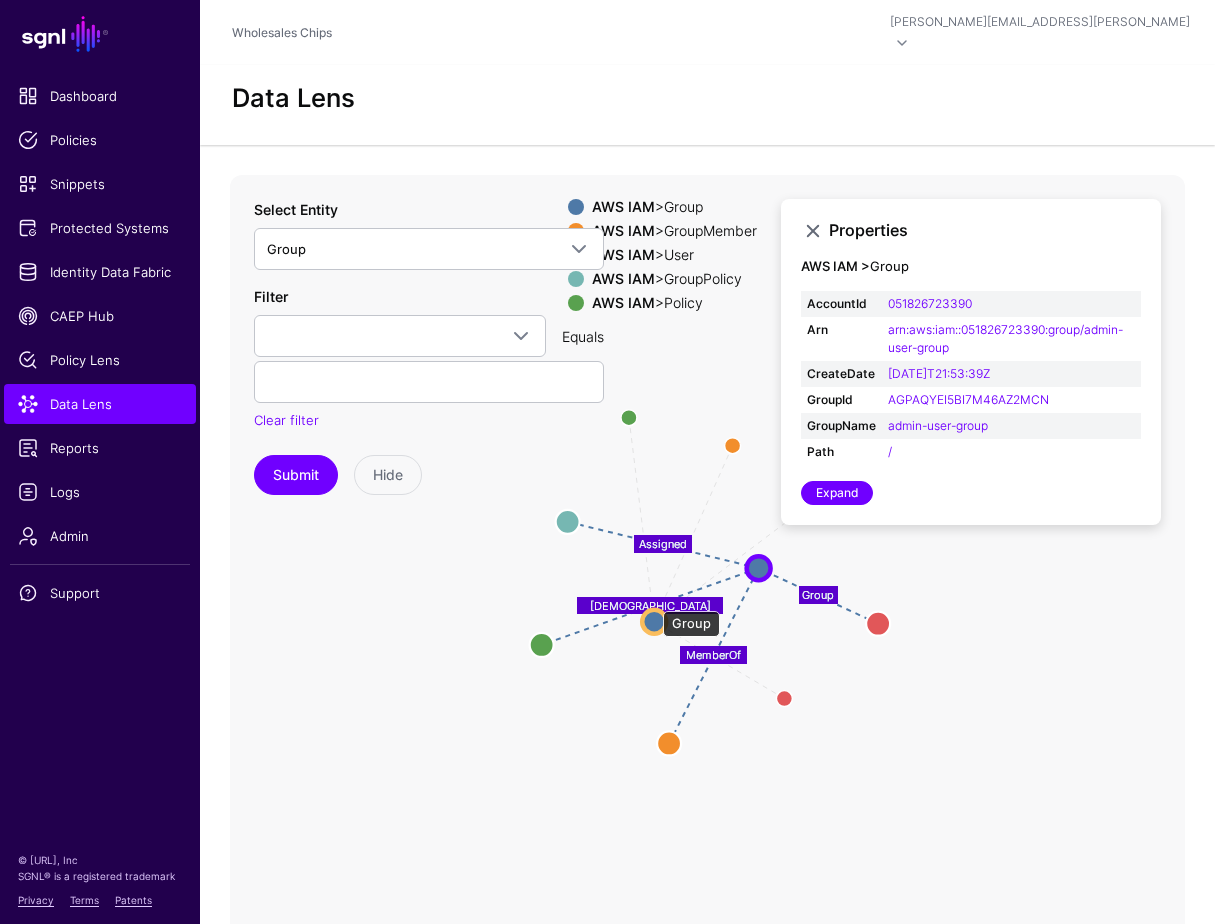 click 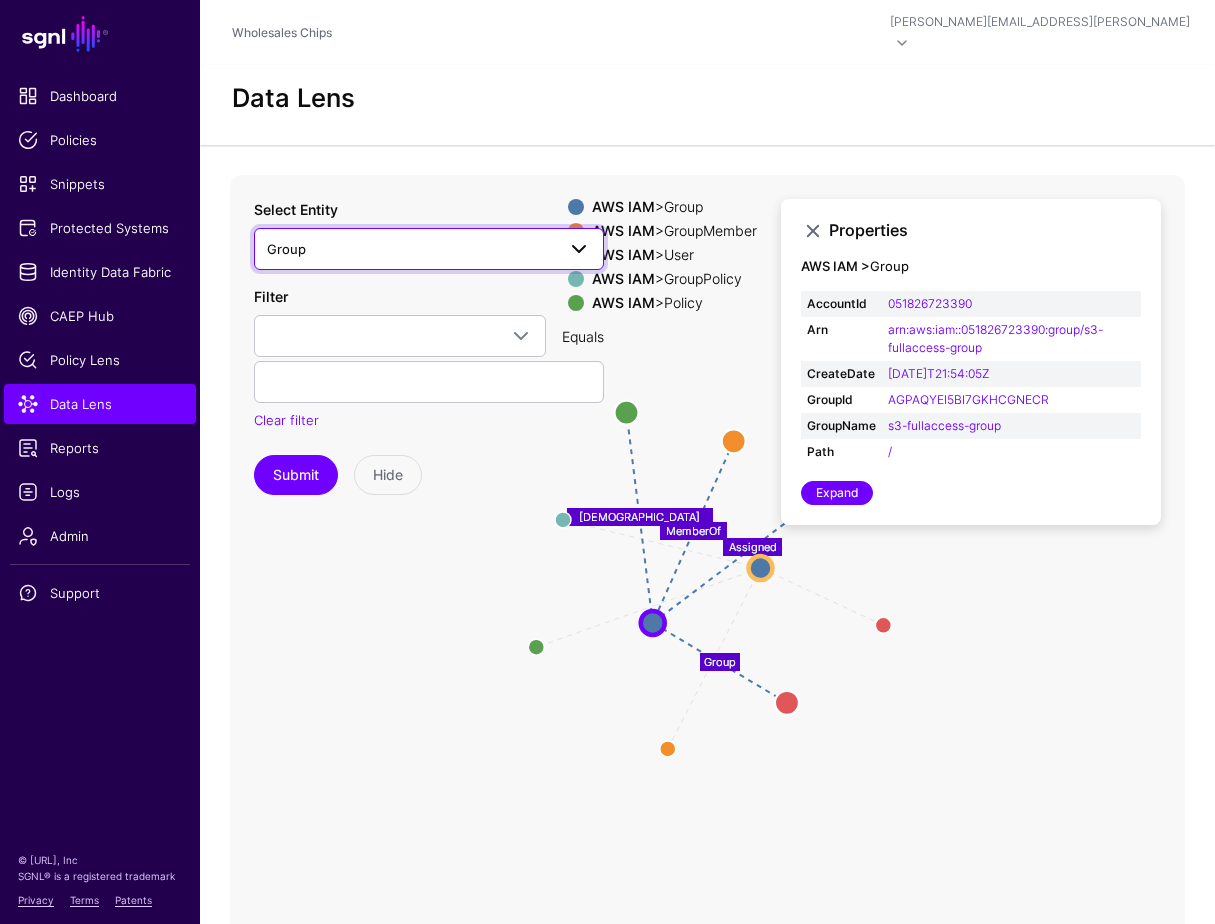 click on "Group" at bounding box center [411, 249] 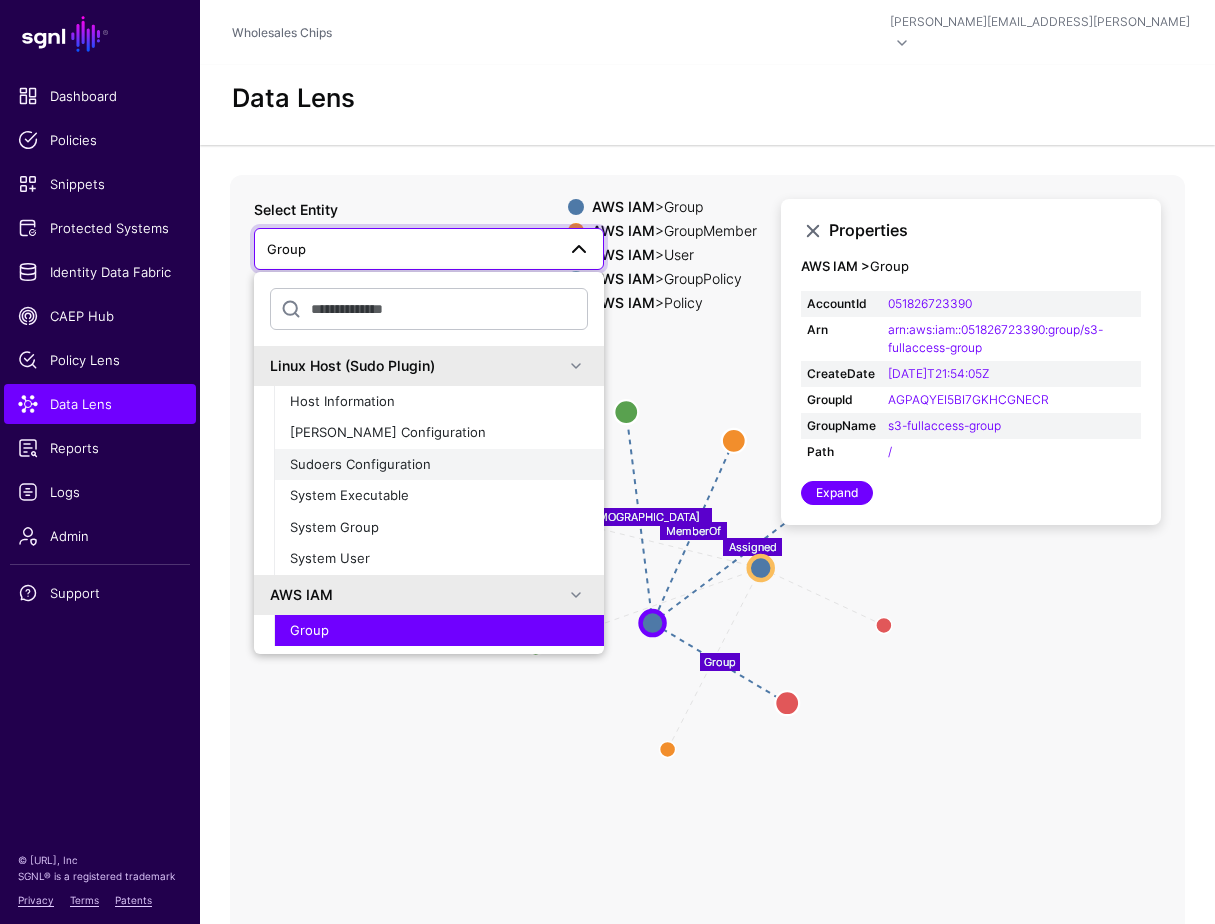 click on "Sudoers Configuration" 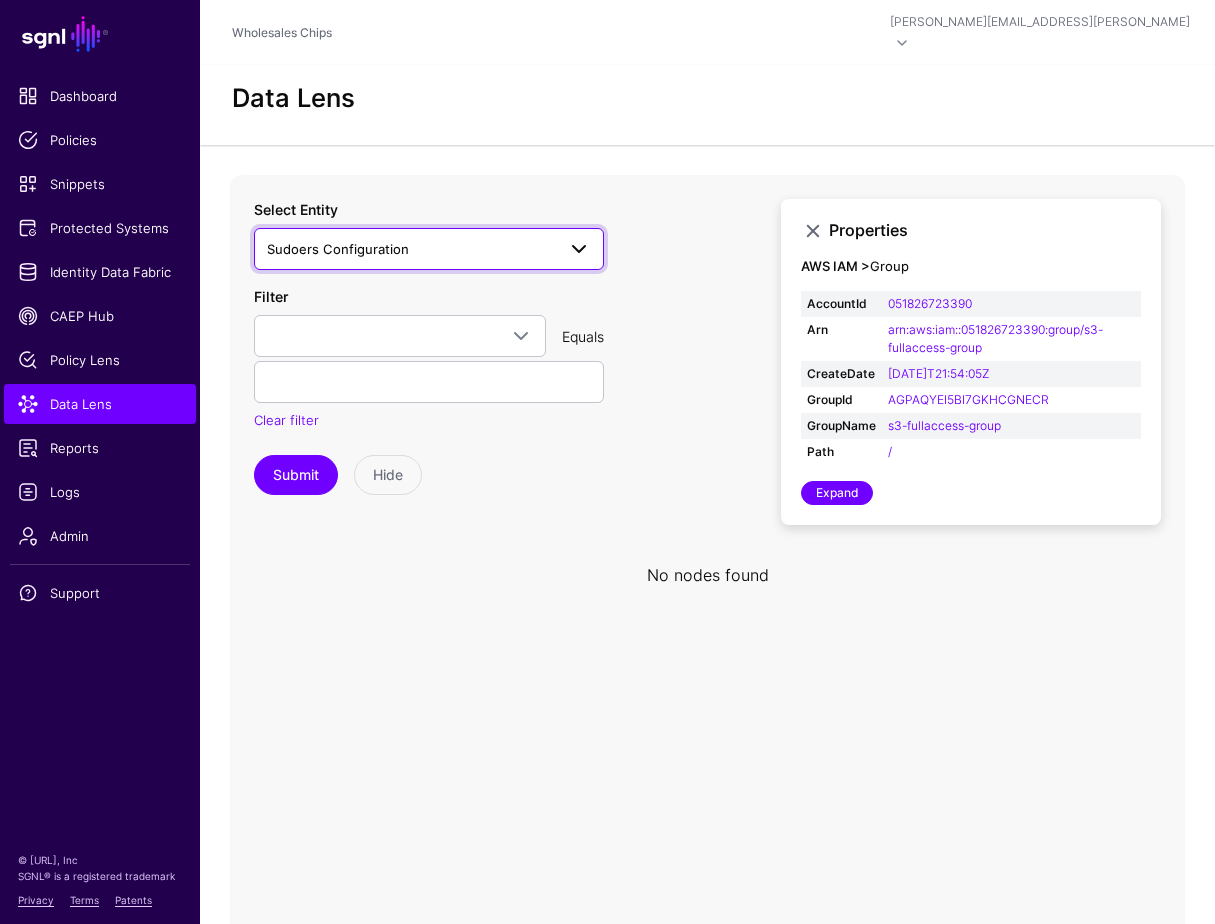 click on "Sudoers Configuration" at bounding box center [411, 249] 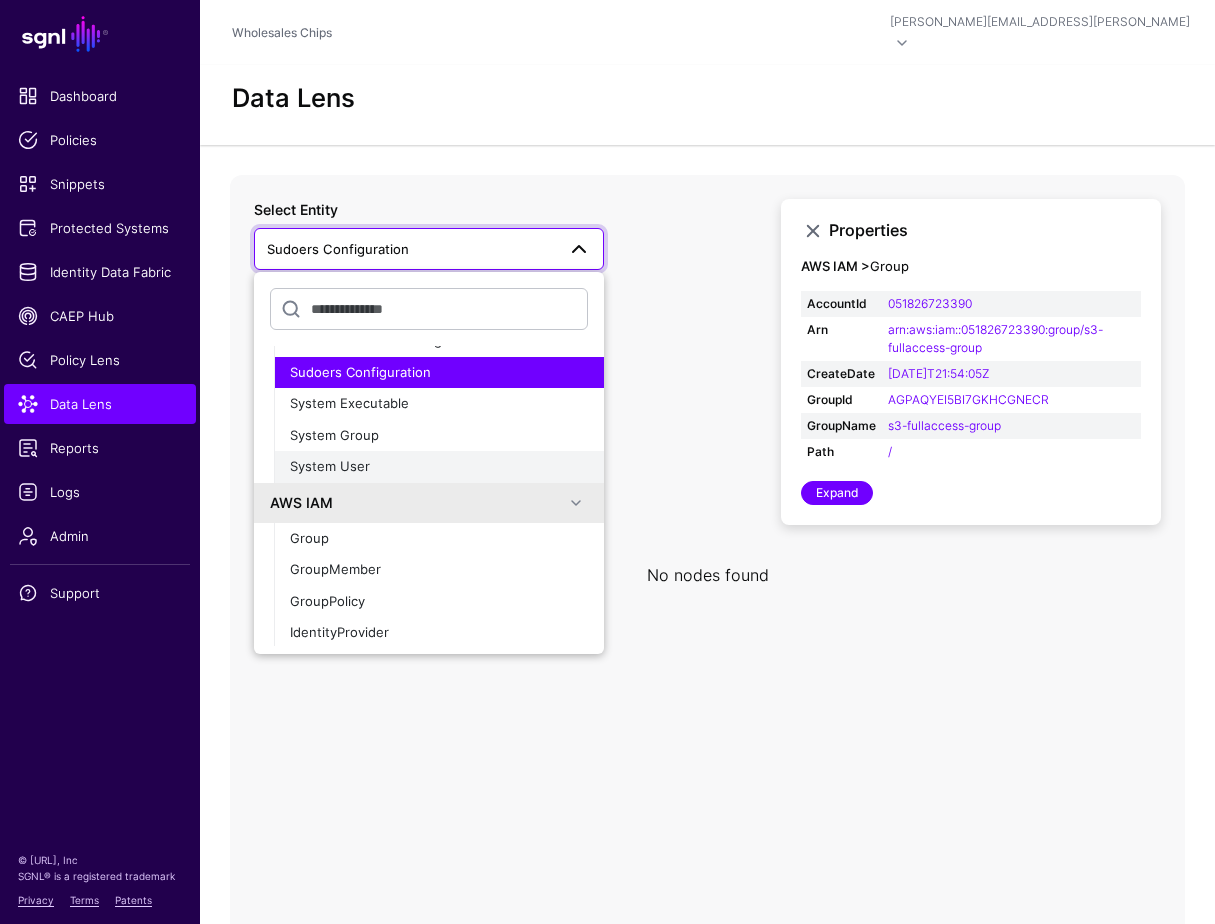 scroll, scrollTop: 104, scrollLeft: 0, axis: vertical 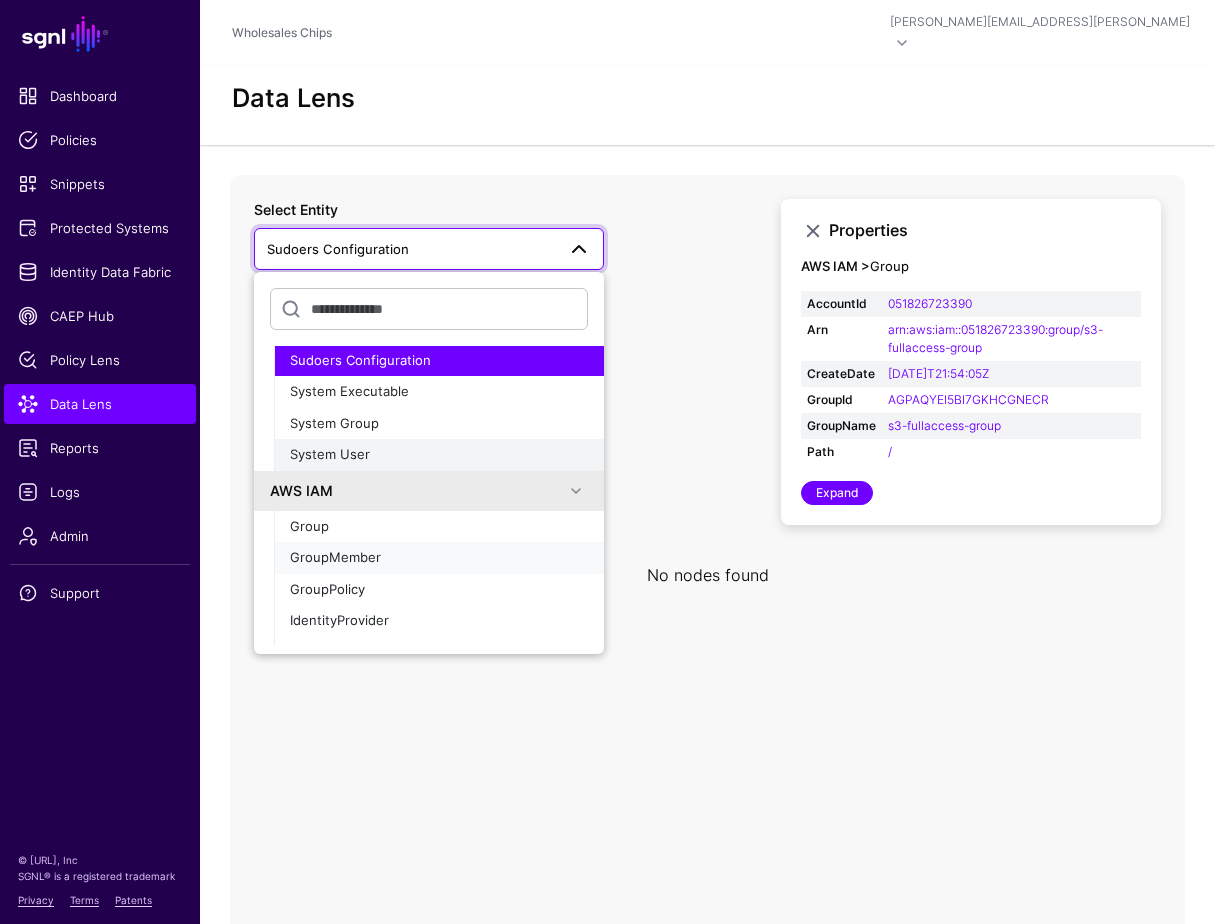 click on "GroupMember" 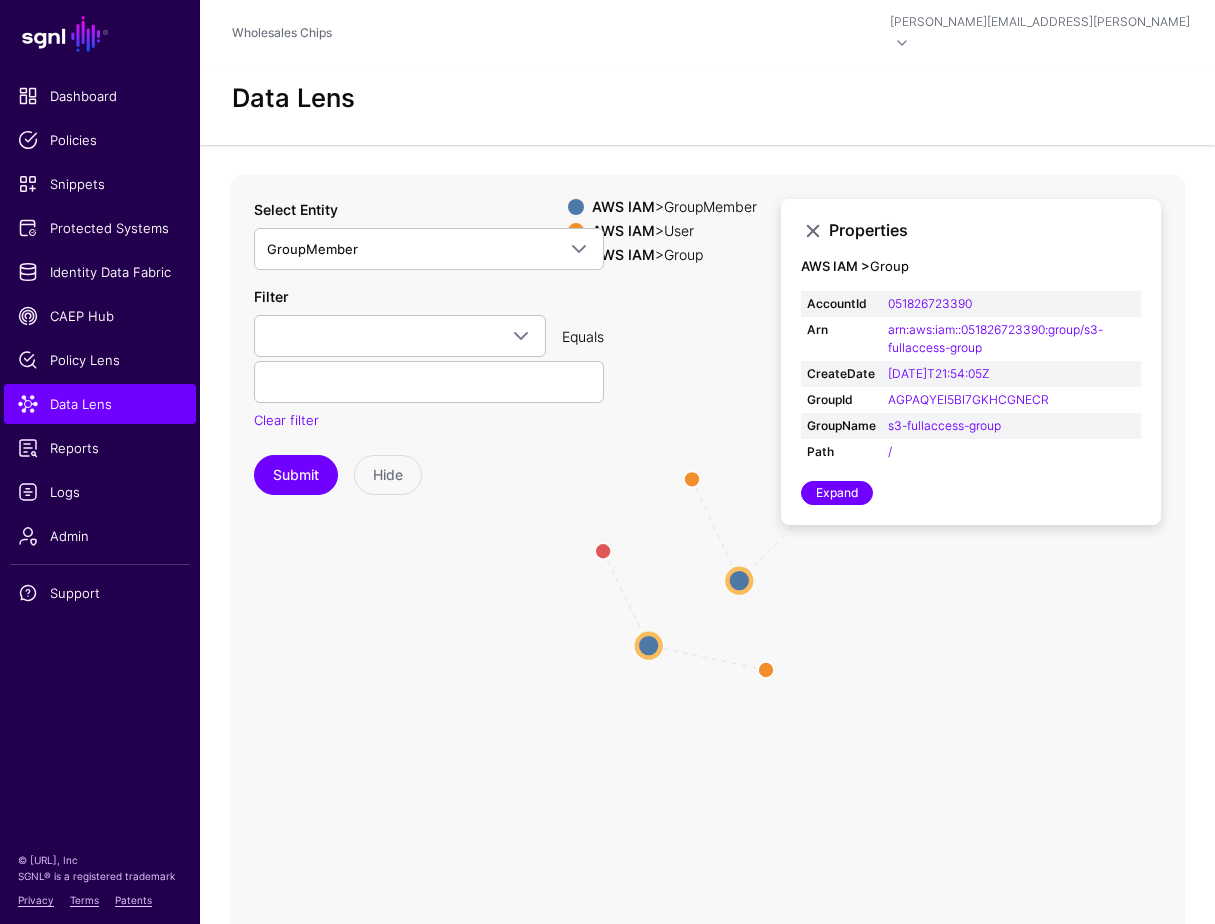 click 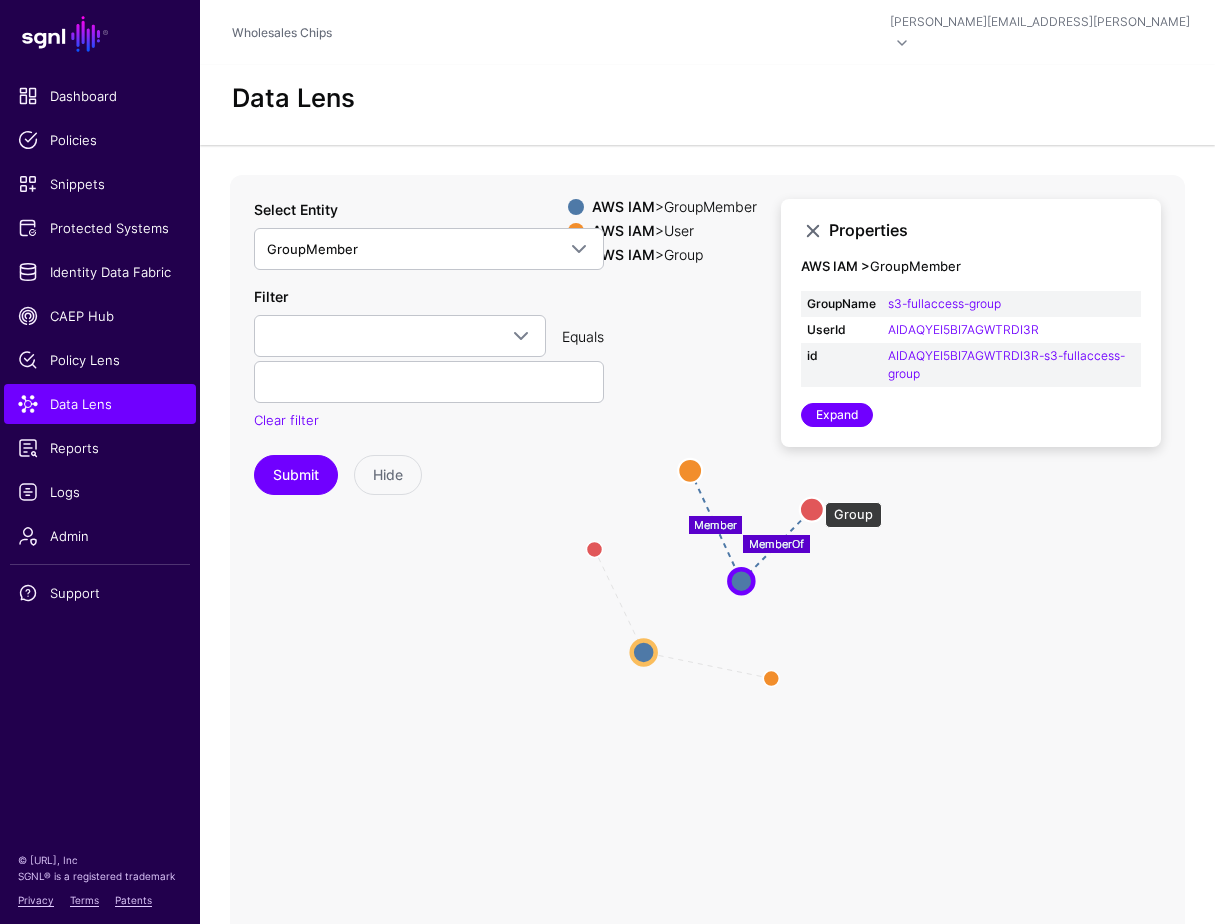 click 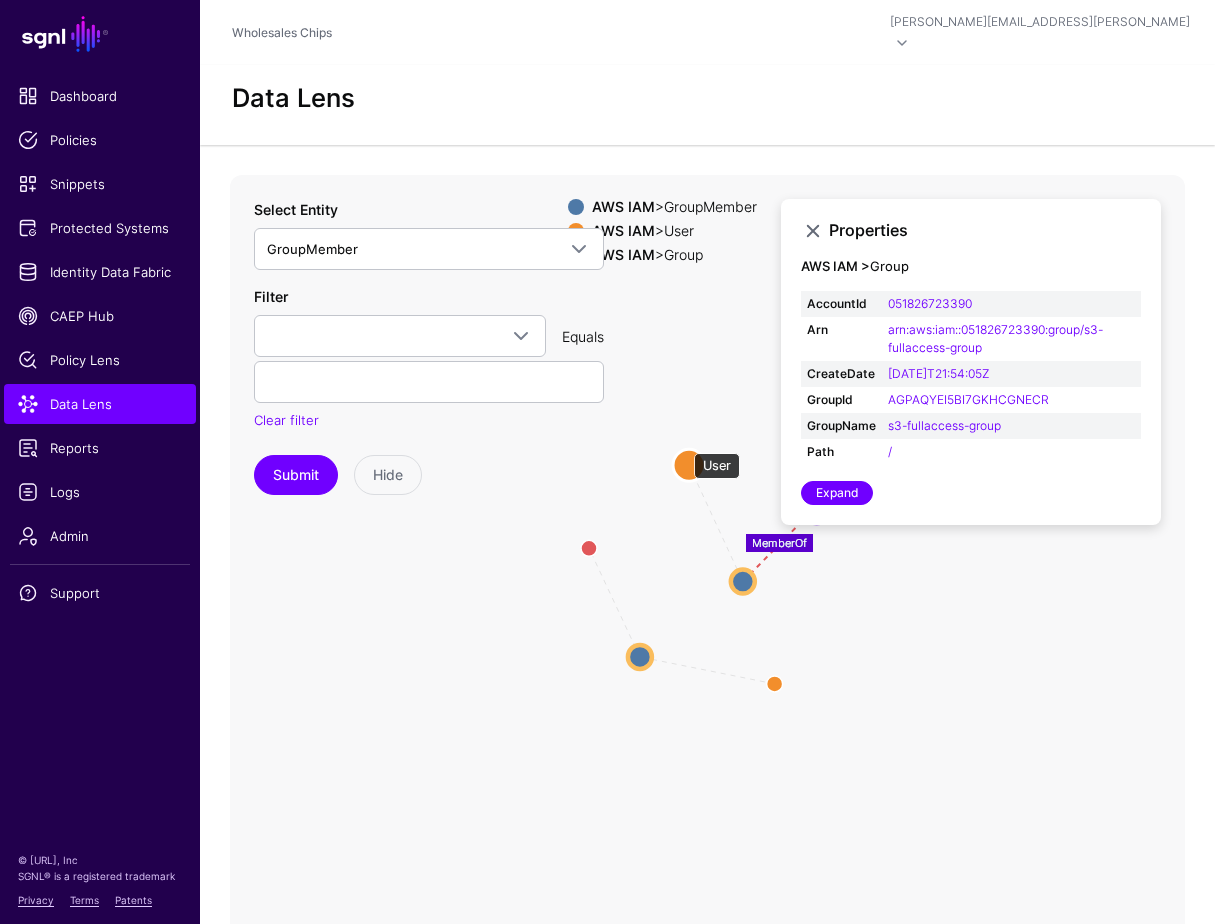 click 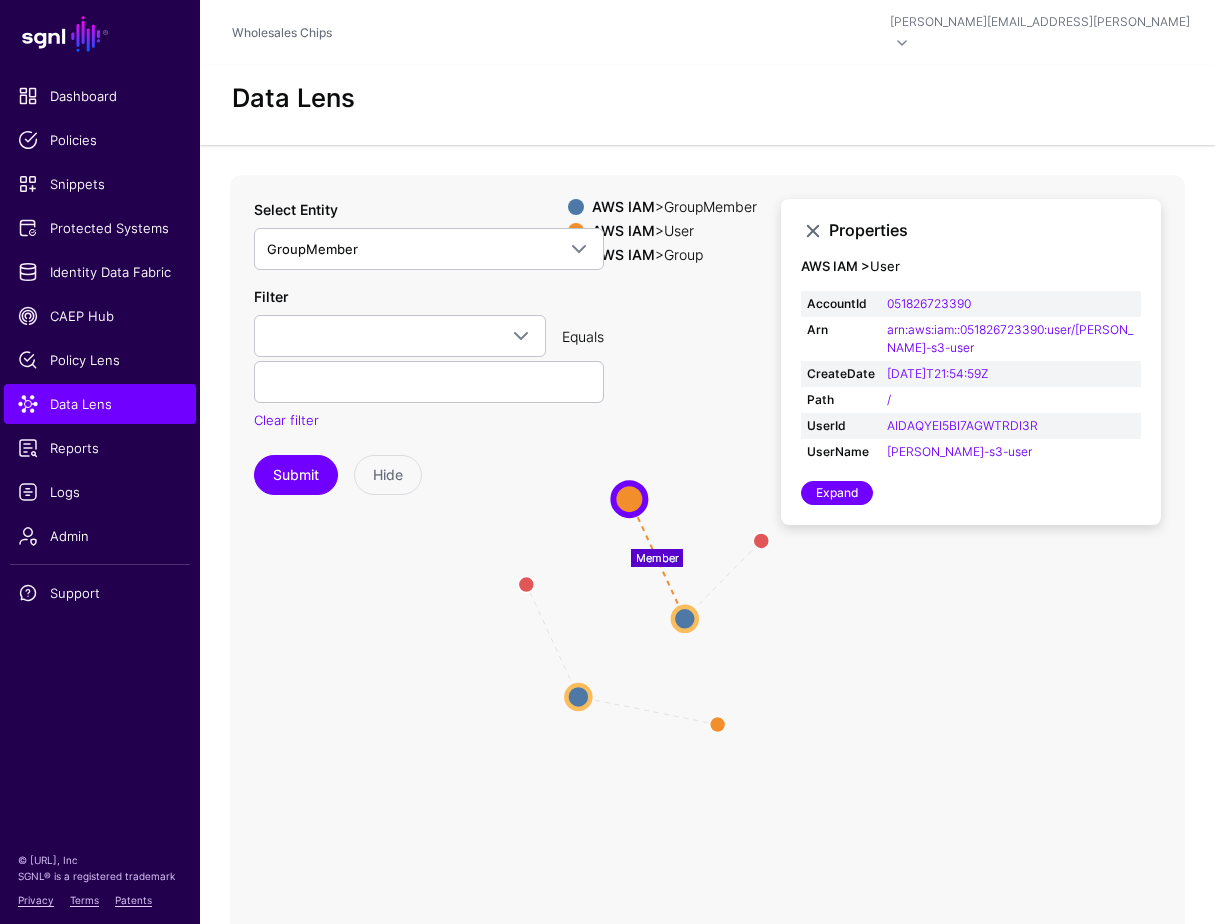 drag, startPoint x: 665, startPoint y: 566, endPoint x: 607, endPoint y: 603, distance: 68.7968 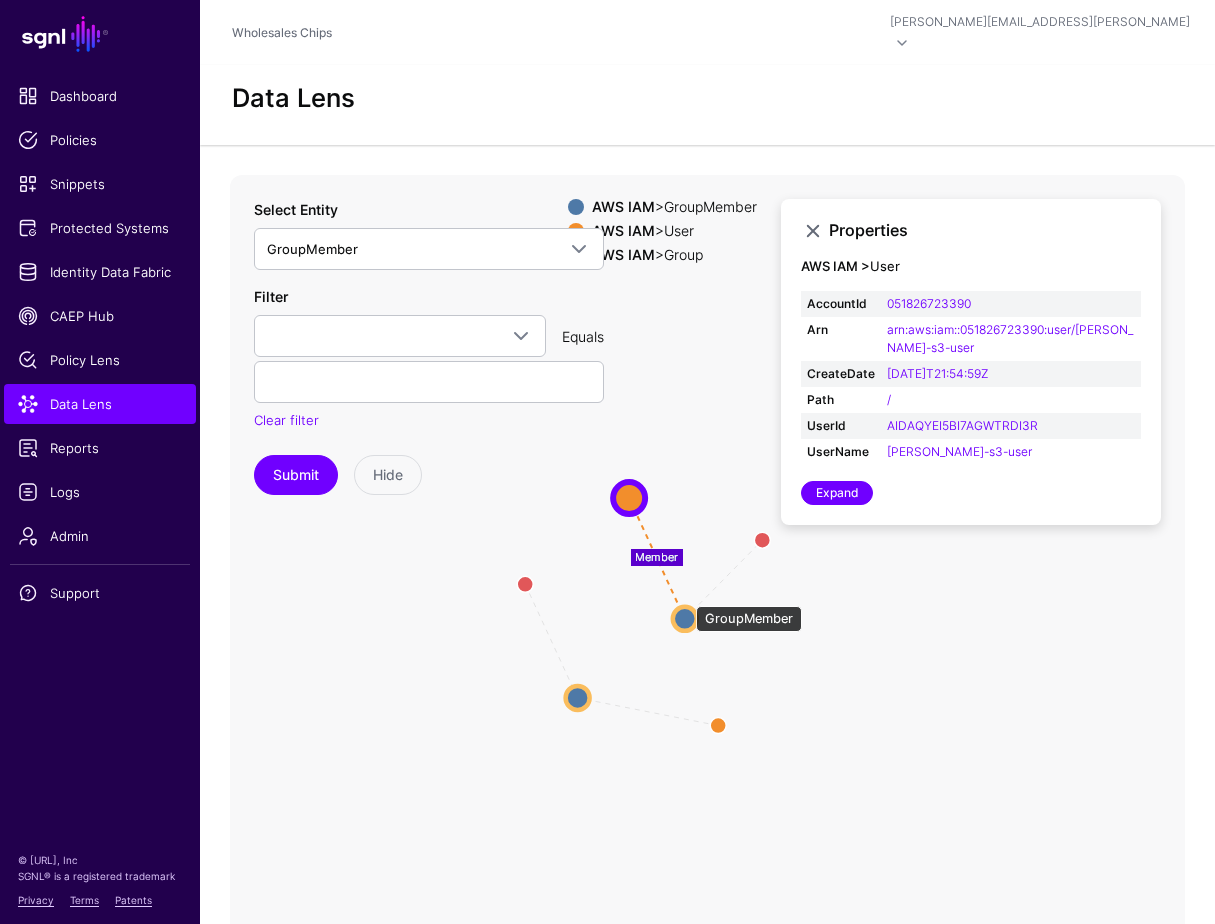 click 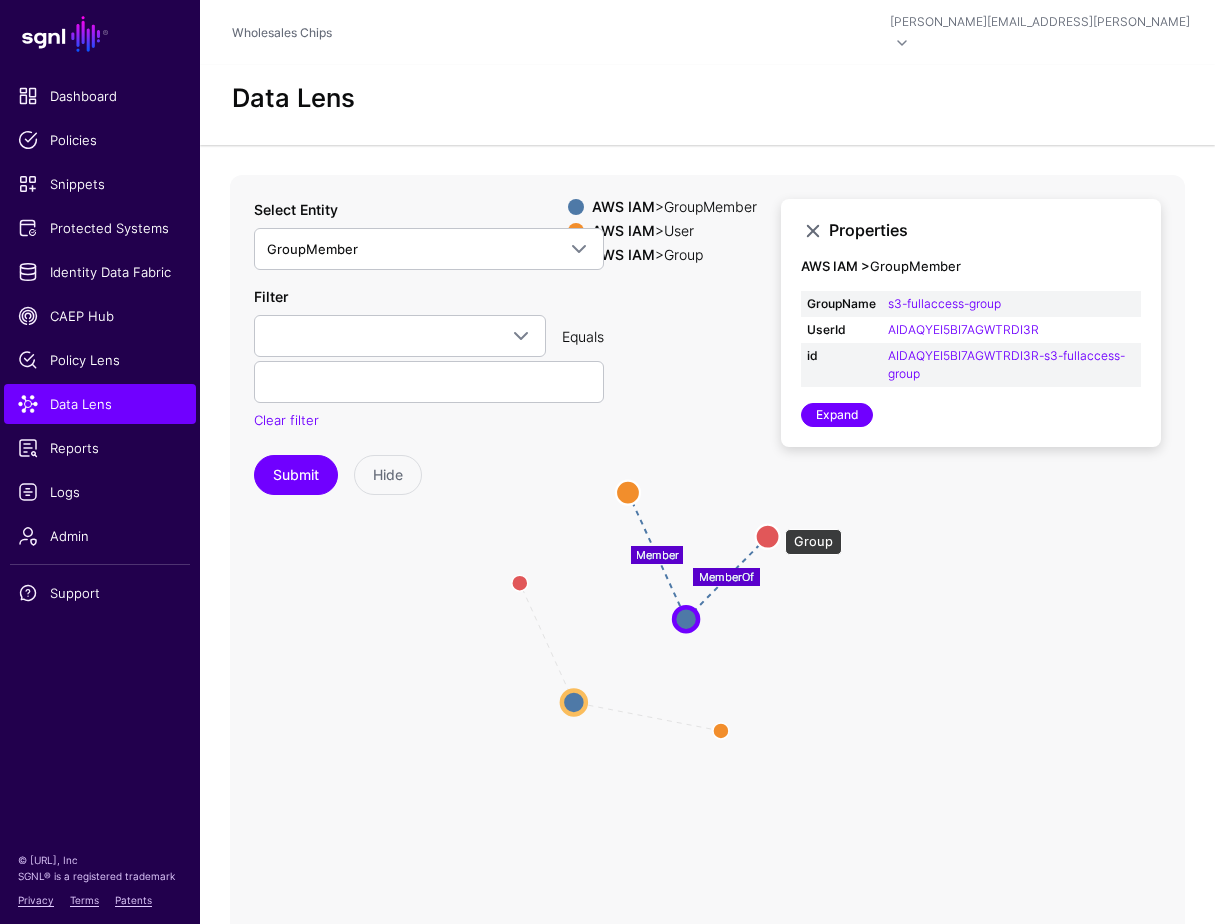 click 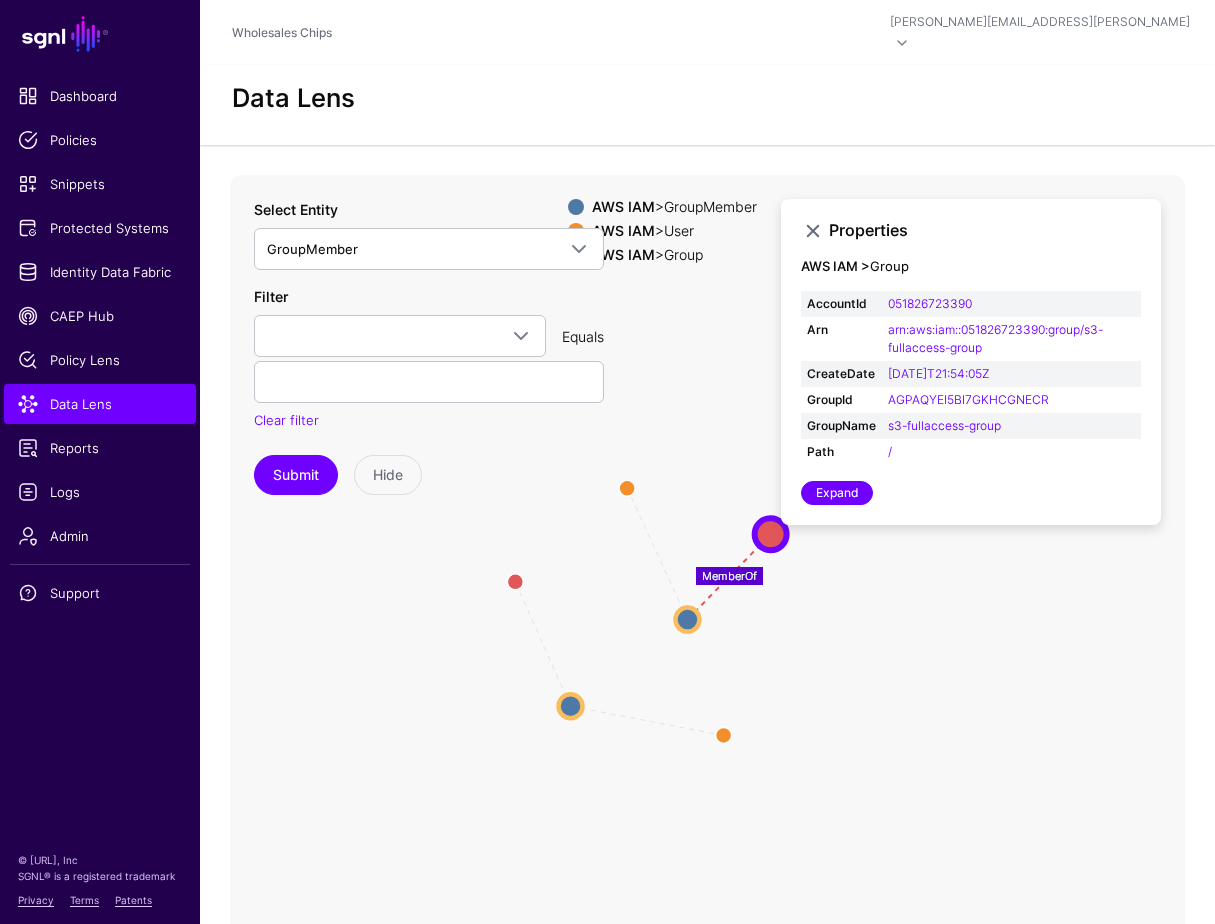 click on "Member MemberOf Member MemberOf User User Group Group User User GroupMember GroupMember Group Group GroupMember GroupMember" 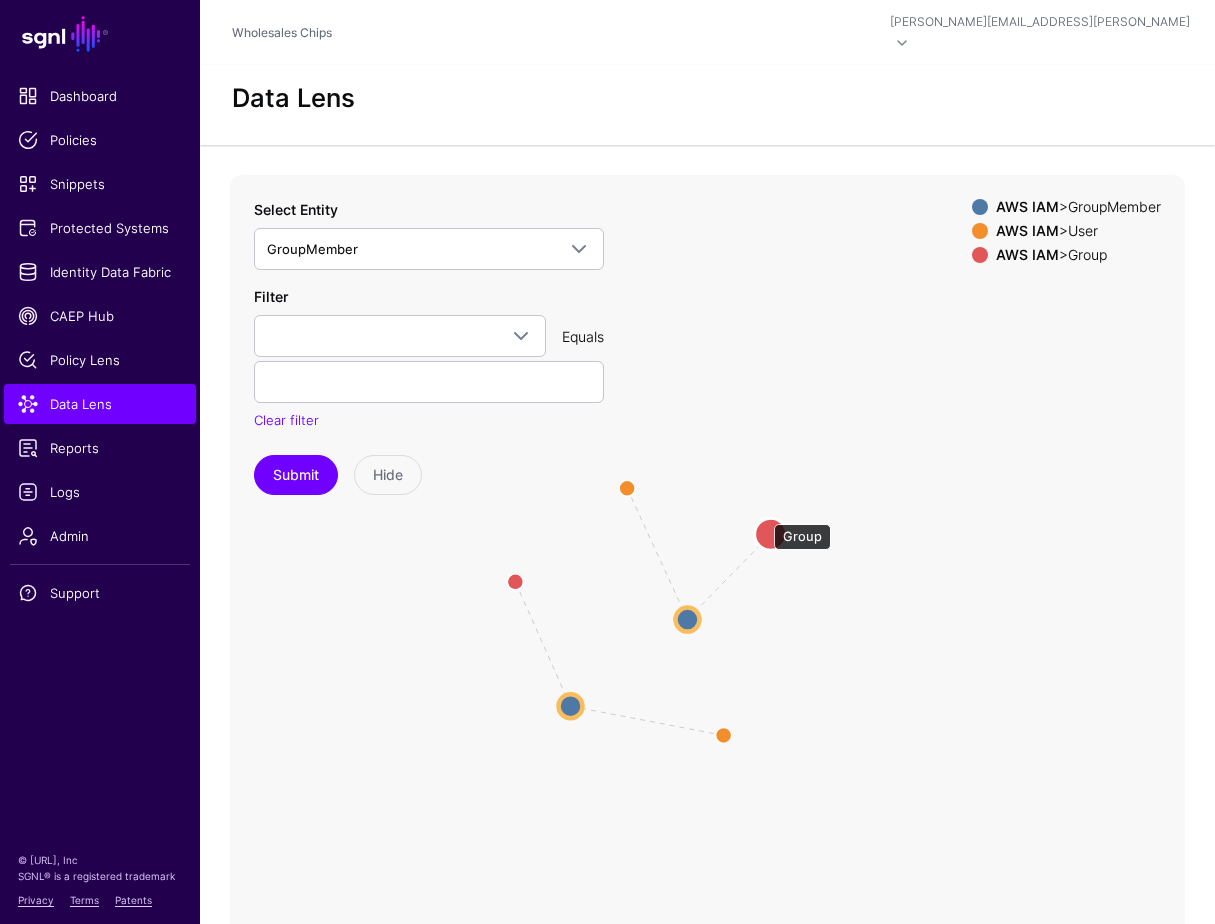 click 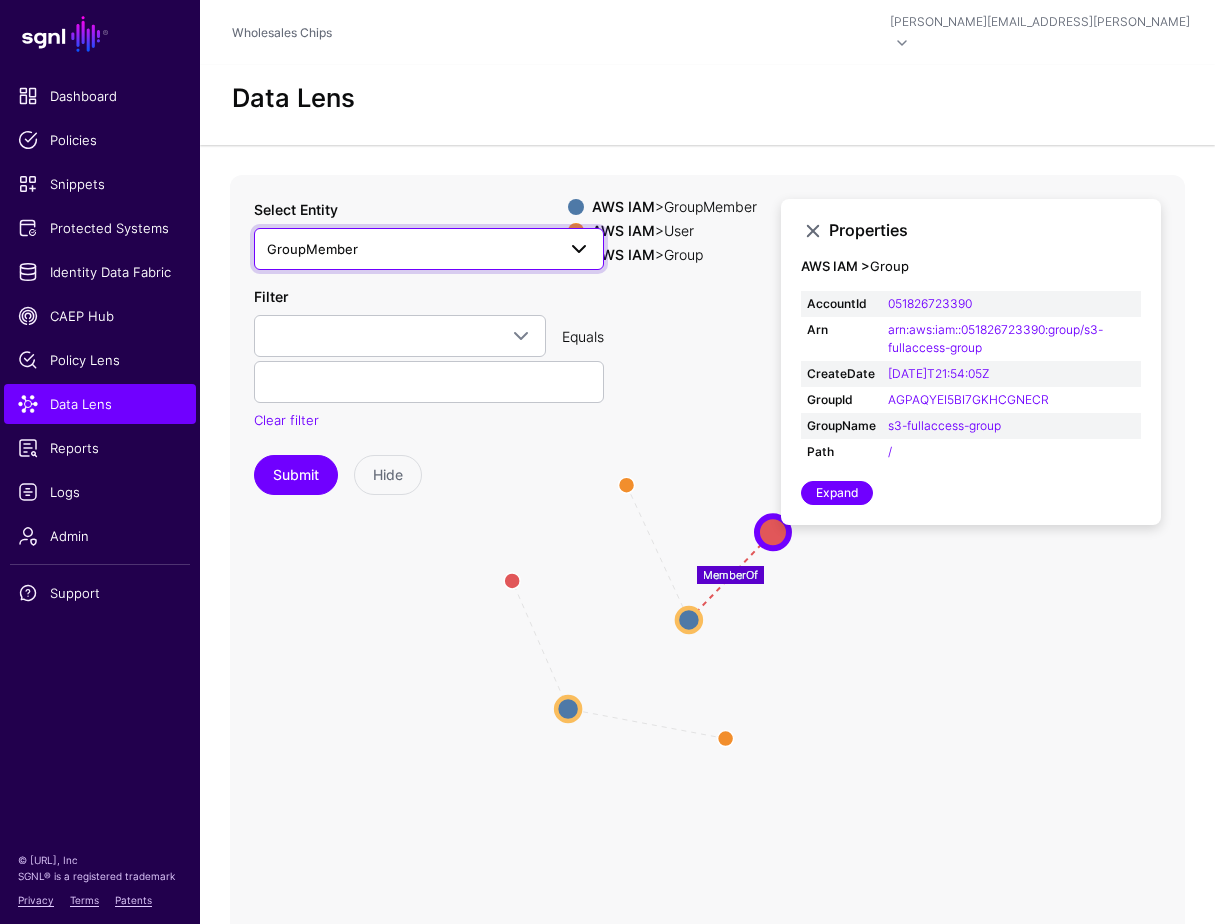 click on "GroupMember" at bounding box center [411, 249] 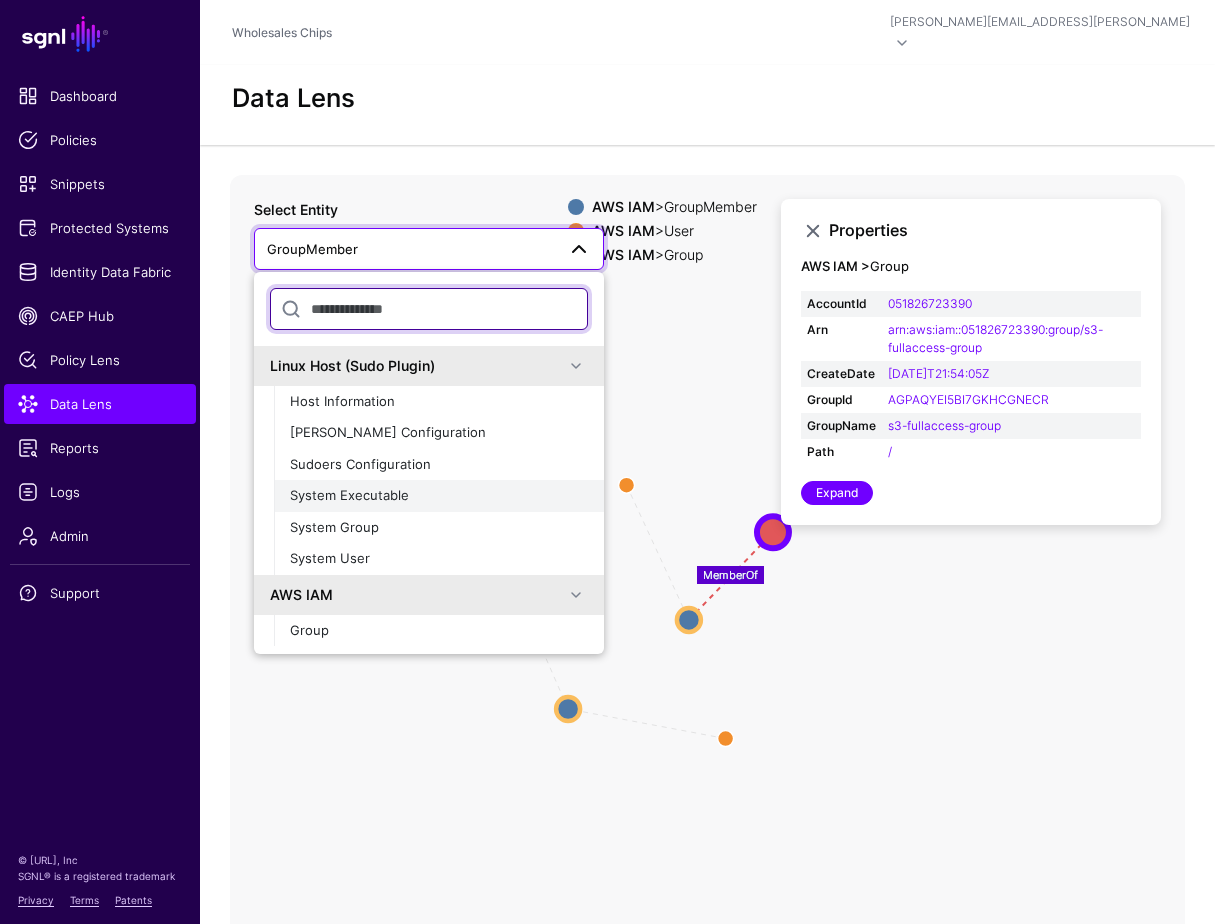 scroll, scrollTop: 60, scrollLeft: 0, axis: vertical 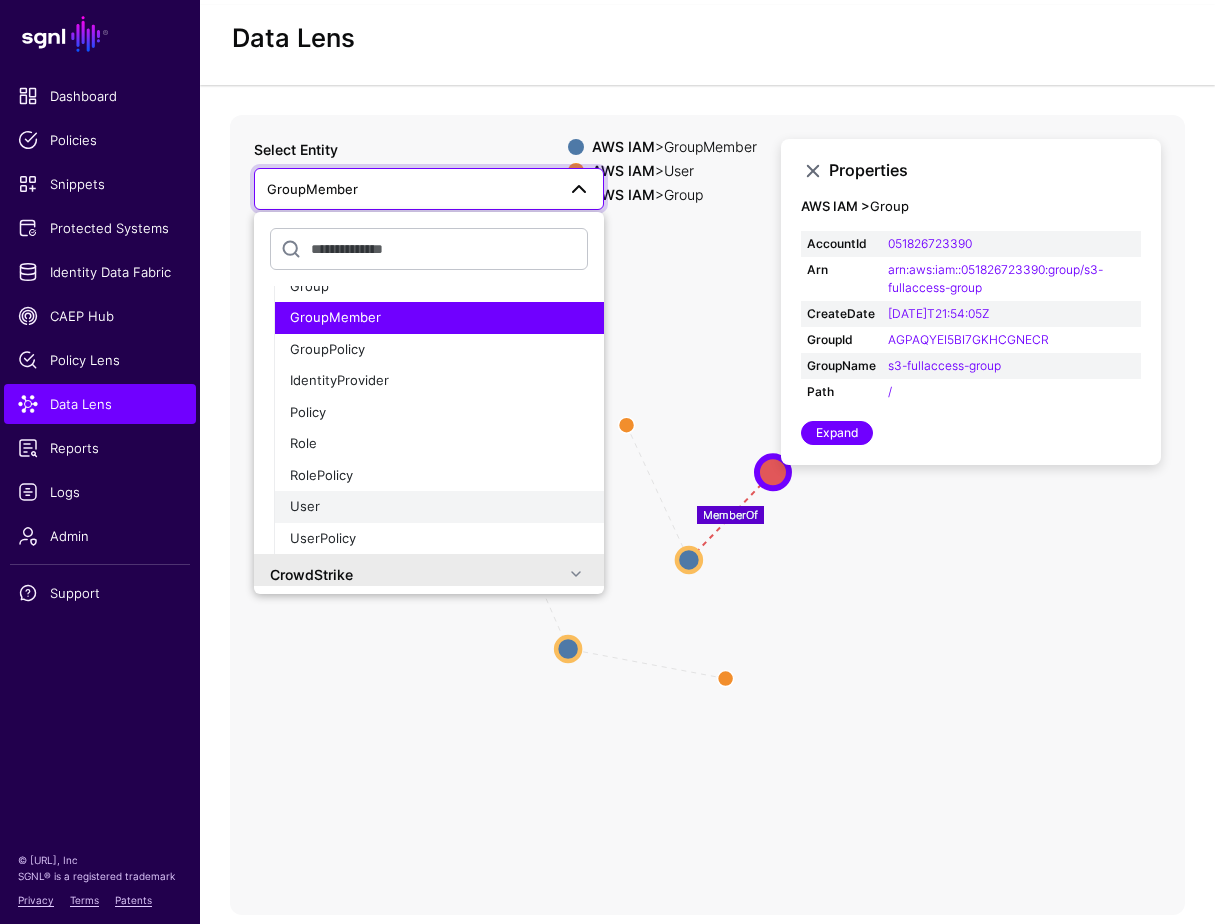 click on "User" 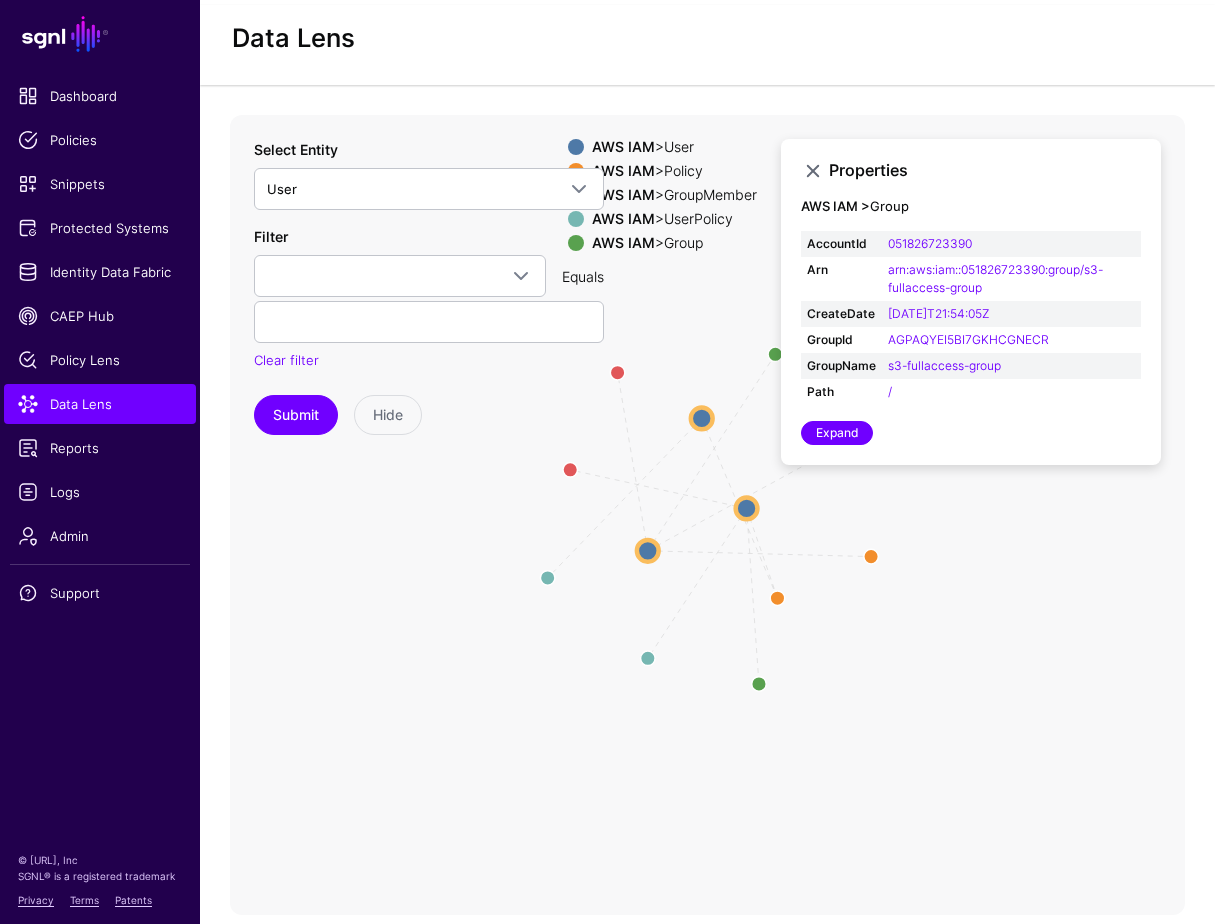click 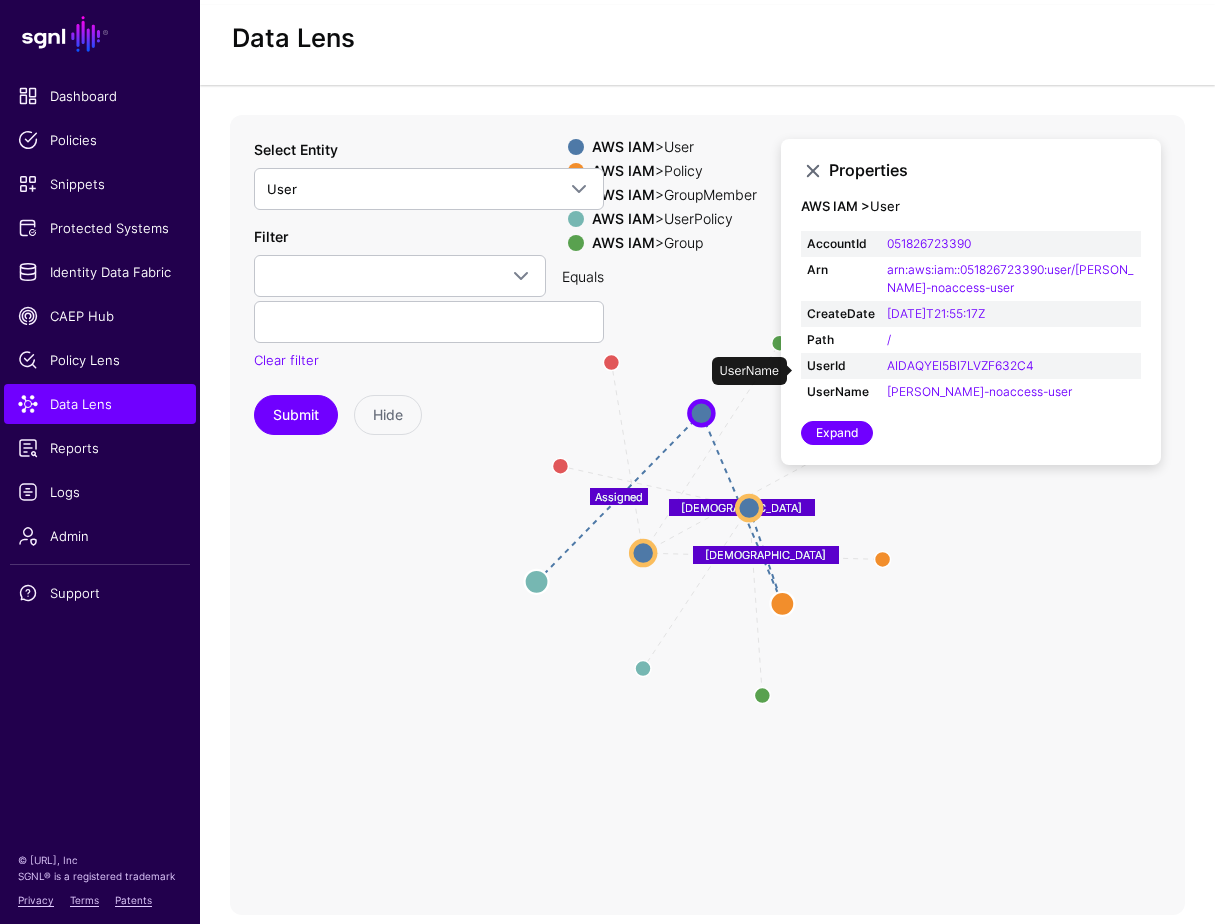click on "damon-noaccess-user" at bounding box center [1011, 392] 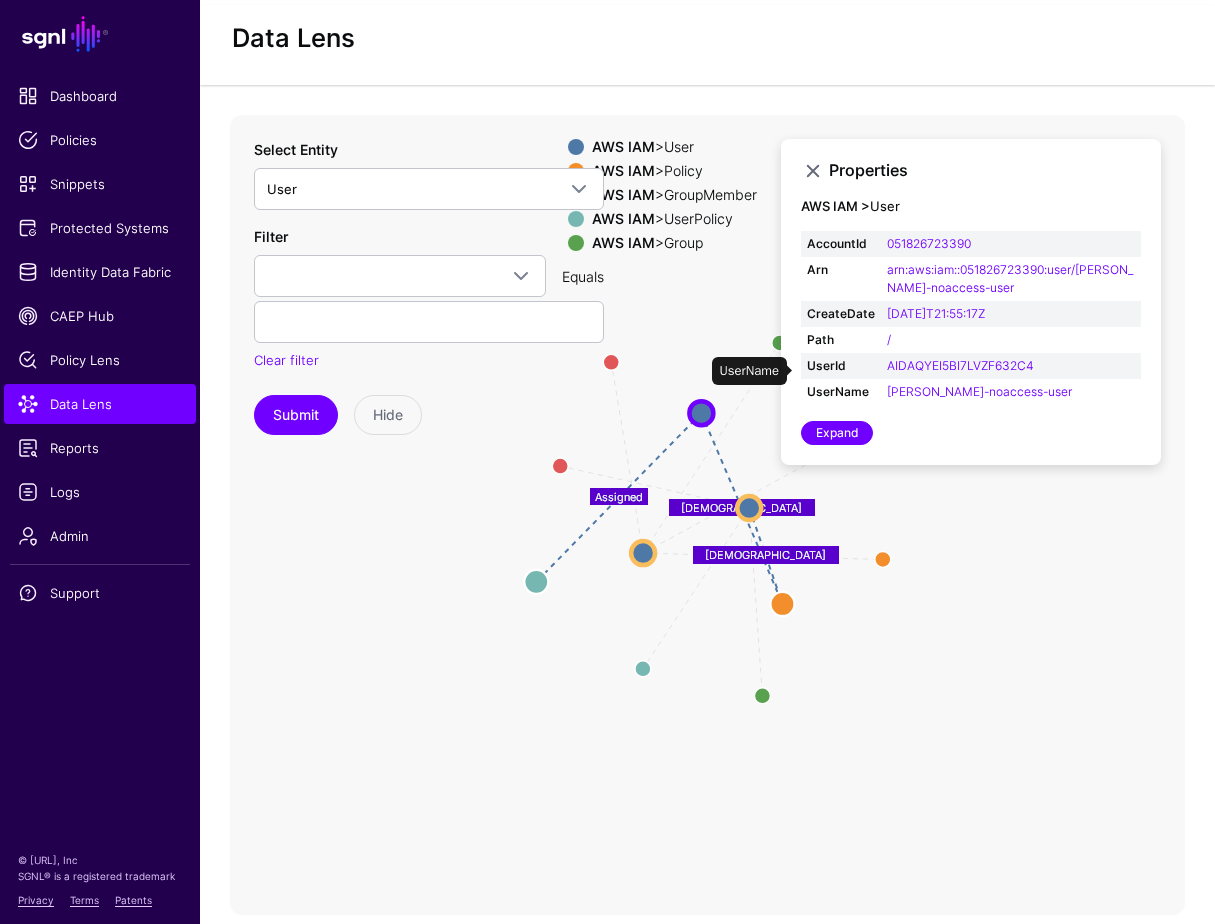 click on "damon-noaccess-user" at bounding box center [1011, 392] 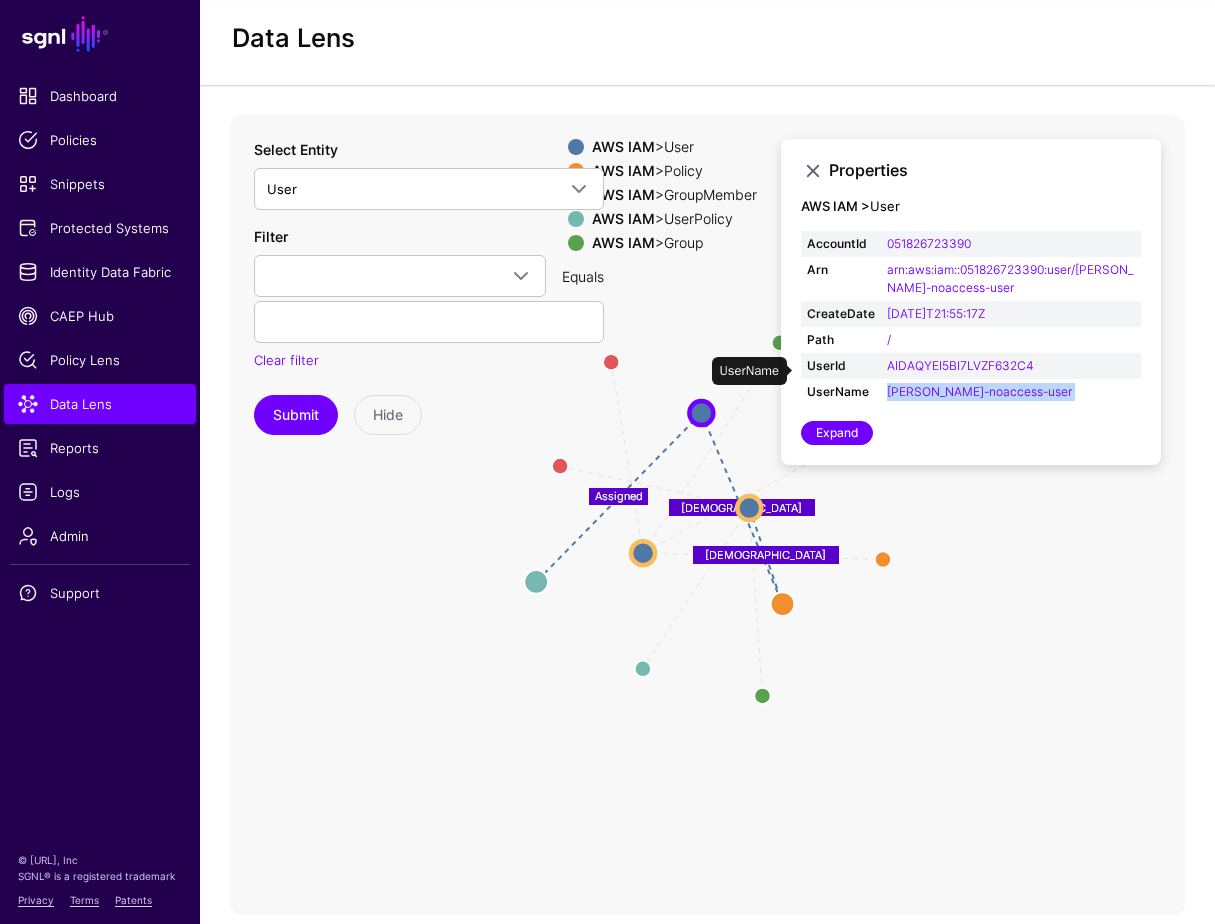 click on "damon-noaccess-user" at bounding box center [1011, 392] 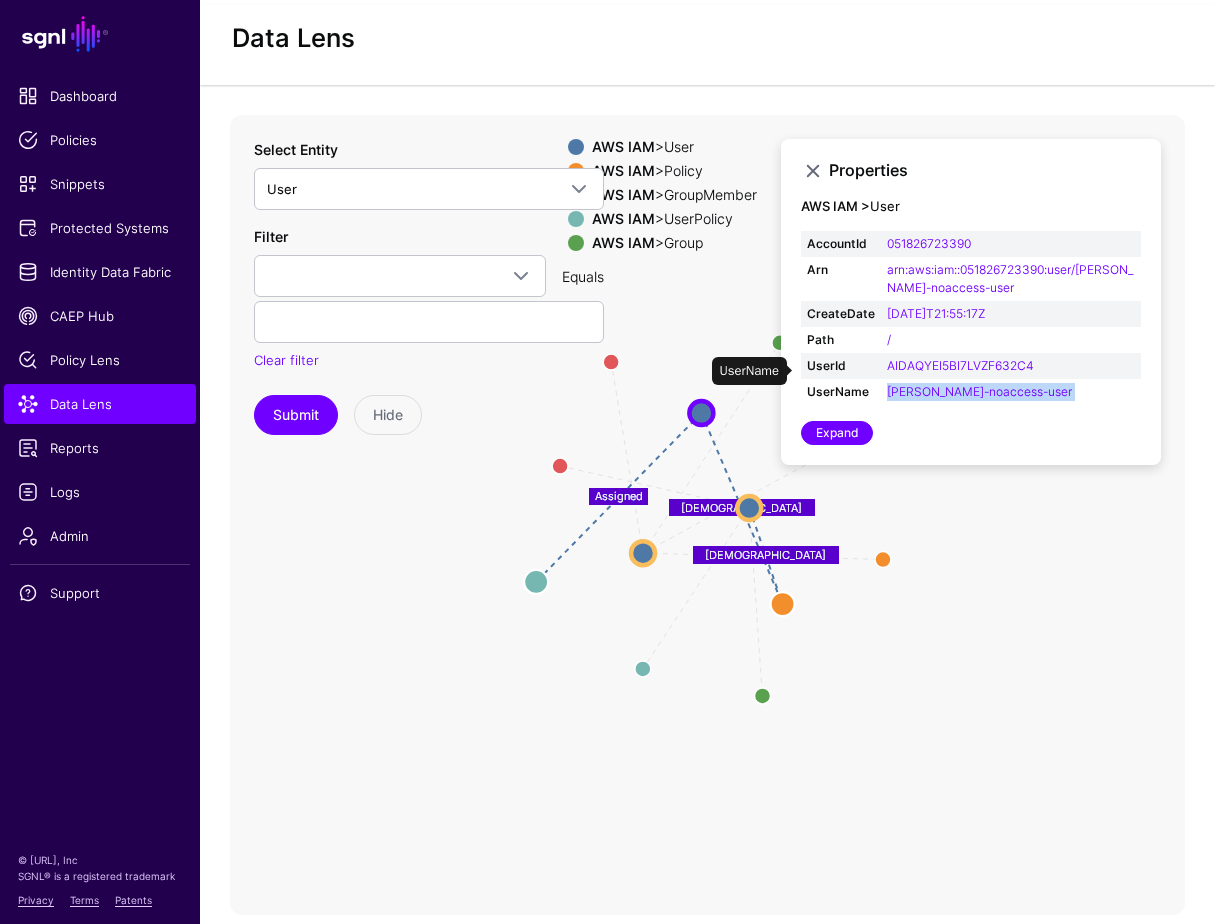 copy on "damon-noaccess-user Expand" 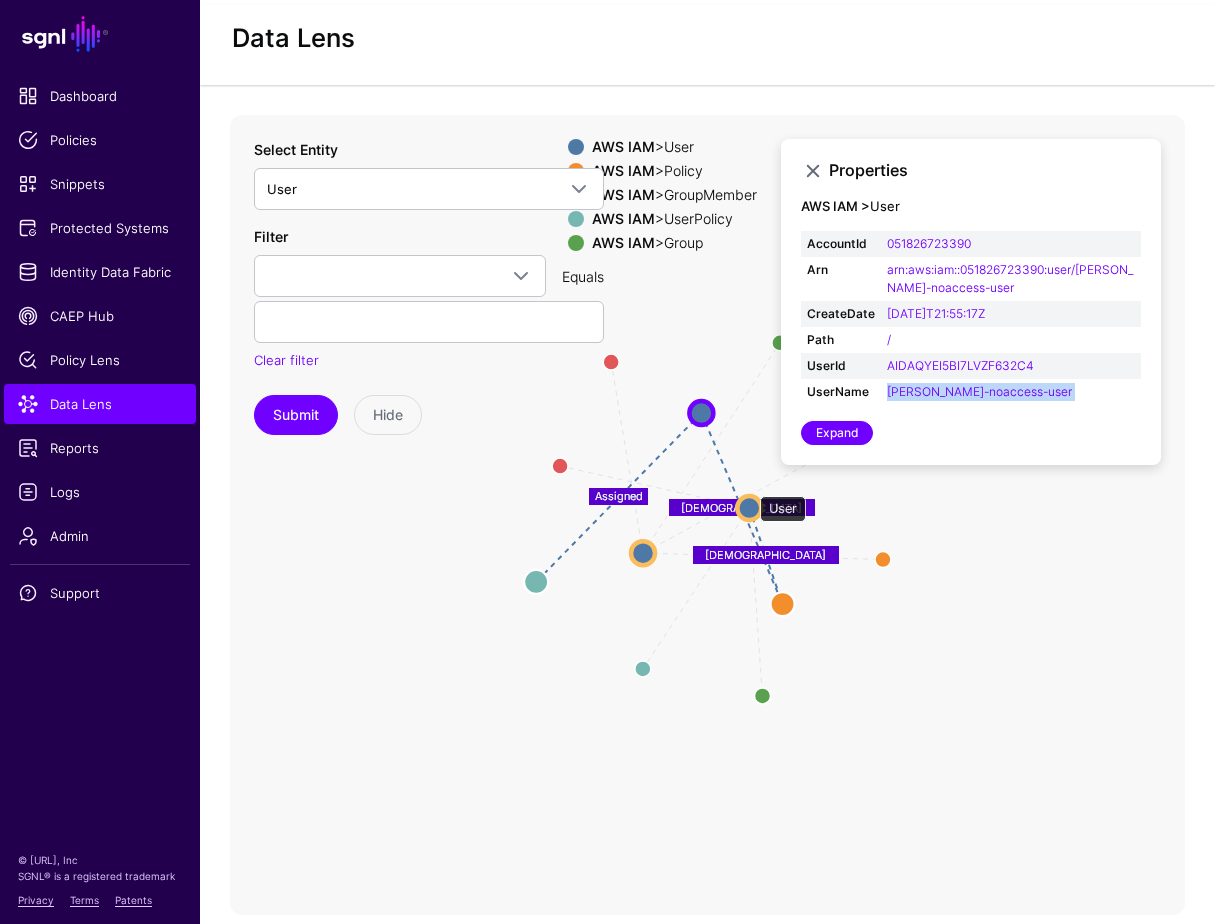 click 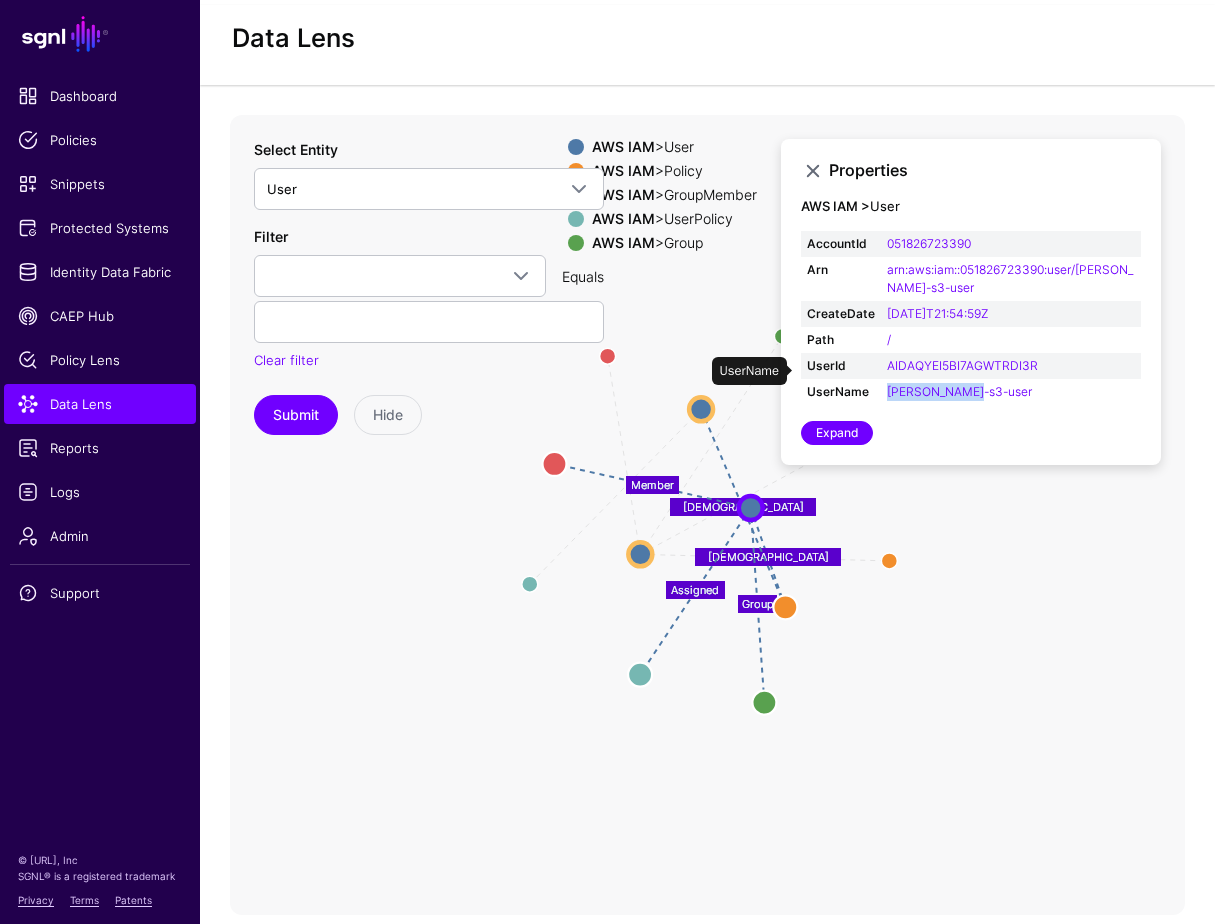 drag, startPoint x: 987, startPoint y: 367, endPoint x: 880, endPoint y: 367, distance: 107 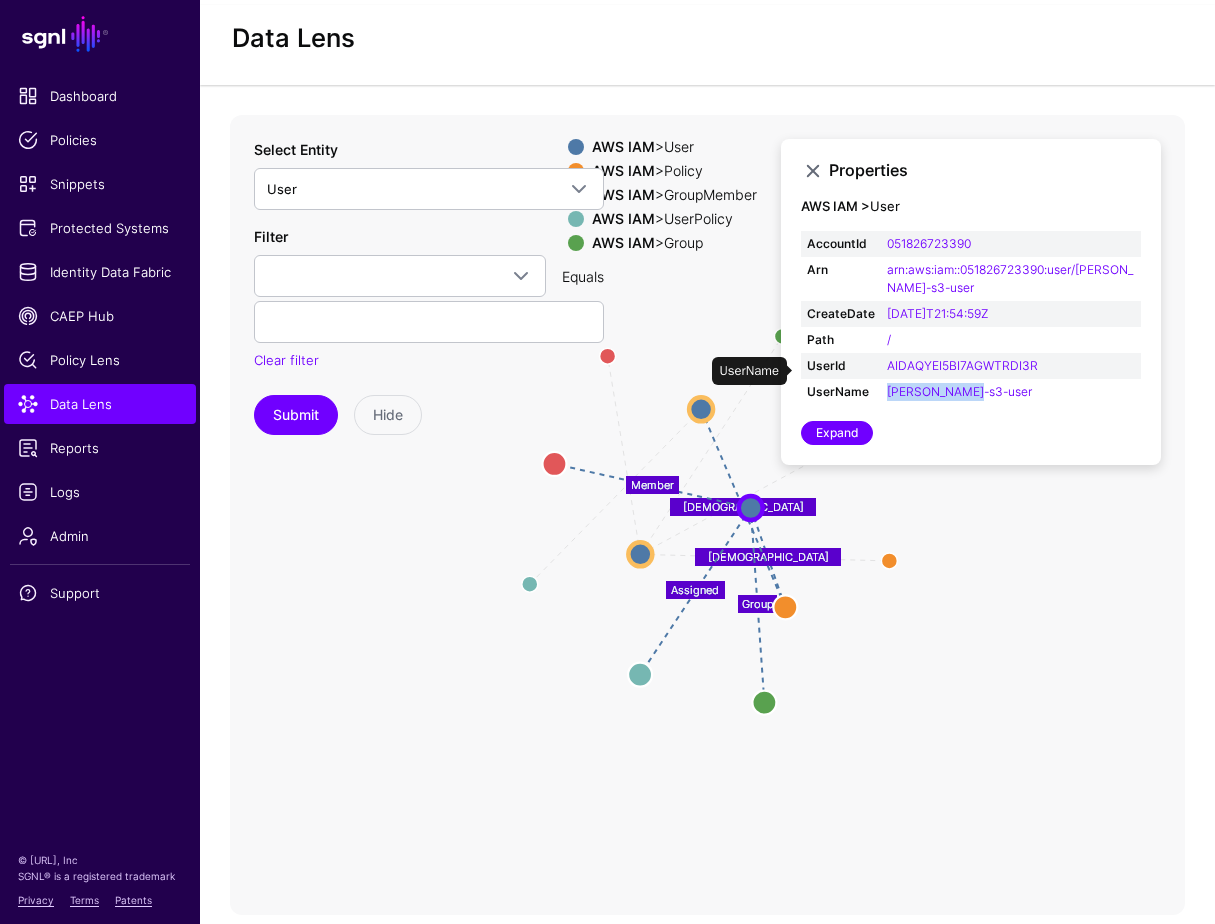 copy on "damon-s3-user" 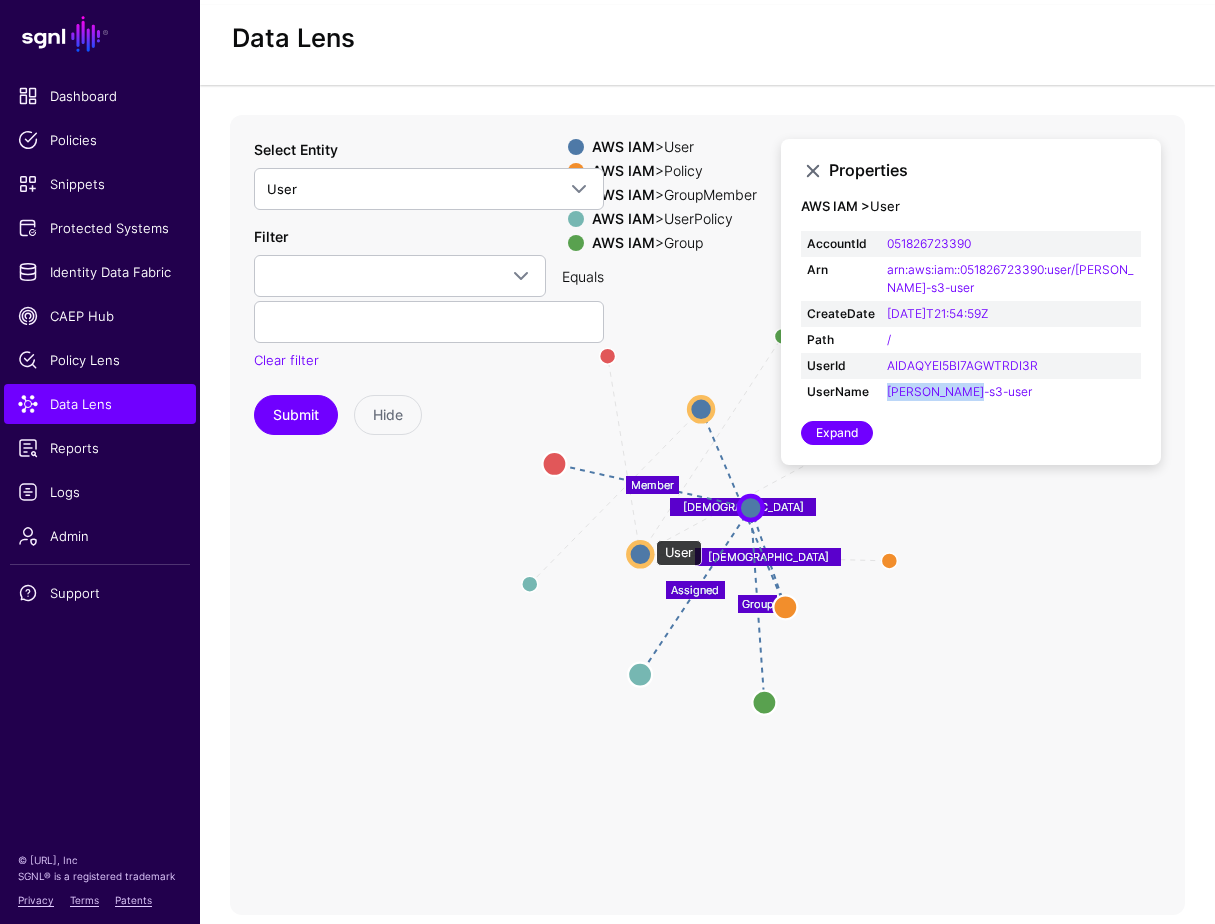 click 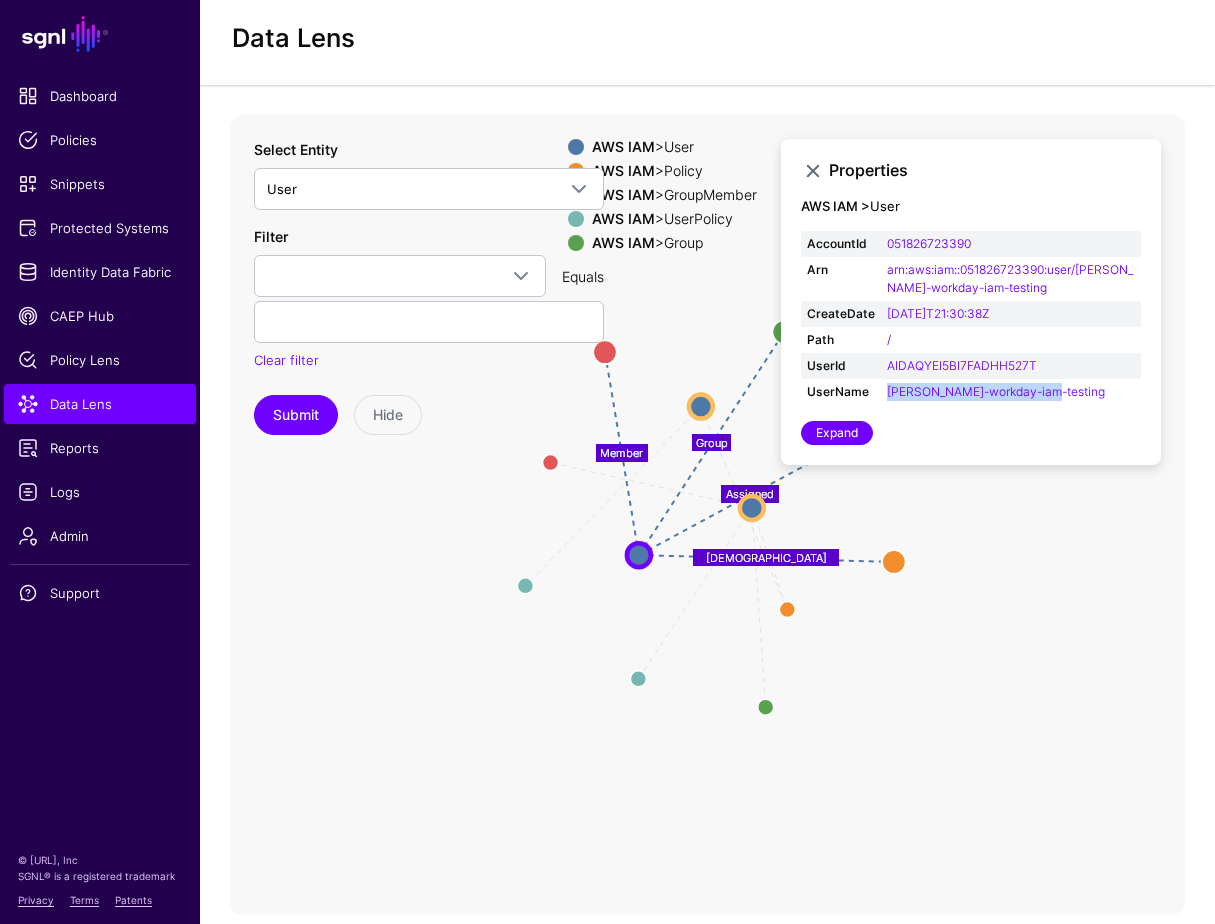 drag, startPoint x: 1066, startPoint y: 371, endPoint x: 870, endPoint y: 371, distance: 196 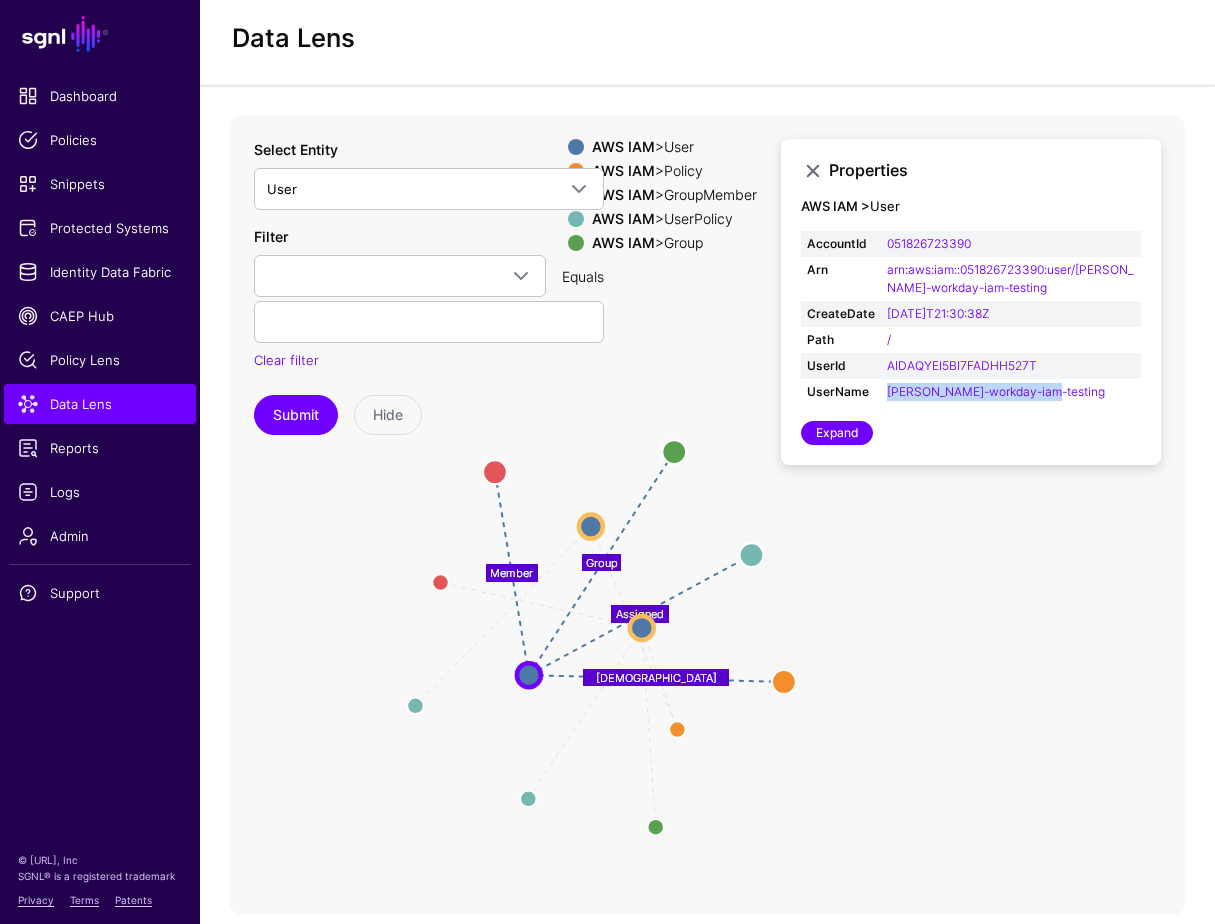 drag, startPoint x: 828, startPoint y: 641, endPoint x: 718, endPoint y: 761, distance: 162.78821 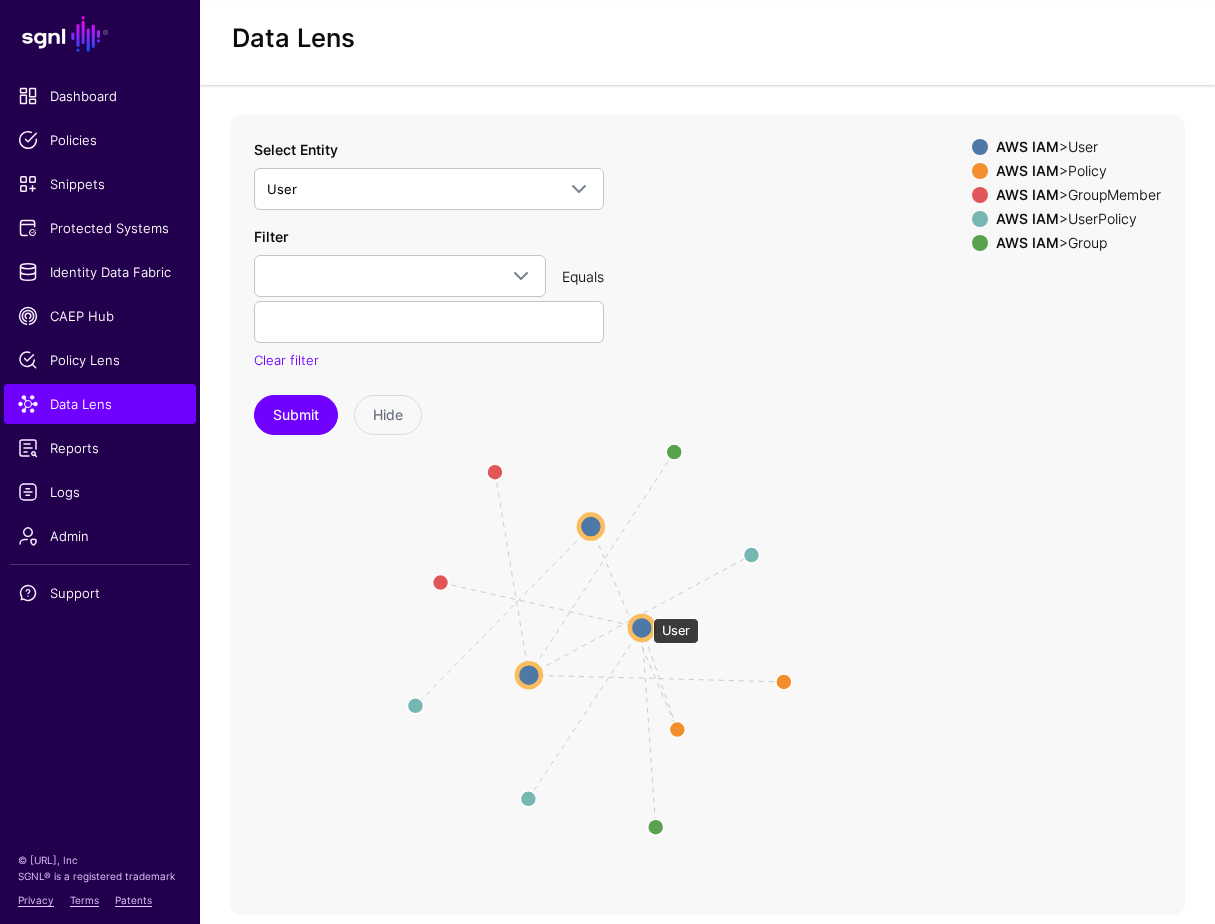 click 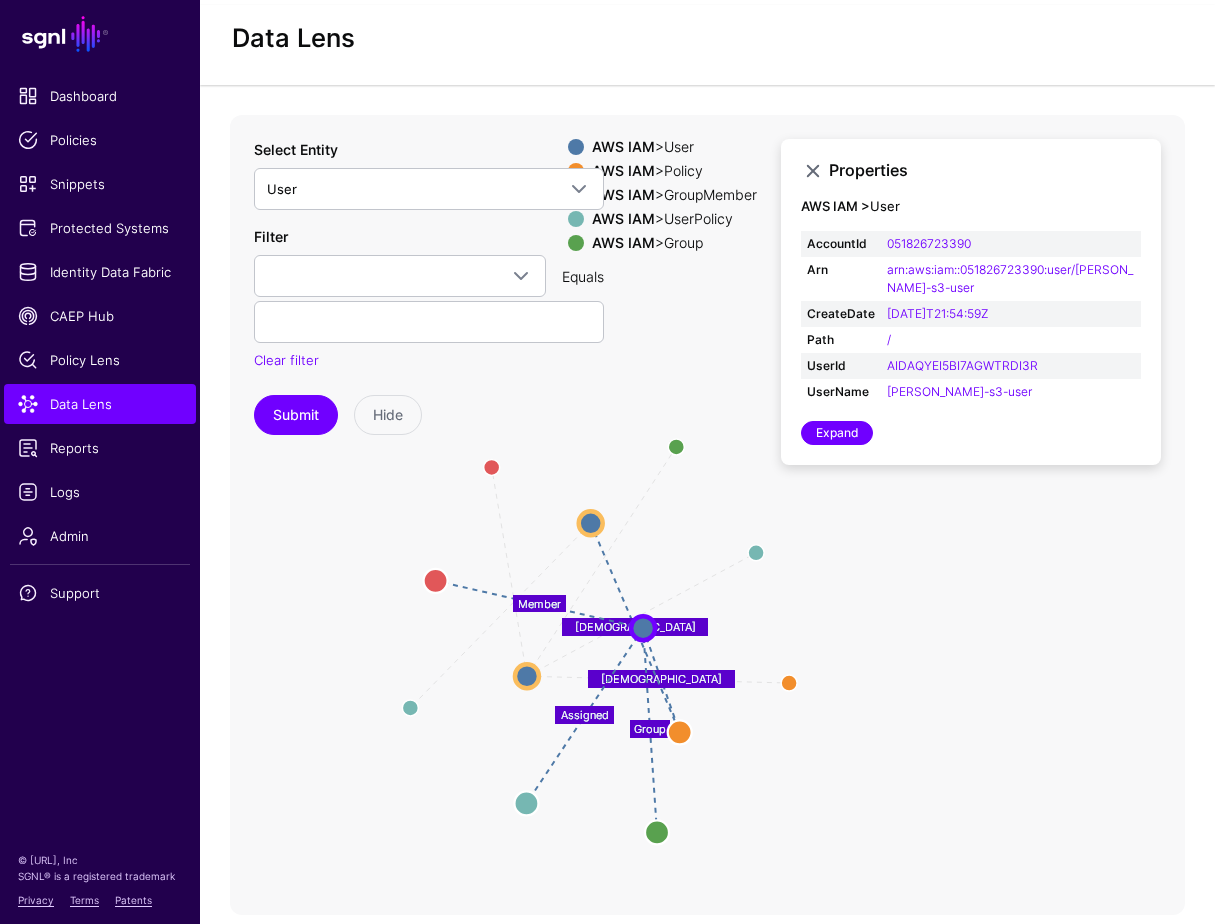 click on "Group" 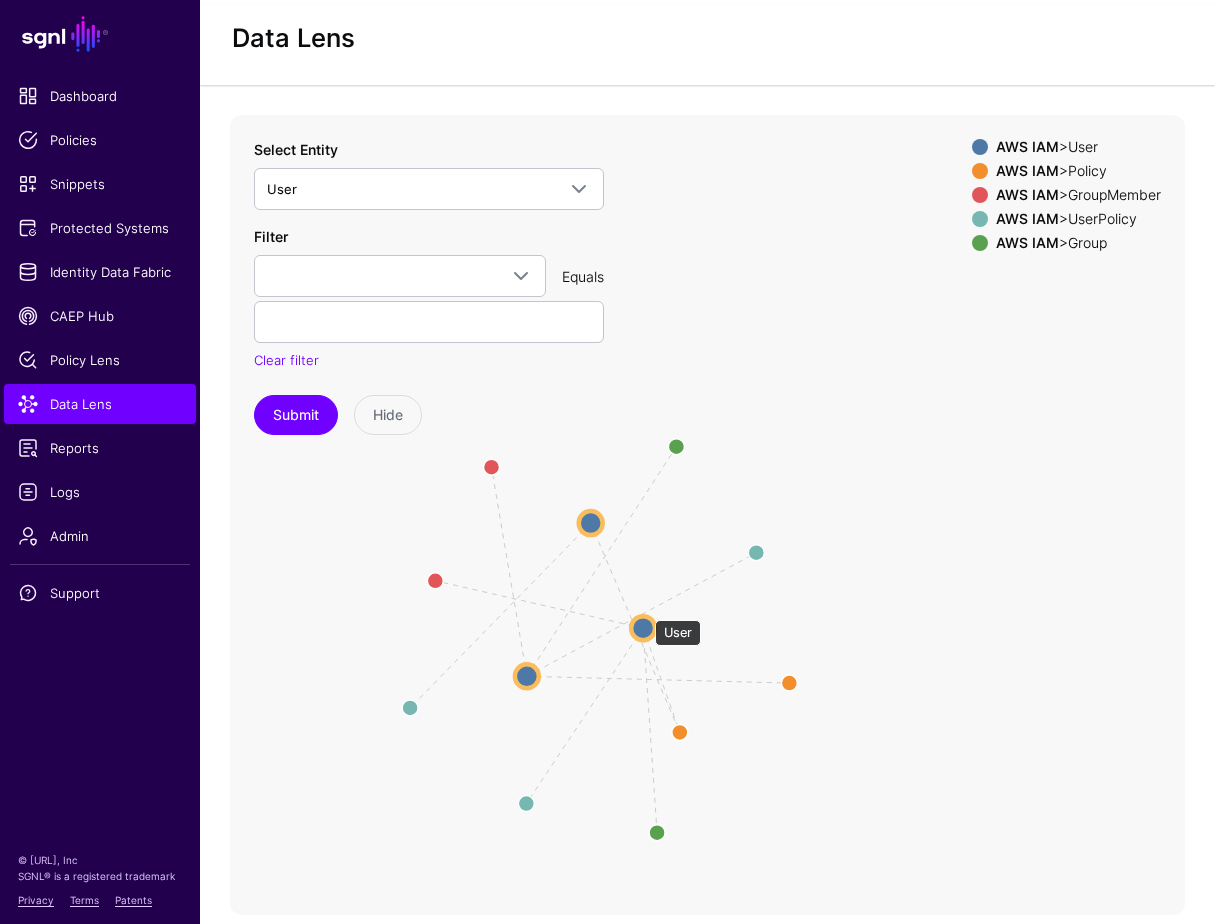 click 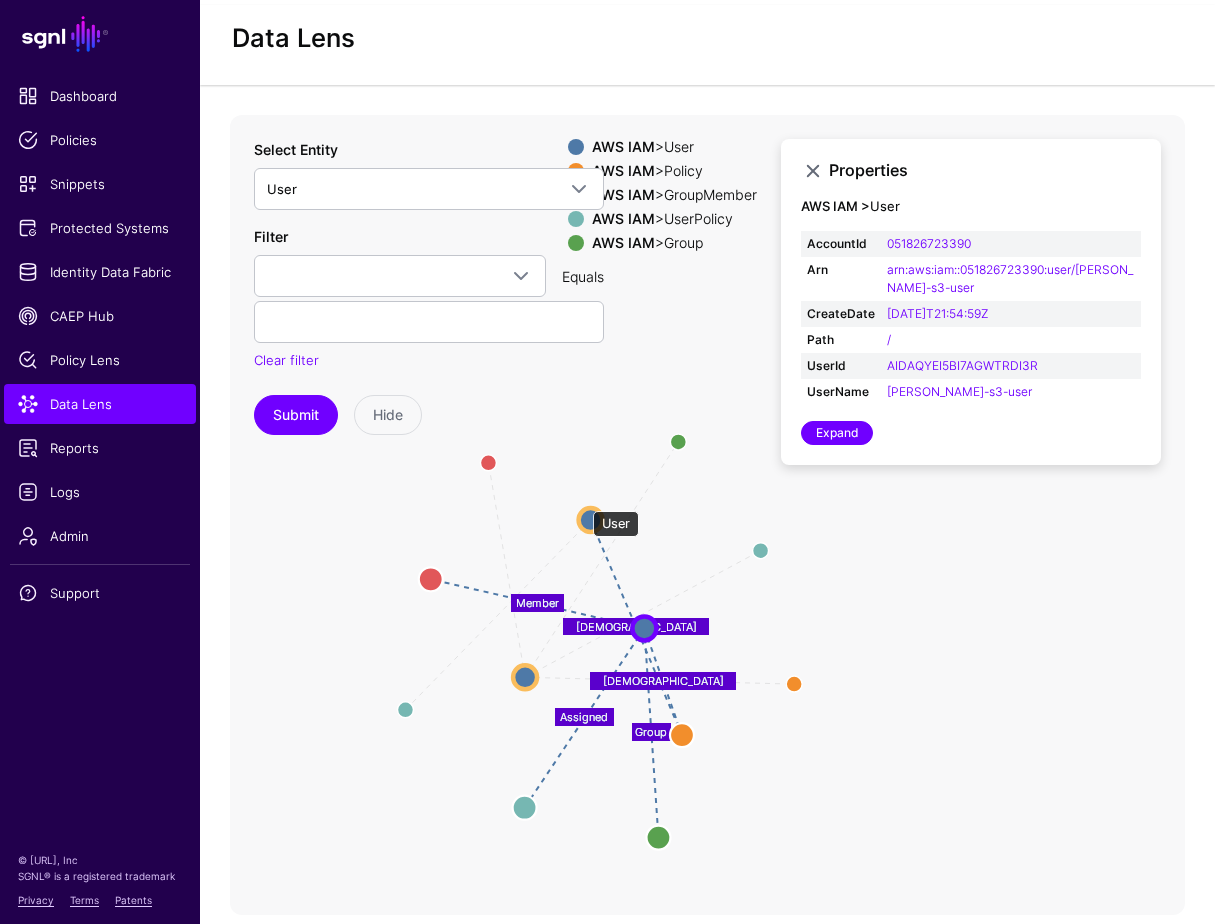 click 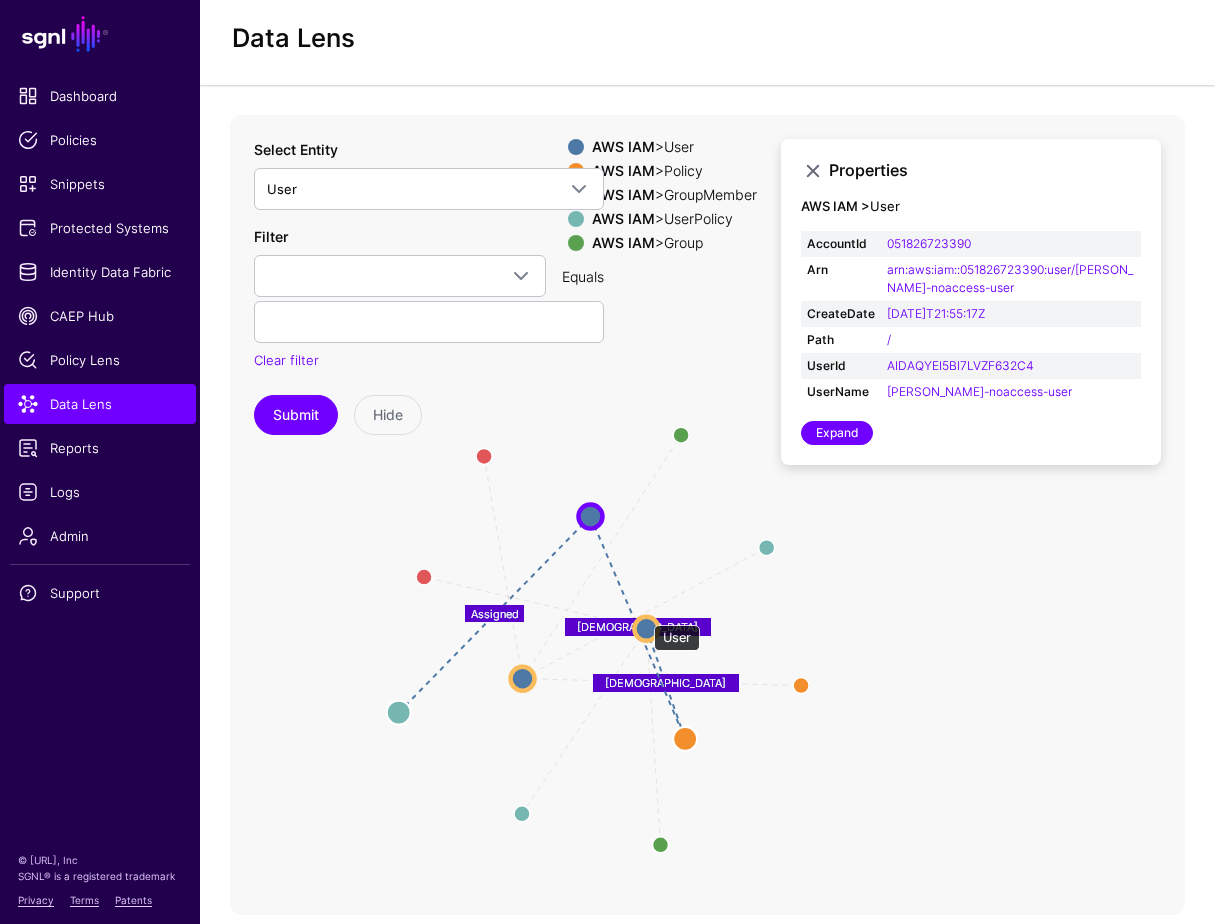 click 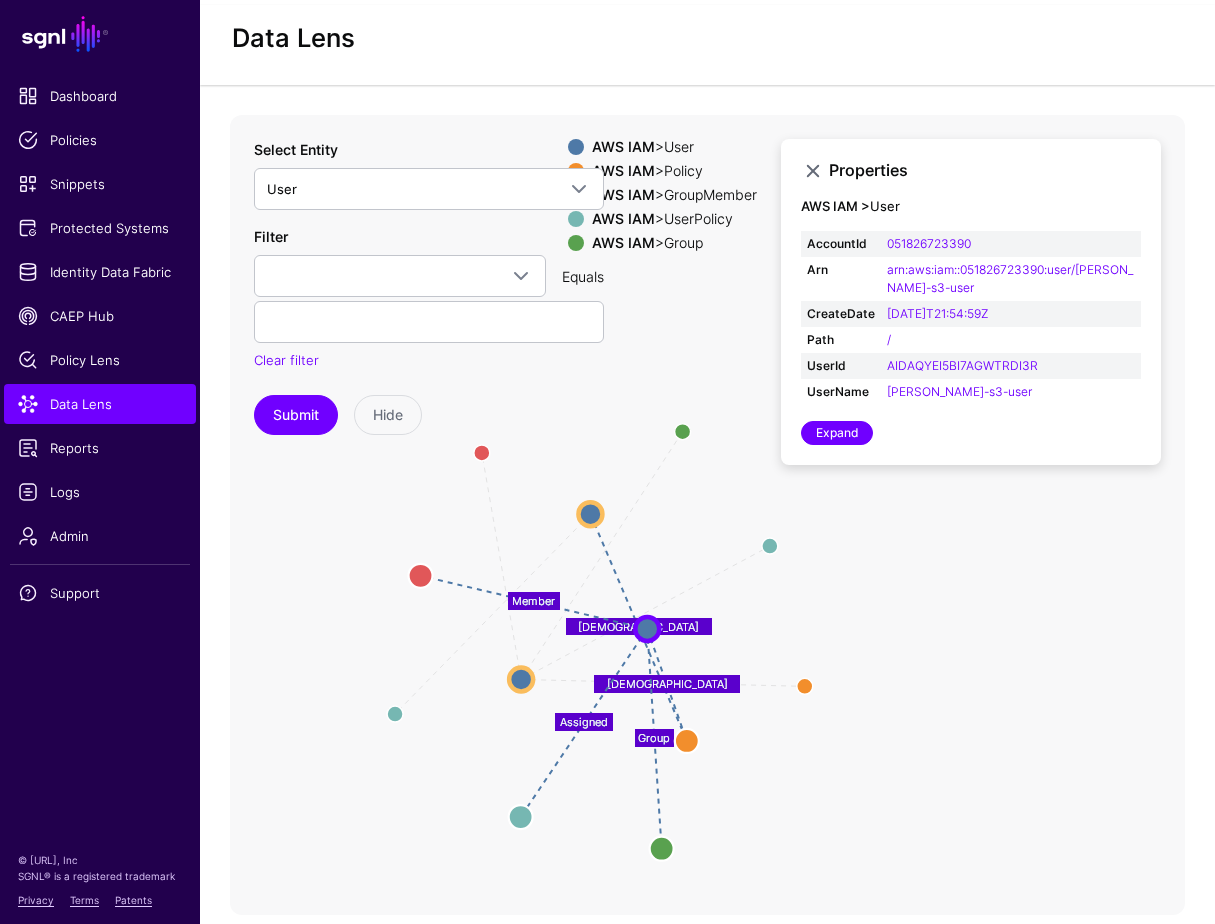 click on "Assigned Group HasPolicy Member Assigned HasPolicy HasPolicy Group Assigned Member UserPolicy UserPolicy Group Group Policy Policy GroupMember GroupMember UserPolicy UserPolicy User User Policy Policy User User User User Group Group UserPolicy UserPolicy GroupMember GroupMember" 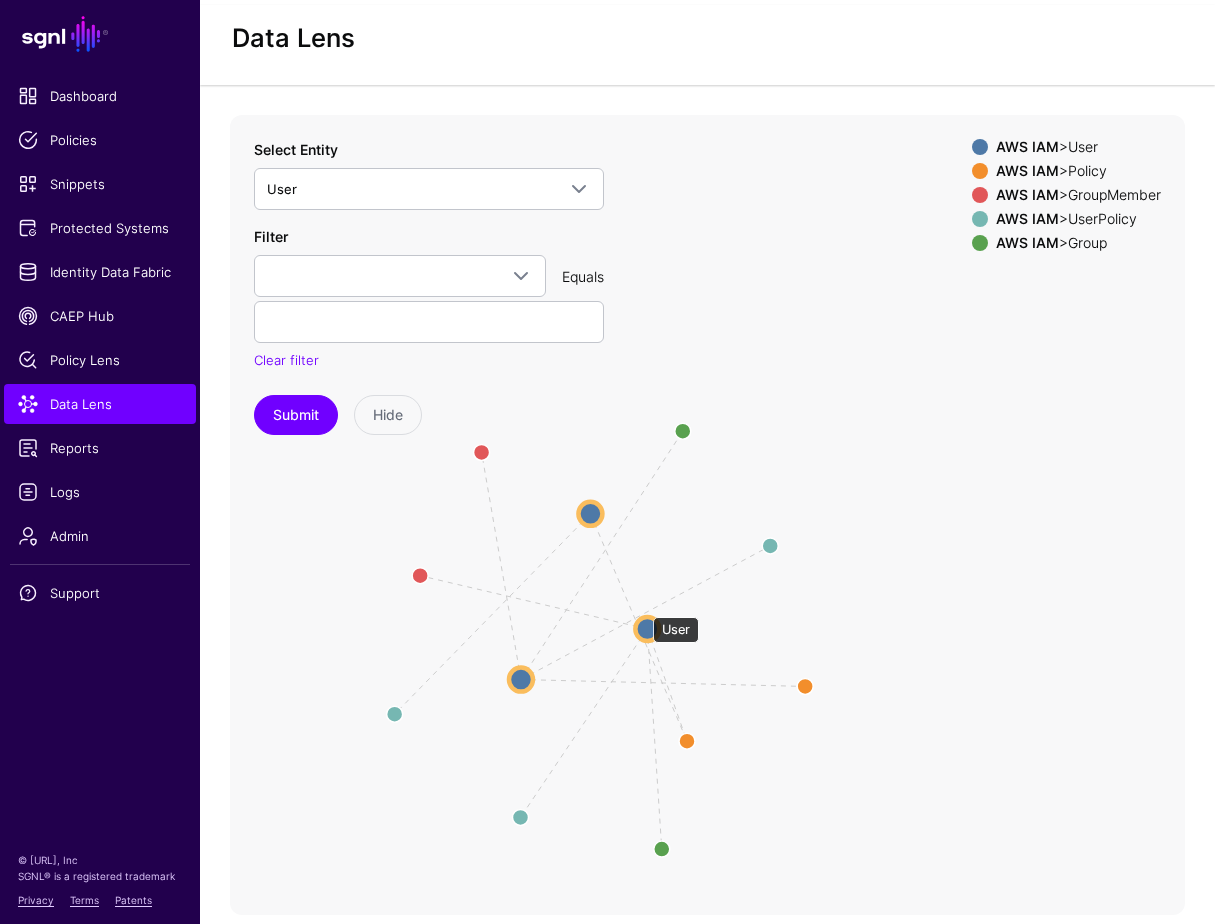click 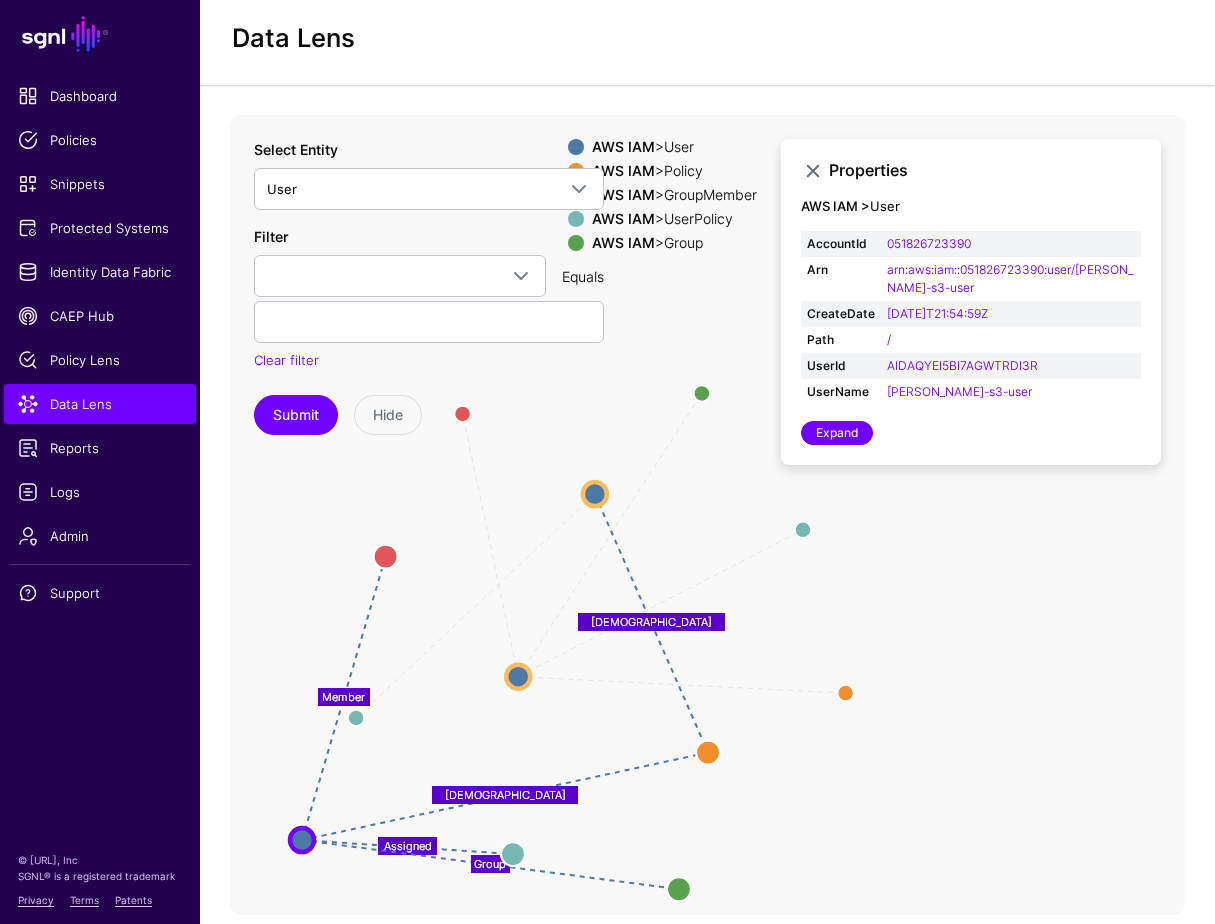 drag, startPoint x: 650, startPoint y: 607, endPoint x: 303, endPoint y: 818, distance: 406.11575 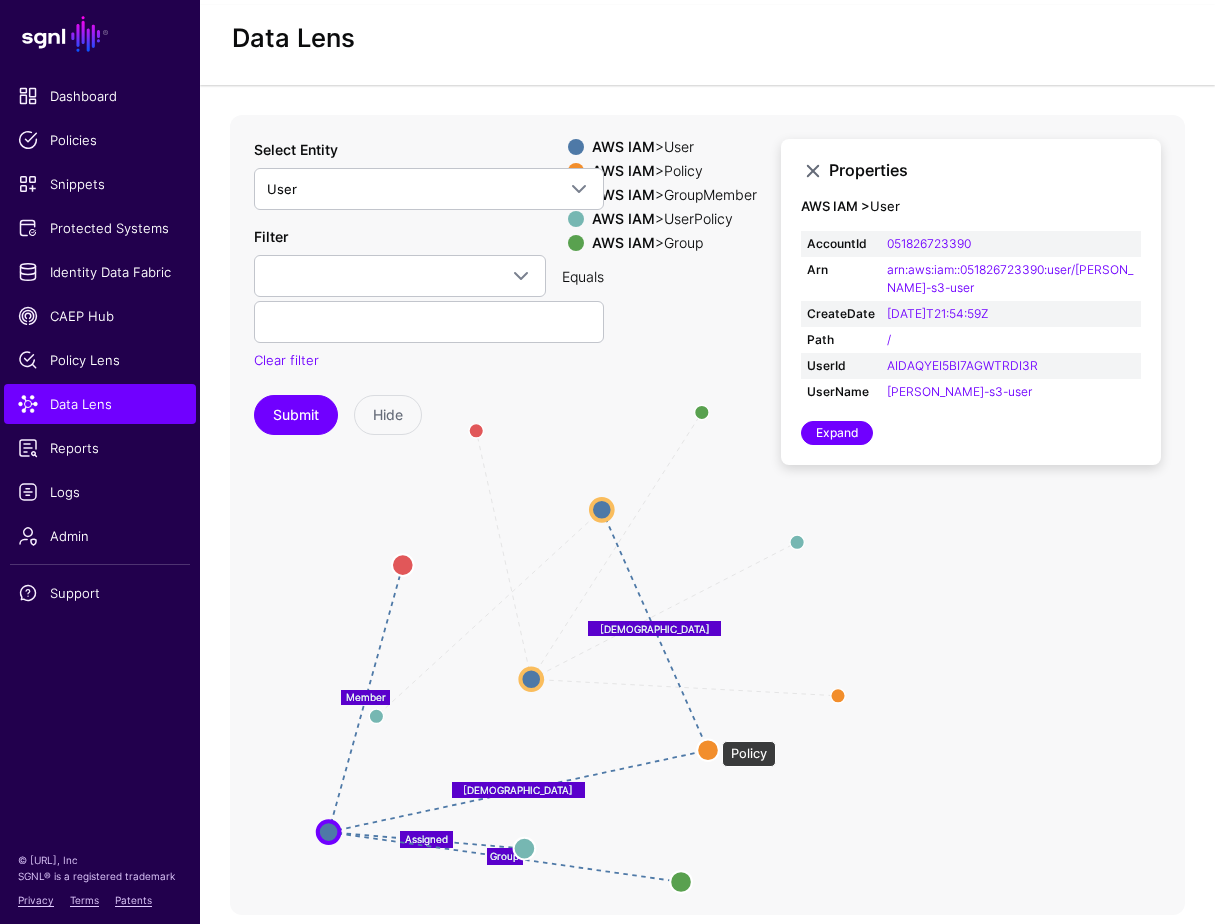 click 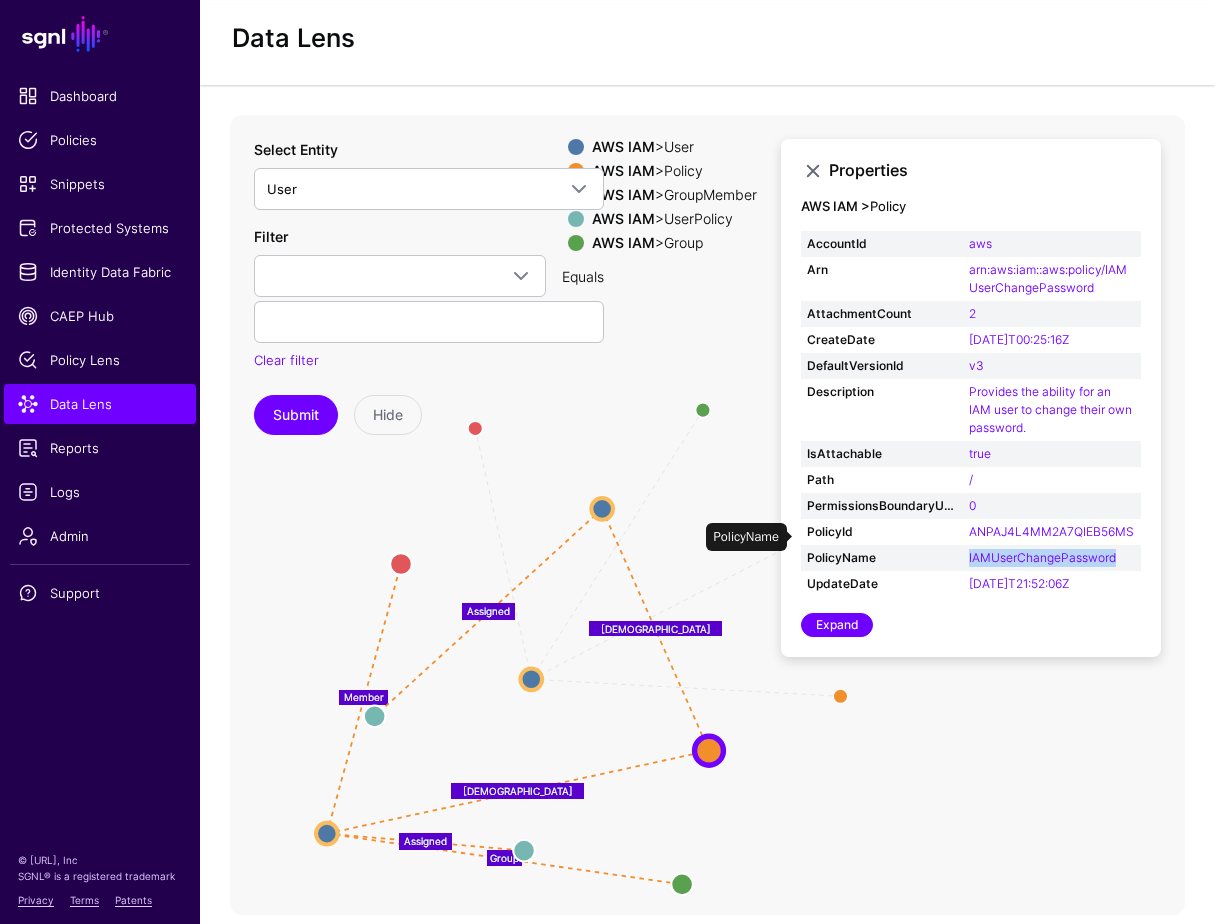 drag, startPoint x: 961, startPoint y: 535, endPoint x: 1128, endPoint y: 537, distance: 167.01198 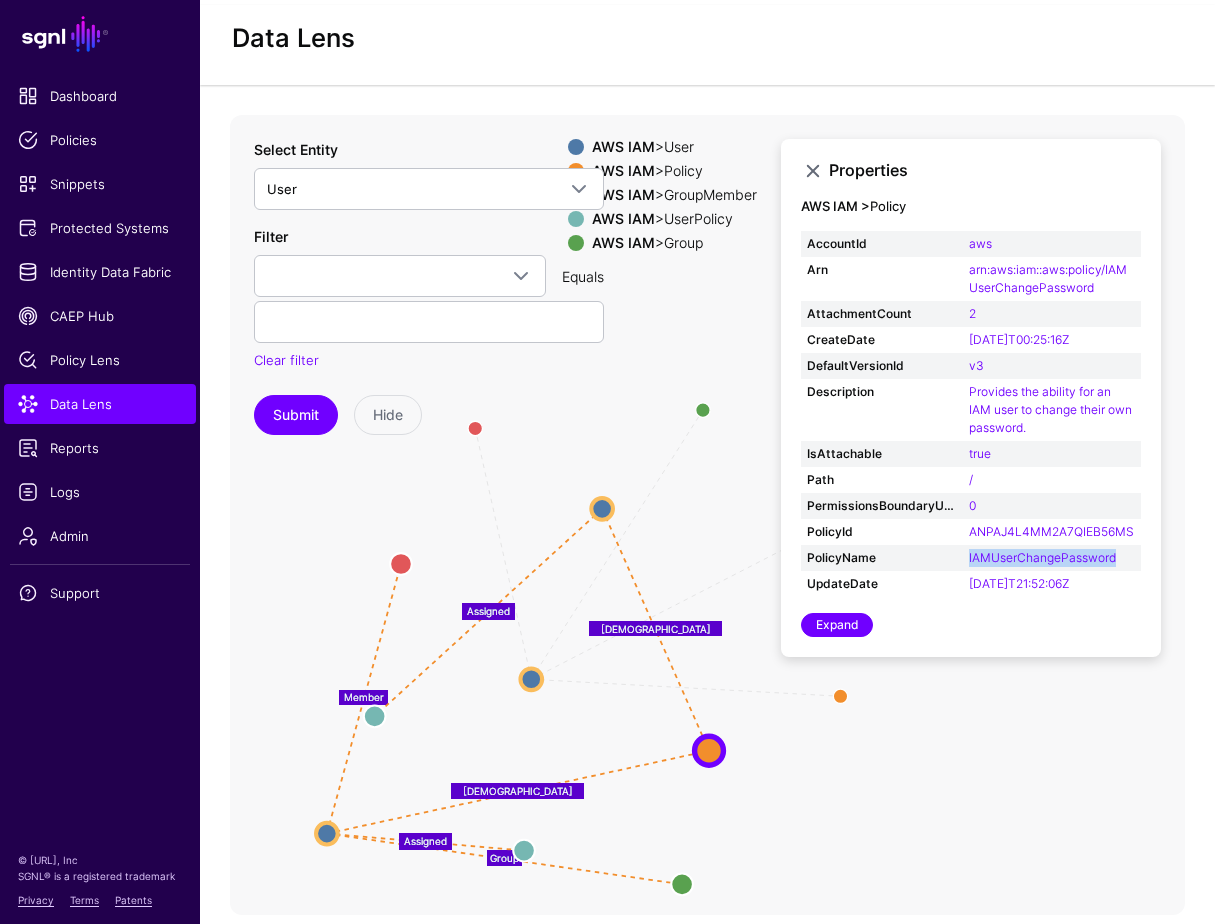 copy on "IAMUserChangePassword" 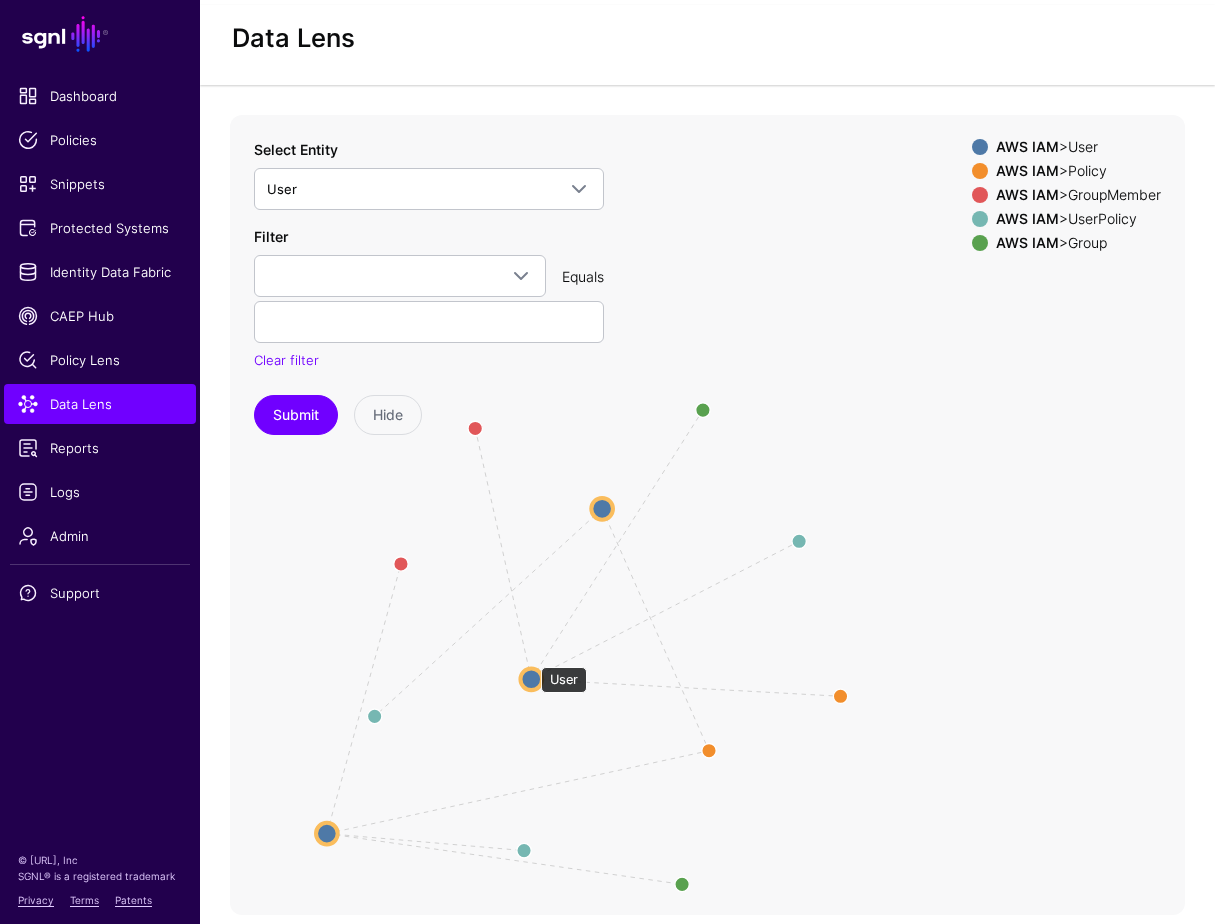 click 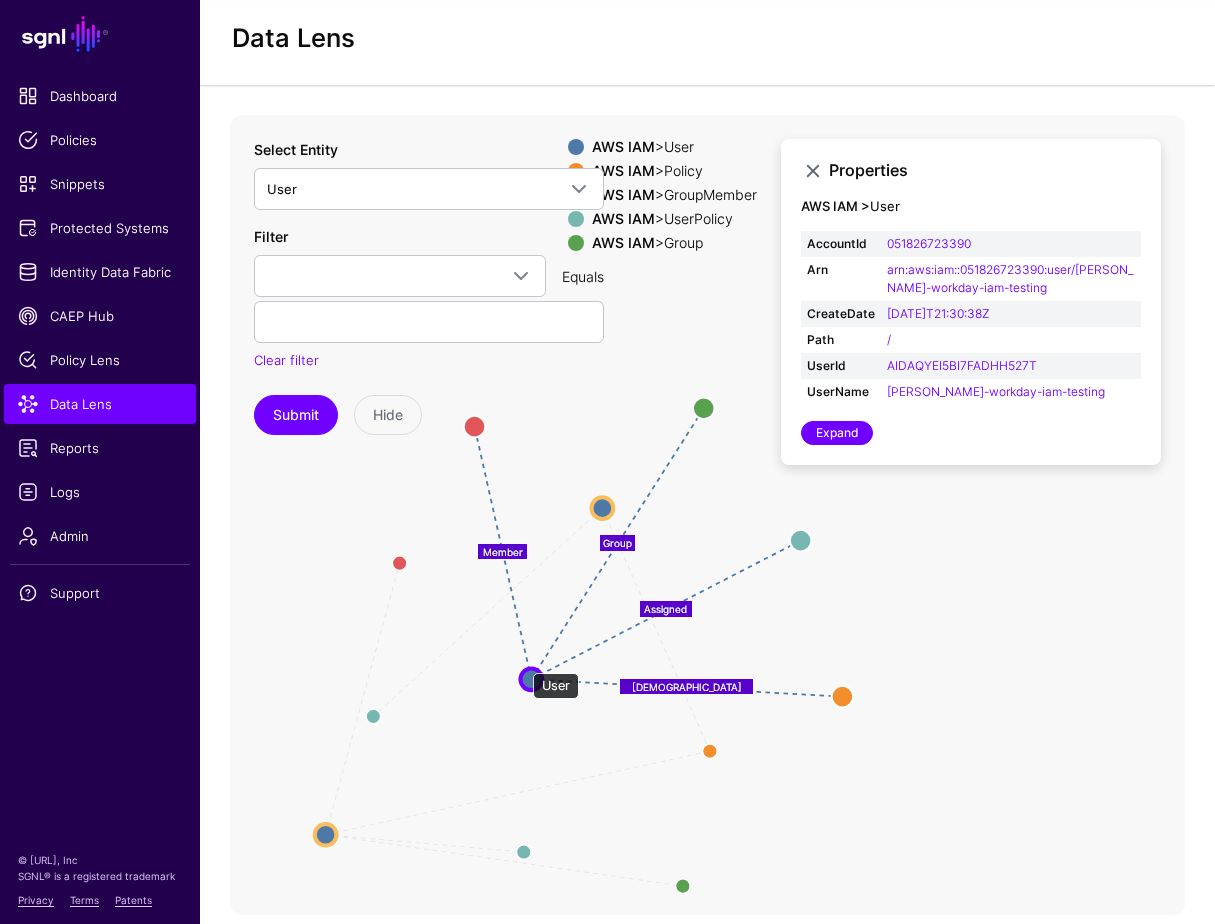 click 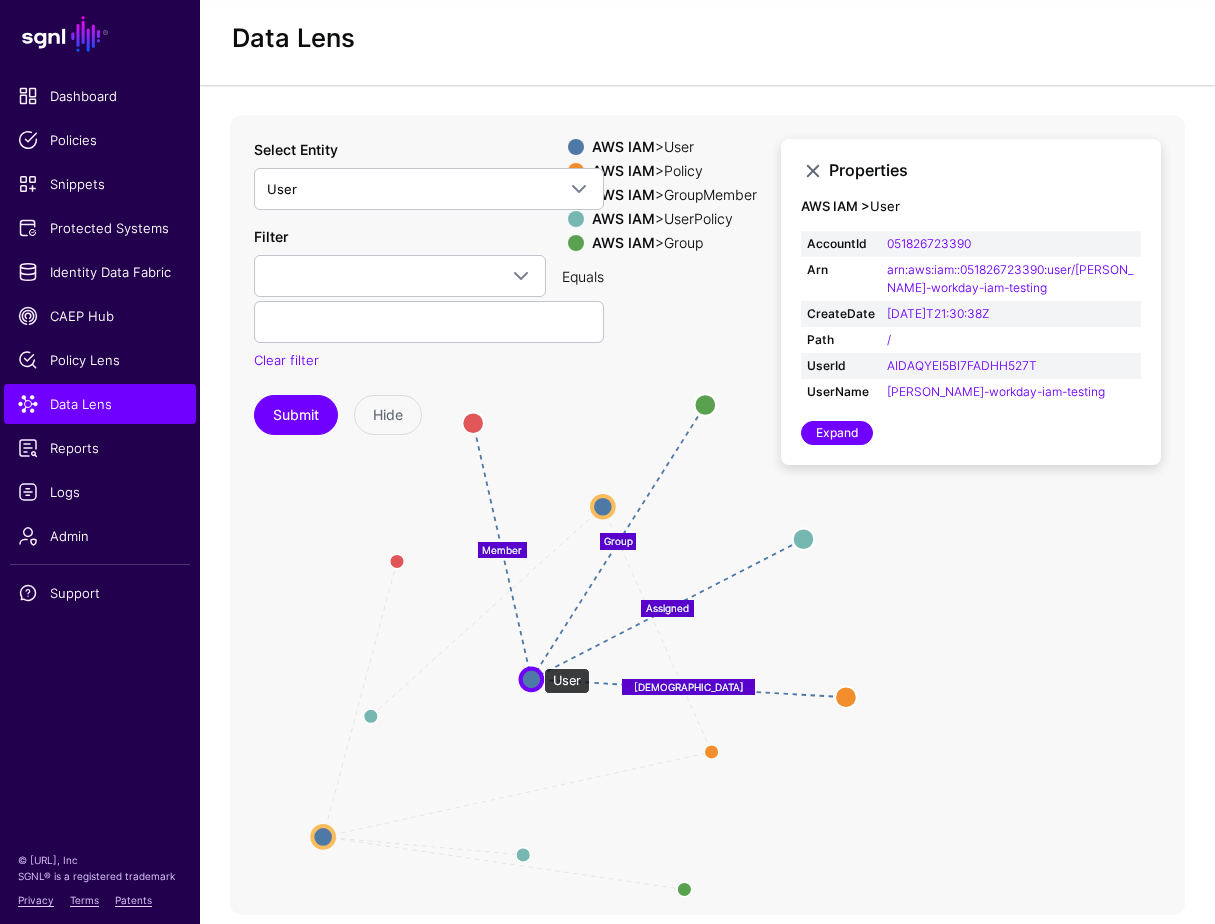 click 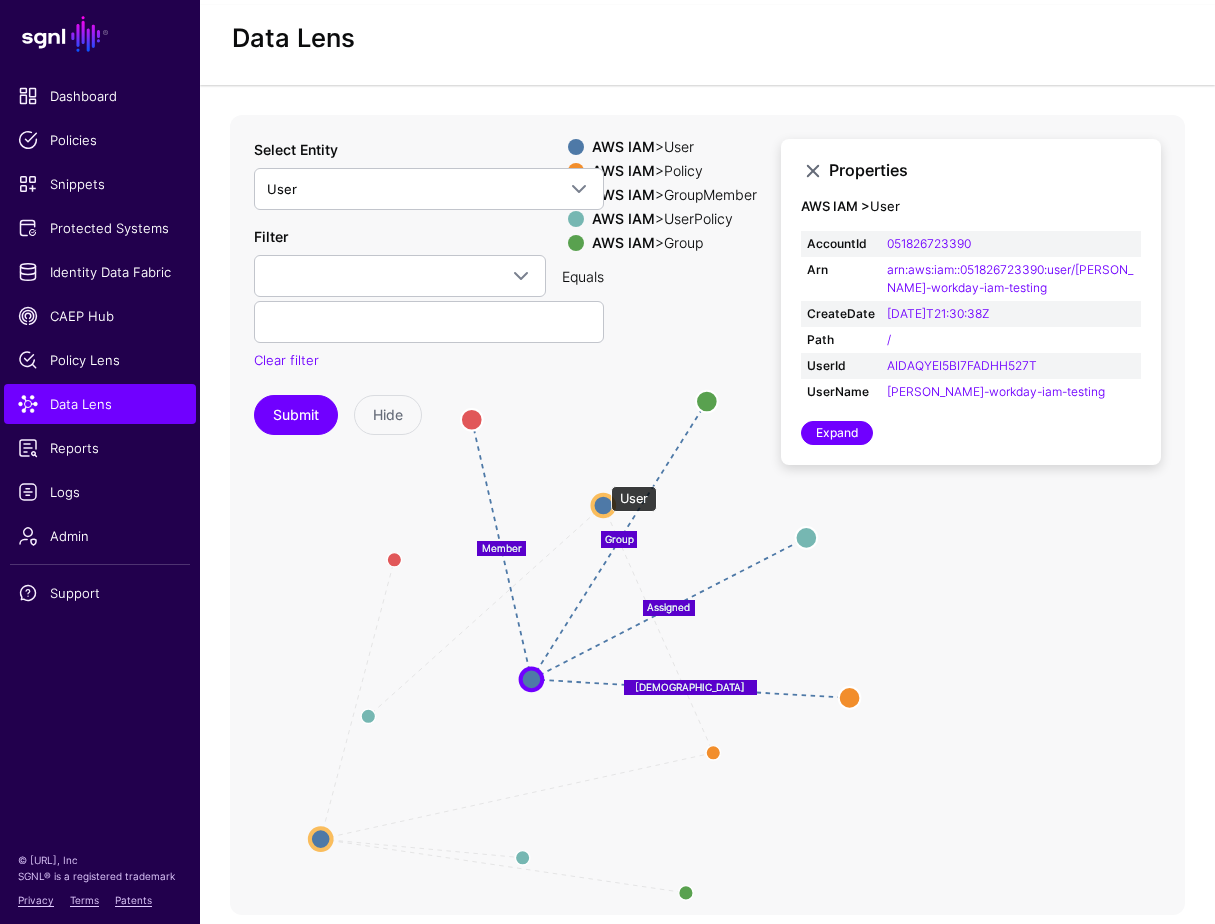 click 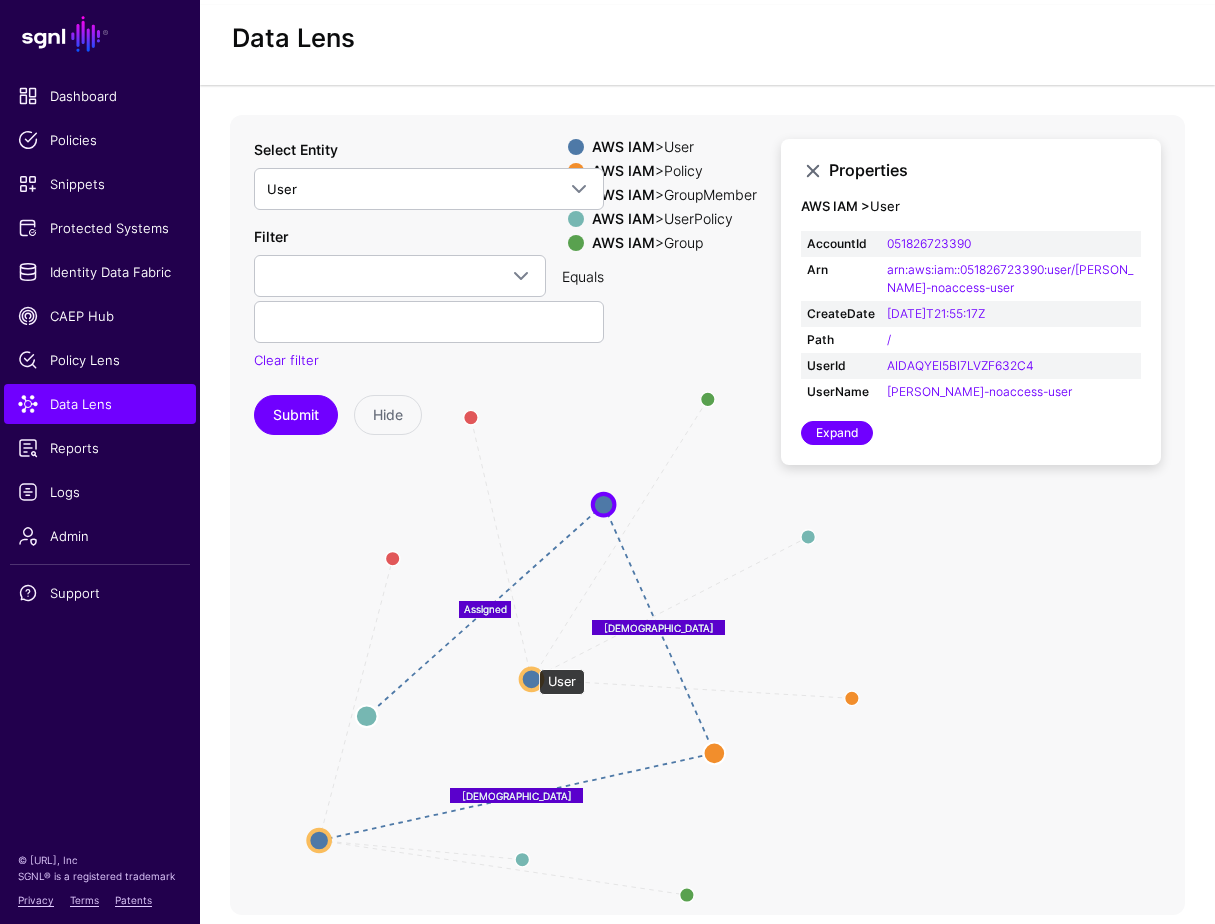 click 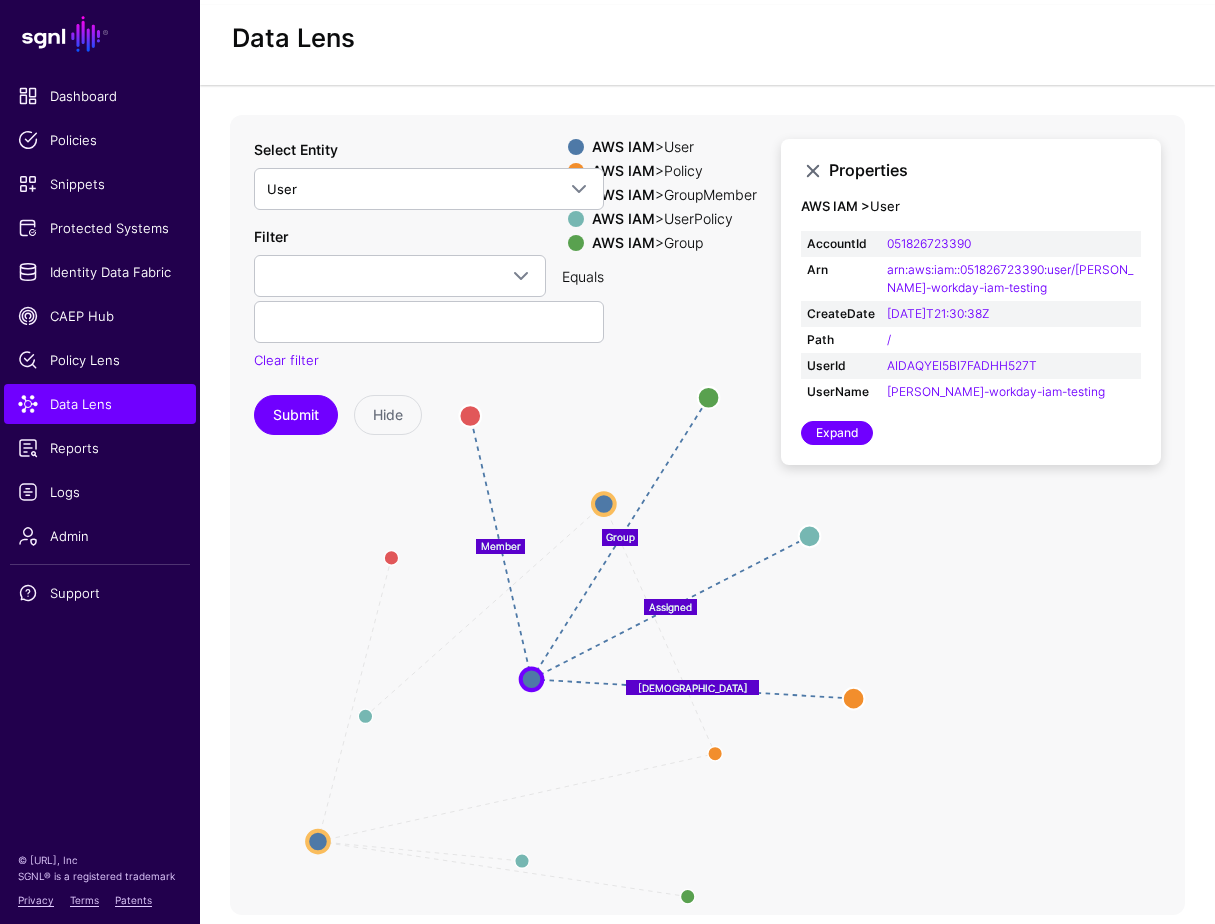 drag, startPoint x: 555, startPoint y: 389, endPoint x: 501, endPoint y: 388, distance: 54.00926 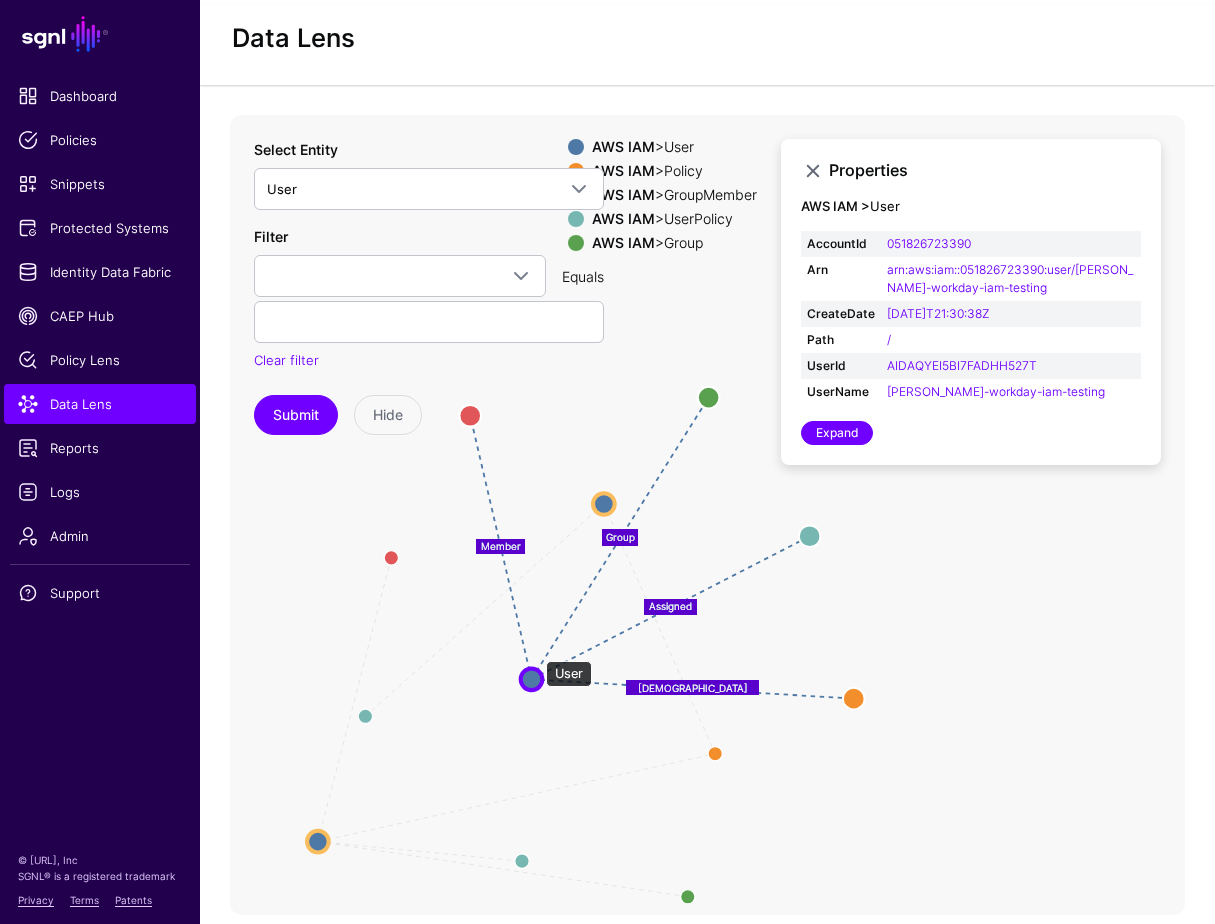 click 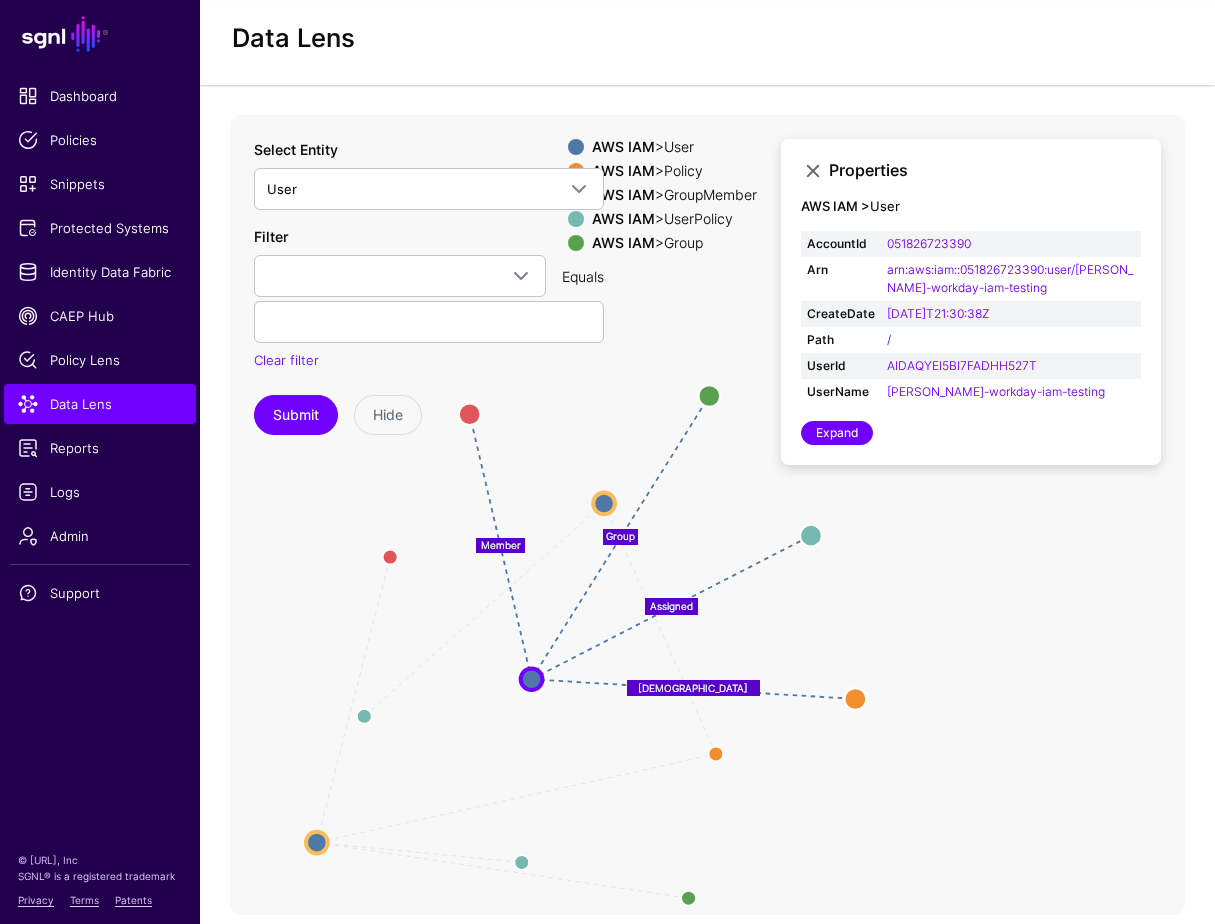 click on "Submit Hide" 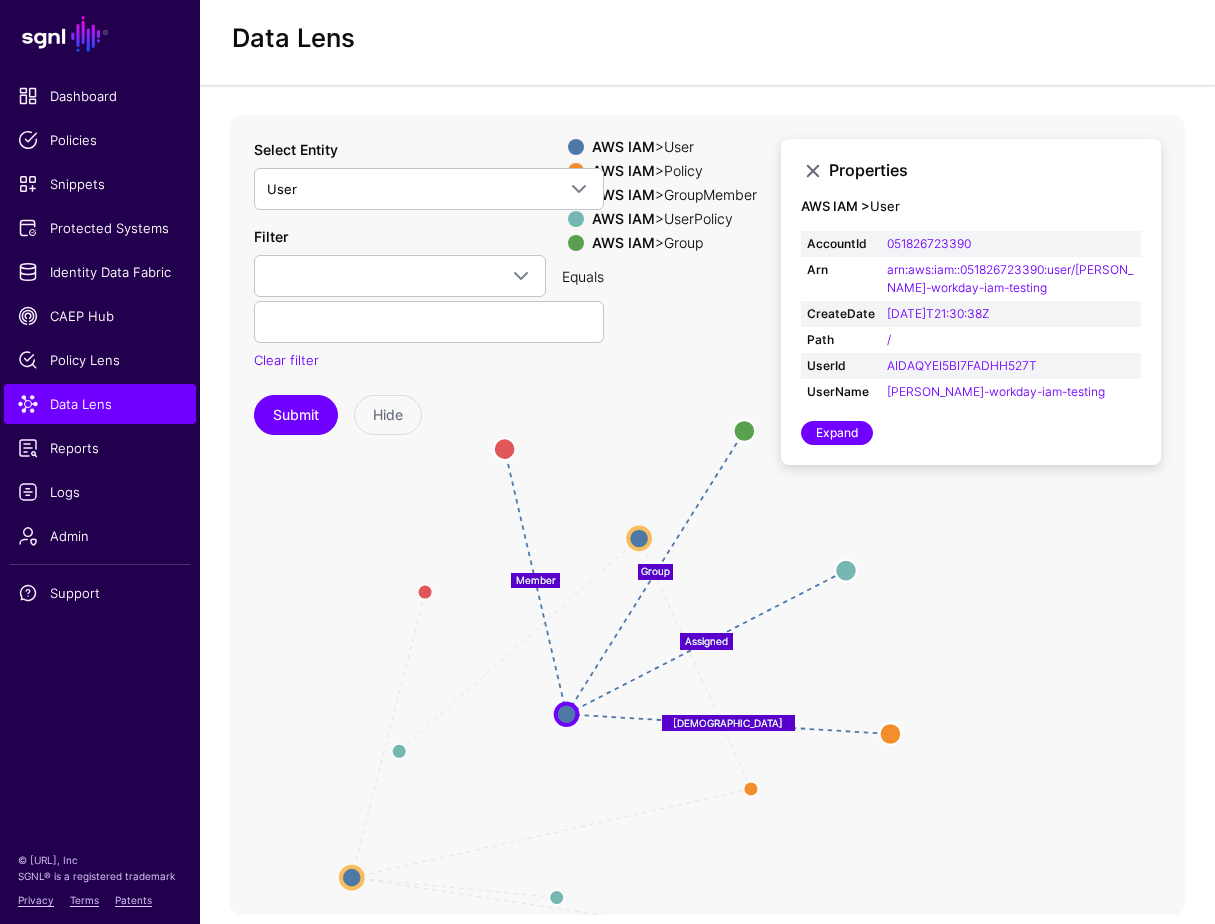 drag, startPoint x: 533, startPoint y: 428, endPoint x: 567, endPoint y: 463, distance: 48.79549 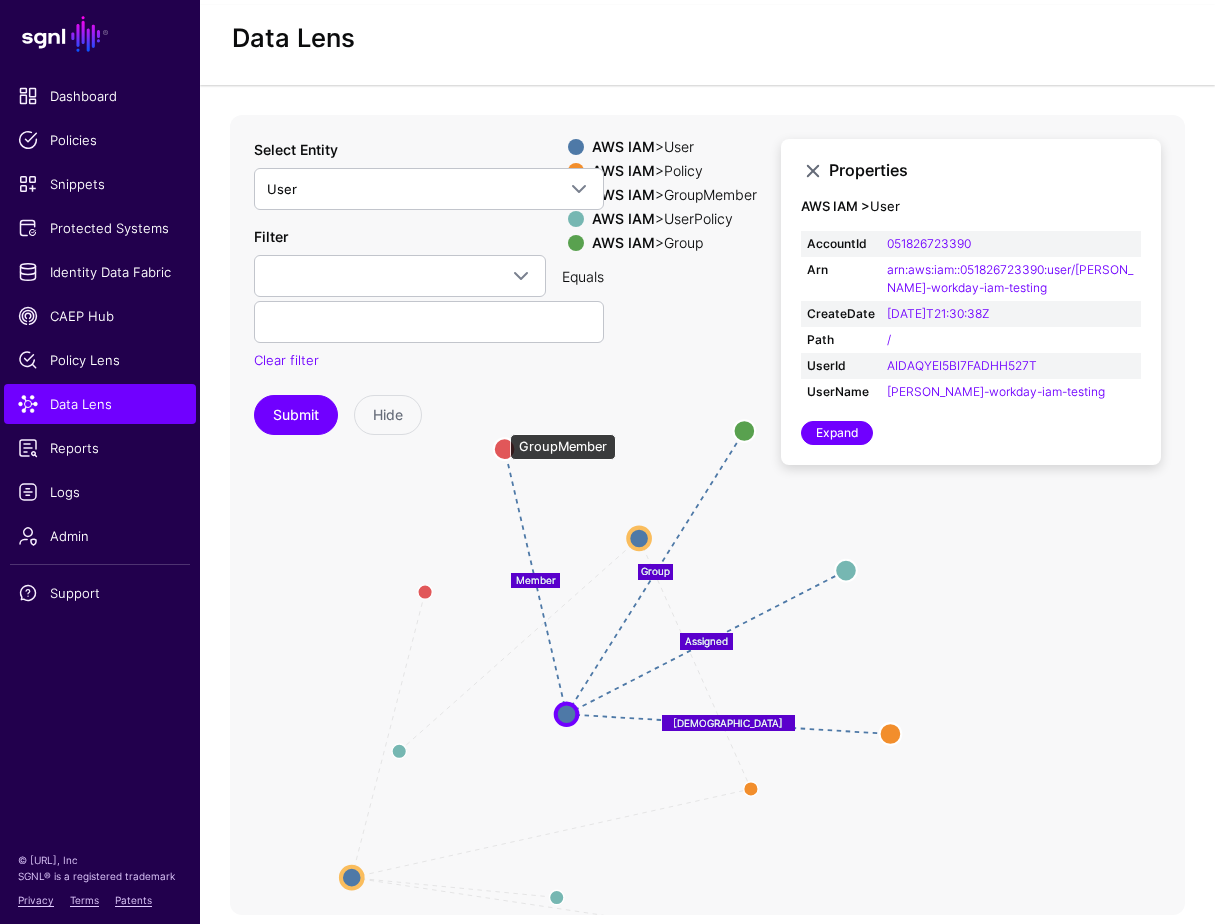 click 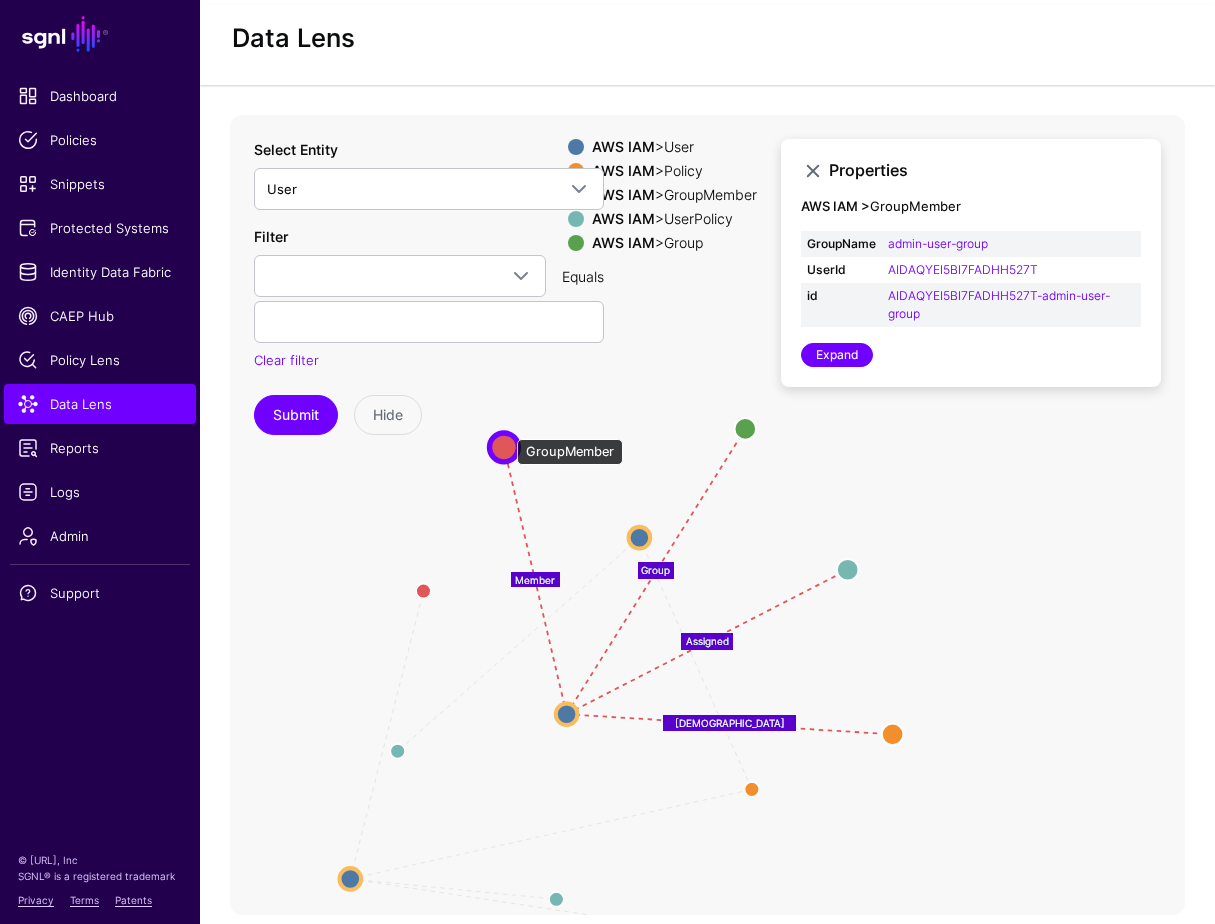 click 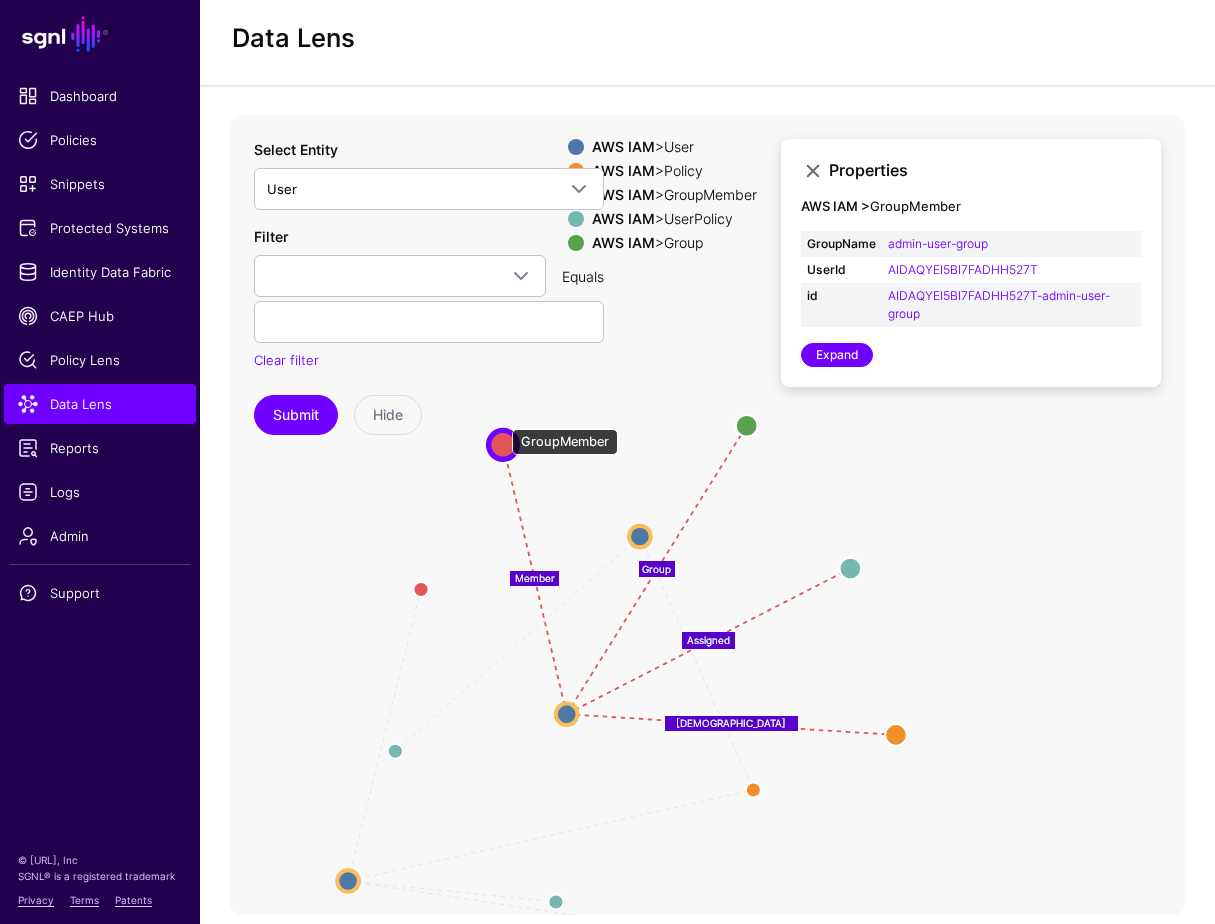 click 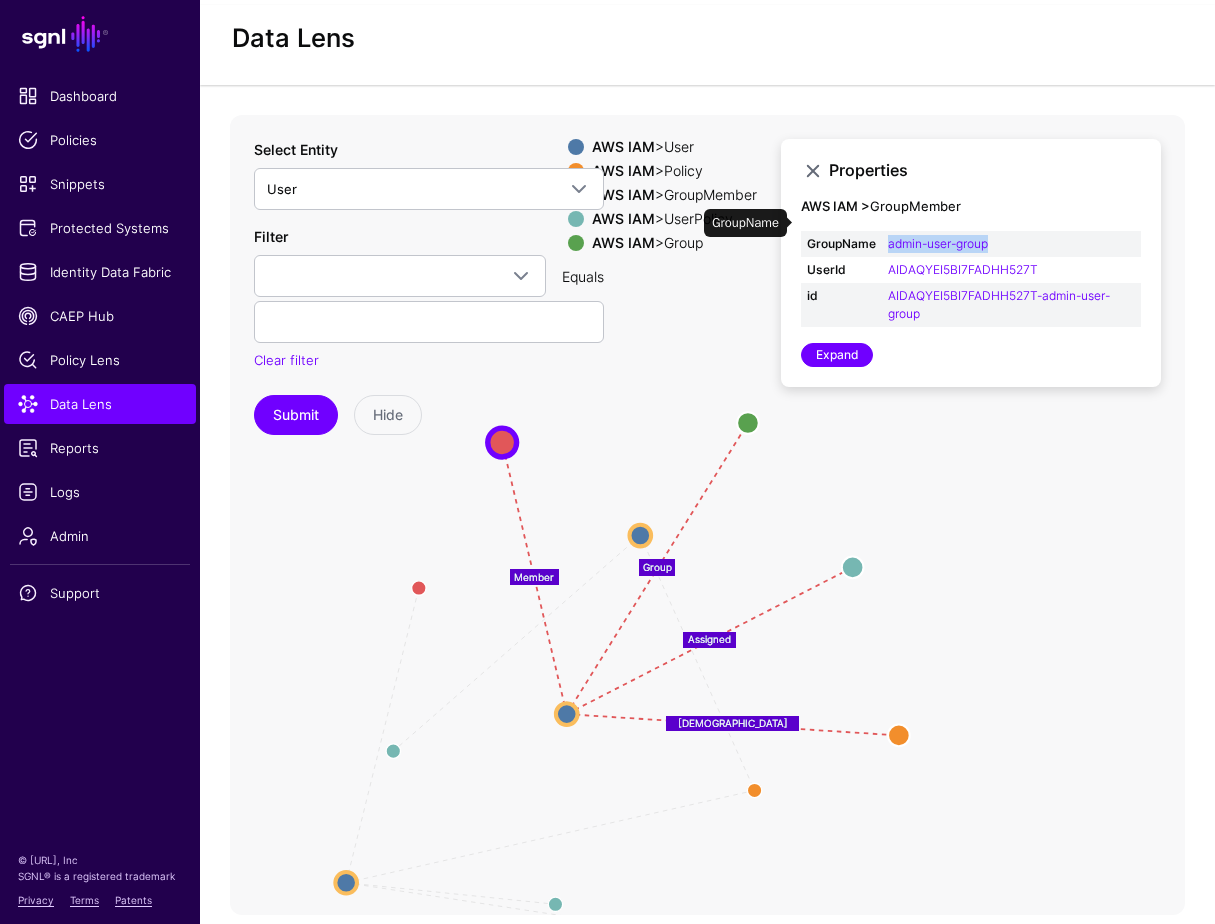 drag, startPoint x: 1006, startPoint y: 223, endPoint x: 885, endPoint y: 220, distance: 121.037186 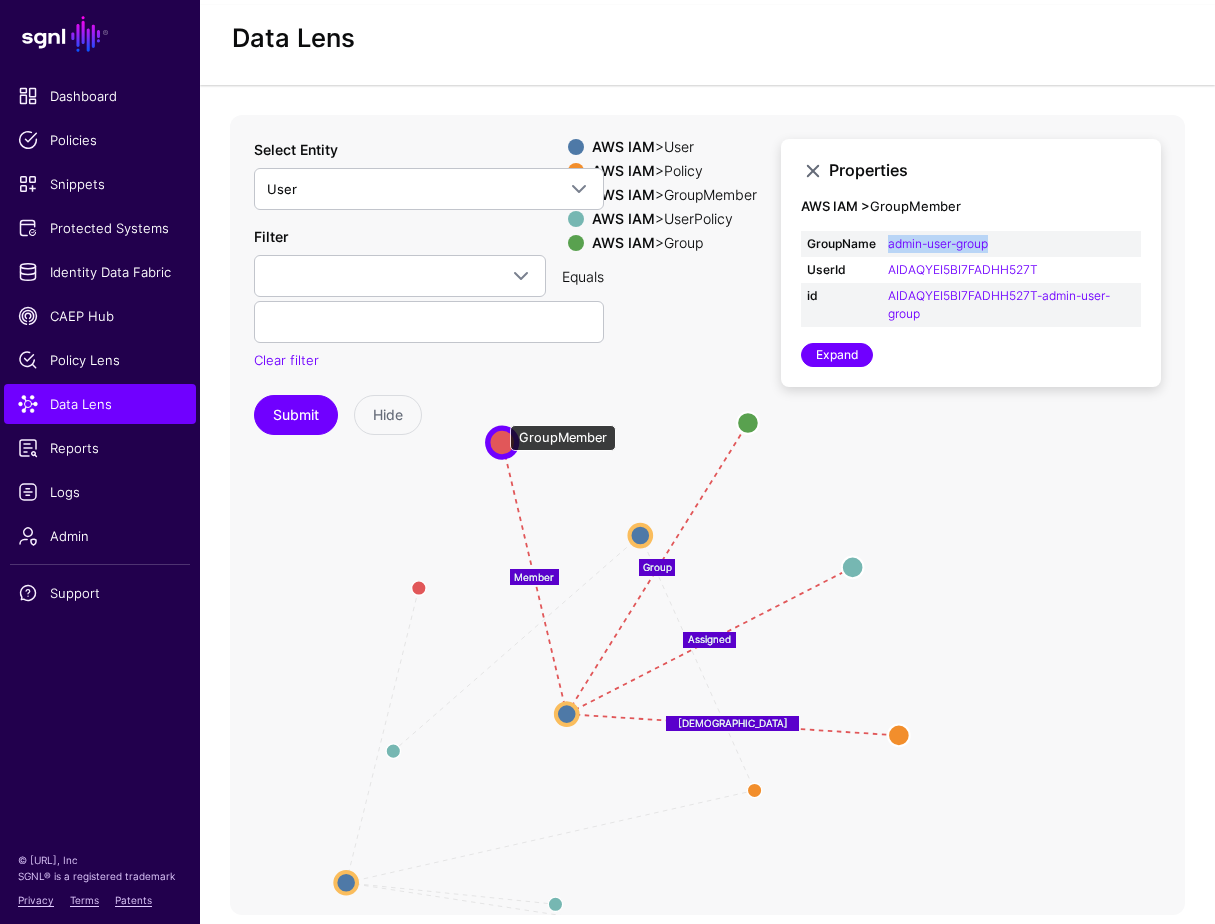 click 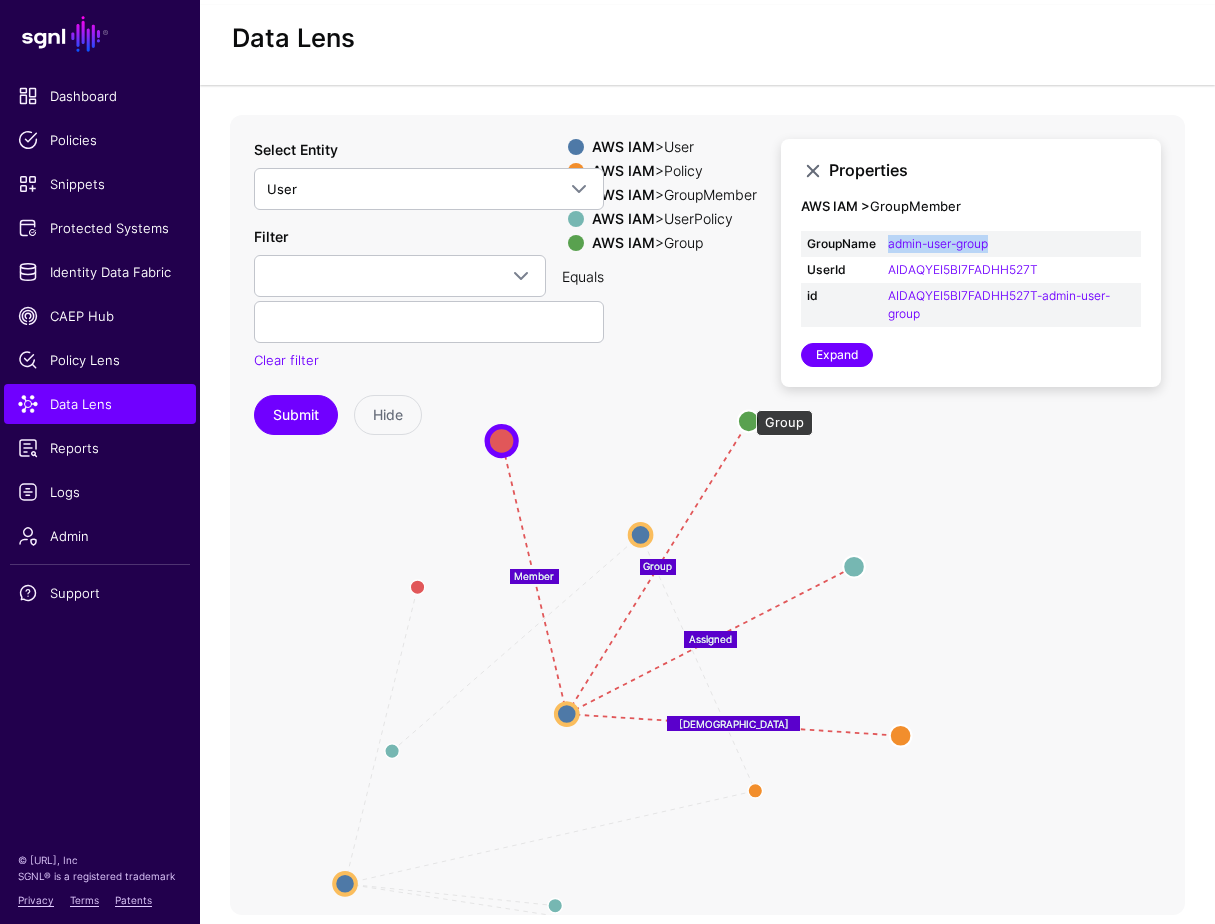 click 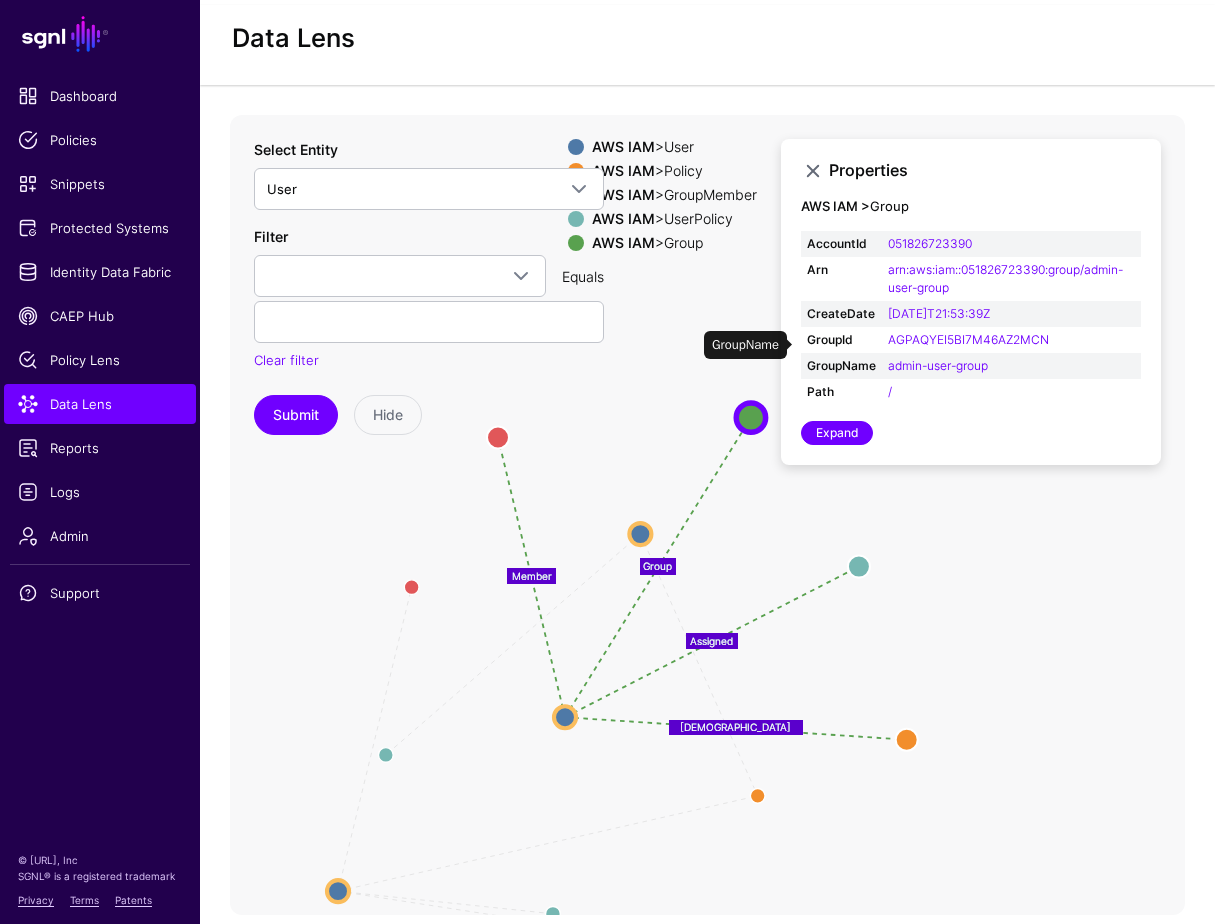 click on "admin-user-group" at bounding box center [1011, 366] 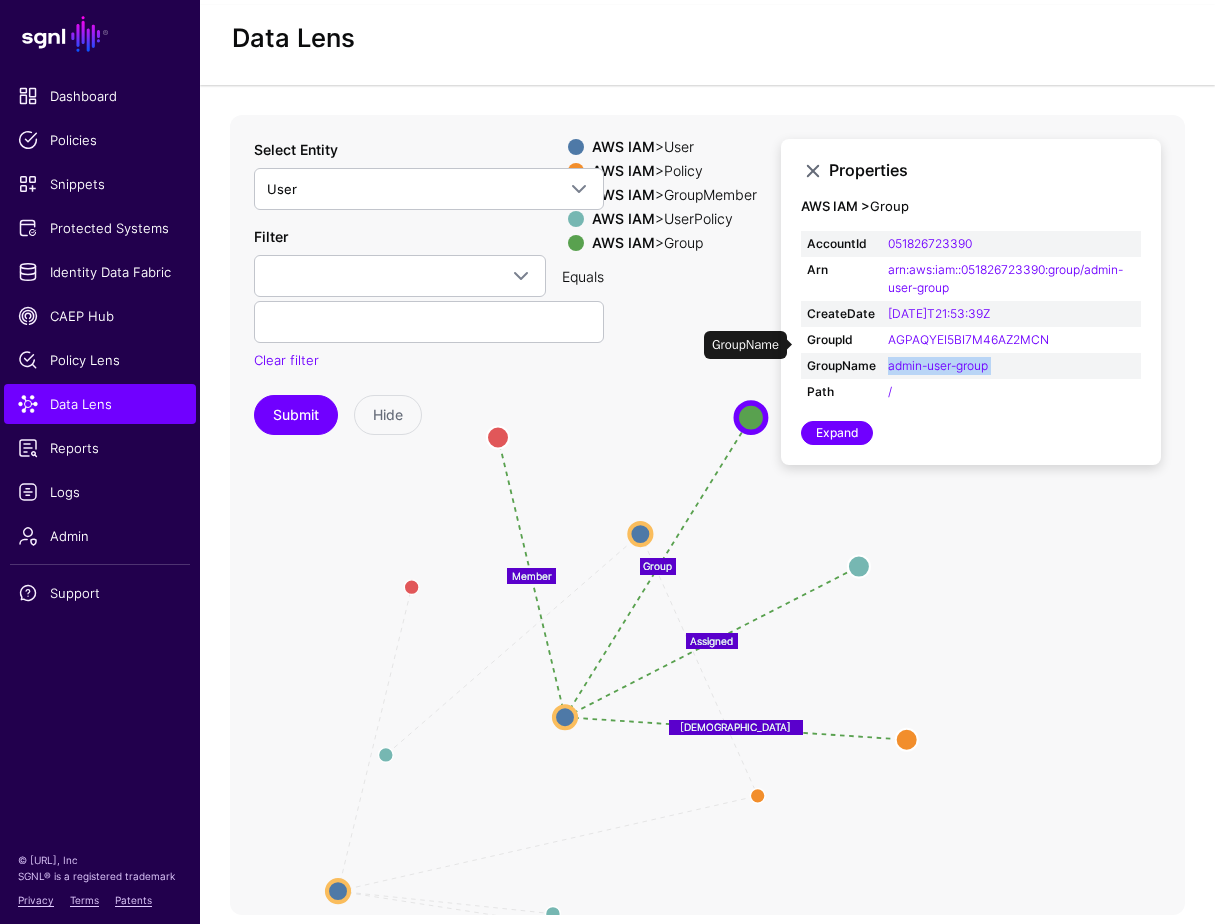 click on "admin-user-group" at bounding box center (1011, 366) 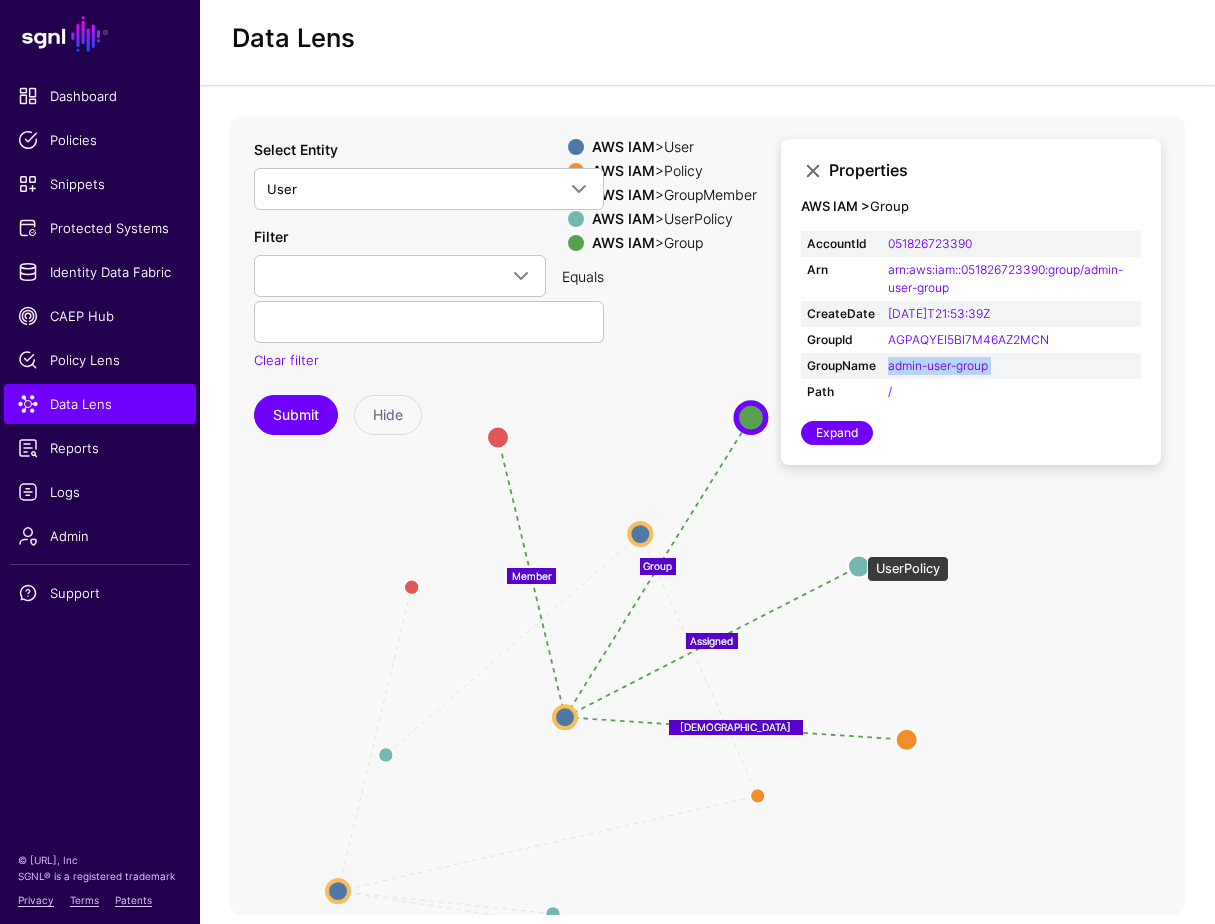 click 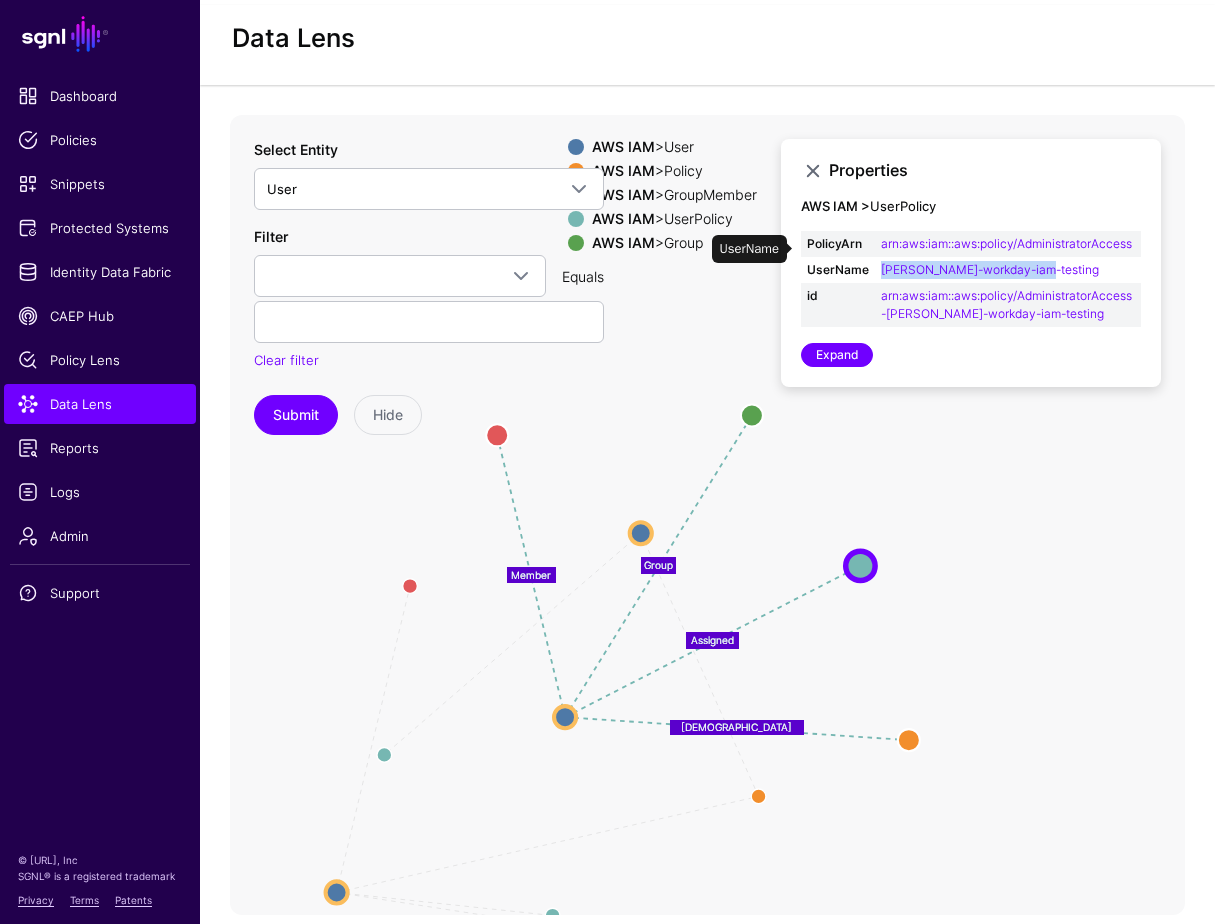 drag, startPoint x: 1056, startPoint y: 249, endPoint x: 878, endPoint y: 249, distance: 178 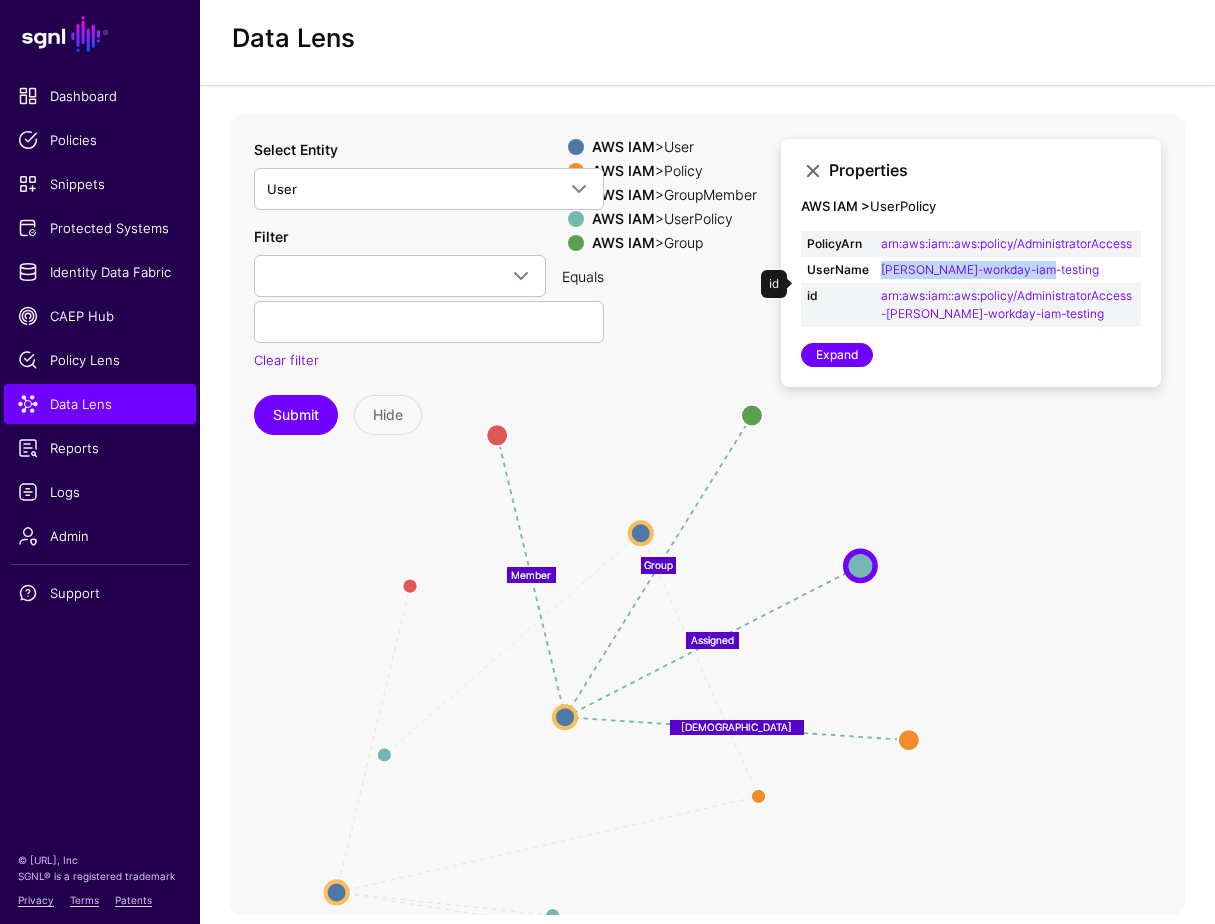 copy on "damon-workday-iam-testing" 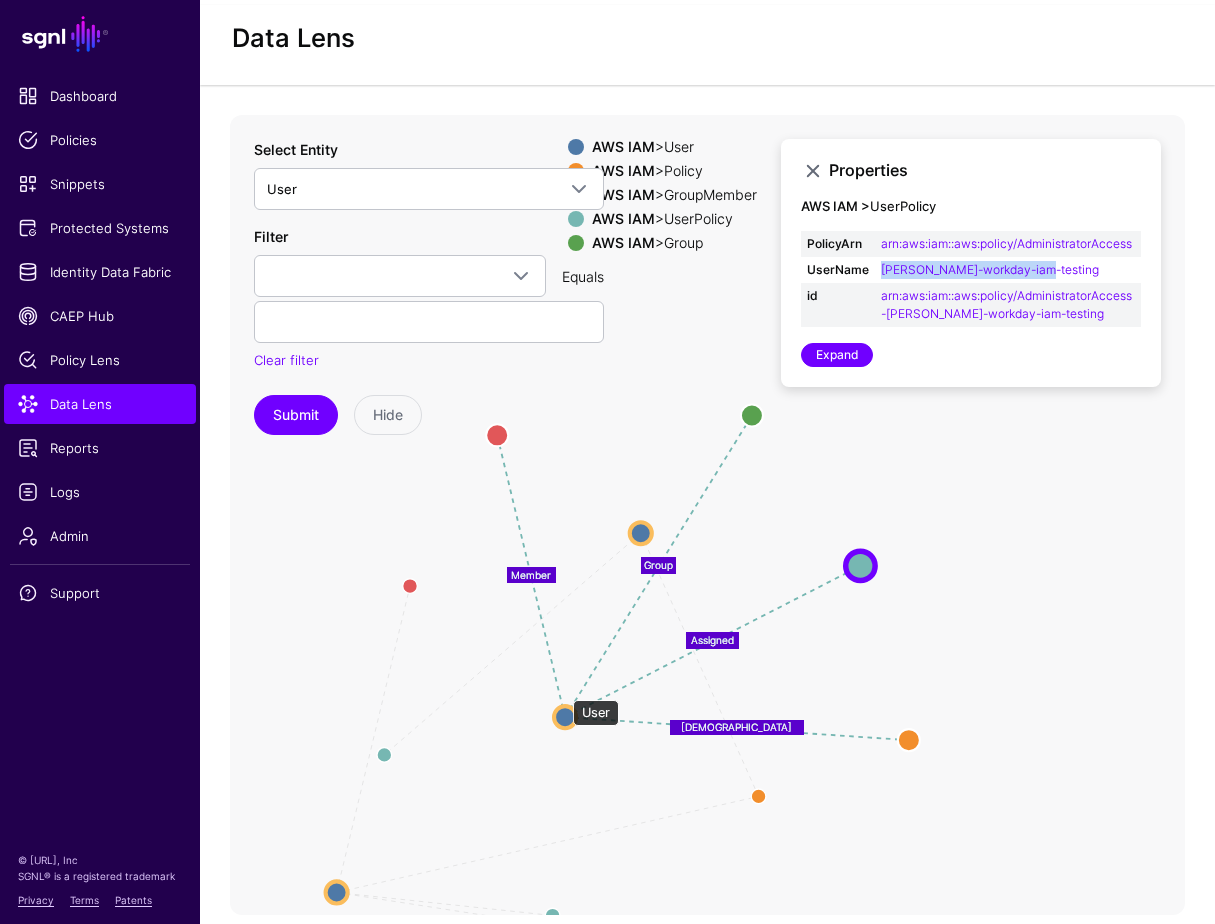 click 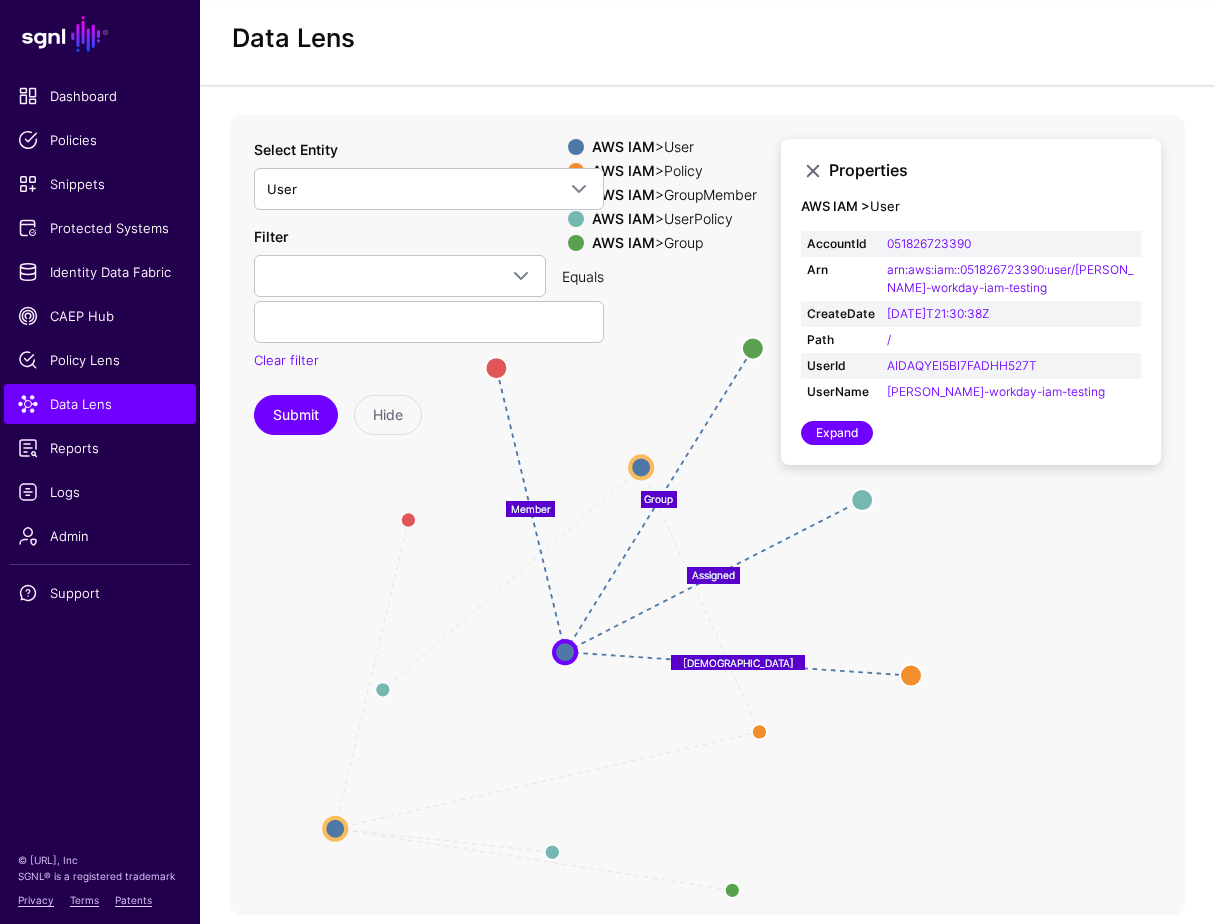 drag, startPoint x: 528, startPoint y: 776, endPoint x: 526, endPoint y: 684, distance: 92.021736 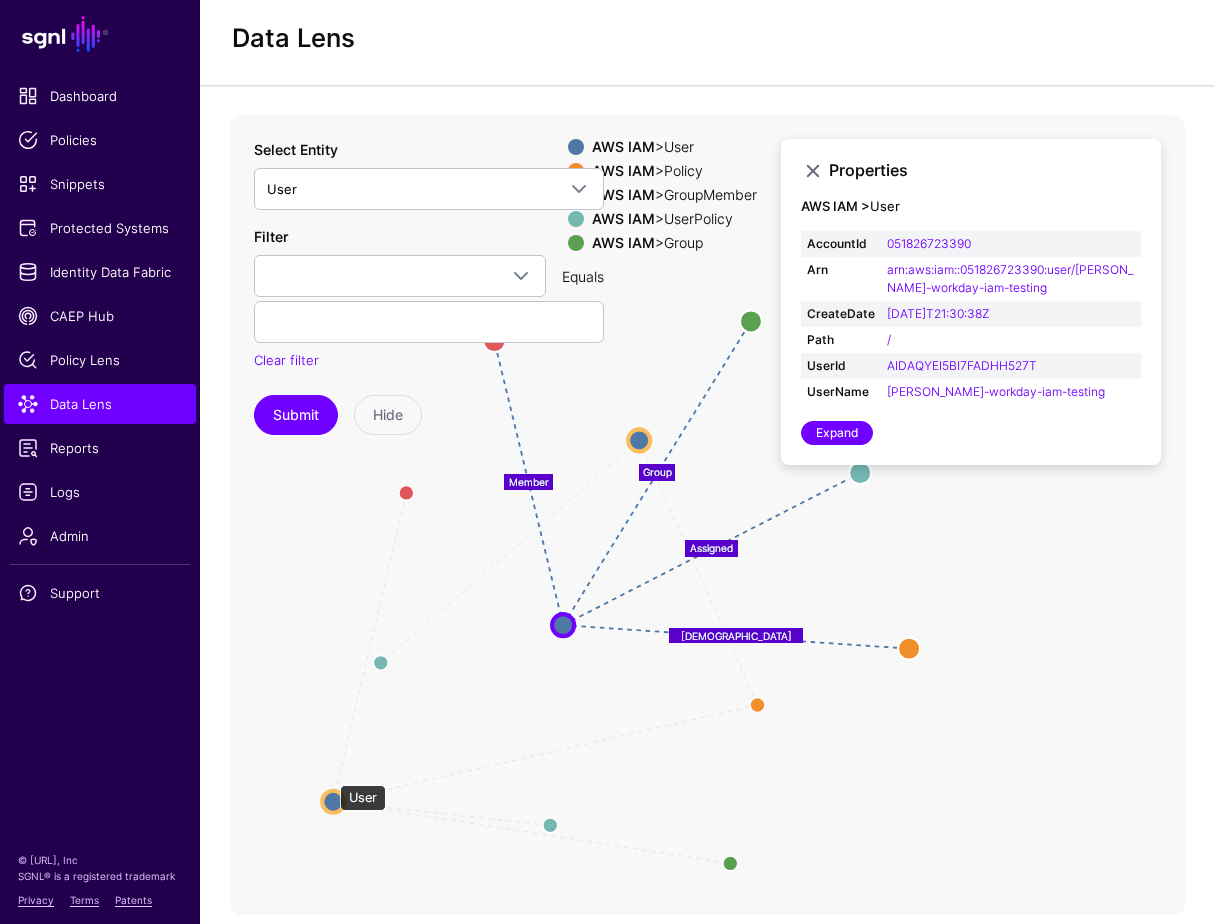 click 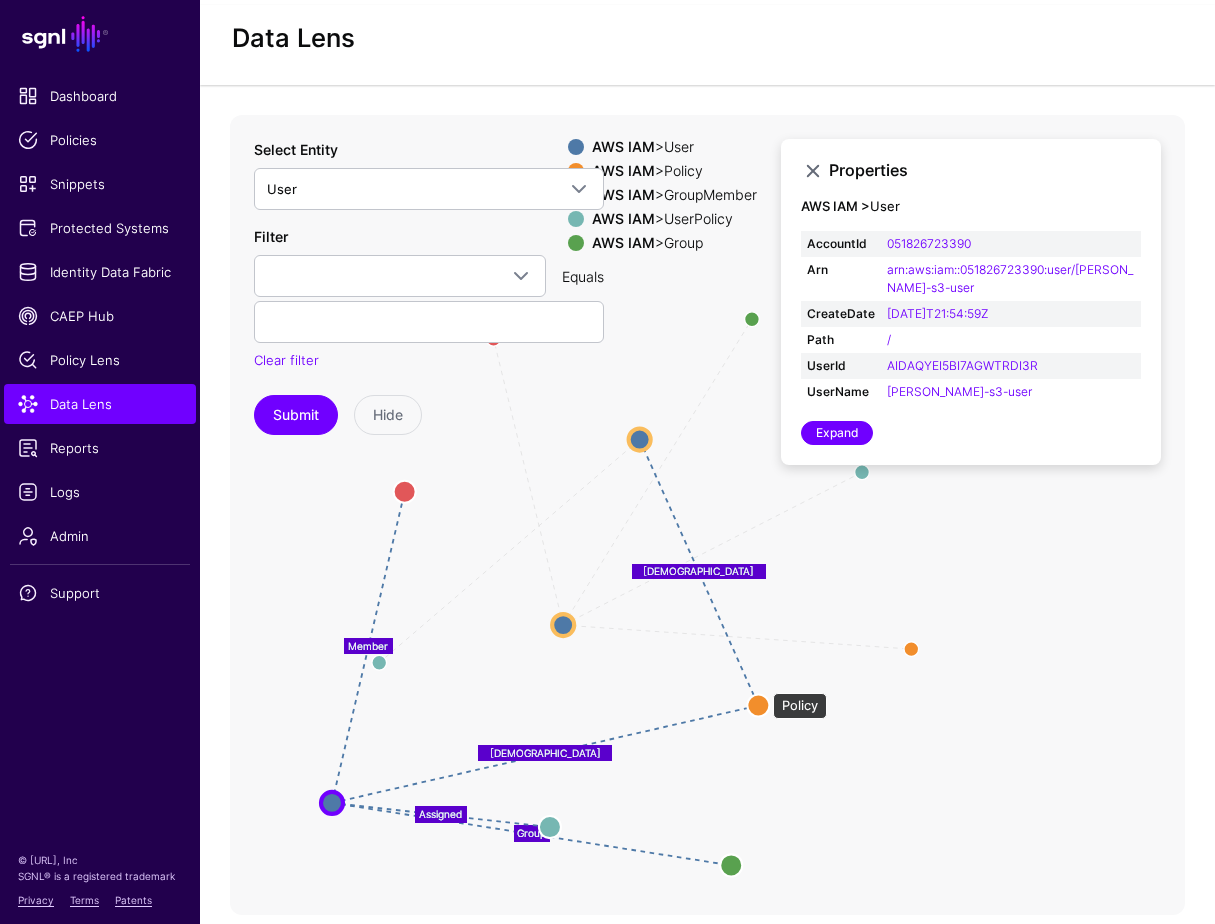 click 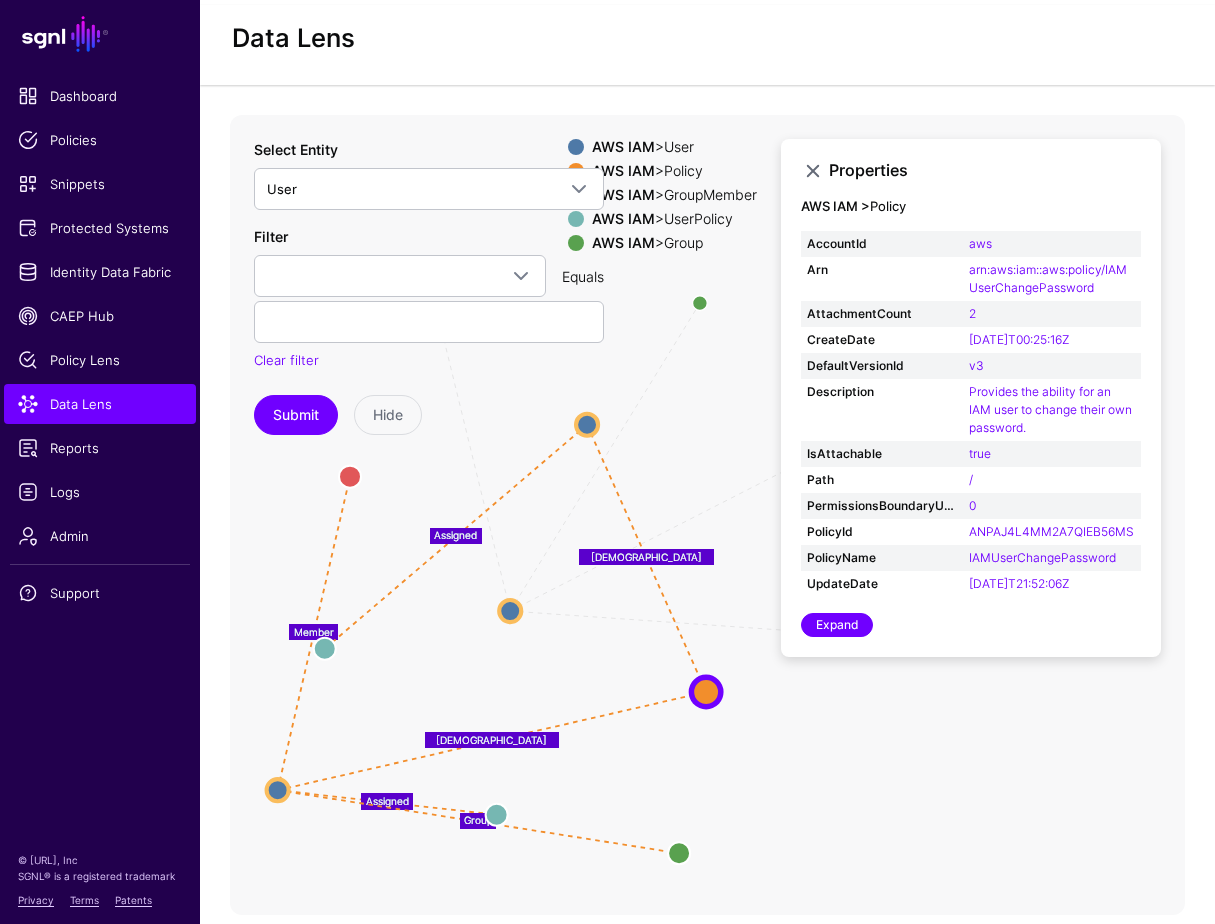 drag, startPoint x: 771, startPoint y: 764, endPoint x: 717, endPoint y: 748, distance: 56.32051 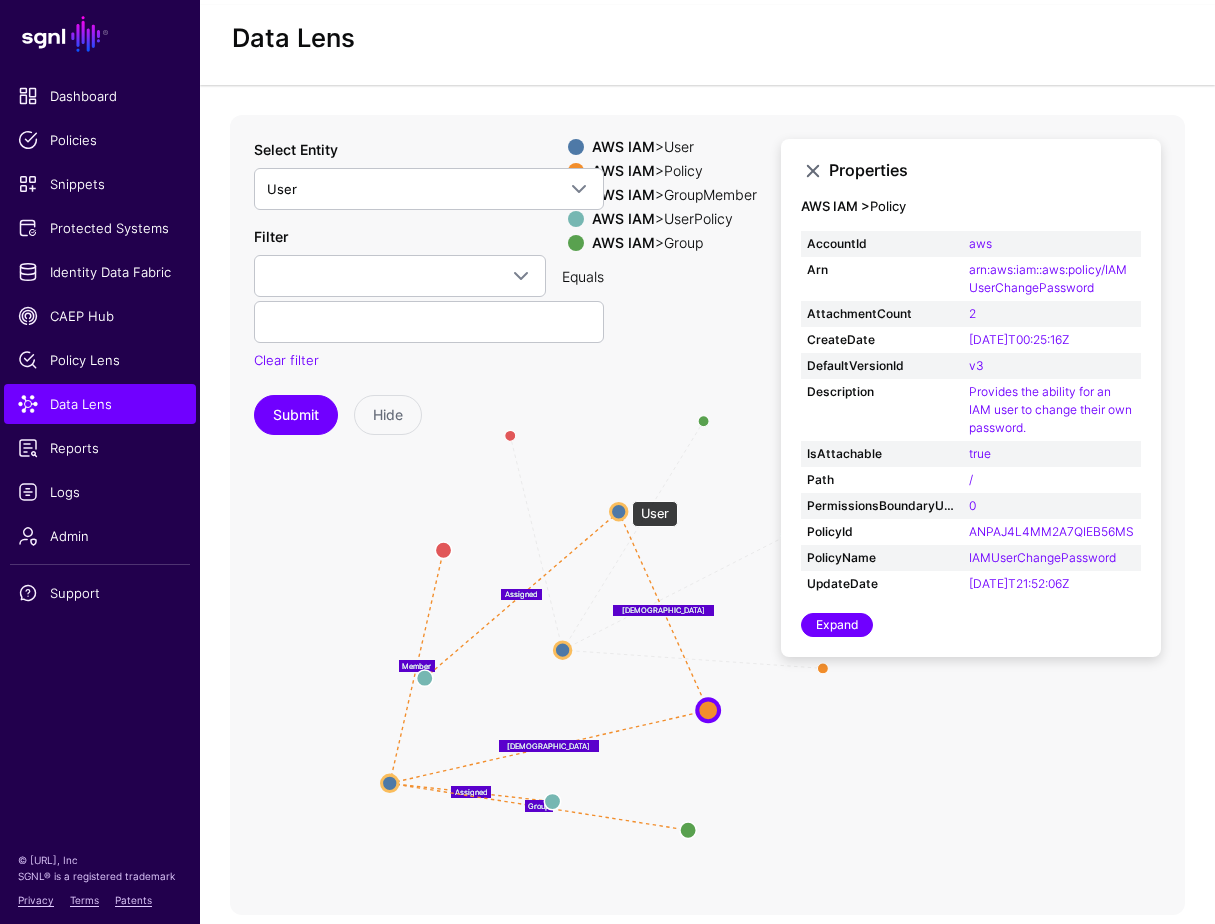 click 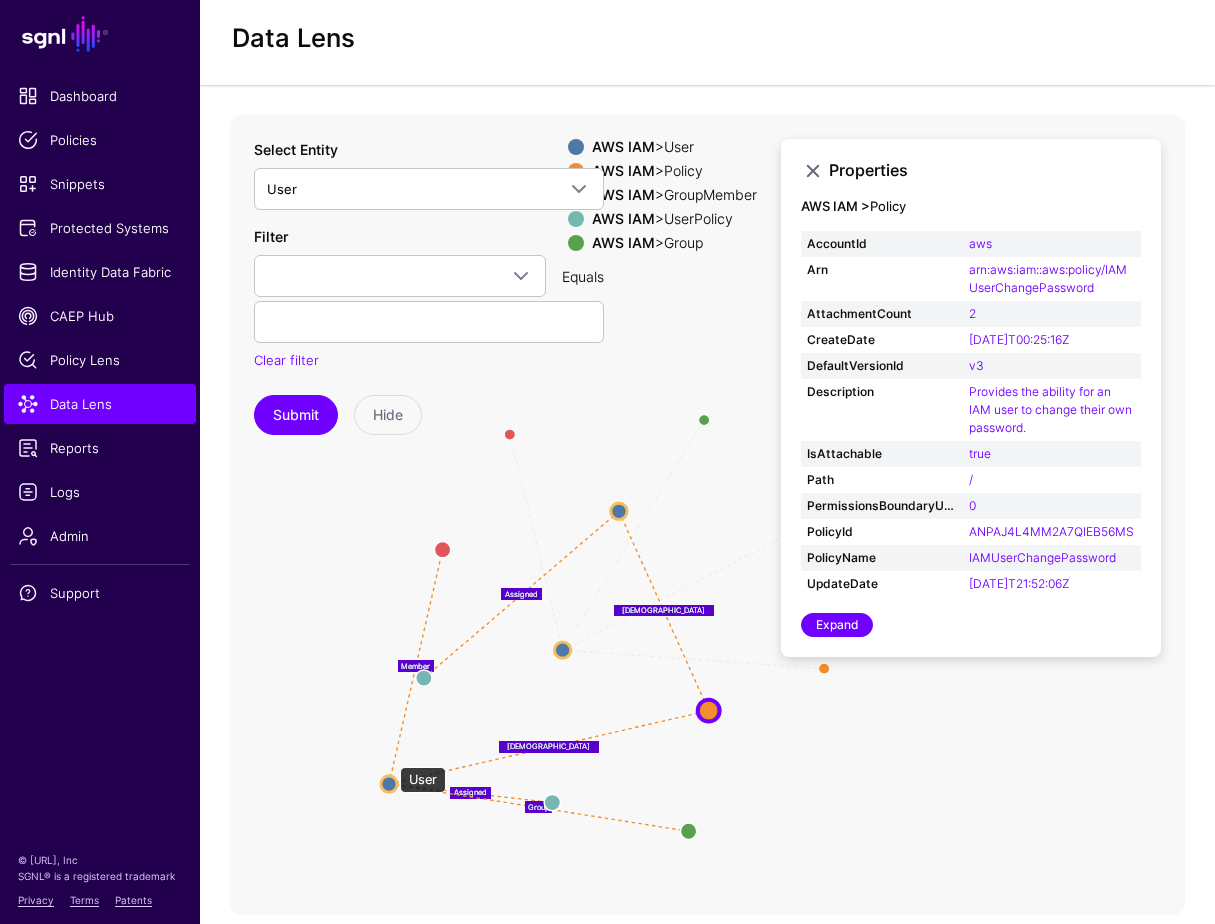 click 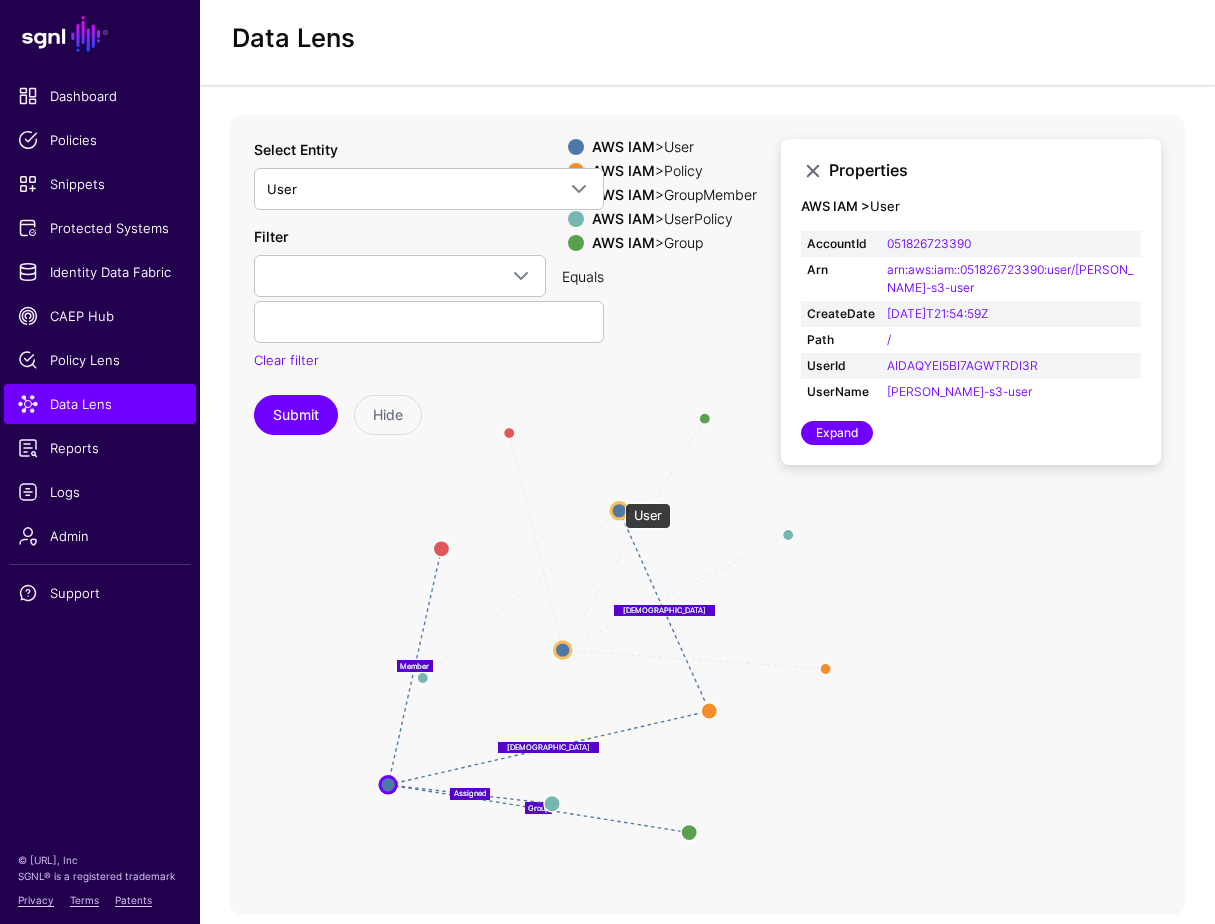 click 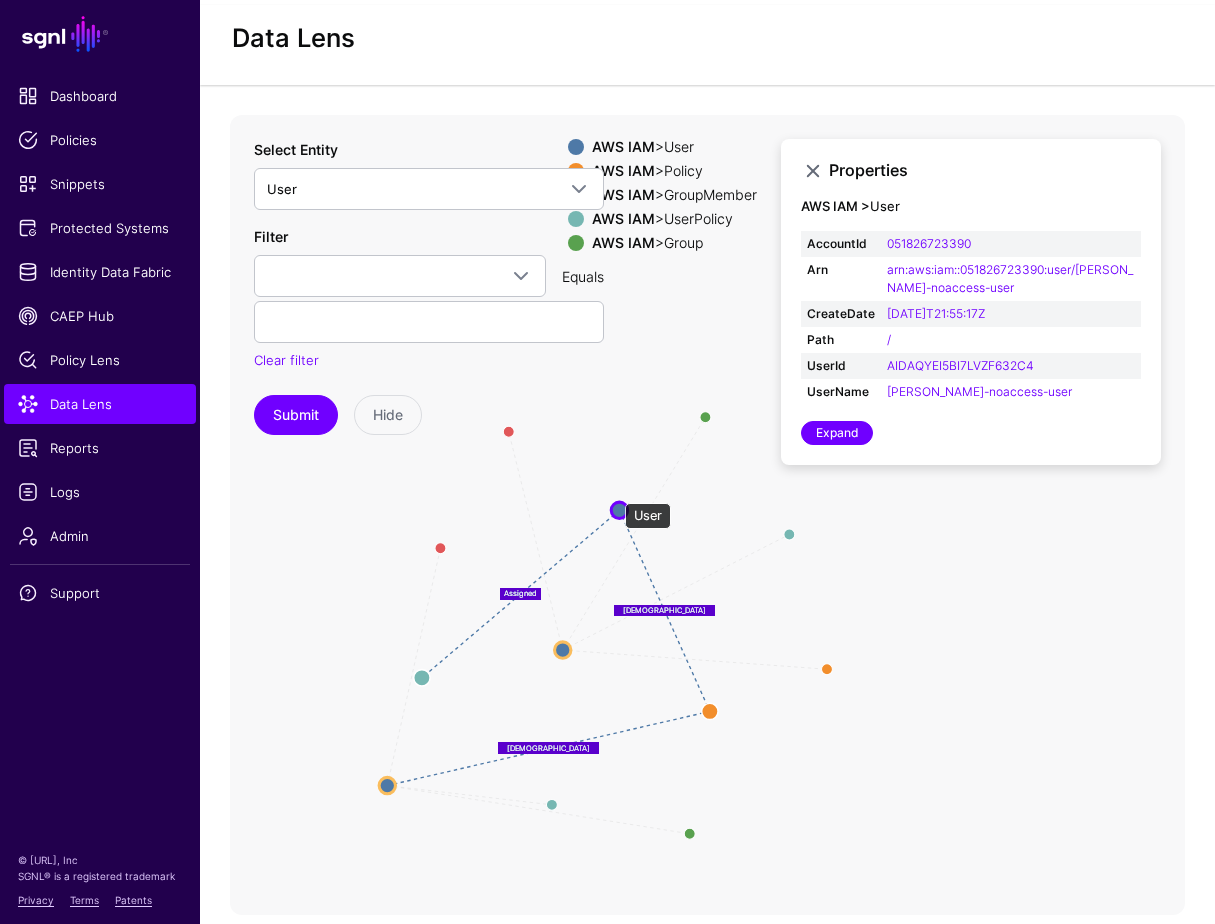 click 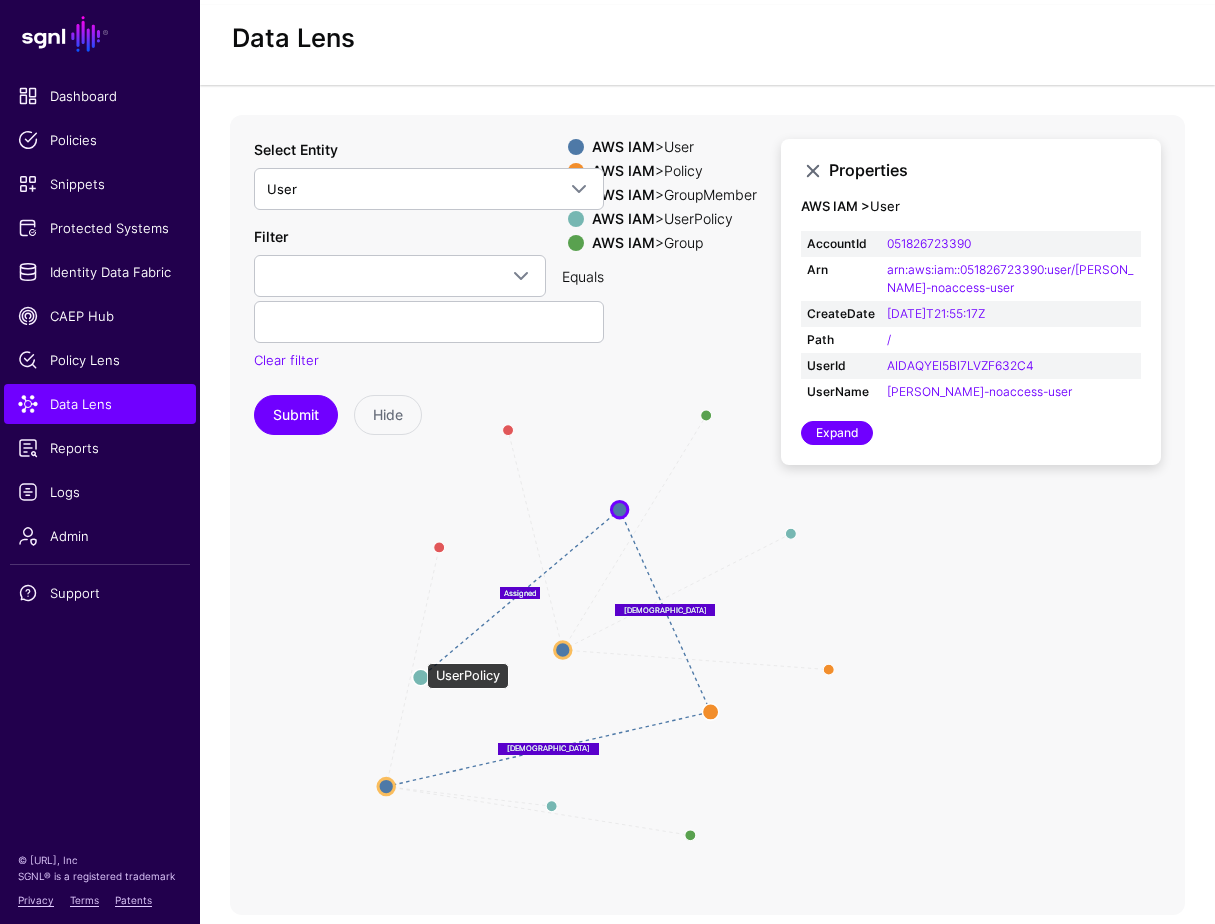 click 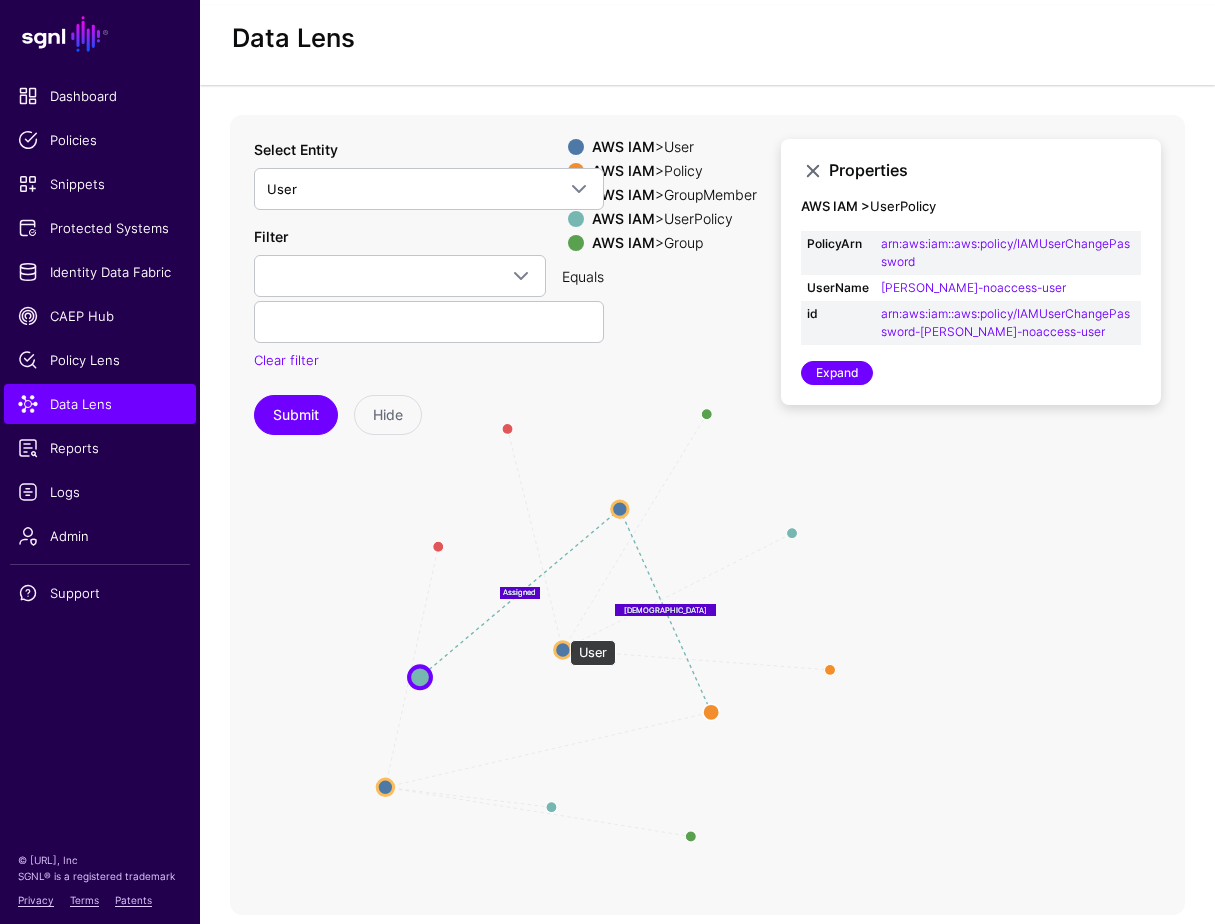 click 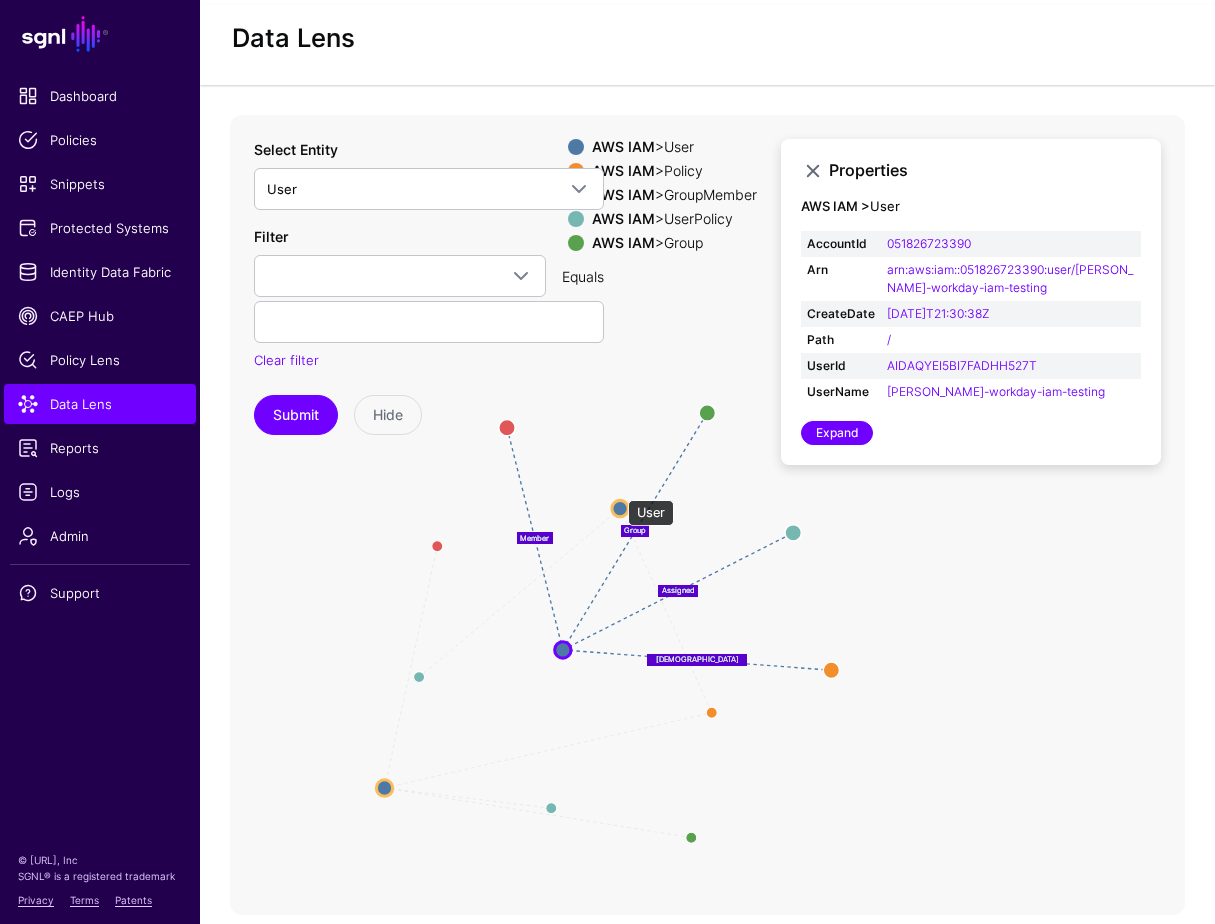 click 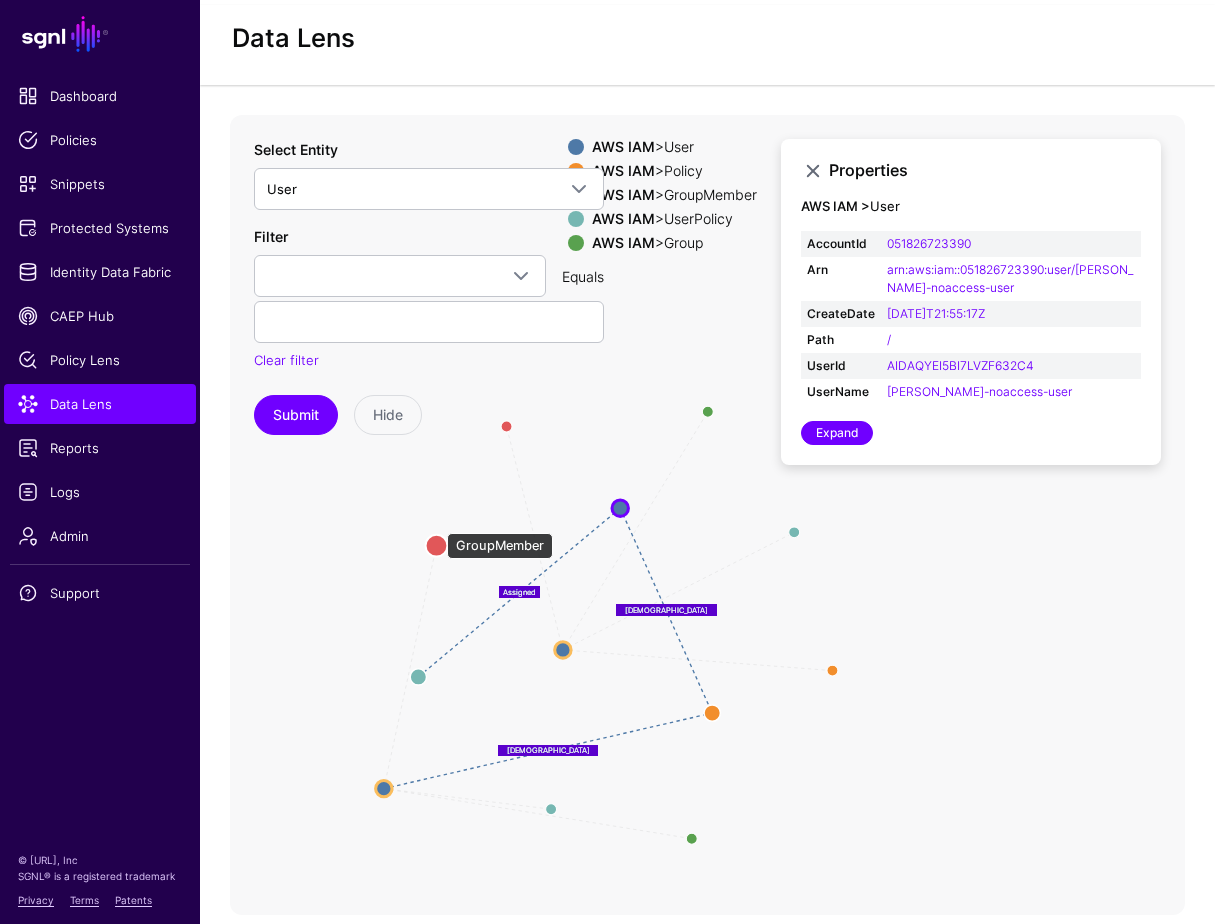 click 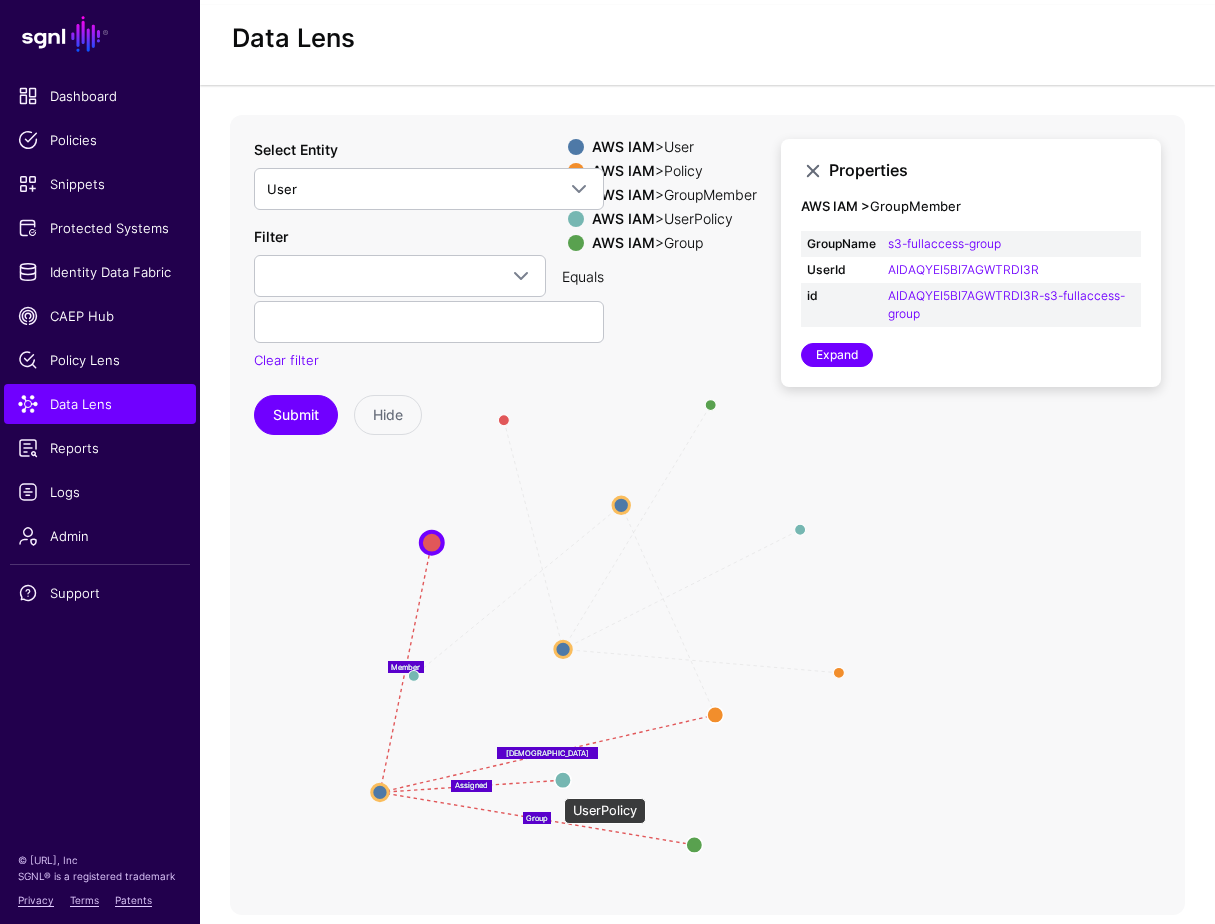 drag, startPoint x: 554, startPoint y: 788, endPoint x: 566, endPoint y: 758, distance: 32.31099 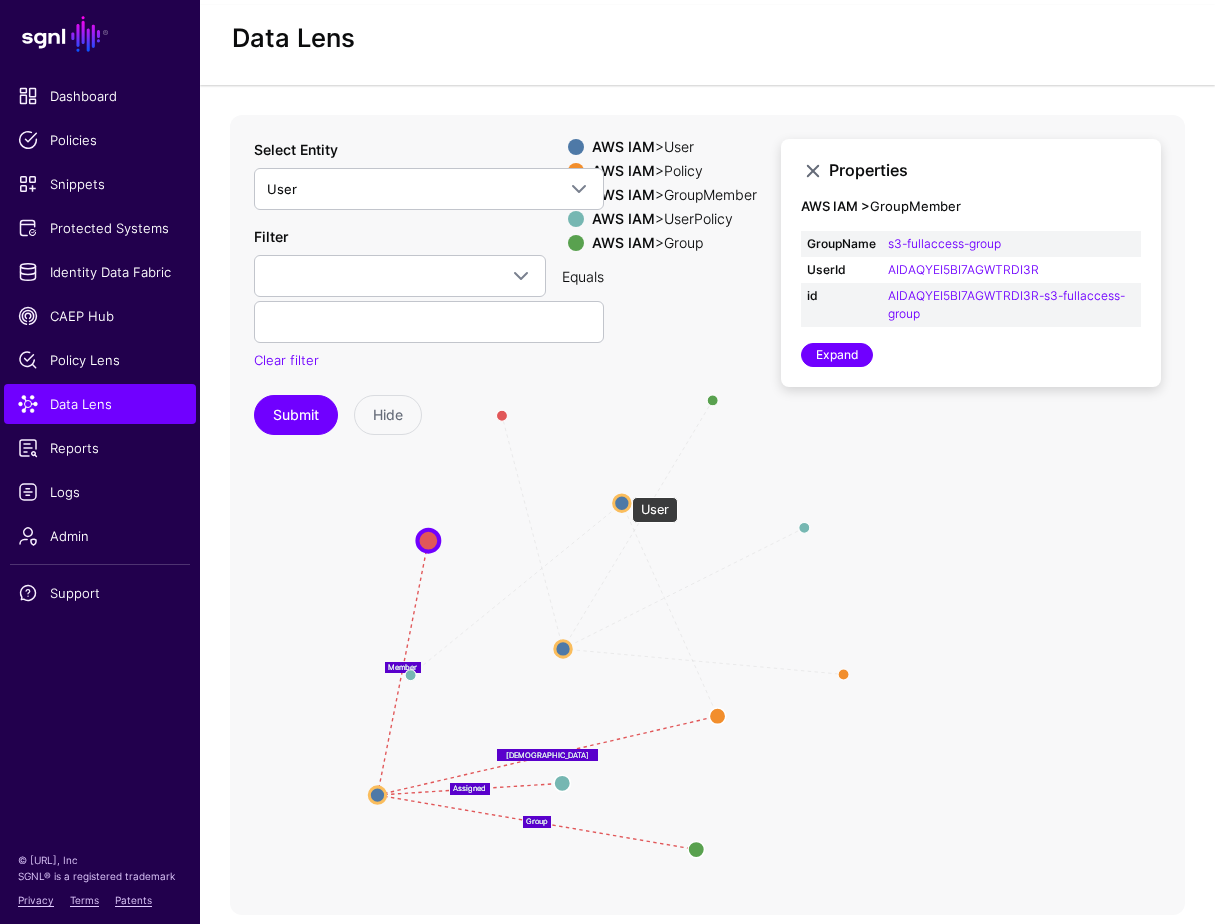 click 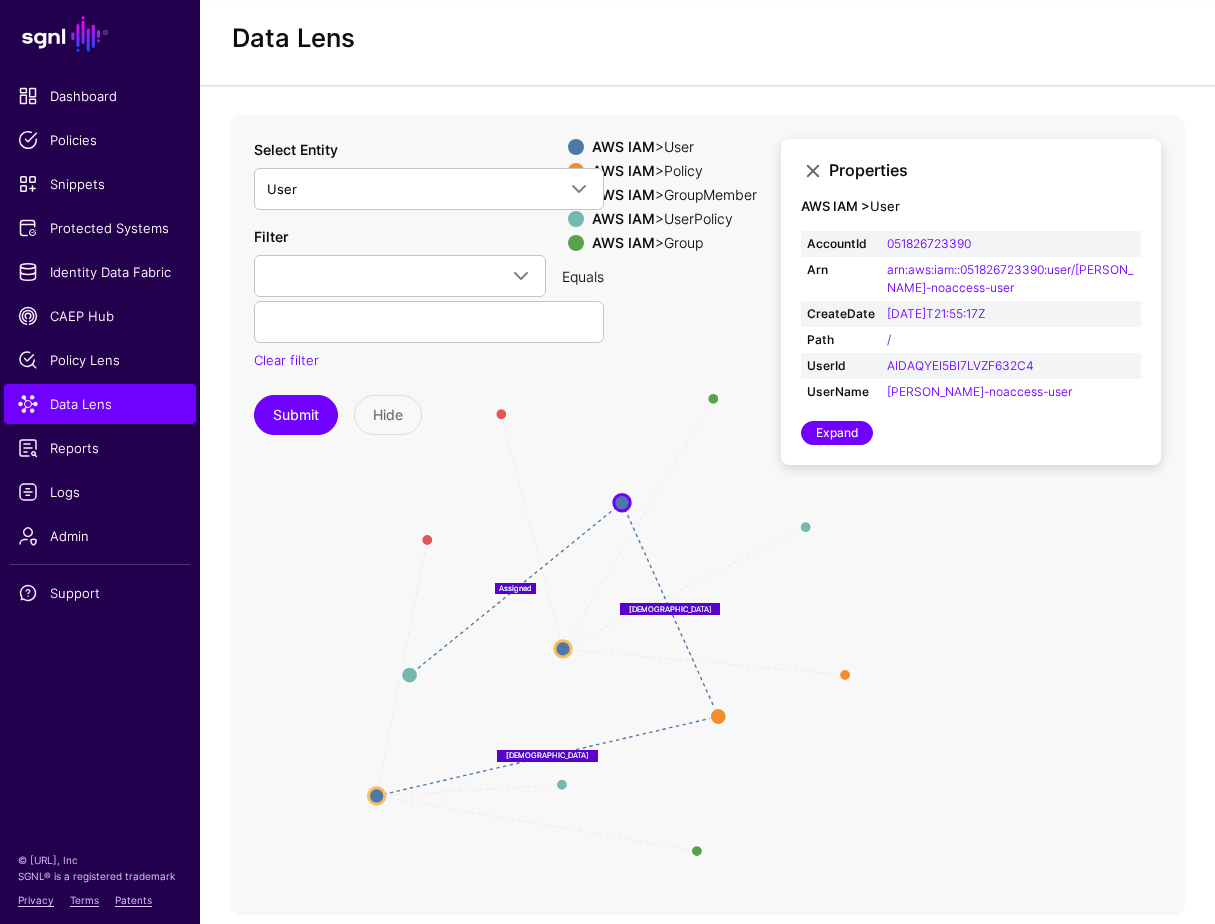 click on "Member Assigned Group Assigned Member HasPolicy Group HasPolicy HasPolicy Assigned GroupMember GroupMember UserPolicy UserPolicy Group Group User User UserPolicy UserPolicy GroupMember GroupMember Policy Policy Group Group User User Policy Policy User User UserPolicy UserPolicy" 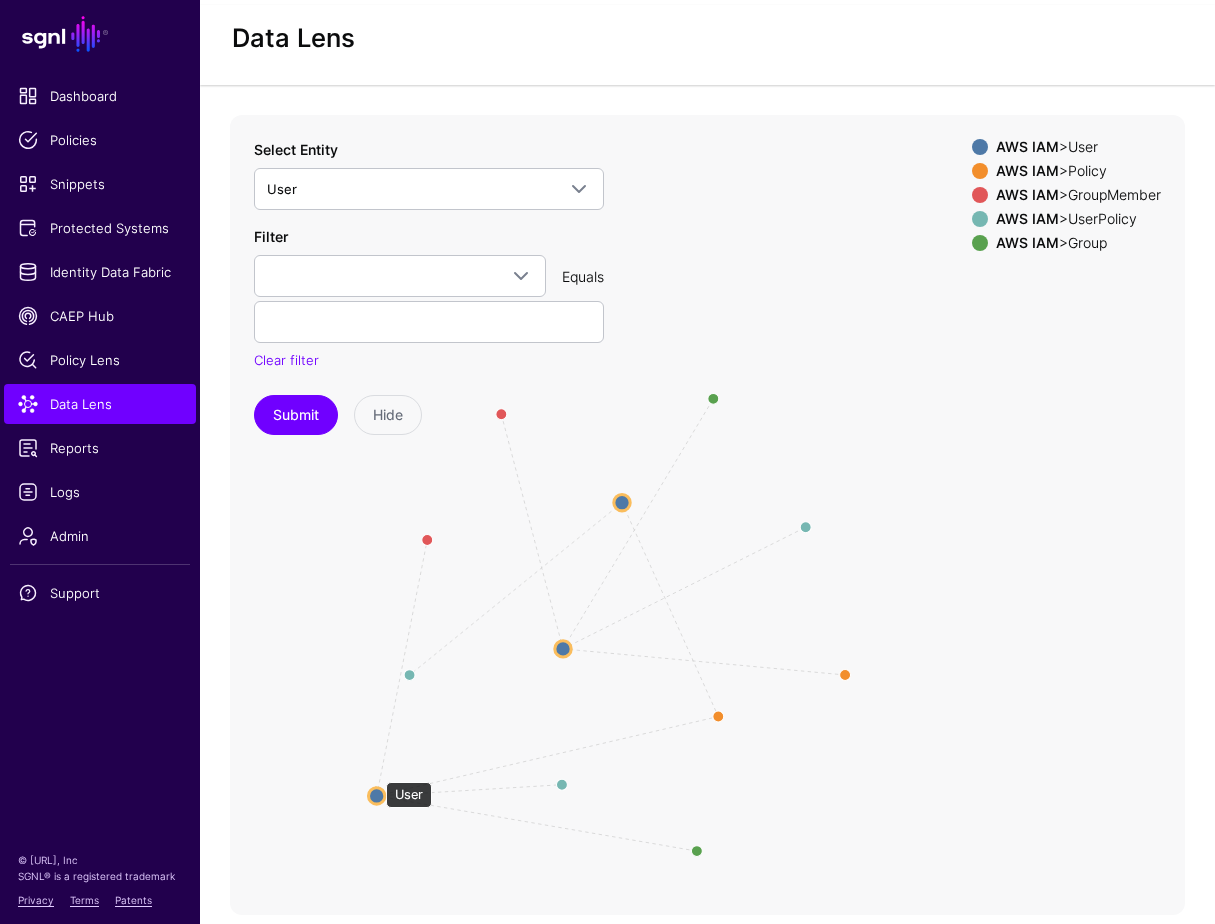 click 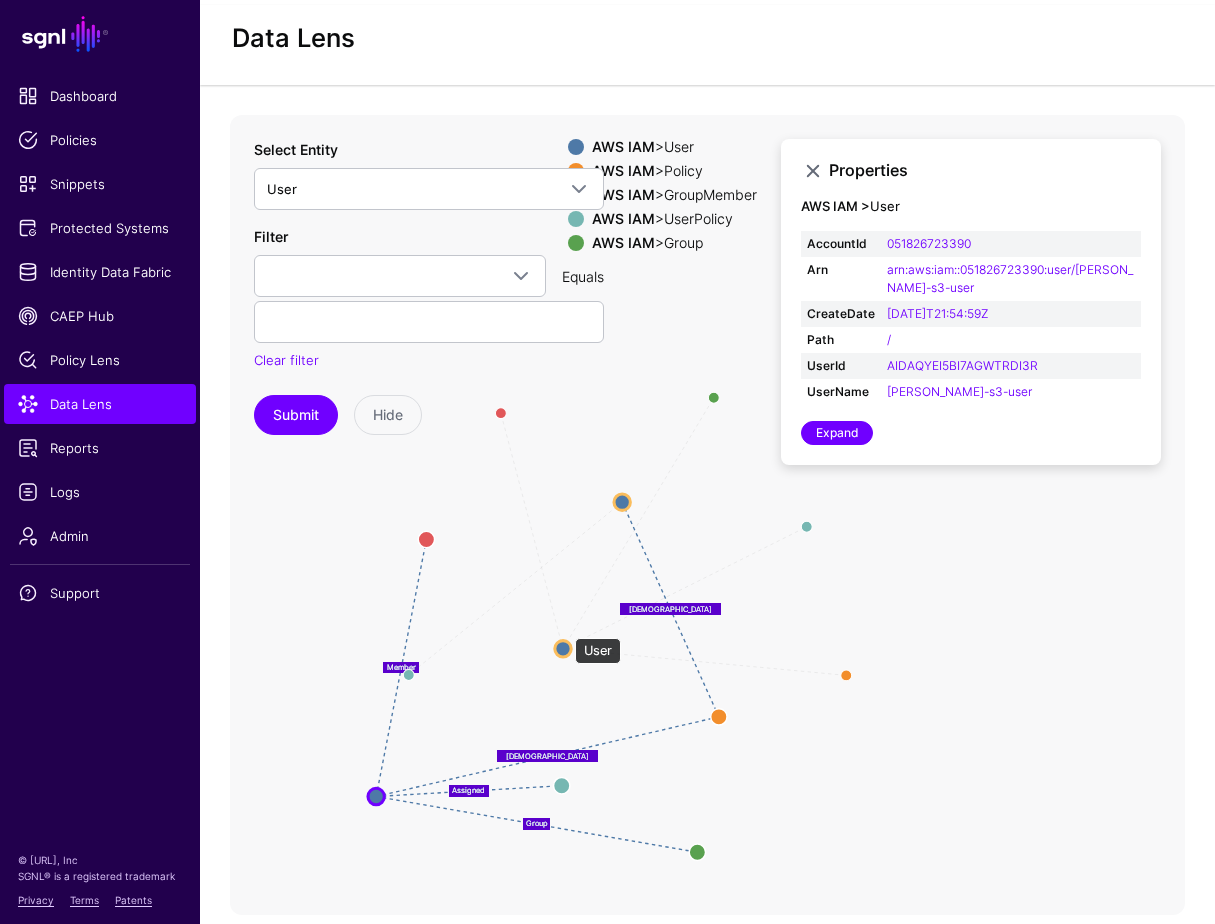 click 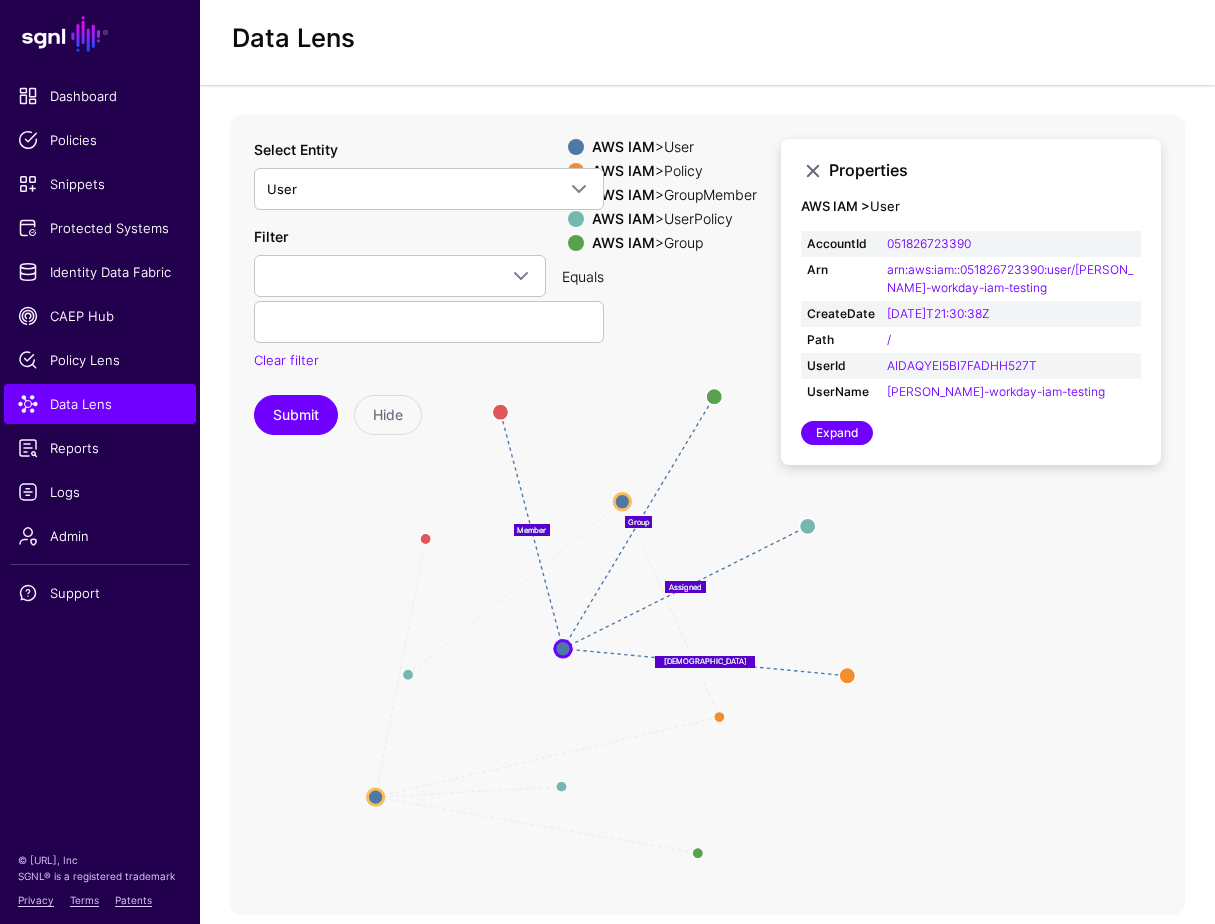 click 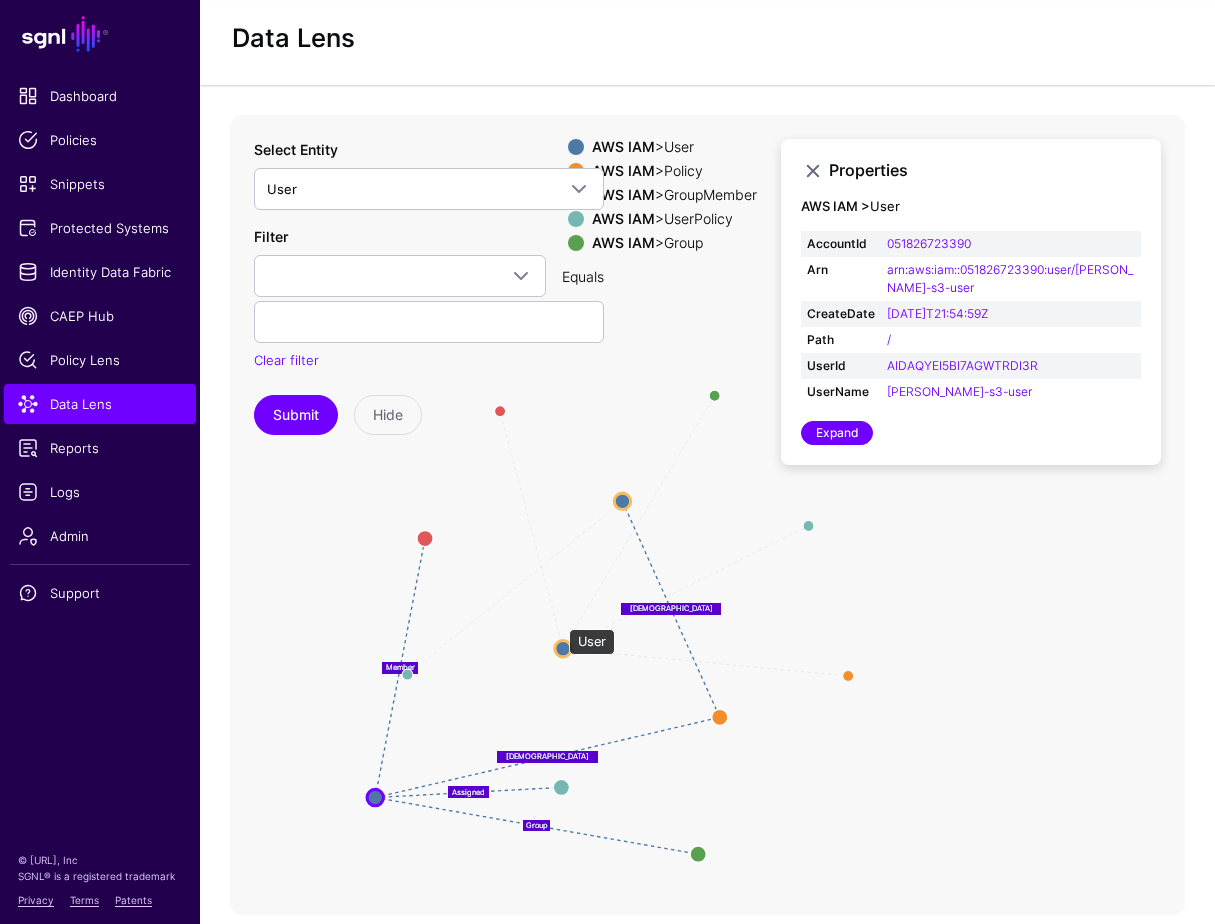 click 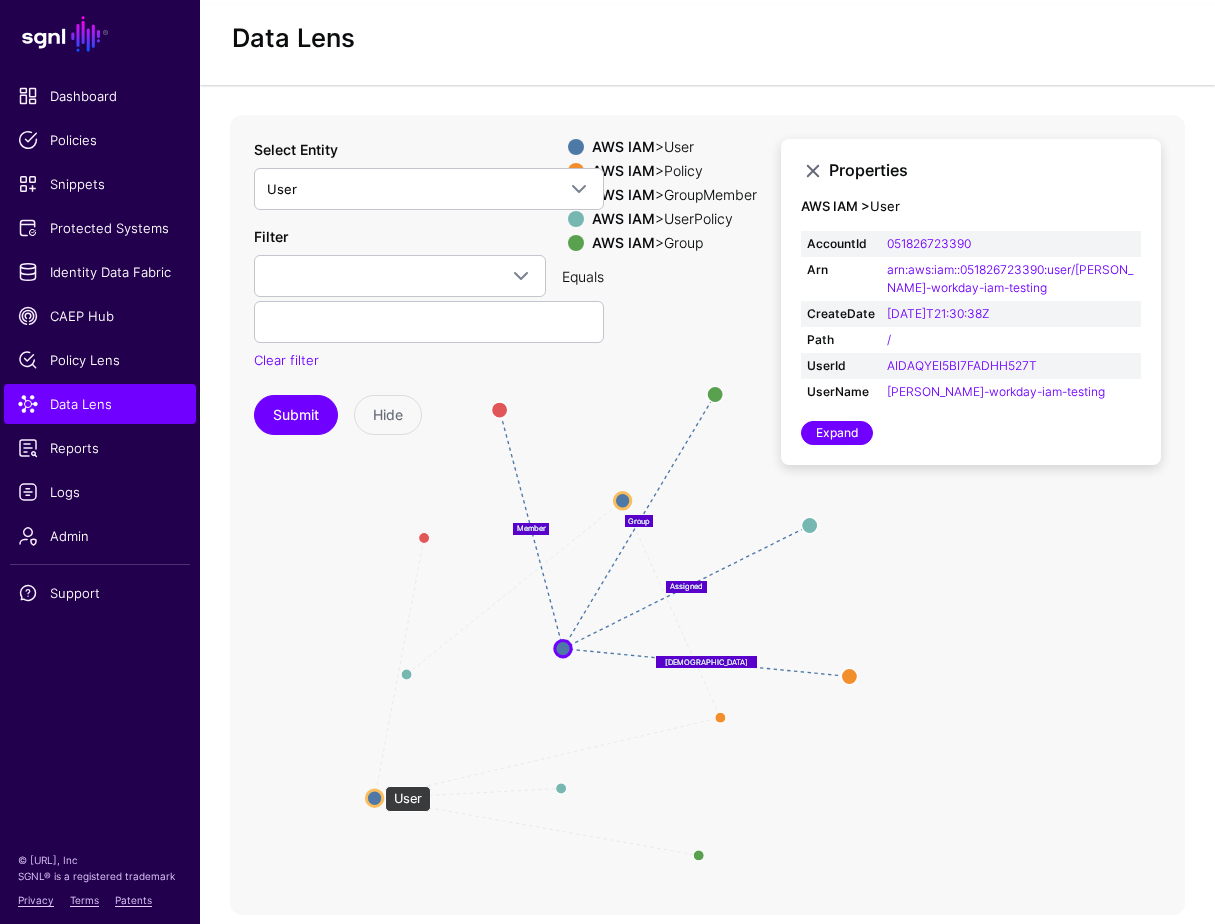 click 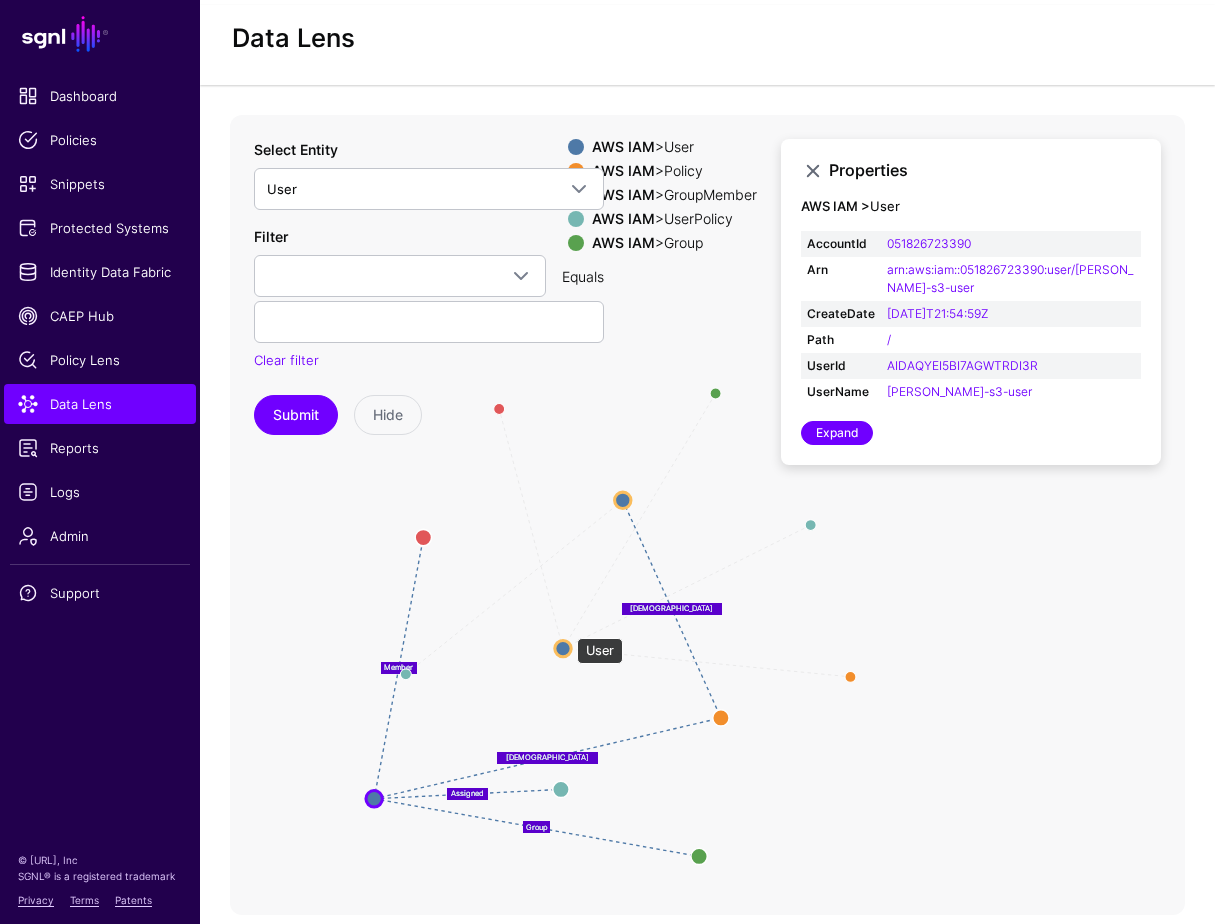 click 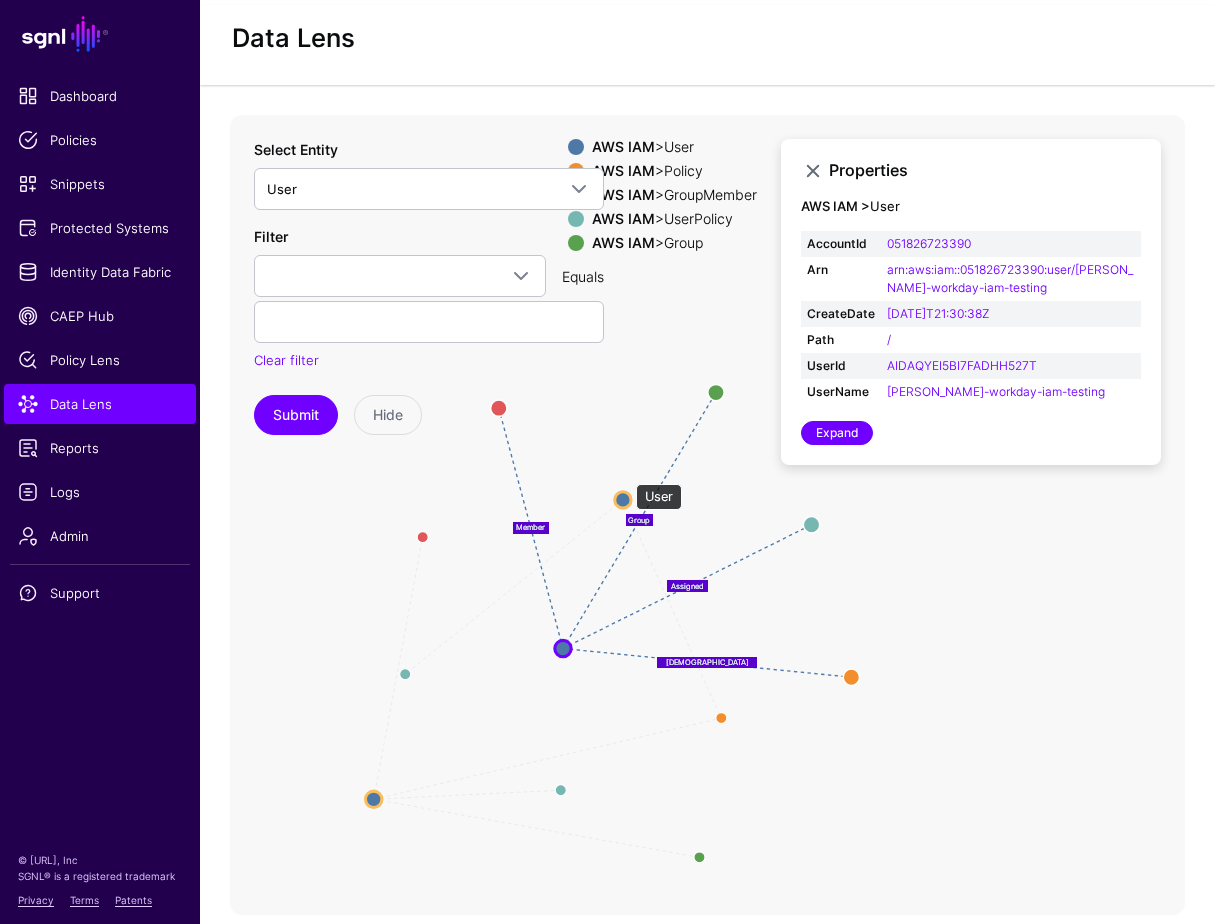 click 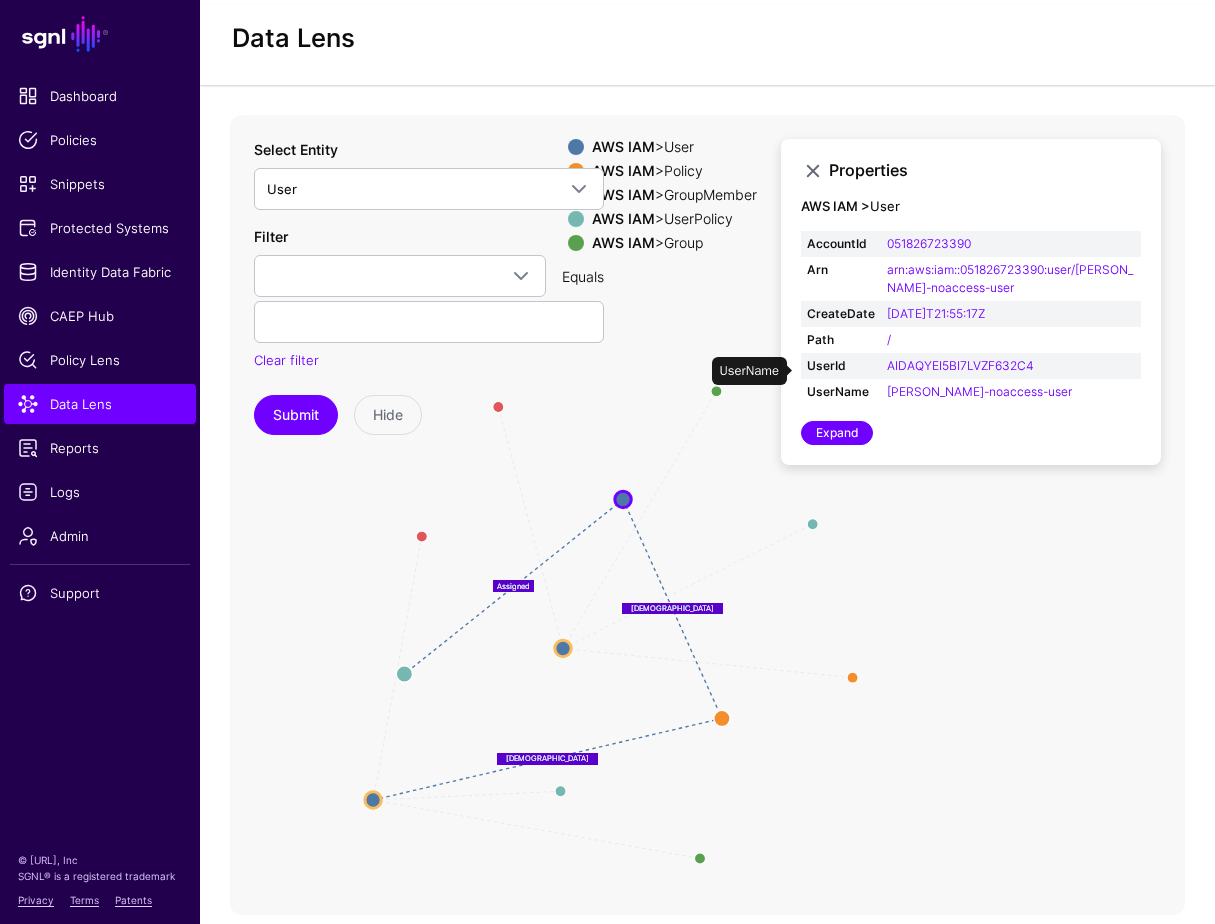 click on "damon-noaccess-user" at bounding box center (1011, 392) 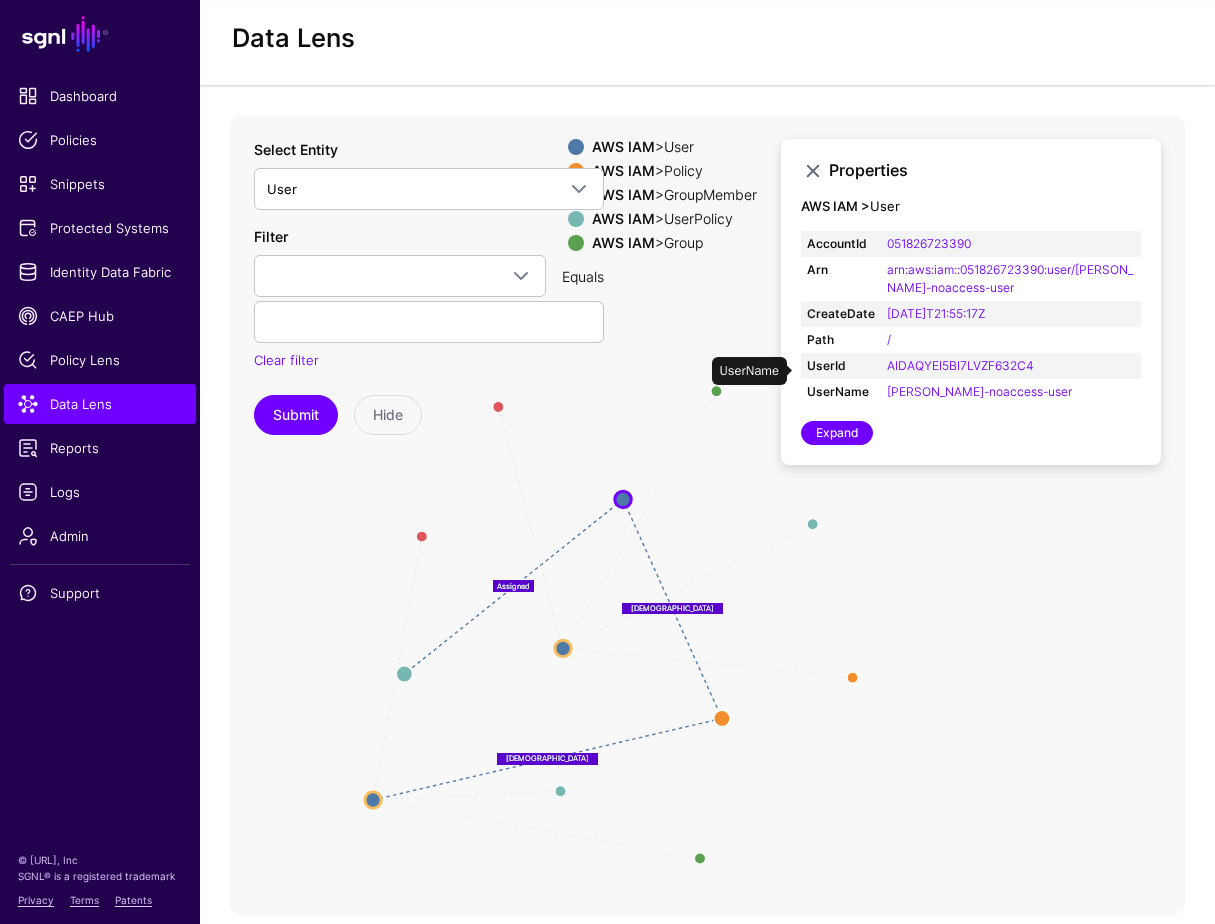 click on "damon-noaccess-user" at bounding box center [1011, 392] 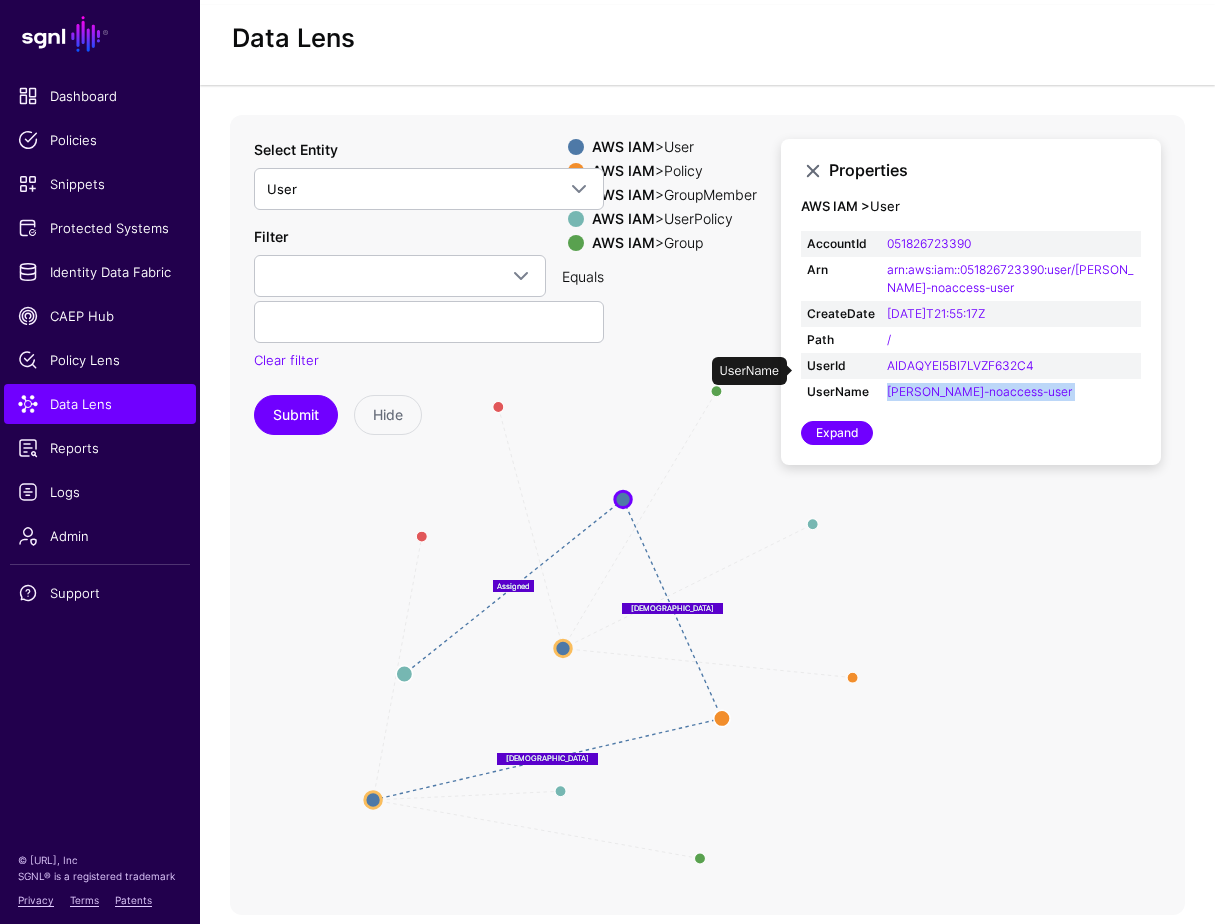 click on "damon-noaccess-user" at bounding box center [1011, 392] 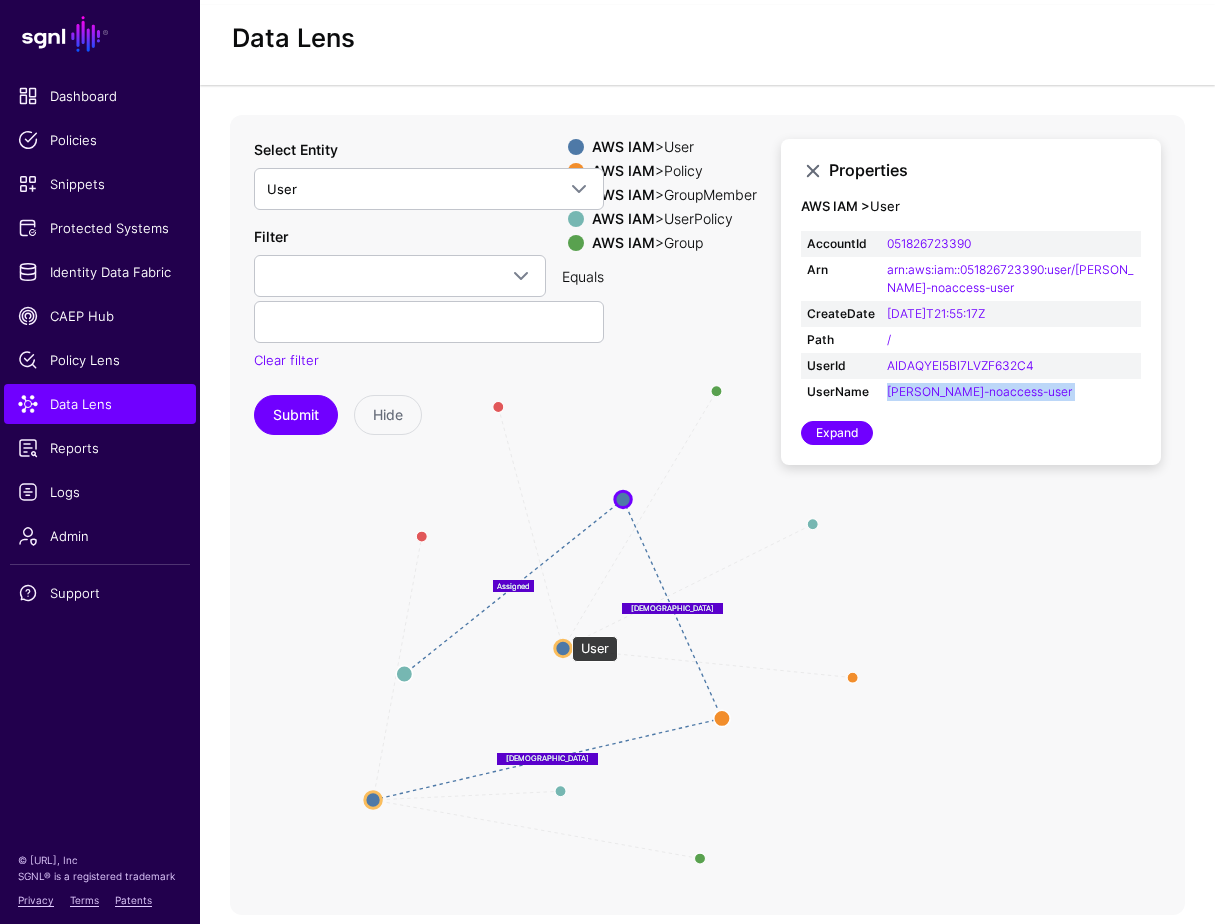 click 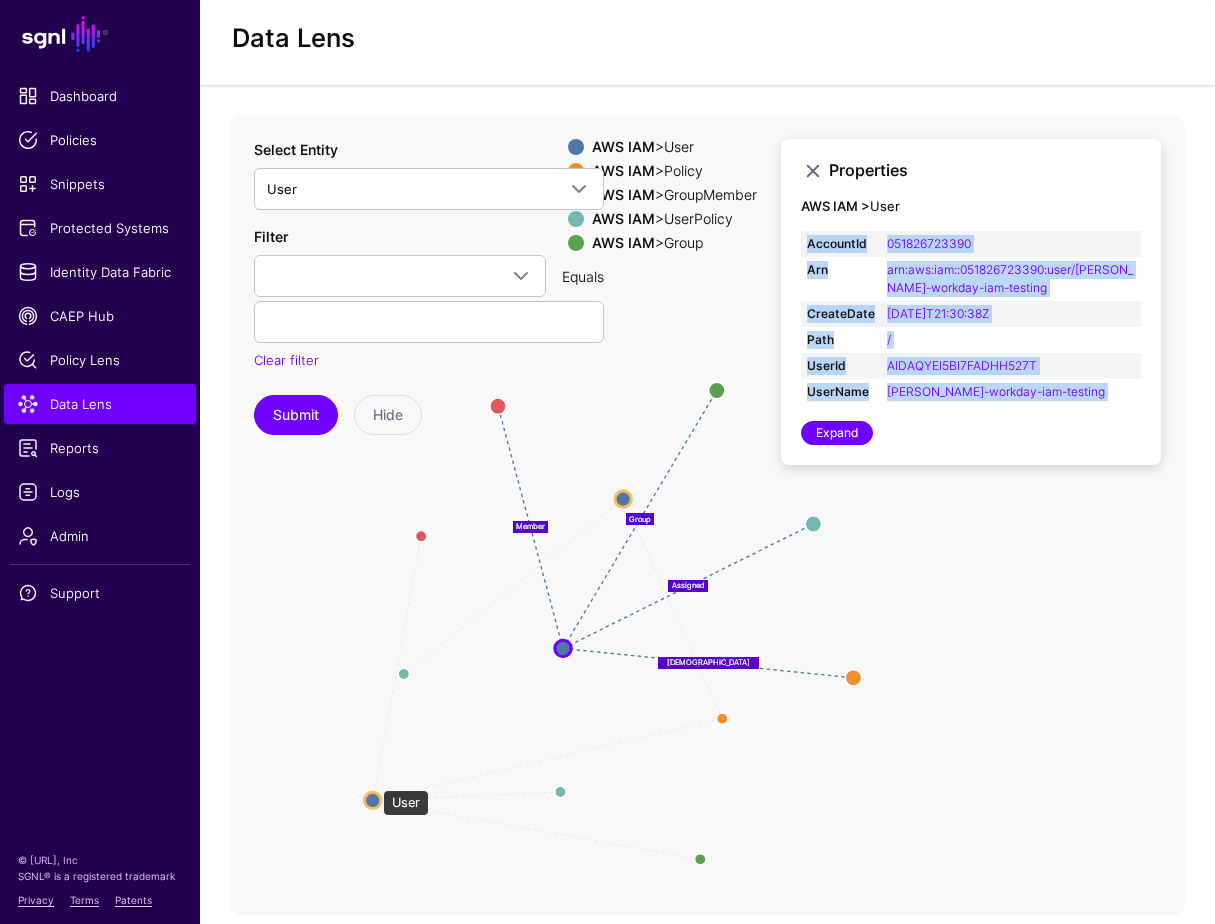 click 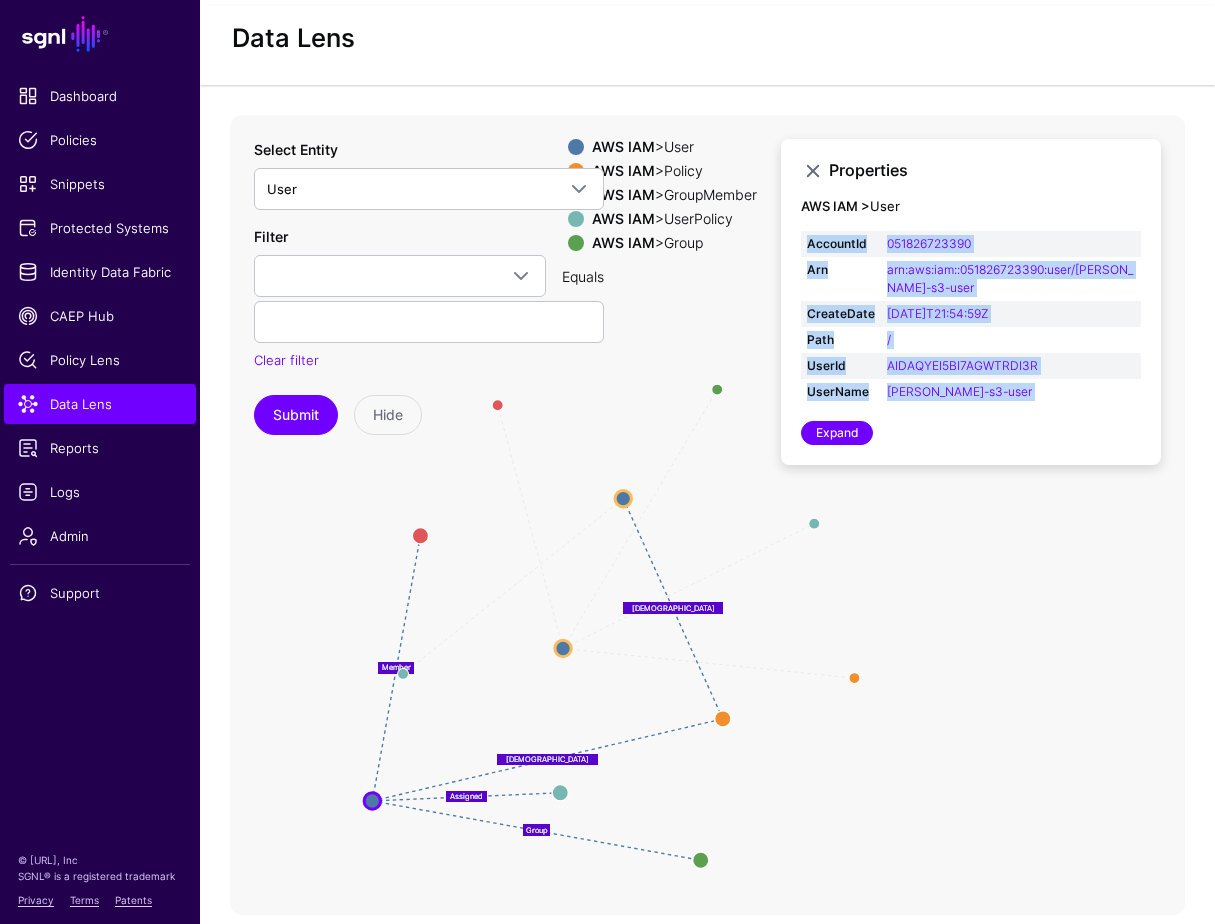 click on "Group HasPolicy Member Assigned Assigned Group Assigned Member HasPolicy HasPolicy Group Group Policy Policy GroupMember GroupMember UserPolicy UserPolicy User User UserPolicy UserPolicy Group Group UserPolicy UserPolicy GroupMember GroupMember User User Policy Policy User User" 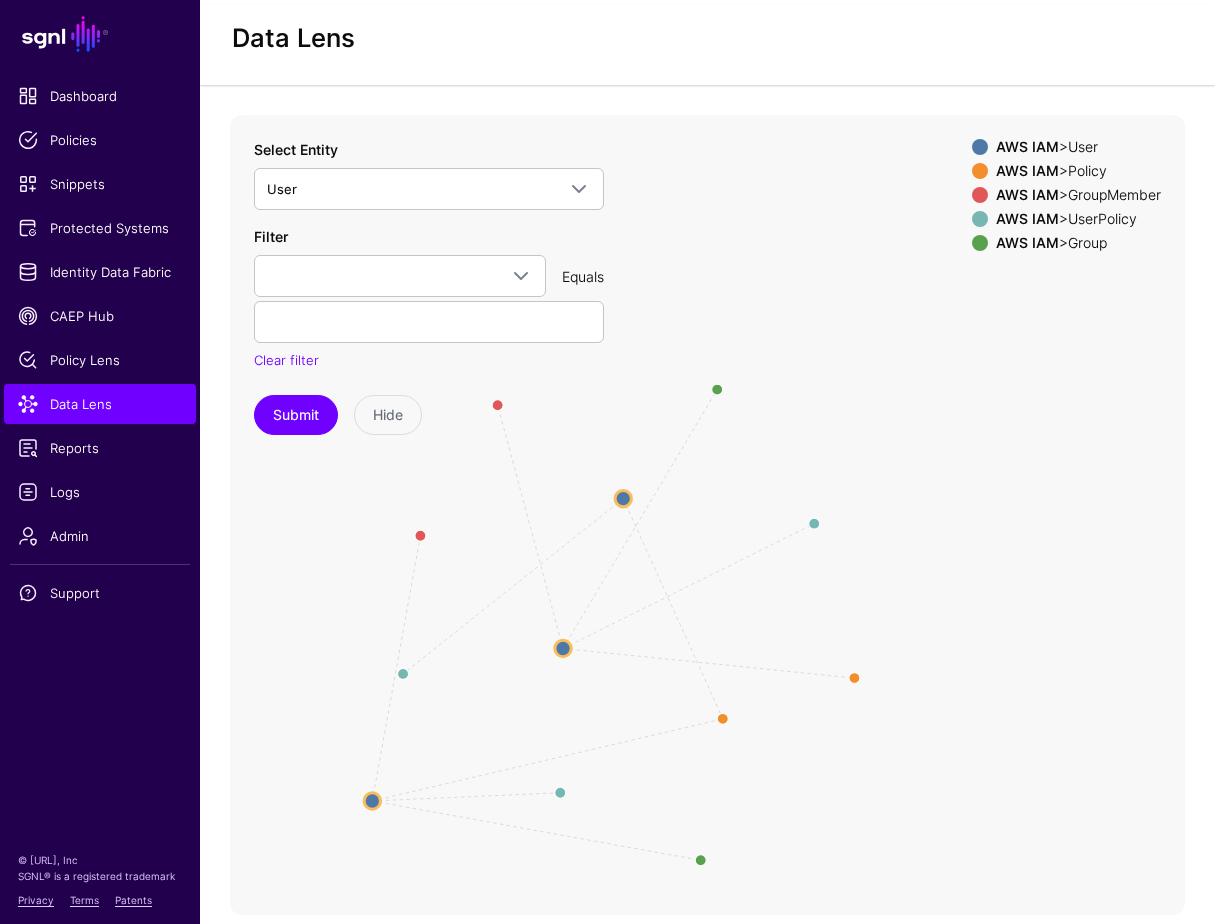 click on "Group HasPolicy Member Assigned Assigned Group Assigned Member HasPolicy HasPolicy Group Group Policy Policy GroupMember GroupMember UserPolicy UserPolicy User User UserPolicy UserPolicy Group Group UserPolicy UserPolicy GroupMember GroupMember User User Policy Policy User User" 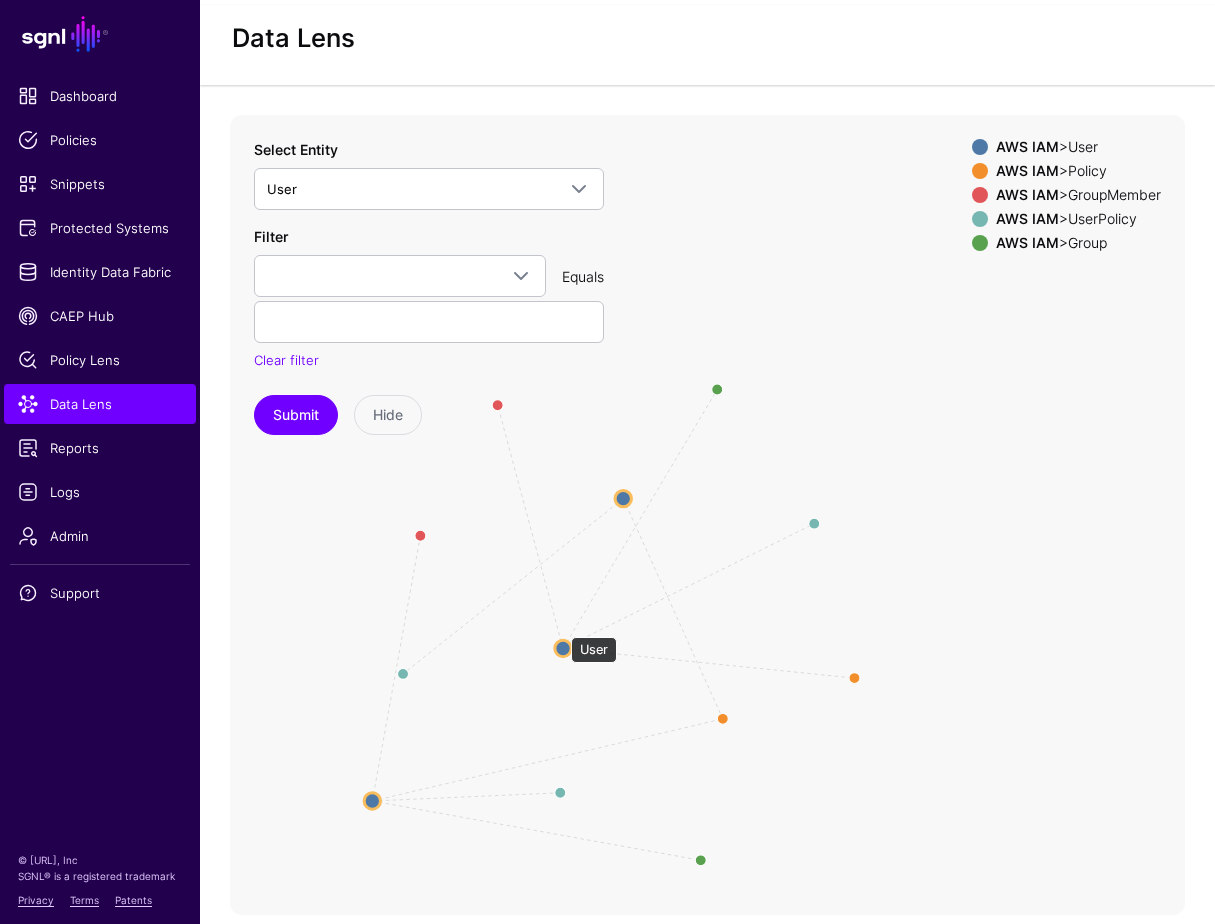 click 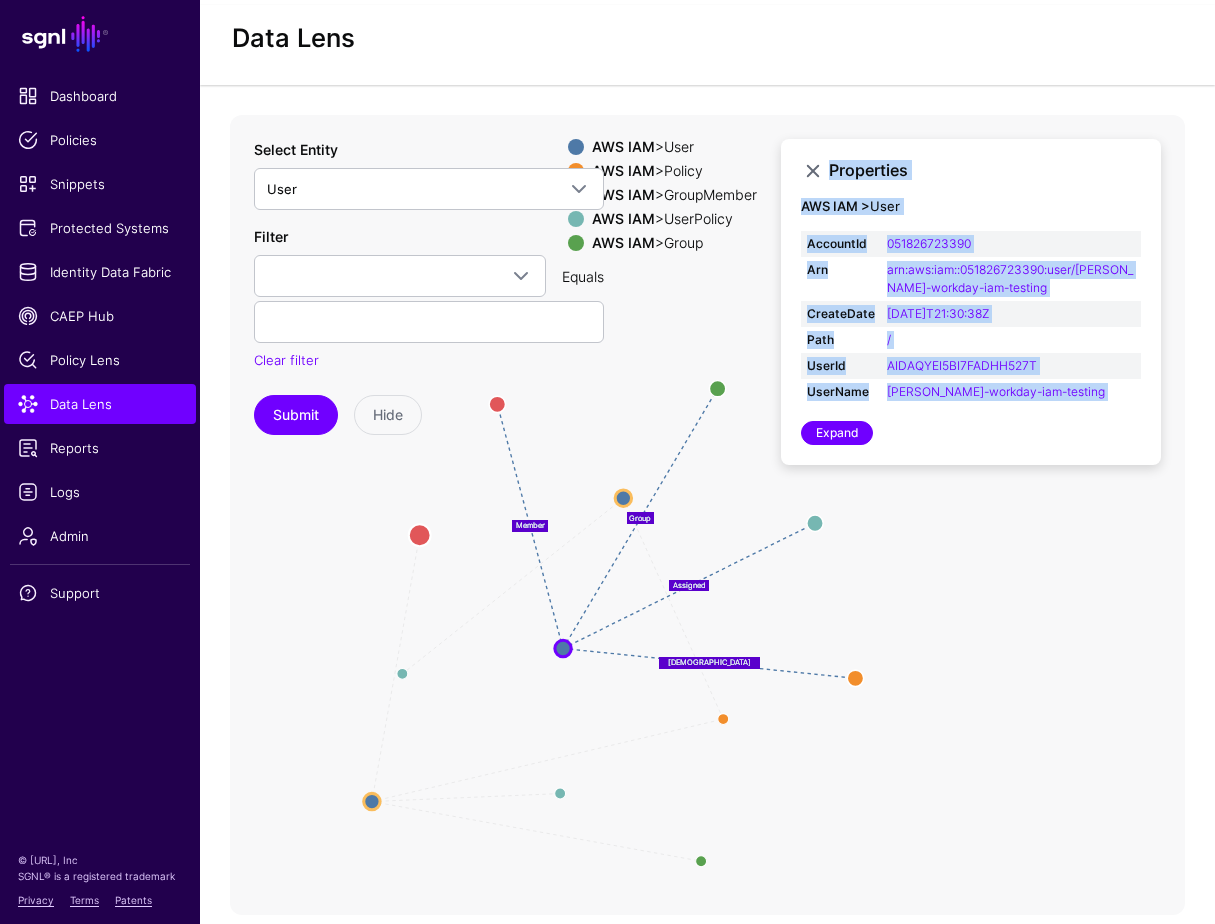 click 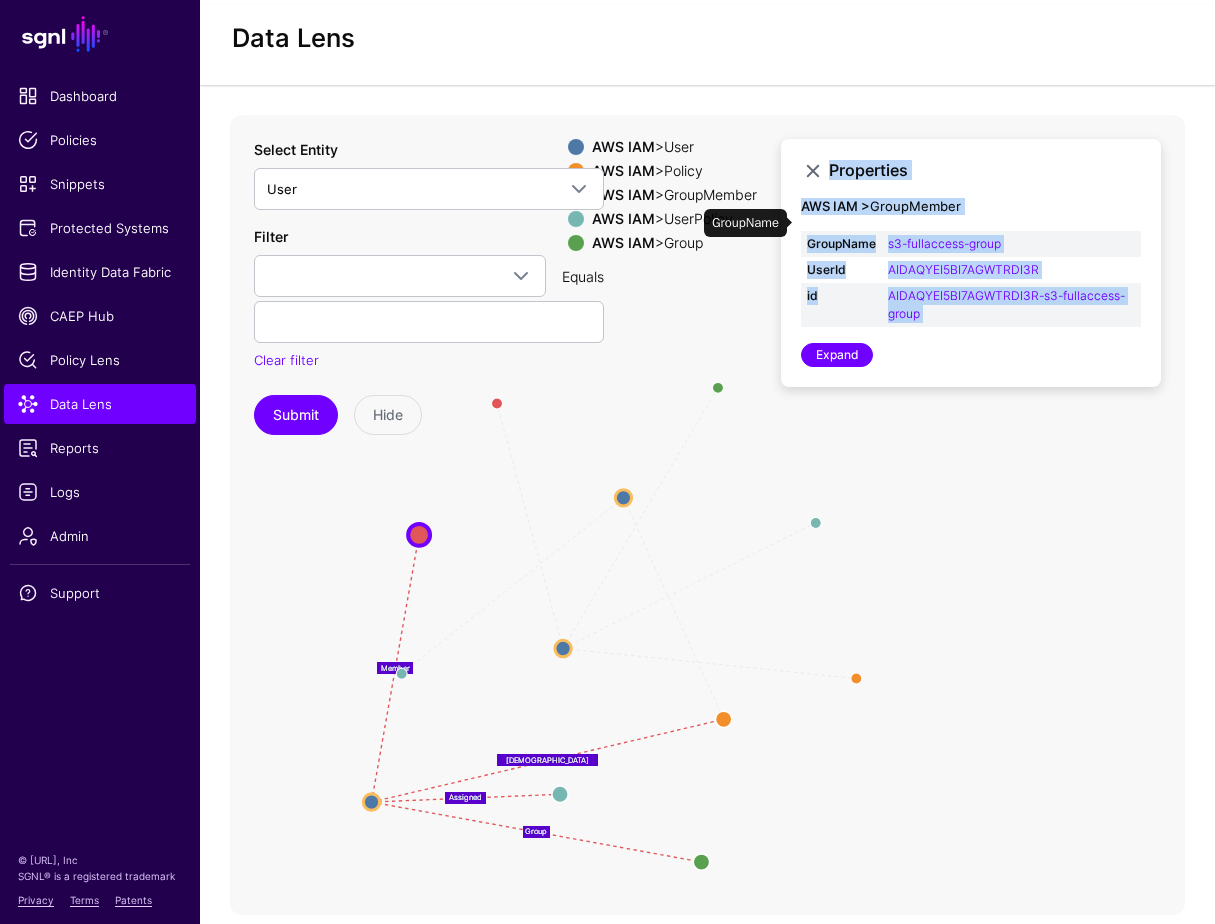 click on "s3-fullaccess-group" at bounding box center [1011, 244] 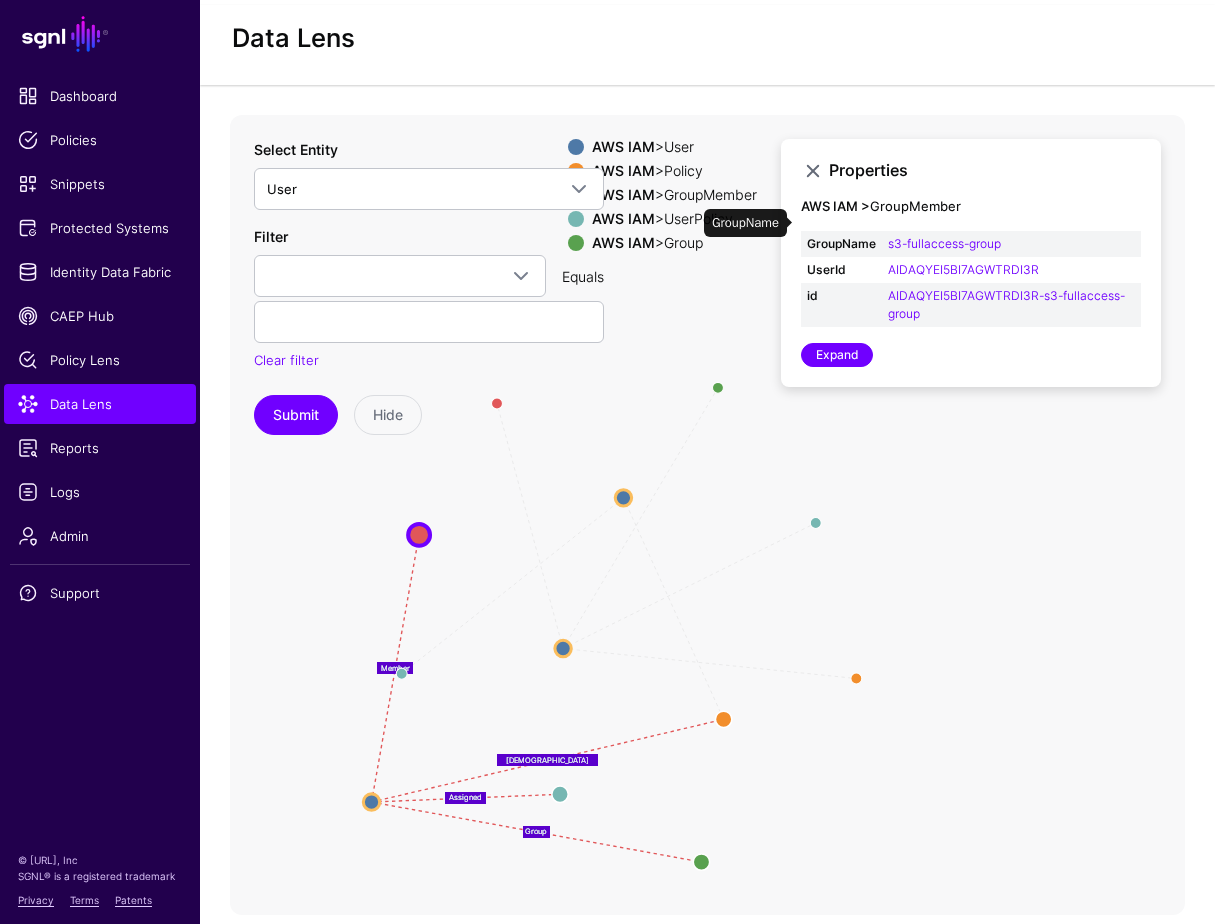 click on "s3-fullaccess-group" at bounding box center [1011, 244] 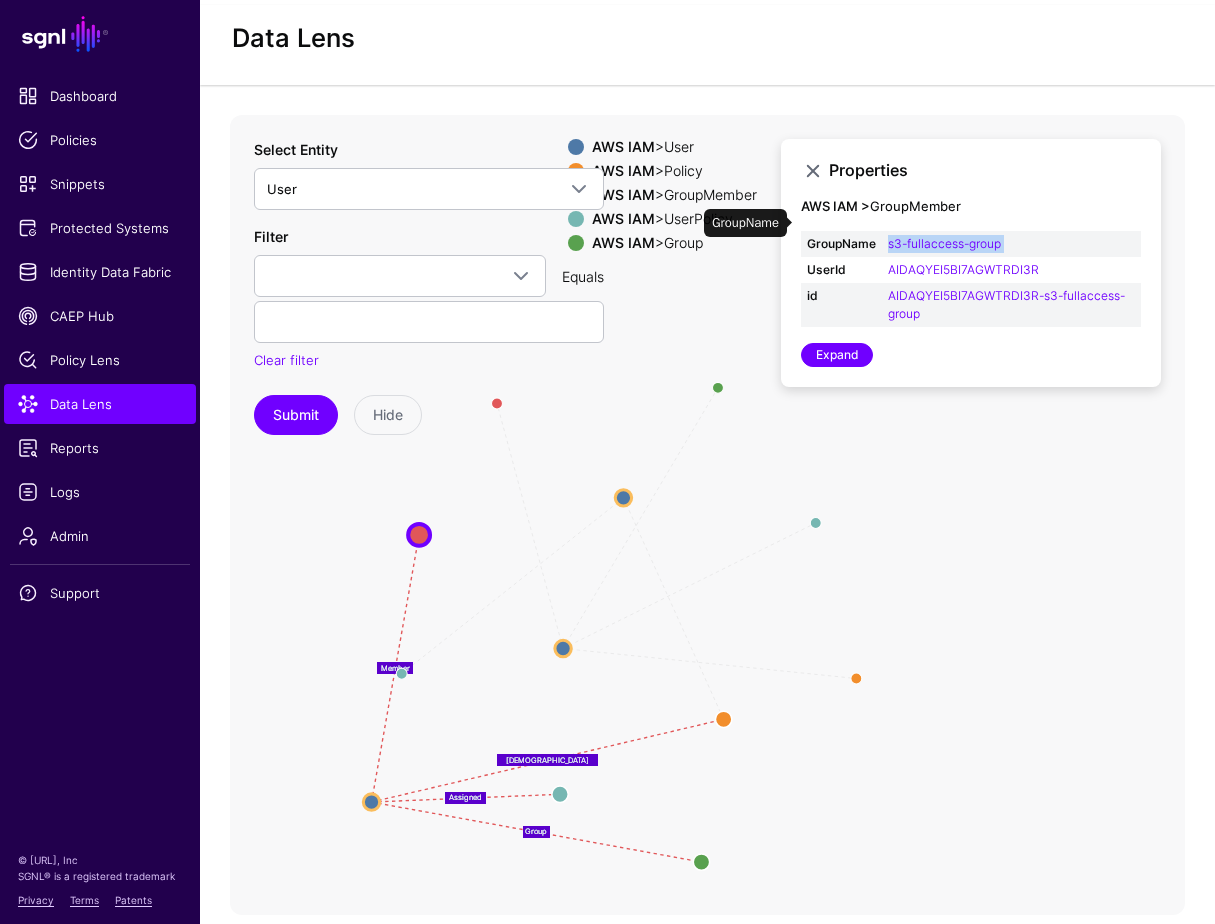 click on "s3-fullaccess-group" at bounding box center [1011, 244] 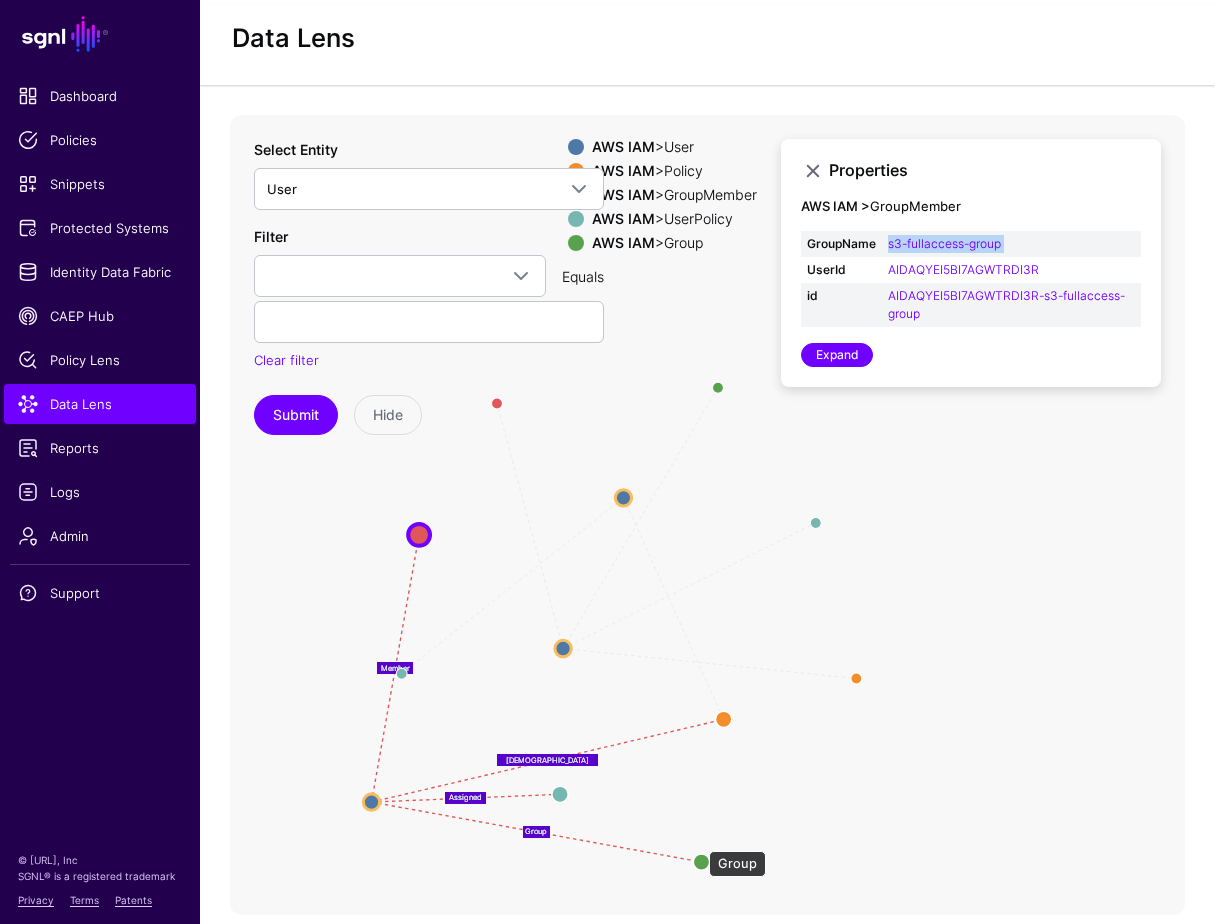 click 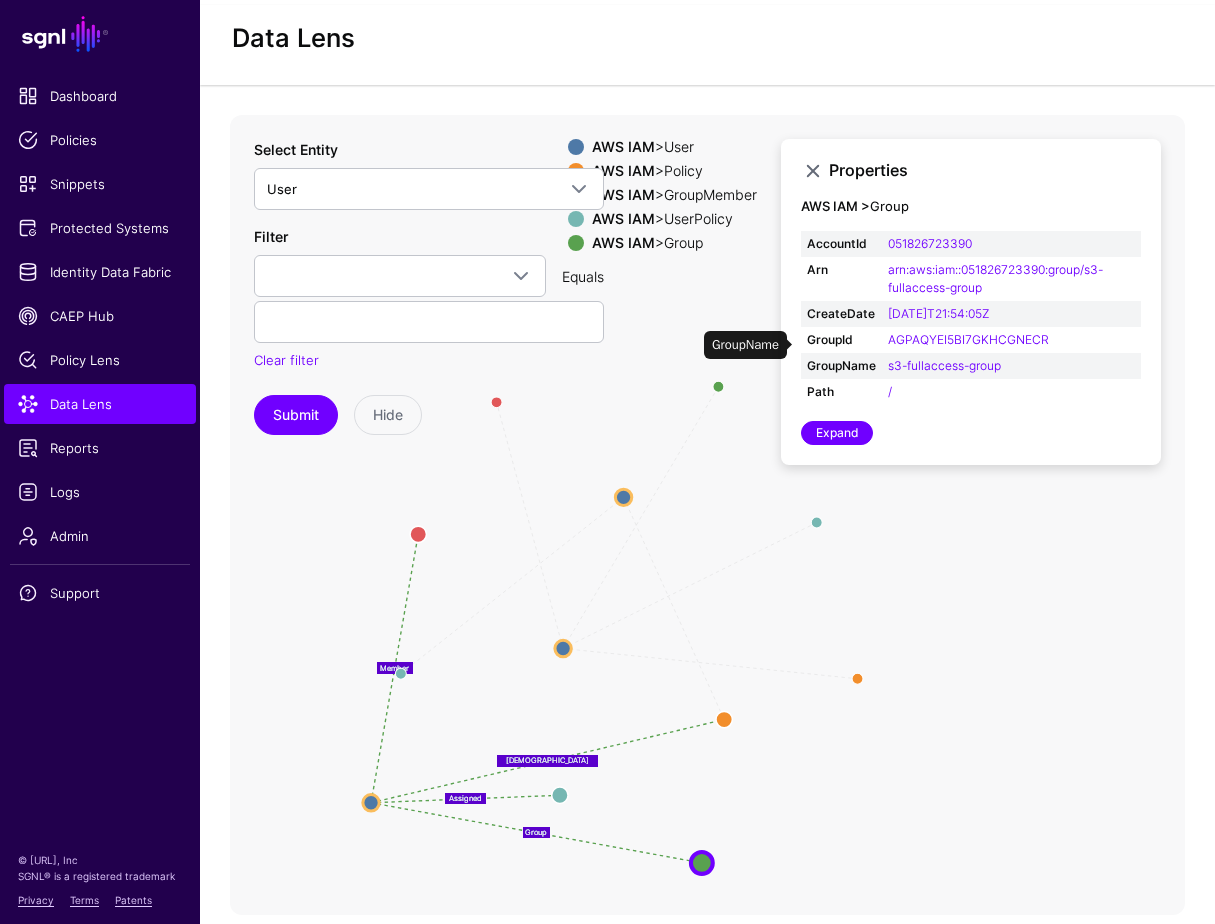 click on "s3-fullaccess-group" at bounding box center (1011, 366) 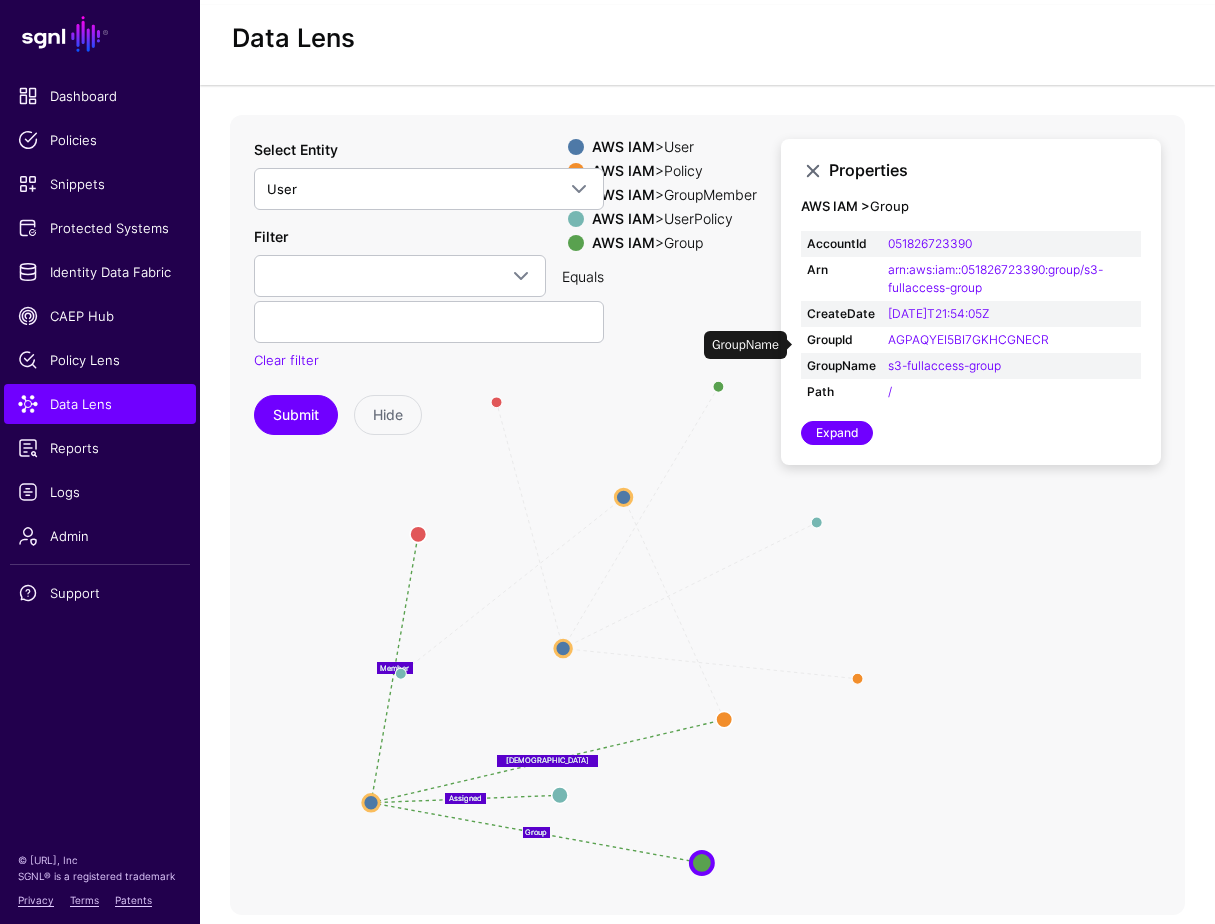 click on "s3-fullaccess-group" at bounding box center (1011, 366) 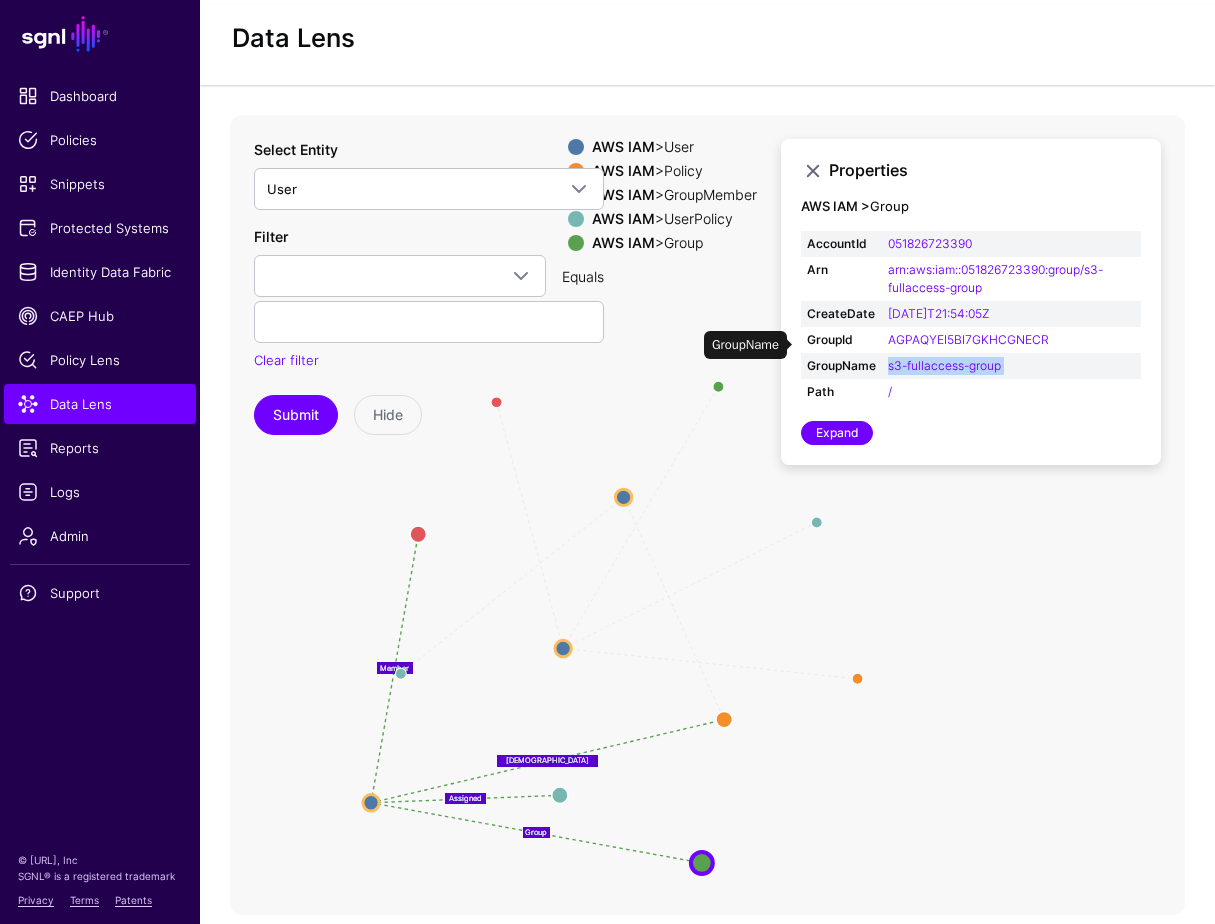click on "s3-fullaccess-group" at bounding box center [1011, 366] 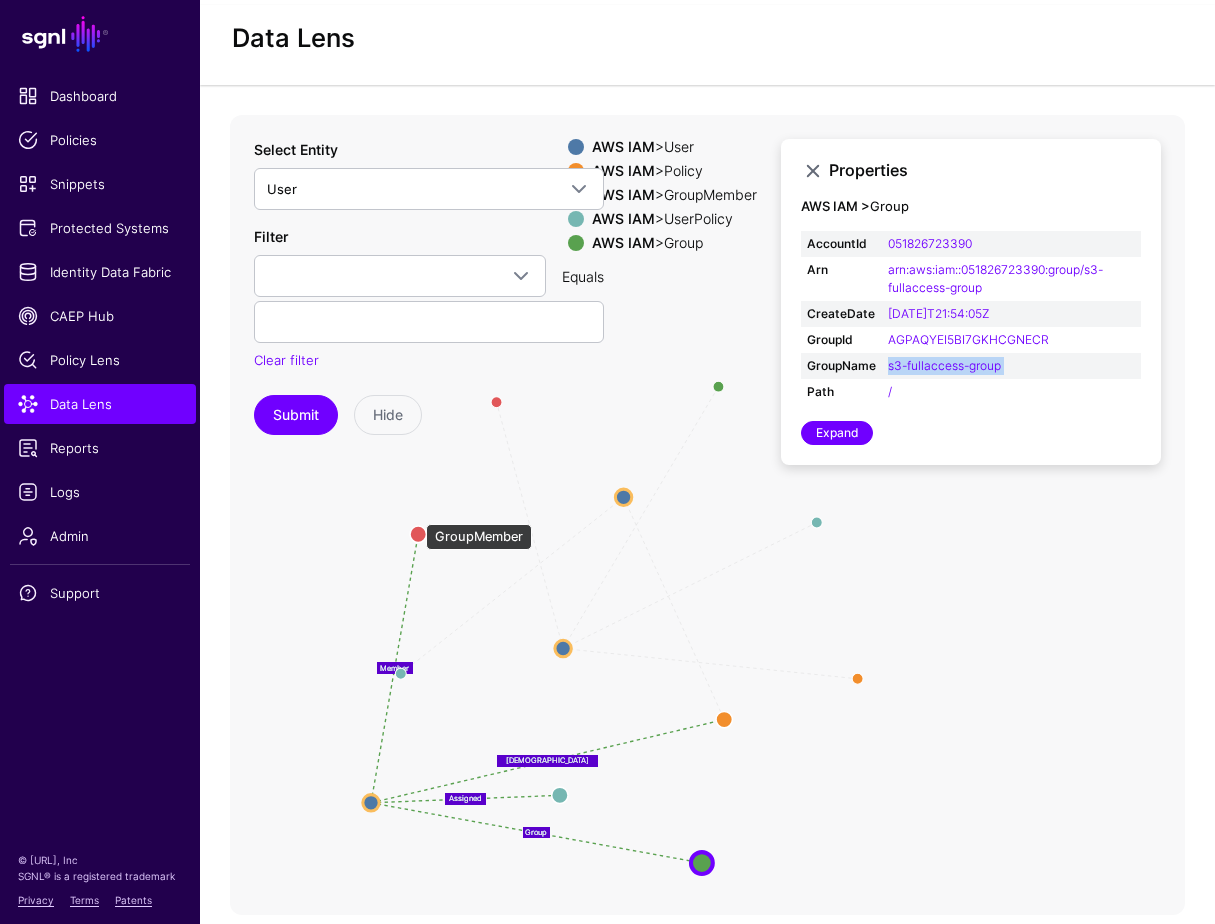 click 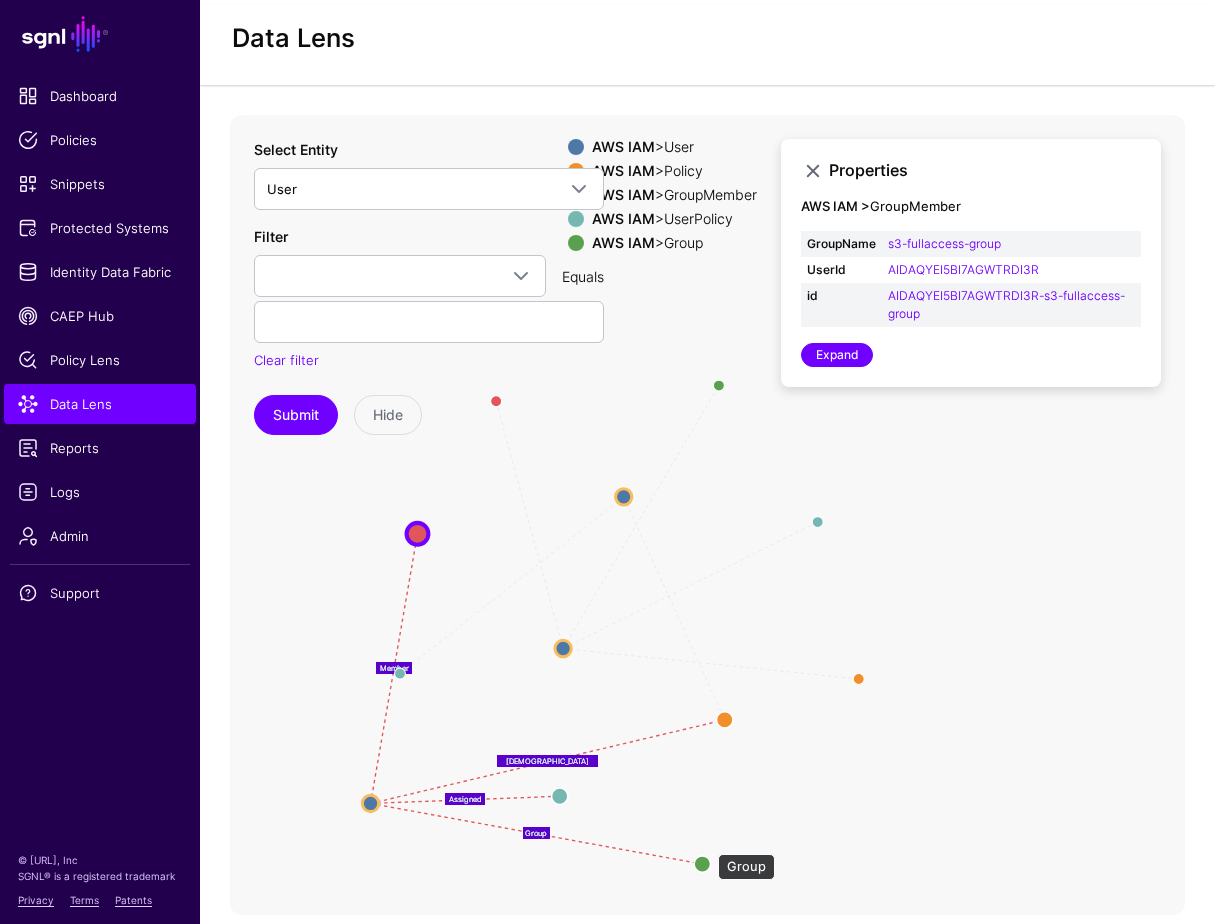 click 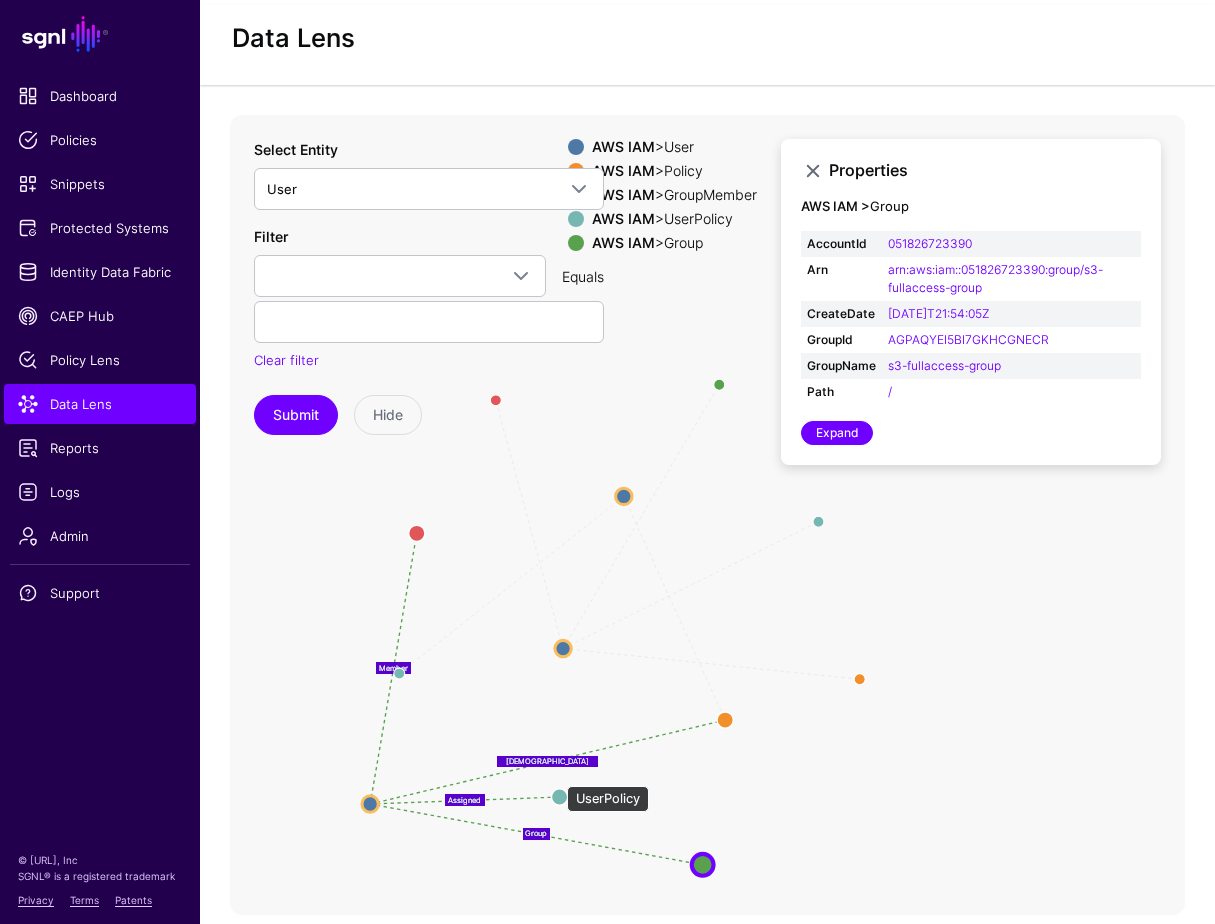 click 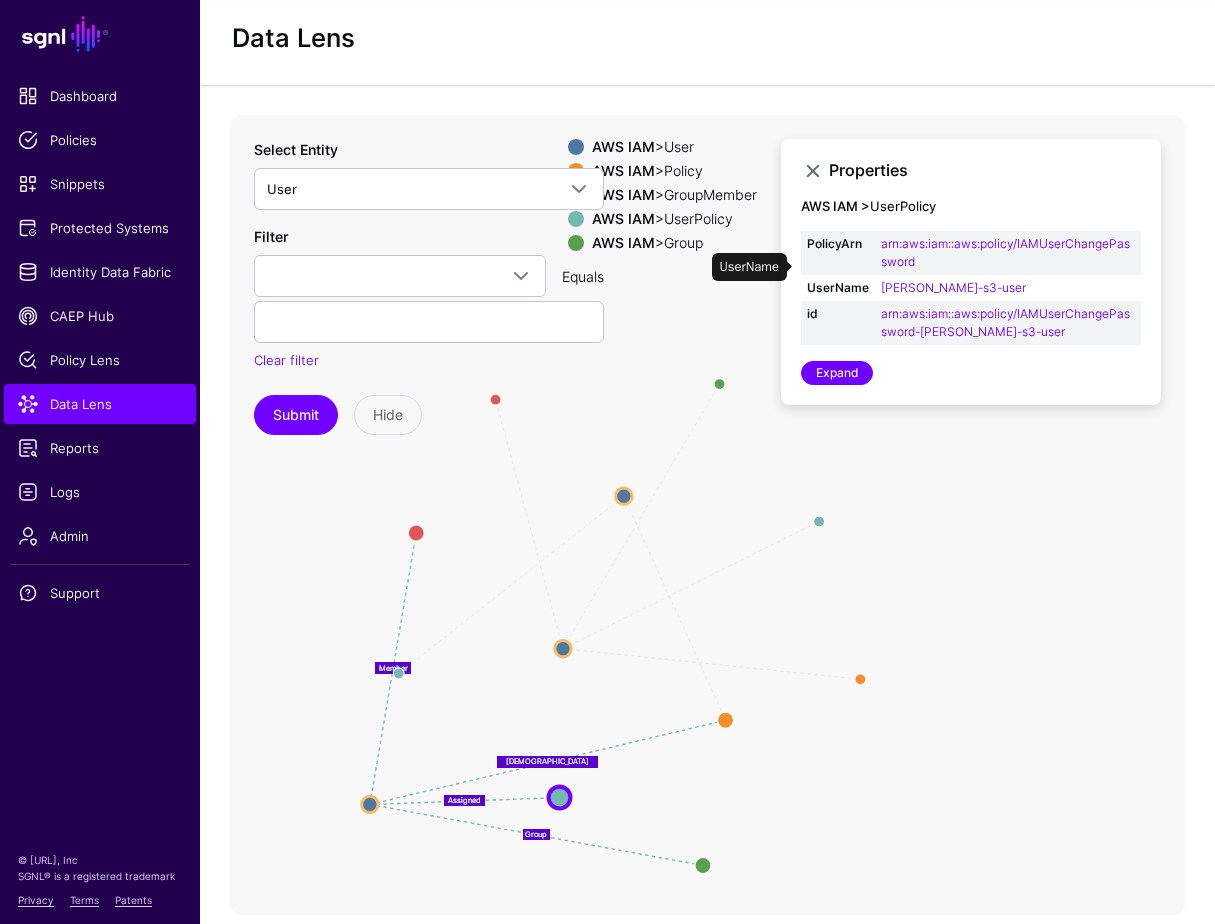 click on "damon-s3-user" at bounding box center (1008, 288) 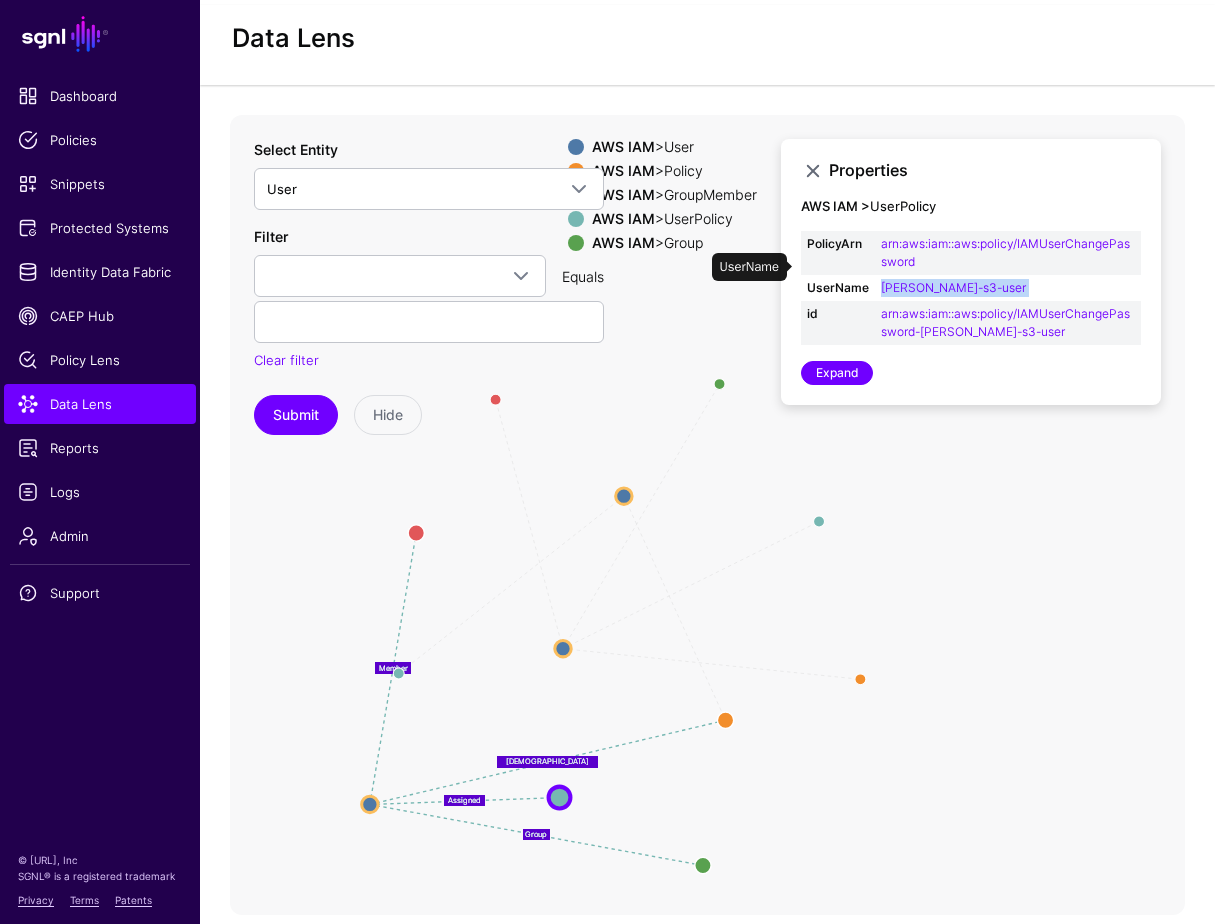 click on "damon-s3-user" at bounding box center (1008, 288) 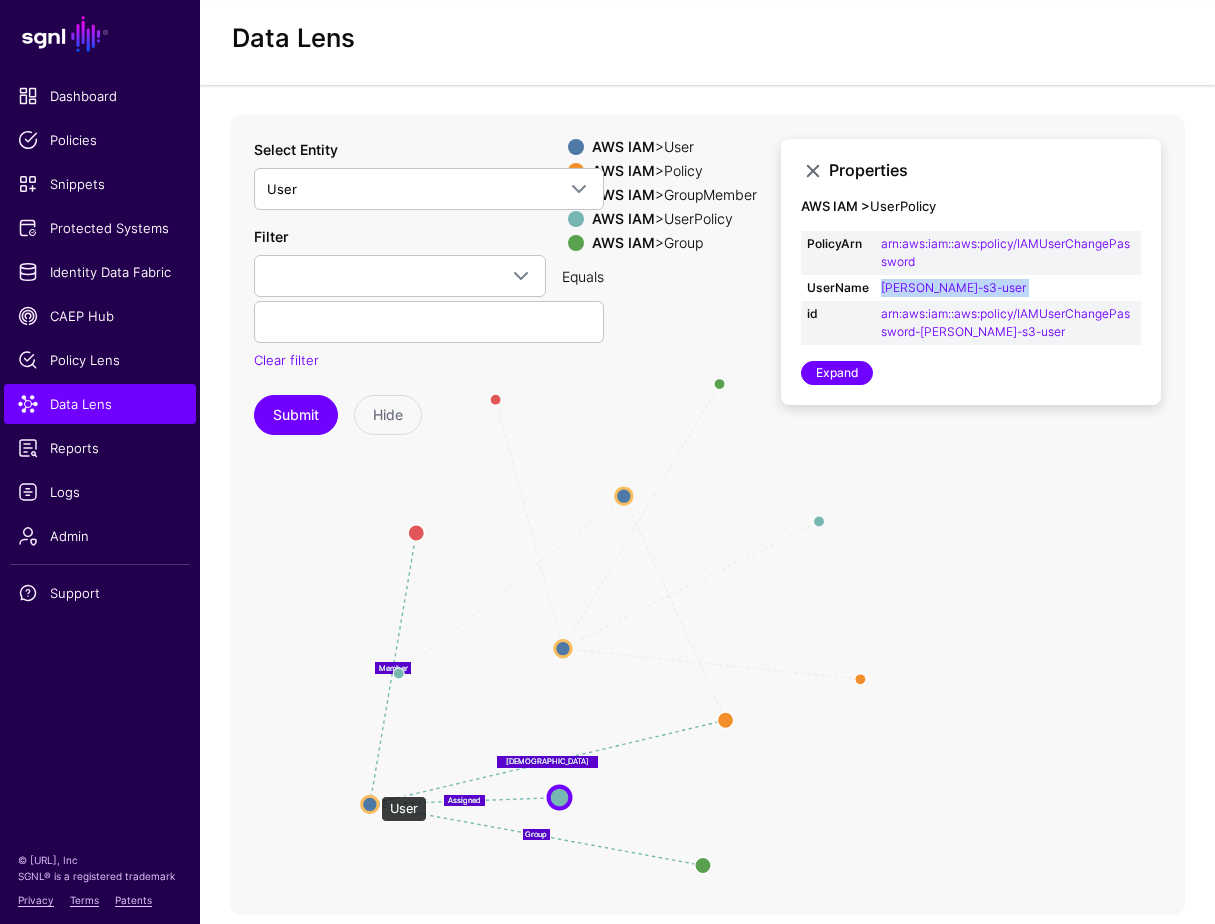 click 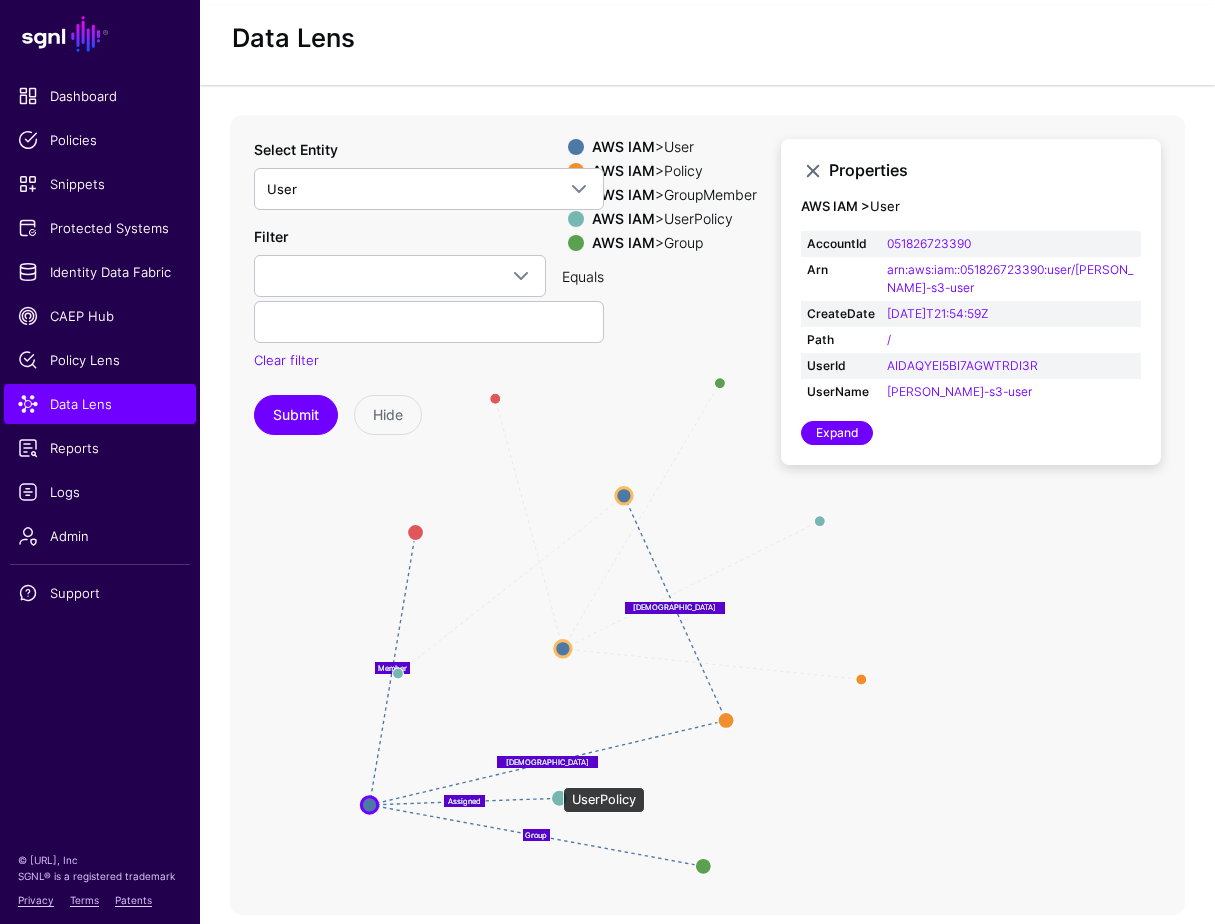 click 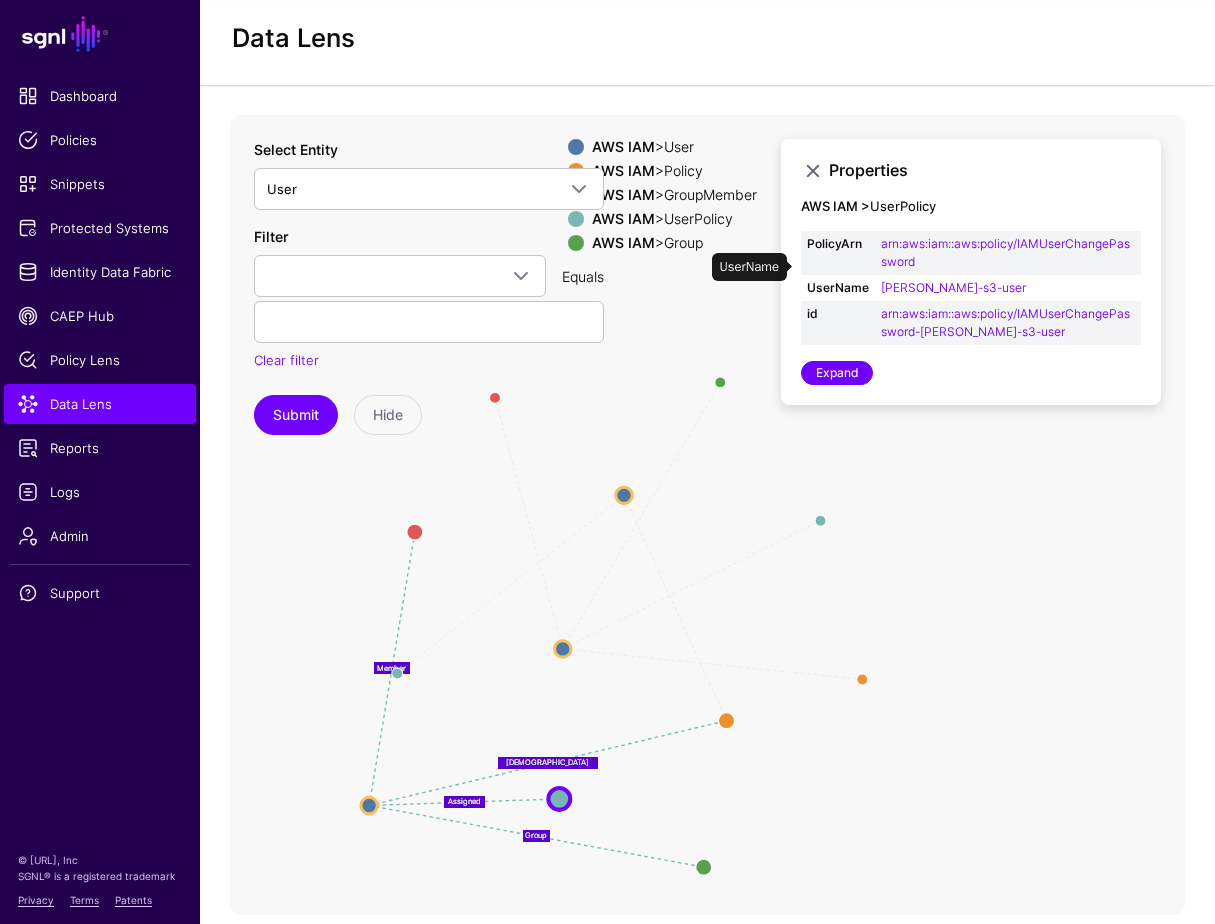 click on "damon-s3-user" at bounding box center (1008, 288) 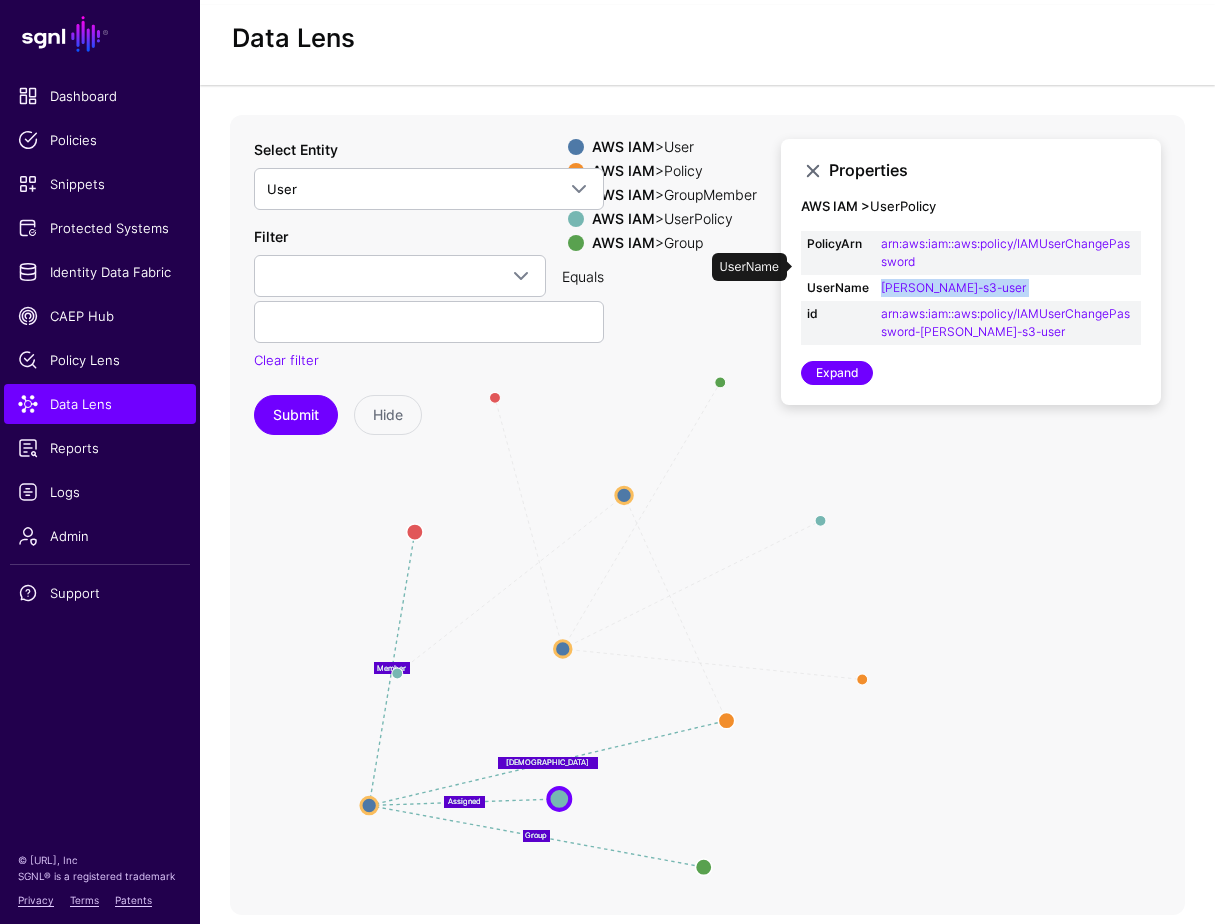 click on "damon-s3-user" at bounding box center [1008, 288] 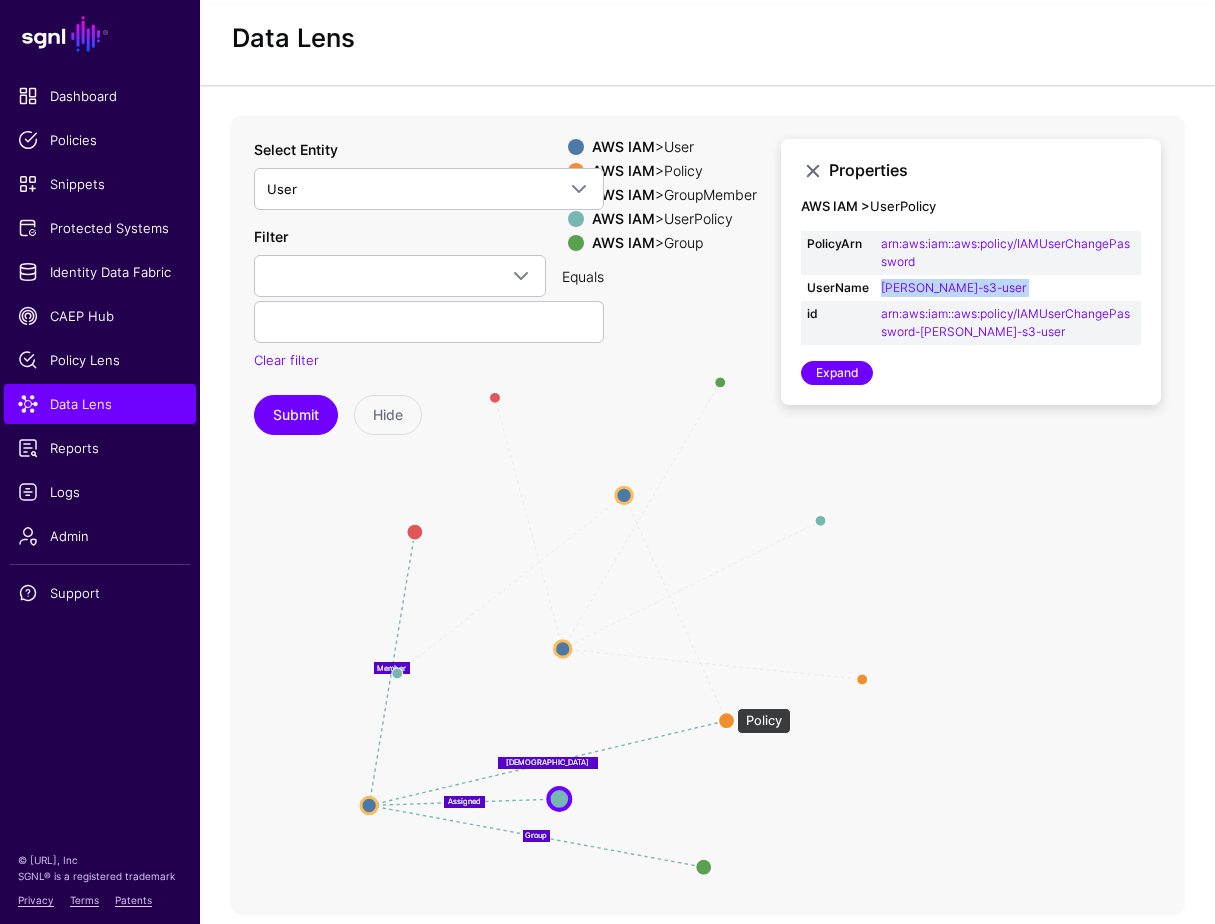 click 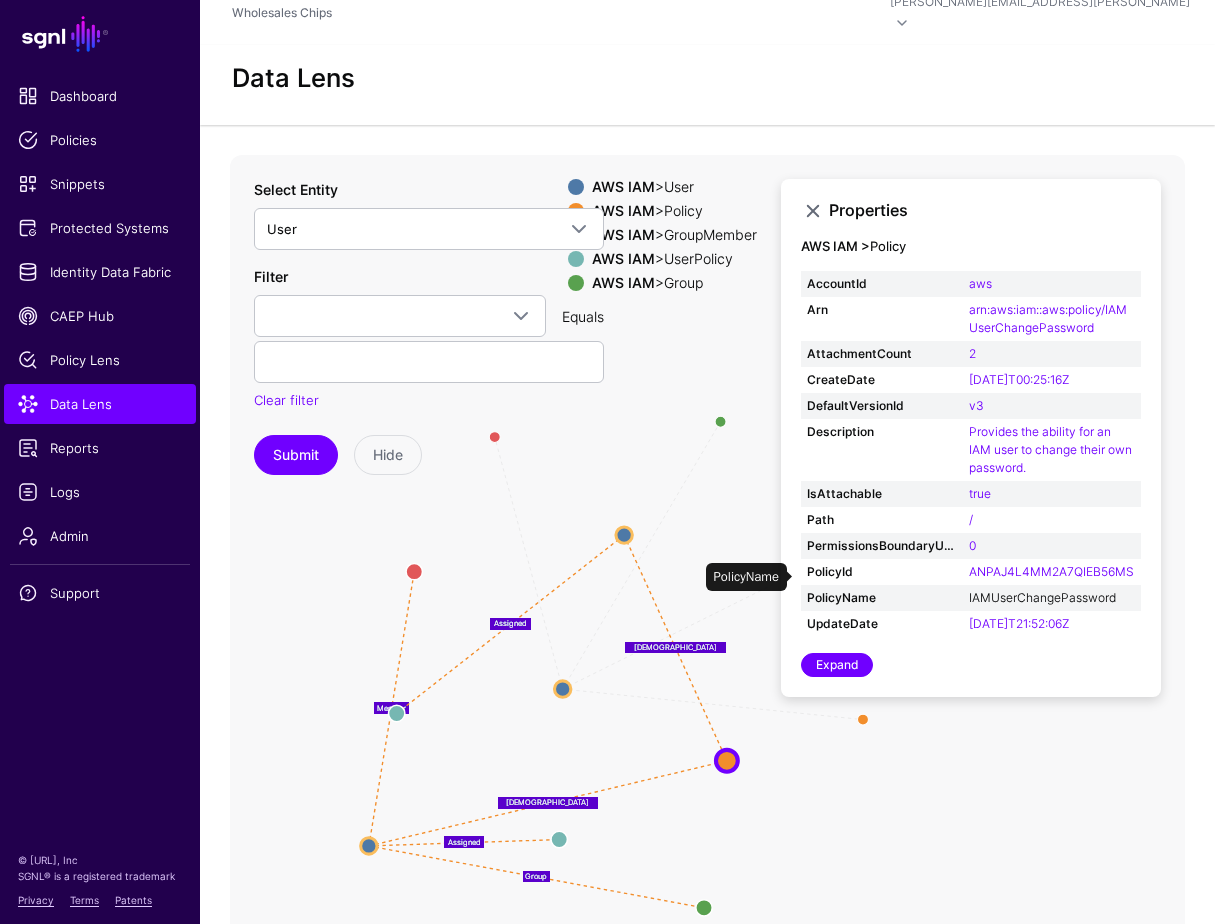 scroll, scrollTop: 7, scrollLeft: 0, axis: vertical 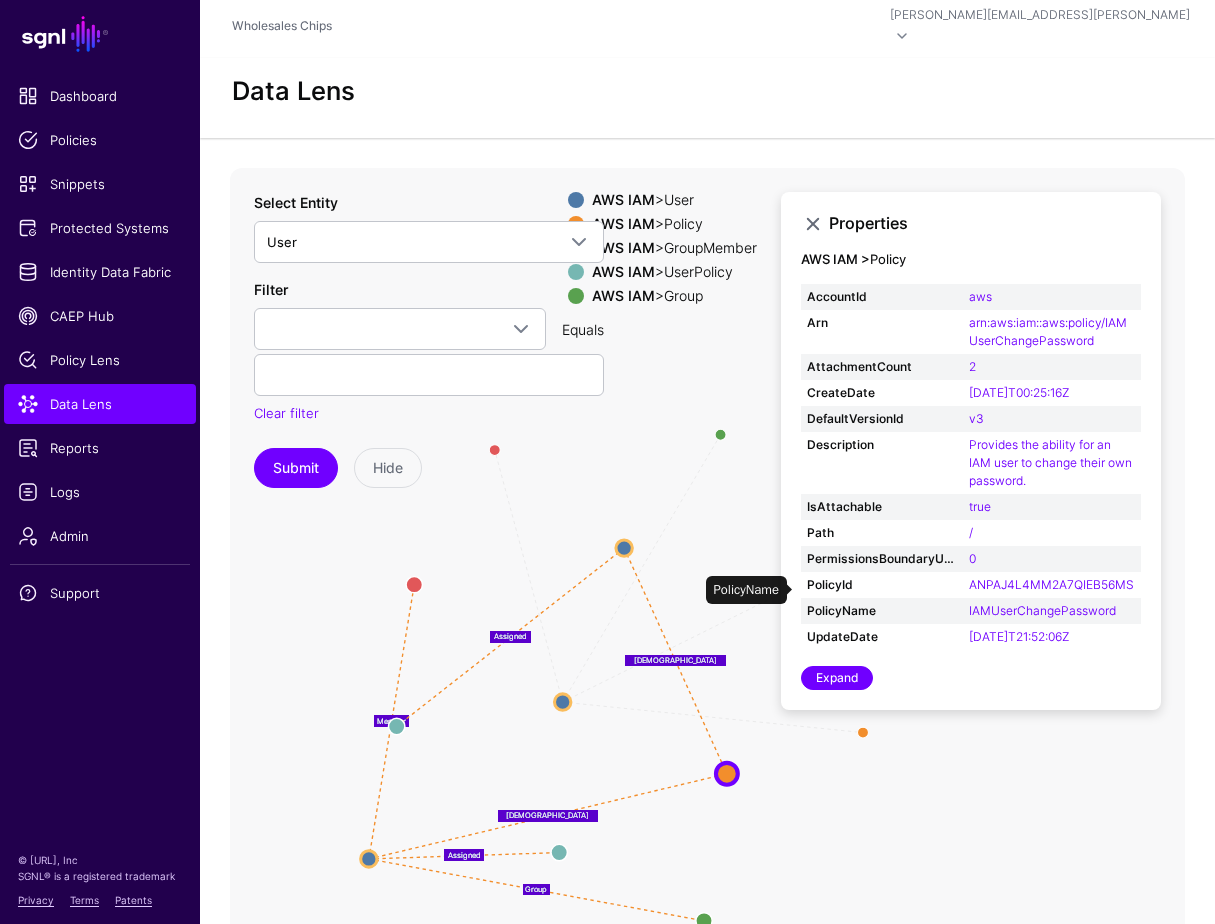 click on "IAMUserChangePassword" at bounding box center (1052, 611) 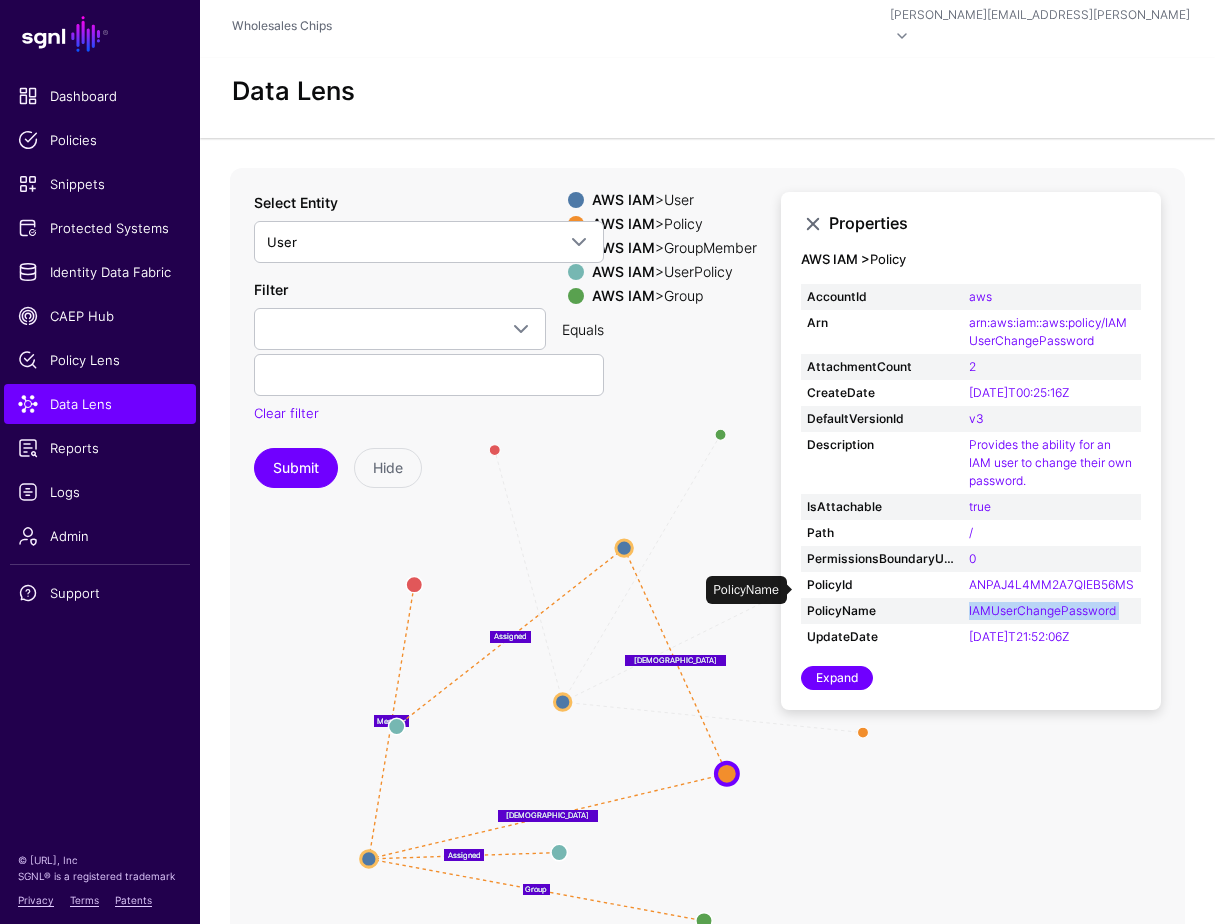 click on "IAMUserChangePassword" at bounding box center (1052, 611) 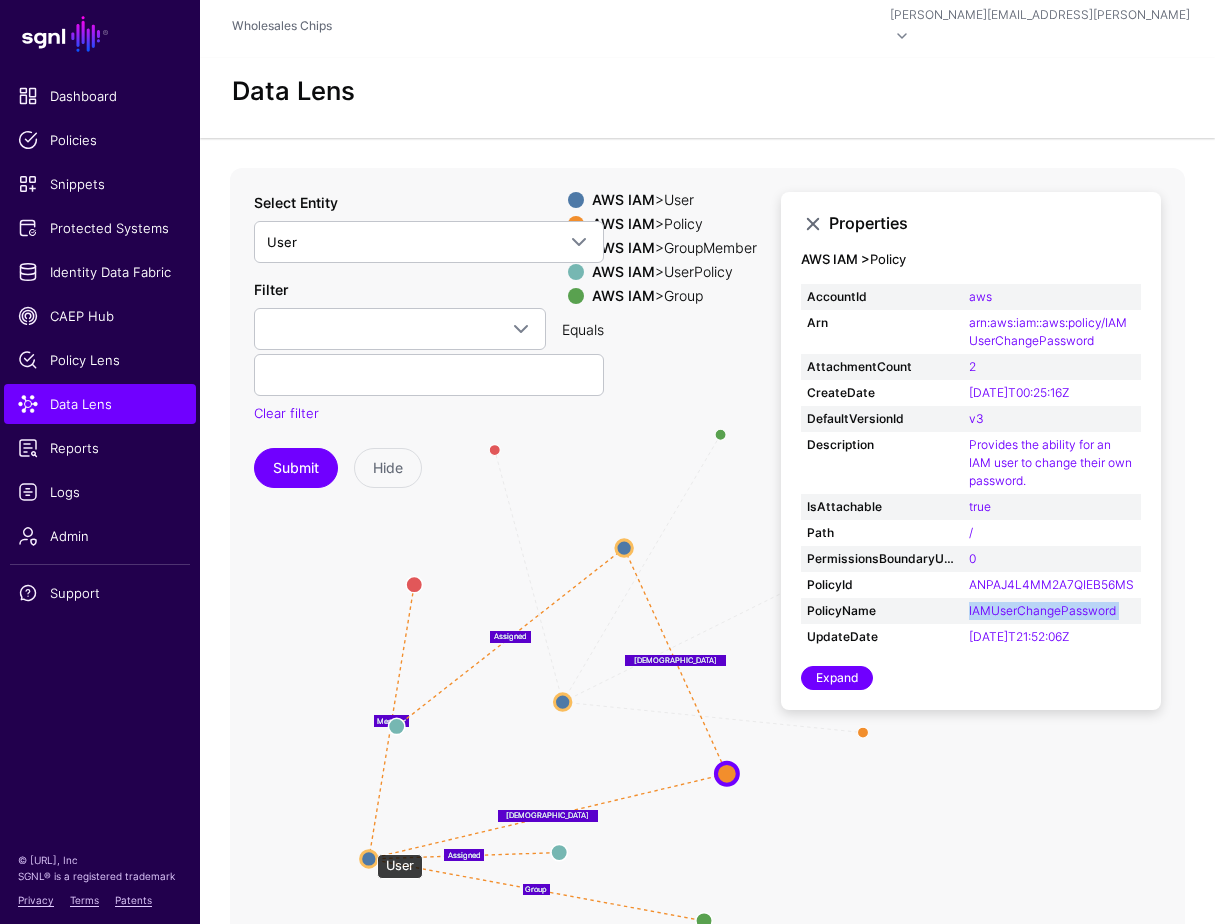 click 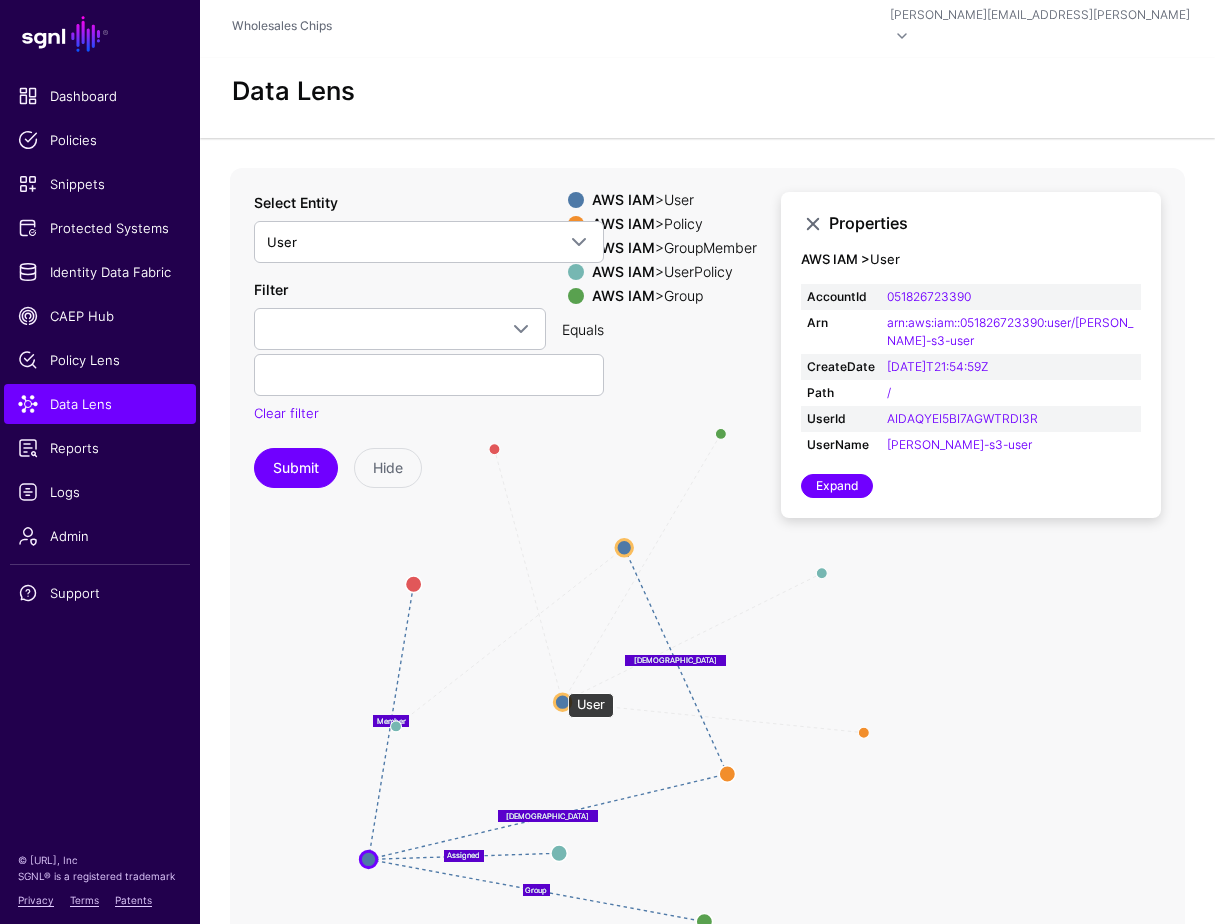 click 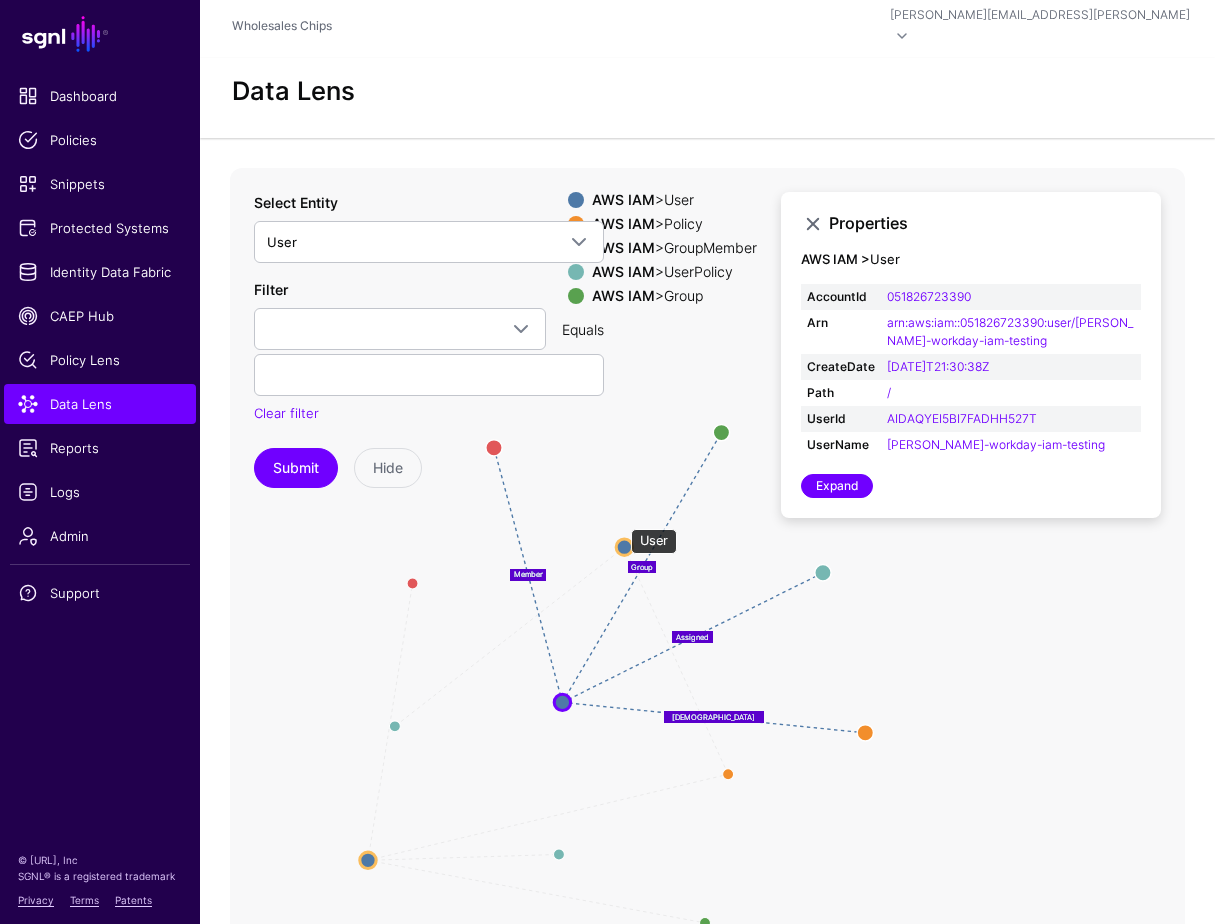 click 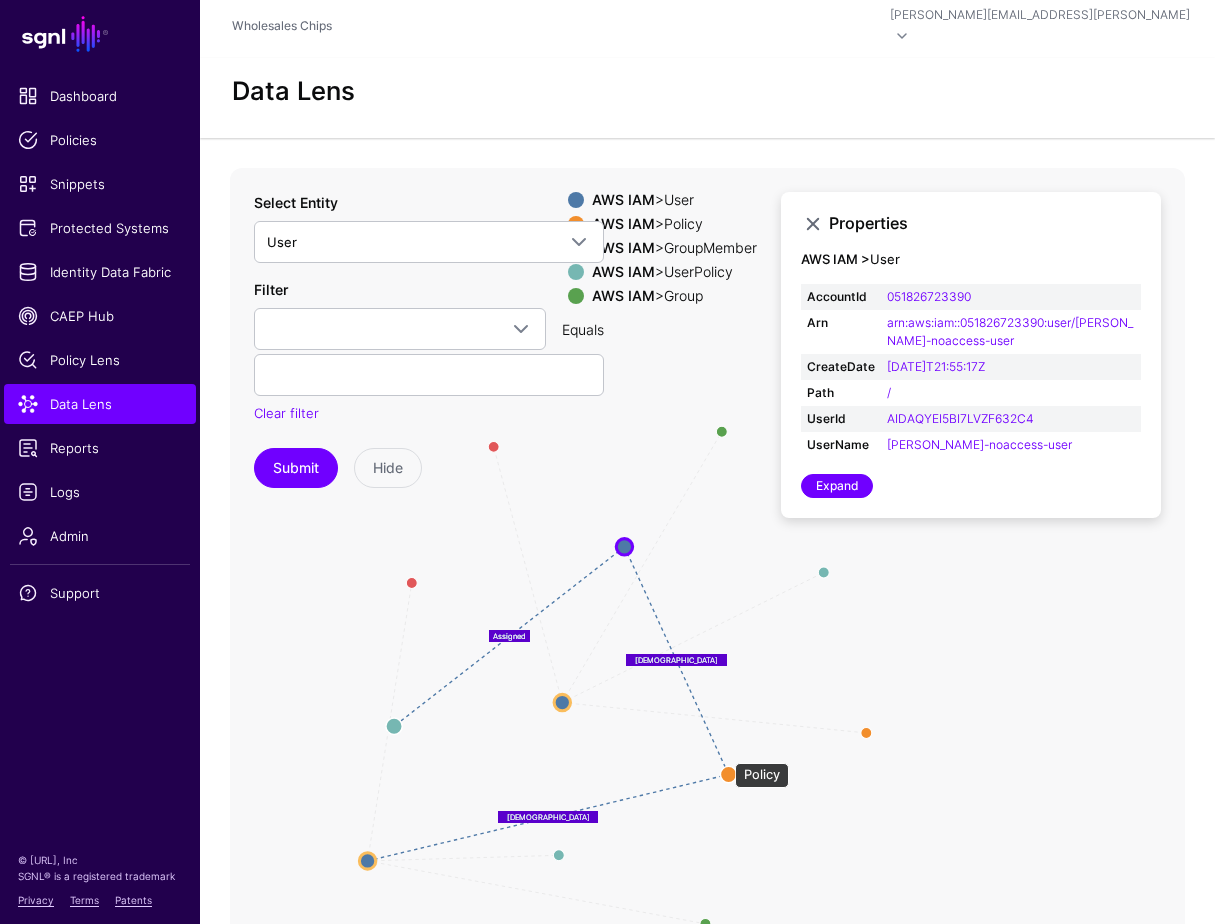 click 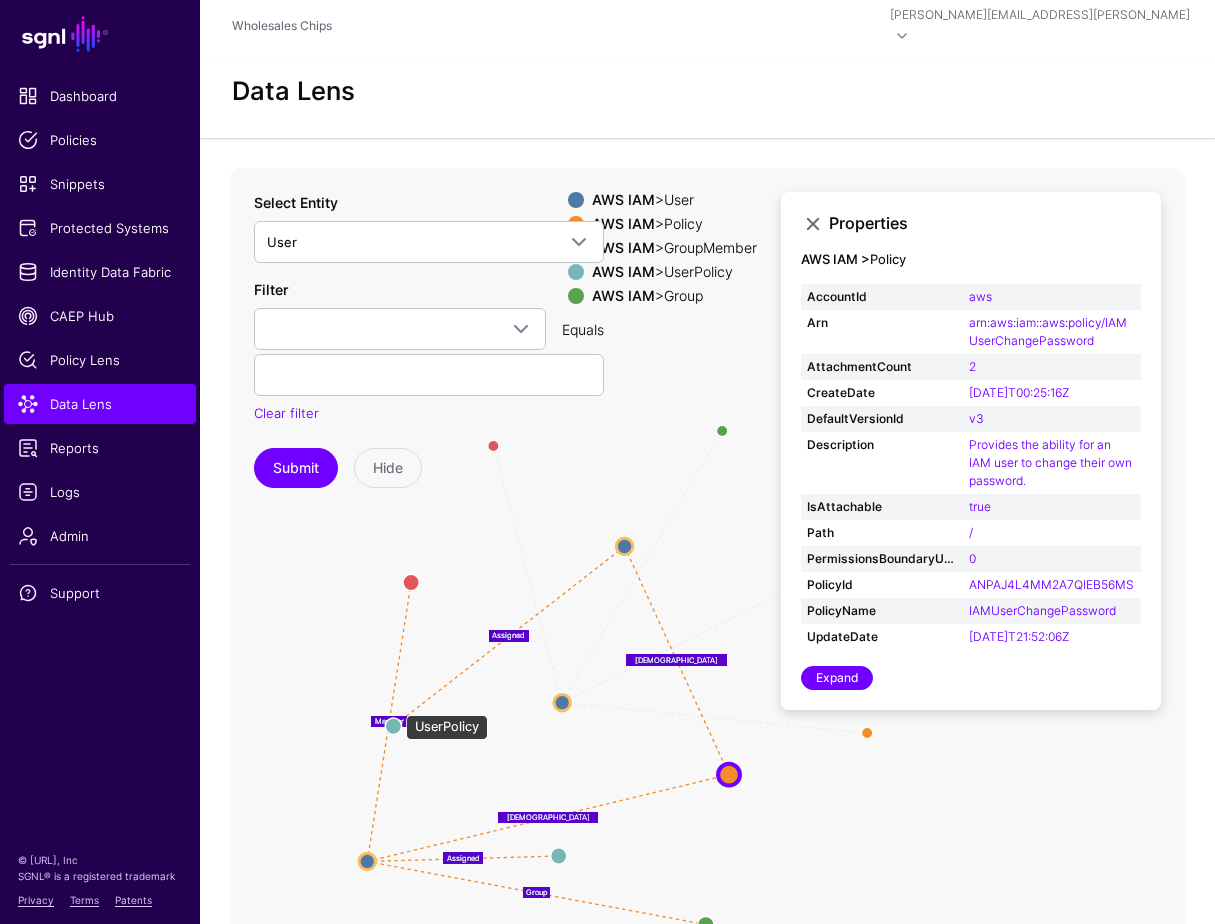 click 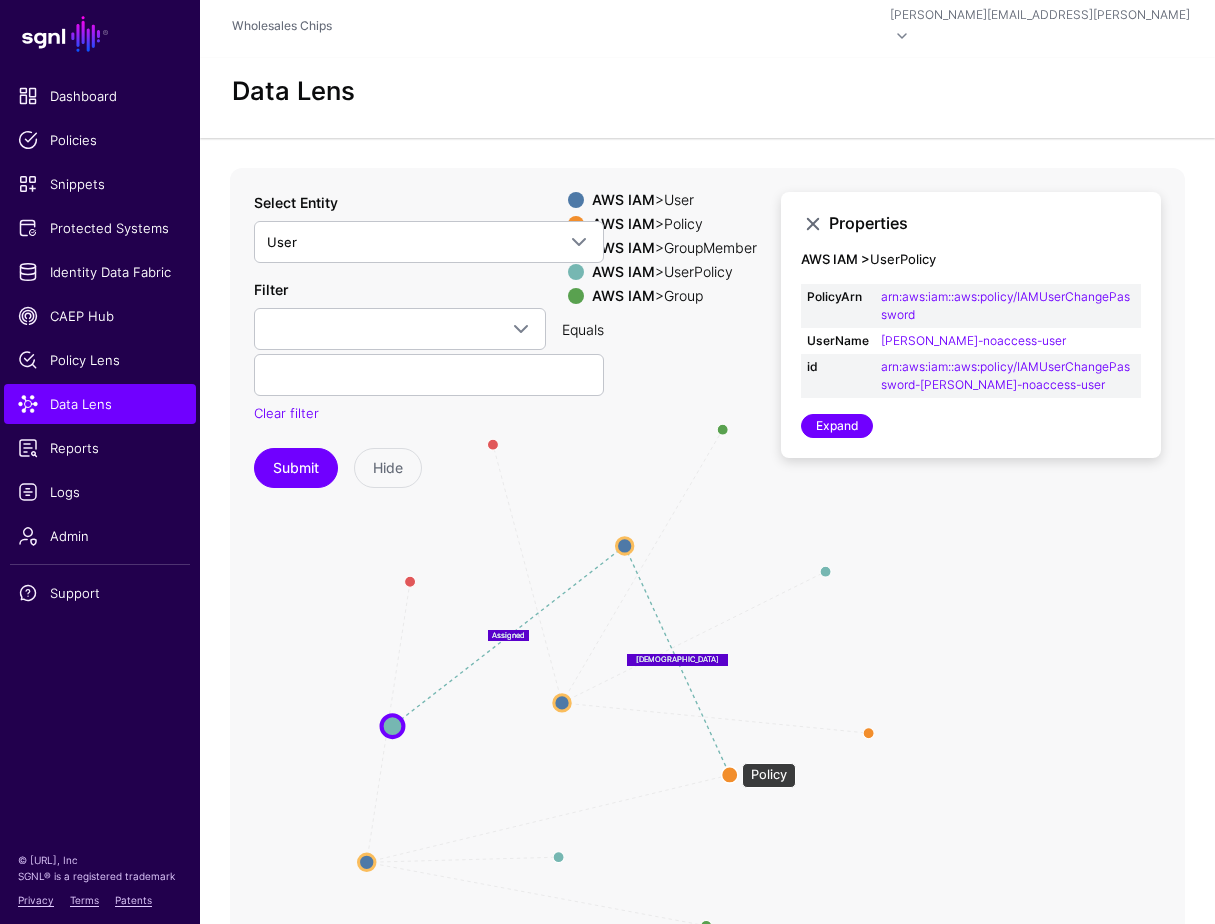 click 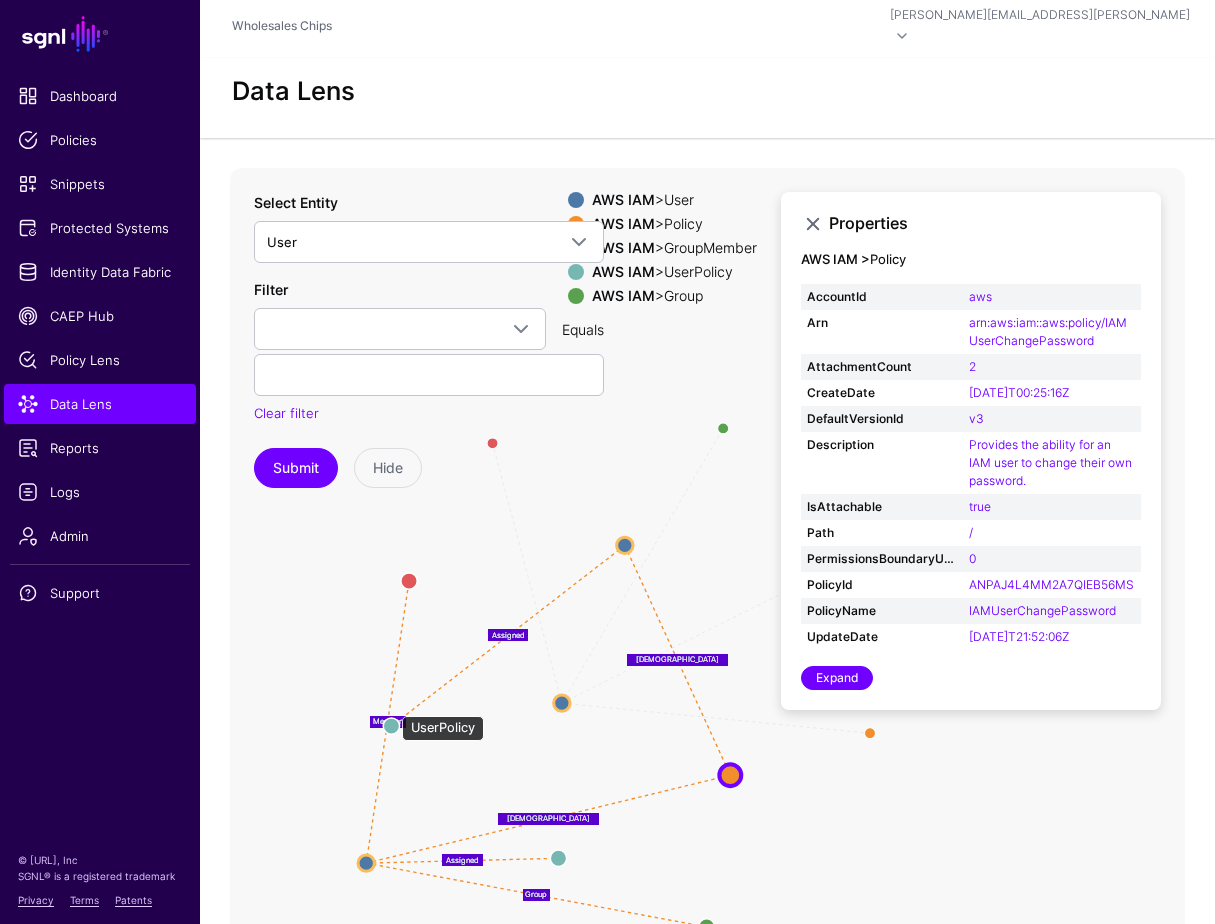 click 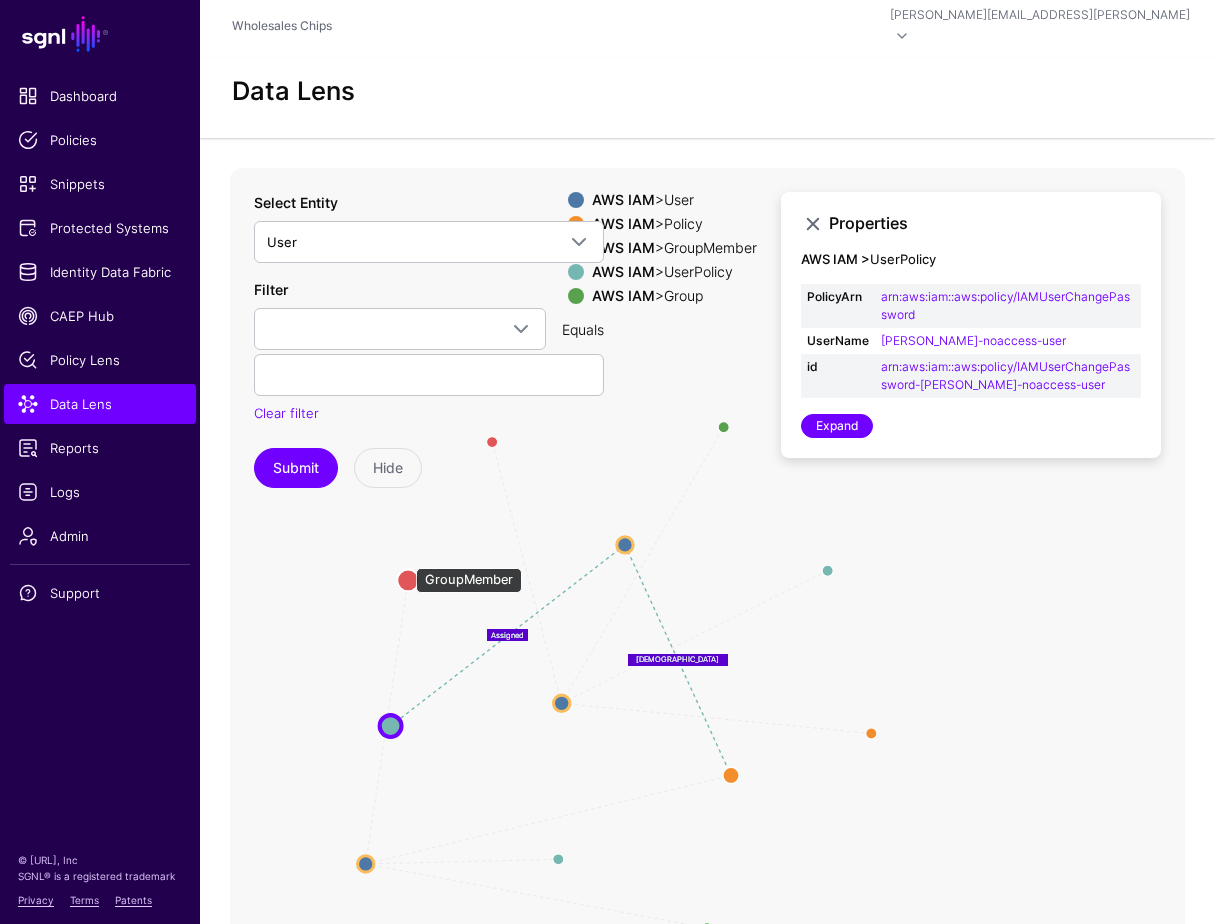 click 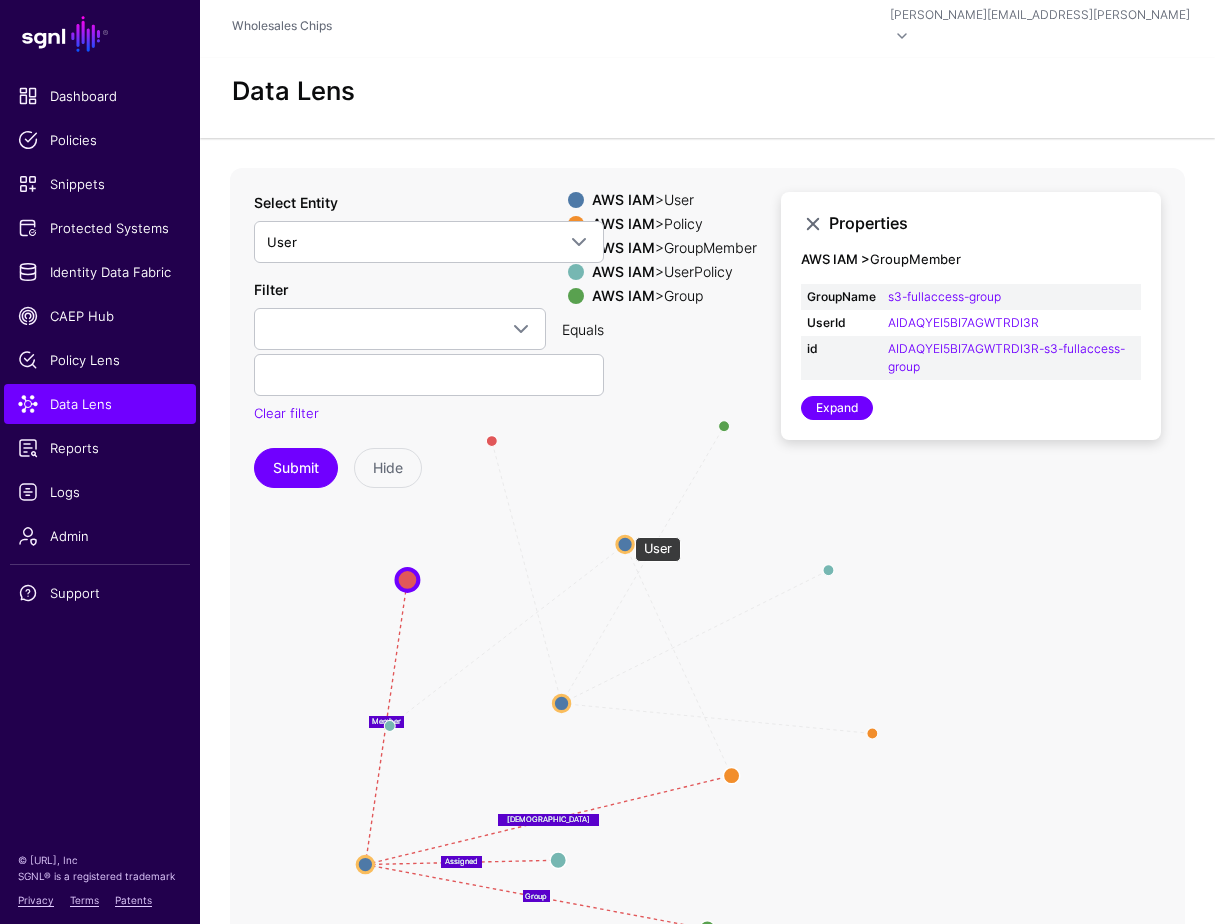 click 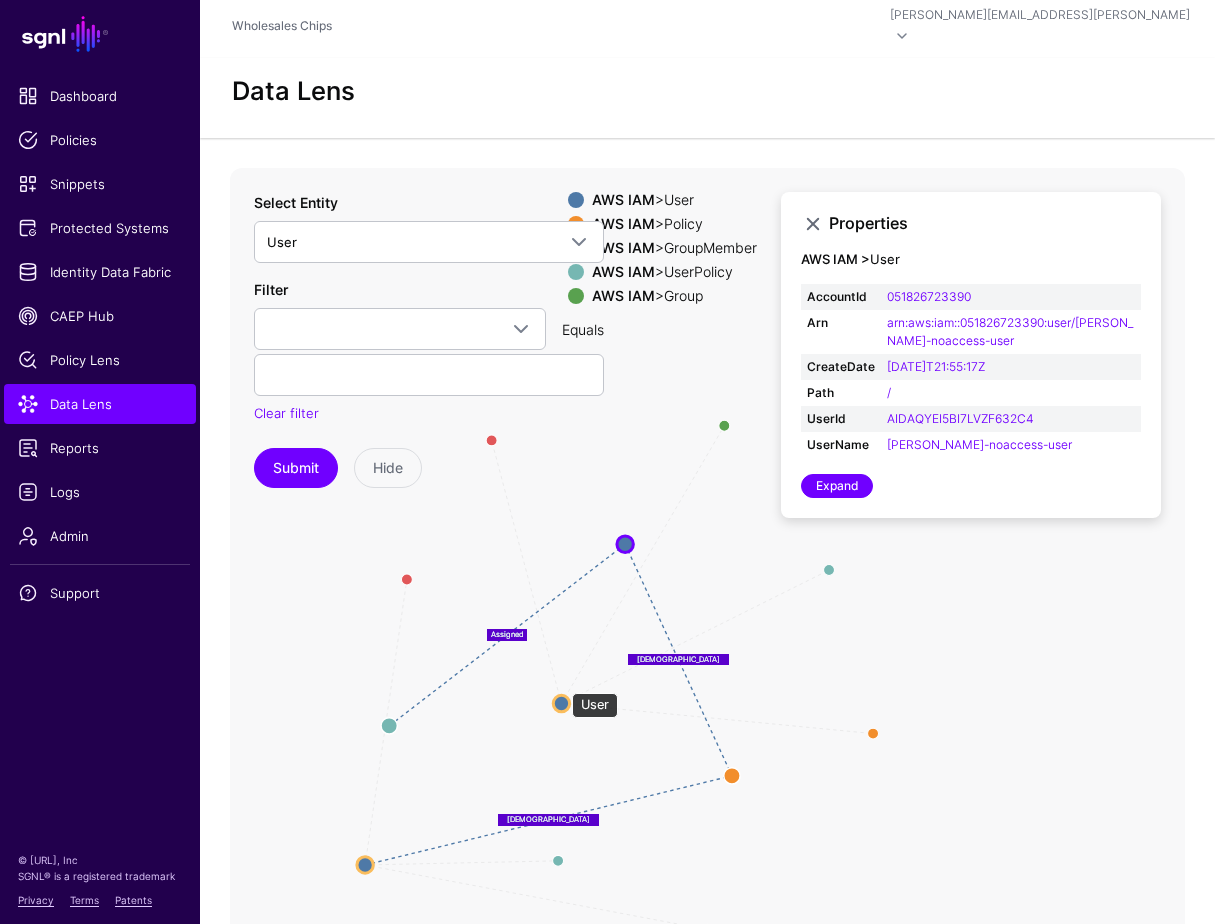 click 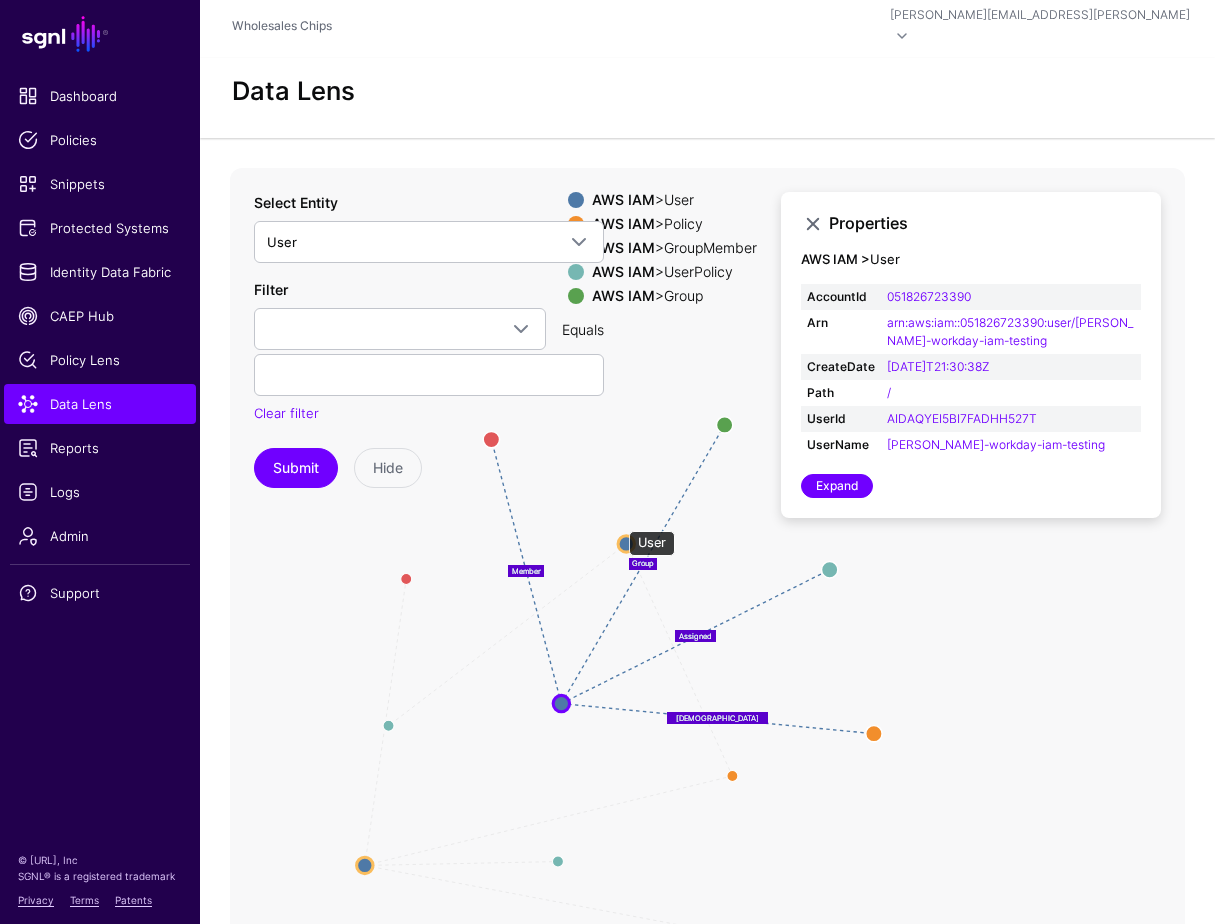 click 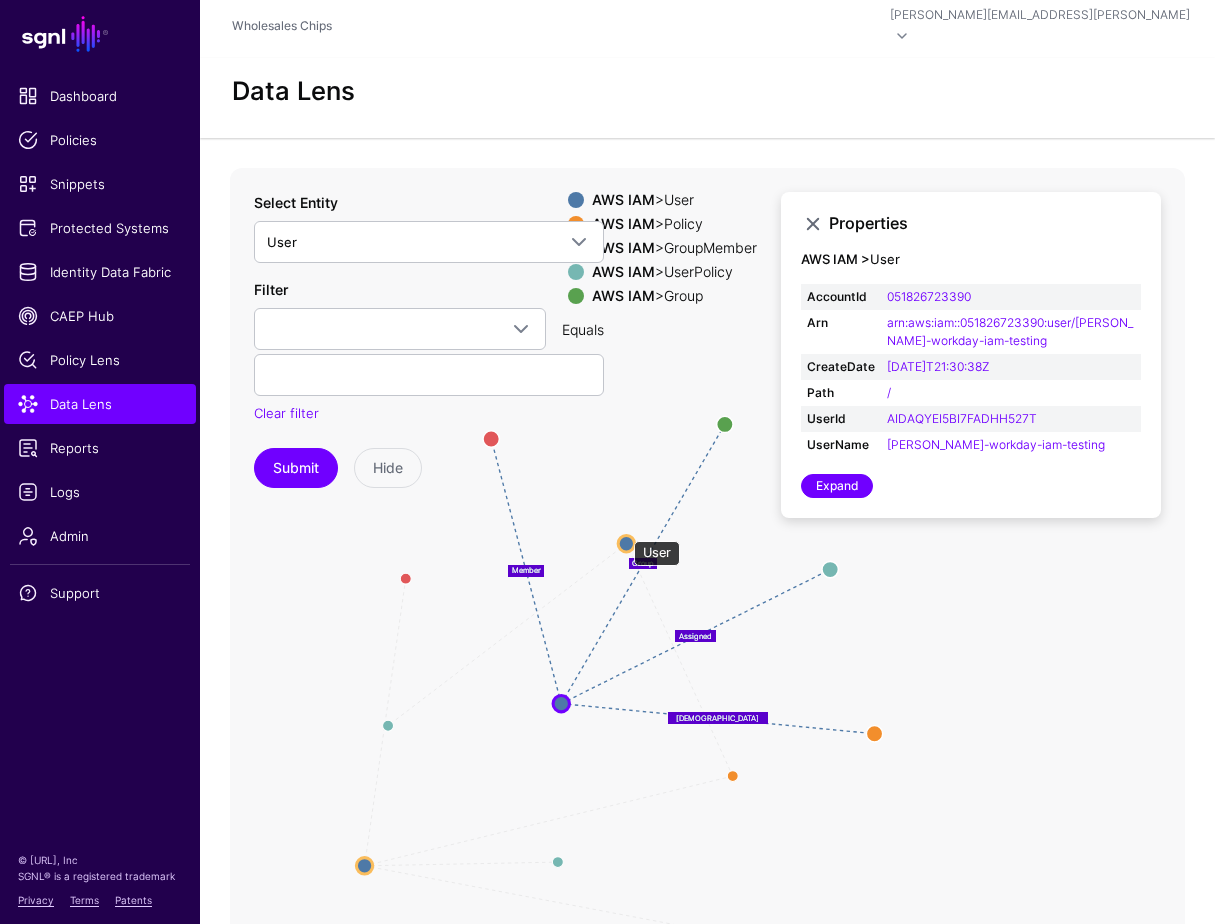 click 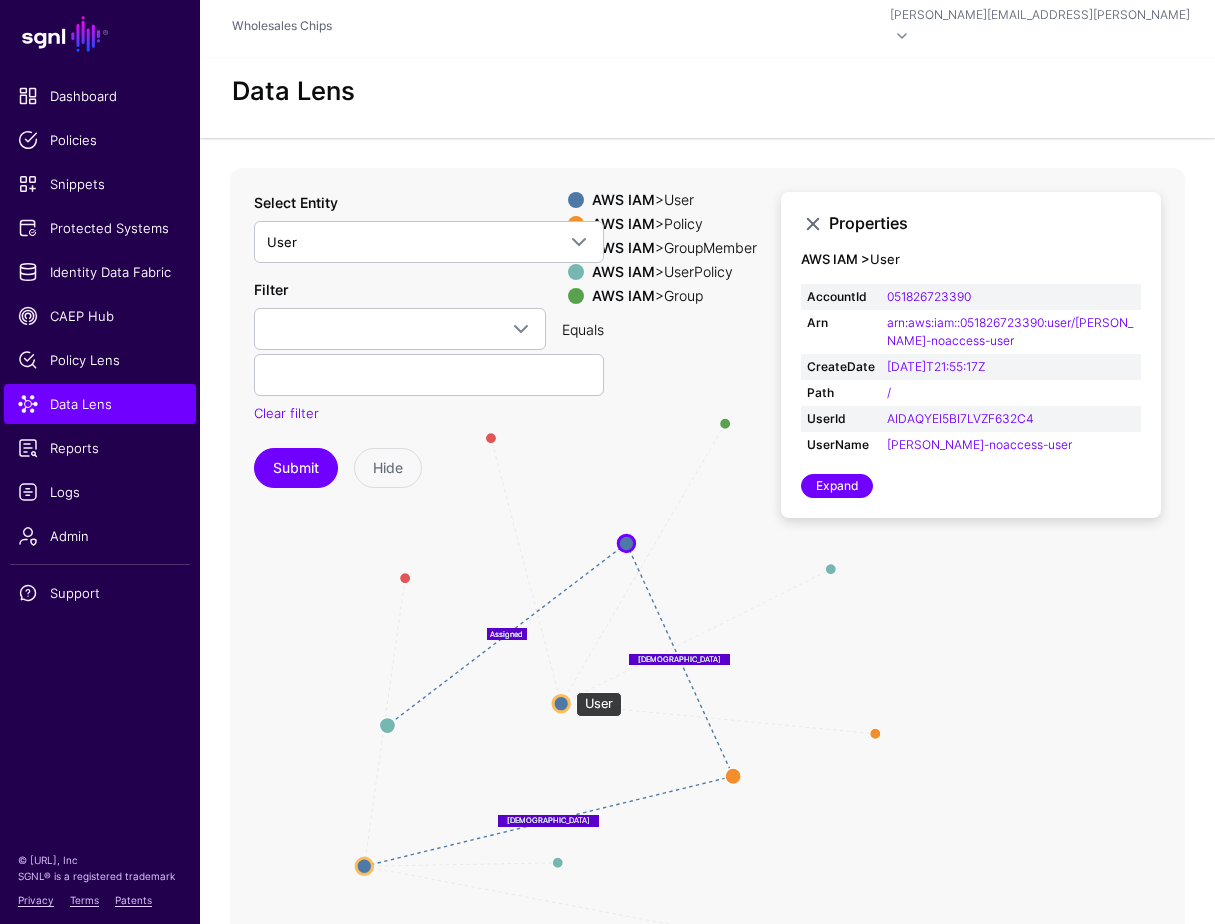 click 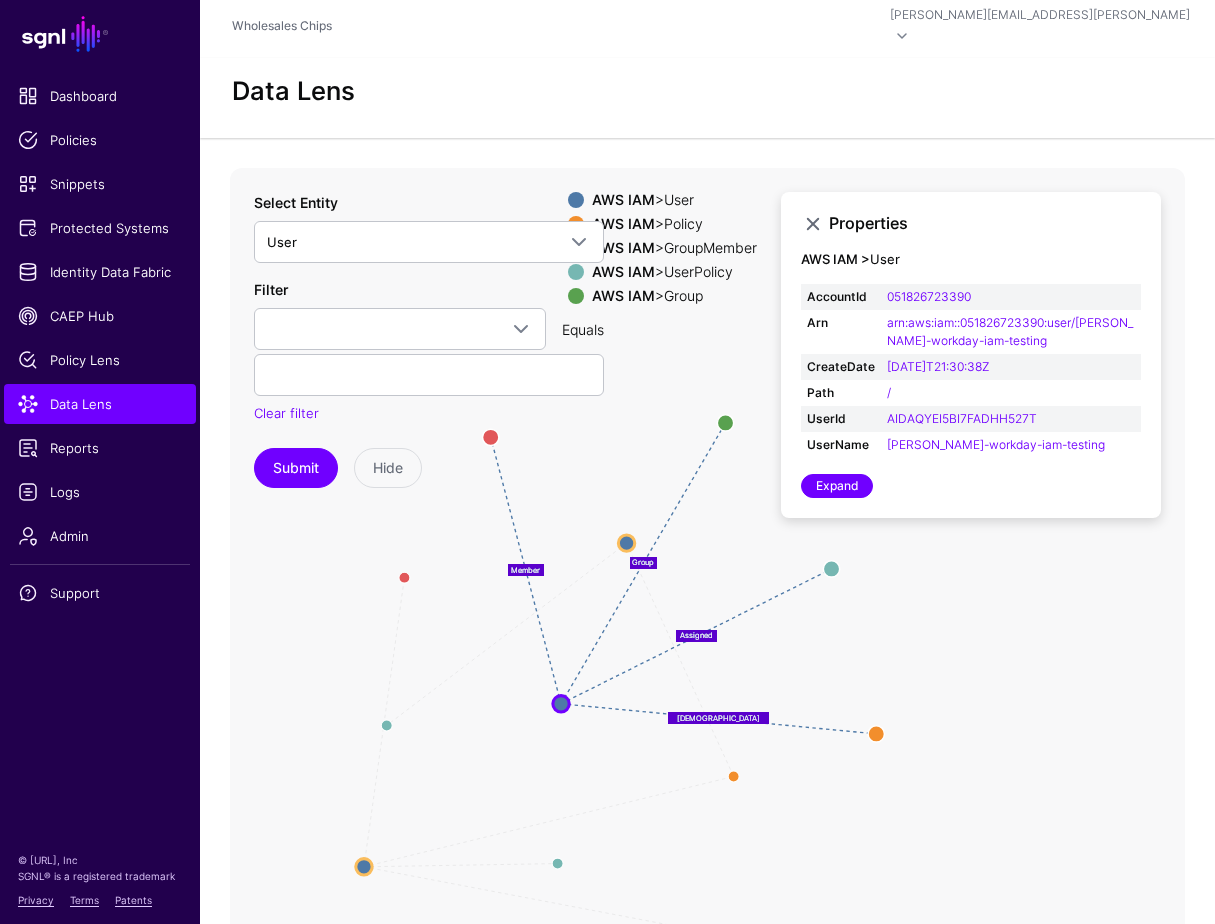 click on "Member" 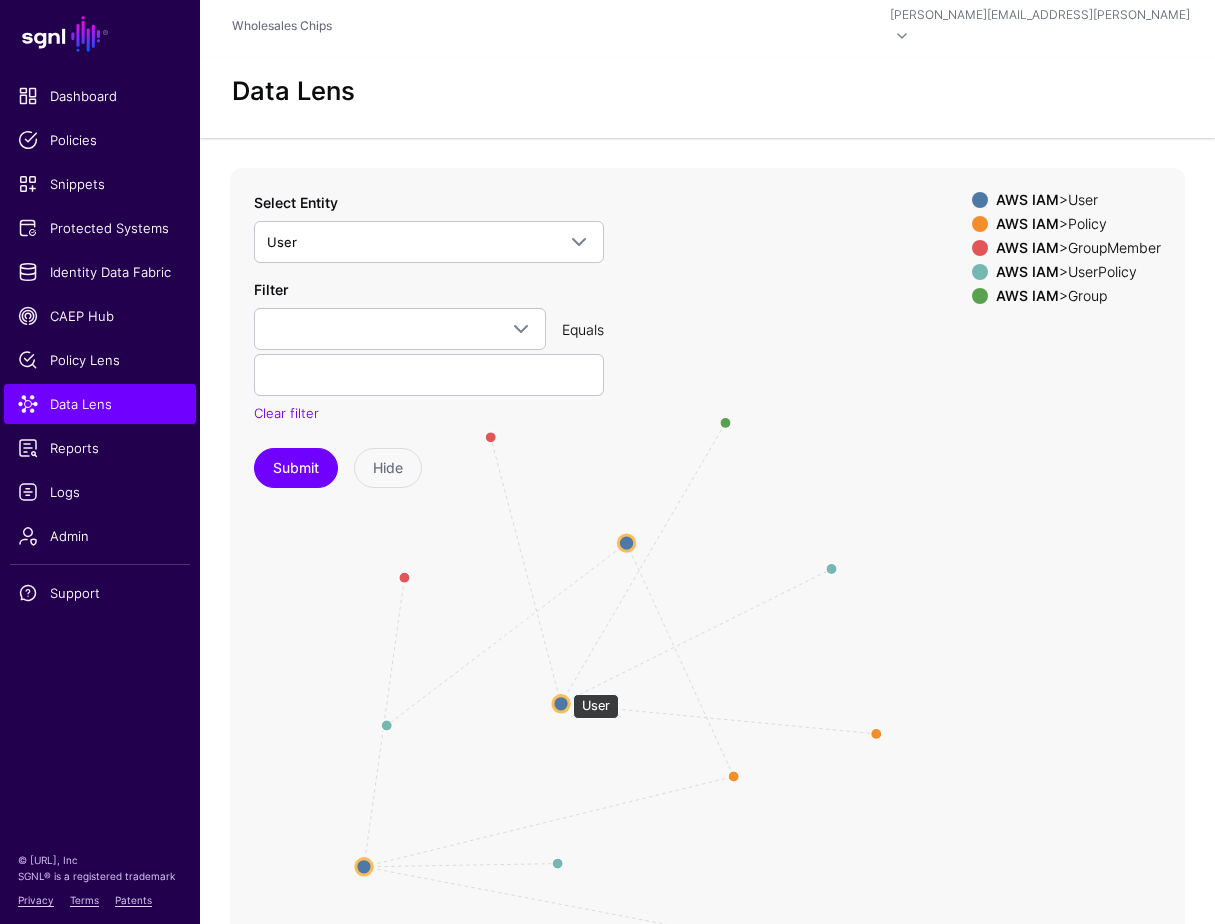 click 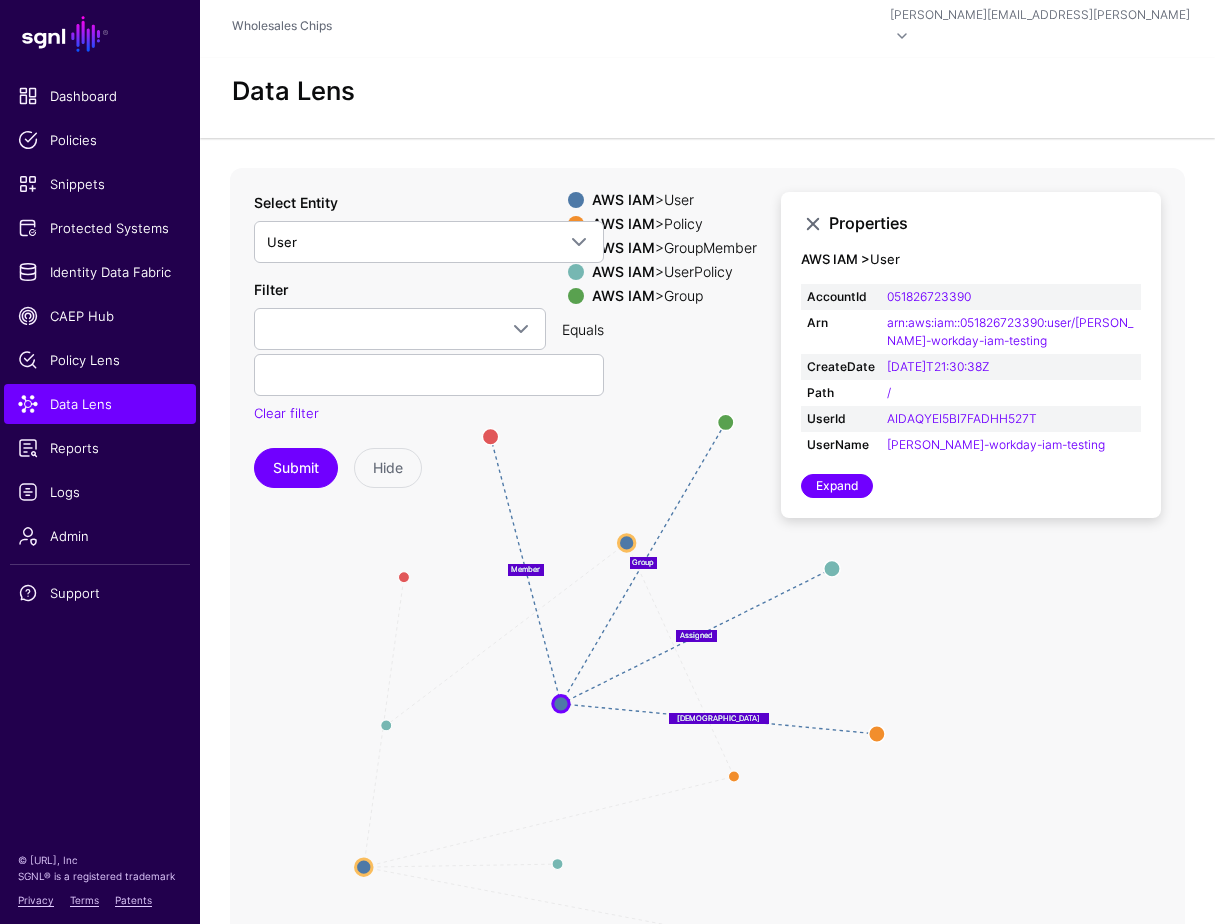 click on "Select Entity User Linux Host (Sudo Plugin)  Host Information   PAM Configuration   Sudoers Configuration   System Executable   System Group   System User  AWS IAM  Group   GroupMember   GroupPolicy   IdentityProvider   Policy   Role   RolePolicy   User   UserPolicy  CrowdStrike  Detection   Device   Endpoint   Endpoint Incident   EndpointAccountActiveDirectory   EndpointRiskFactor   Incident   IncidentAlertEvent   IncidentAlertEventEntity   IncidentCompromisedEntity   User   UserAccountActiveDirectory   UserRiskFactor  Python Test  test  AWS Identity Center  Group   GroupMembership   PermissionSet   User  CAEP Event Test  Assurance Level Change   Credential Change   Device Compliance Change   Session Established   Session Presented   Session Revoked   Token Claims Change  Keeper  User   UserVault   Vault  docusign  User  Contains Test  User  Salesforce (v1.15)  Account   Case   Customer   Group   GroupMember   User  Users  User   UserEmail  Entra ID (ACME Corp)  Application   Device   Group   GroupMember" 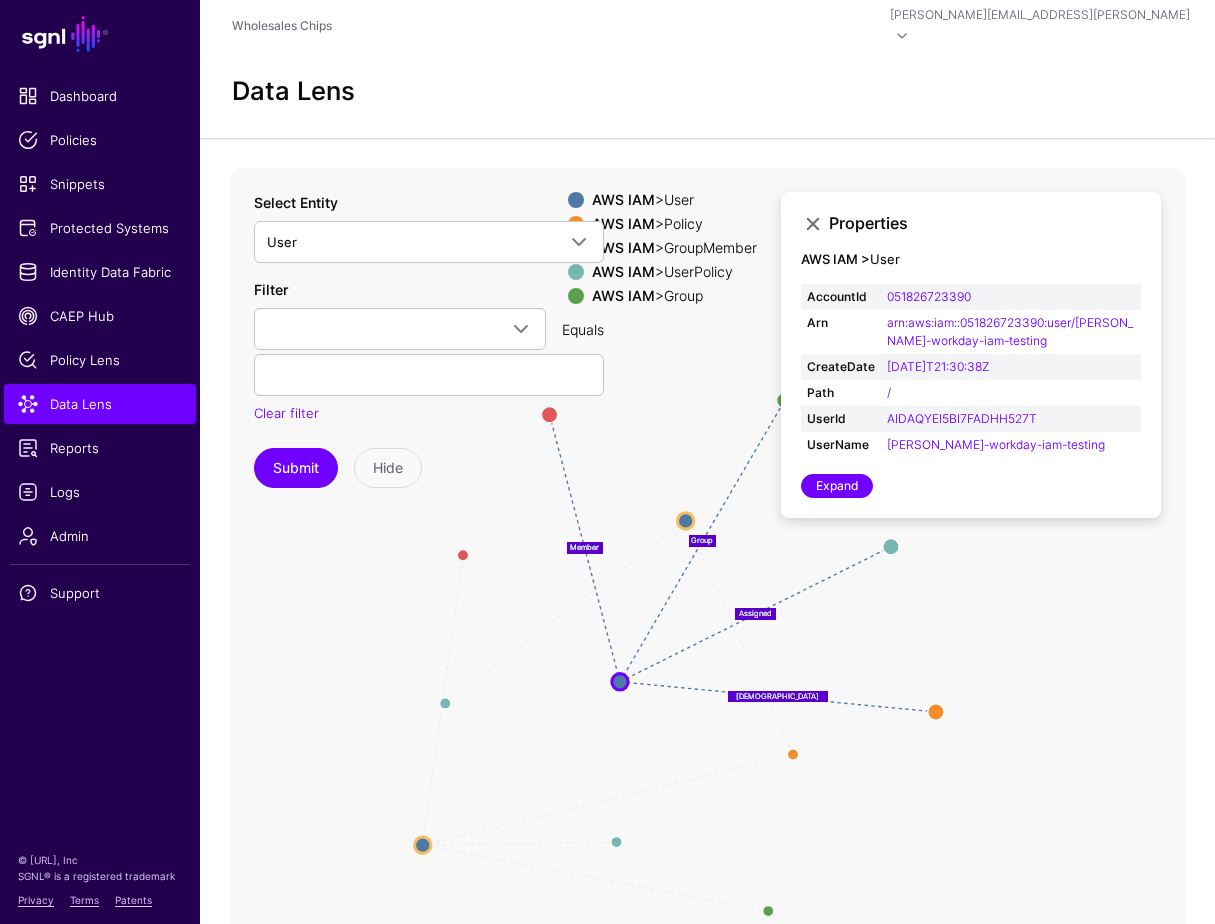 drag, startPoint x: 587, startPoint y: 529, endPoint x: 646, endPoint y: 507, distance: 62.968246 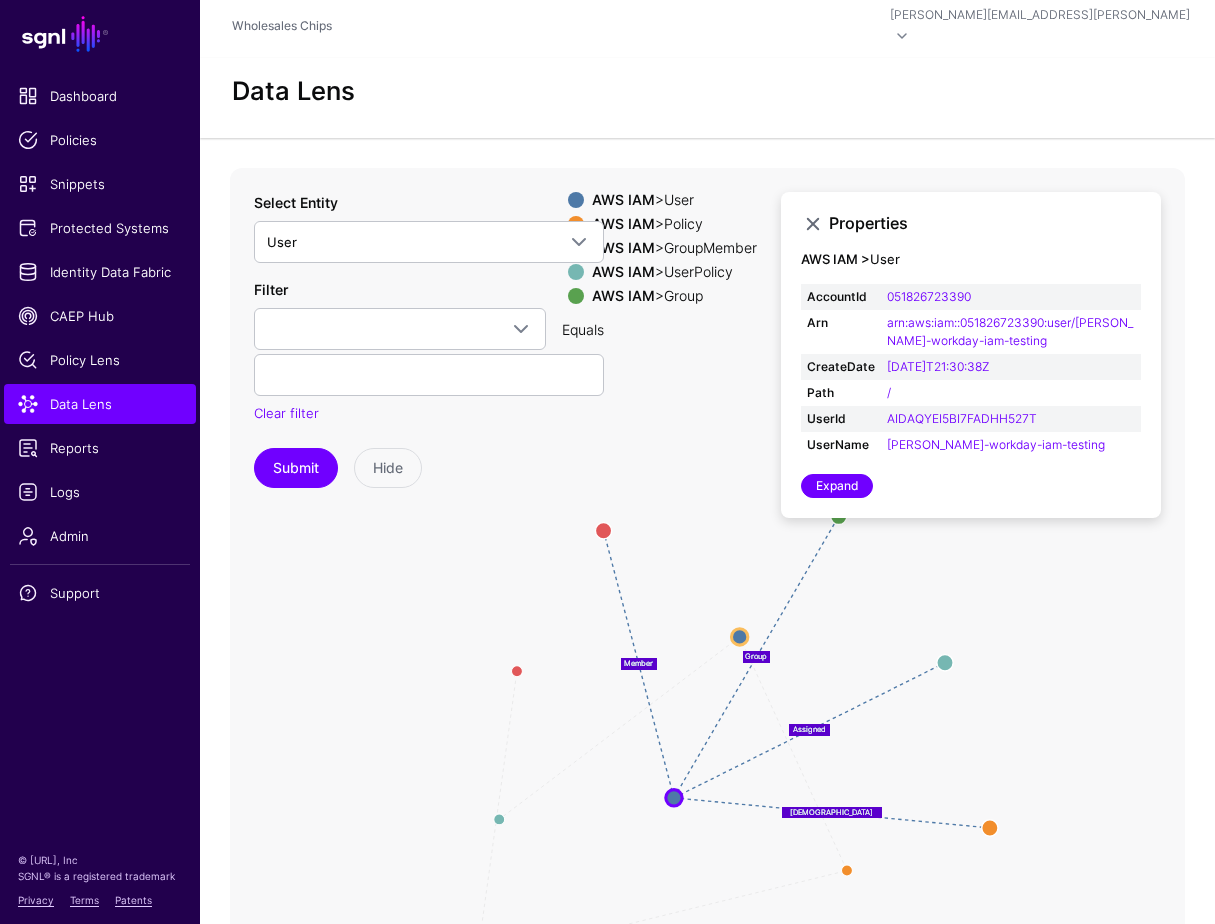 drag, startPoint x: 606, startPoint y: 444, endPoint x: 660, endPoint y: 560, distance: 127.95312 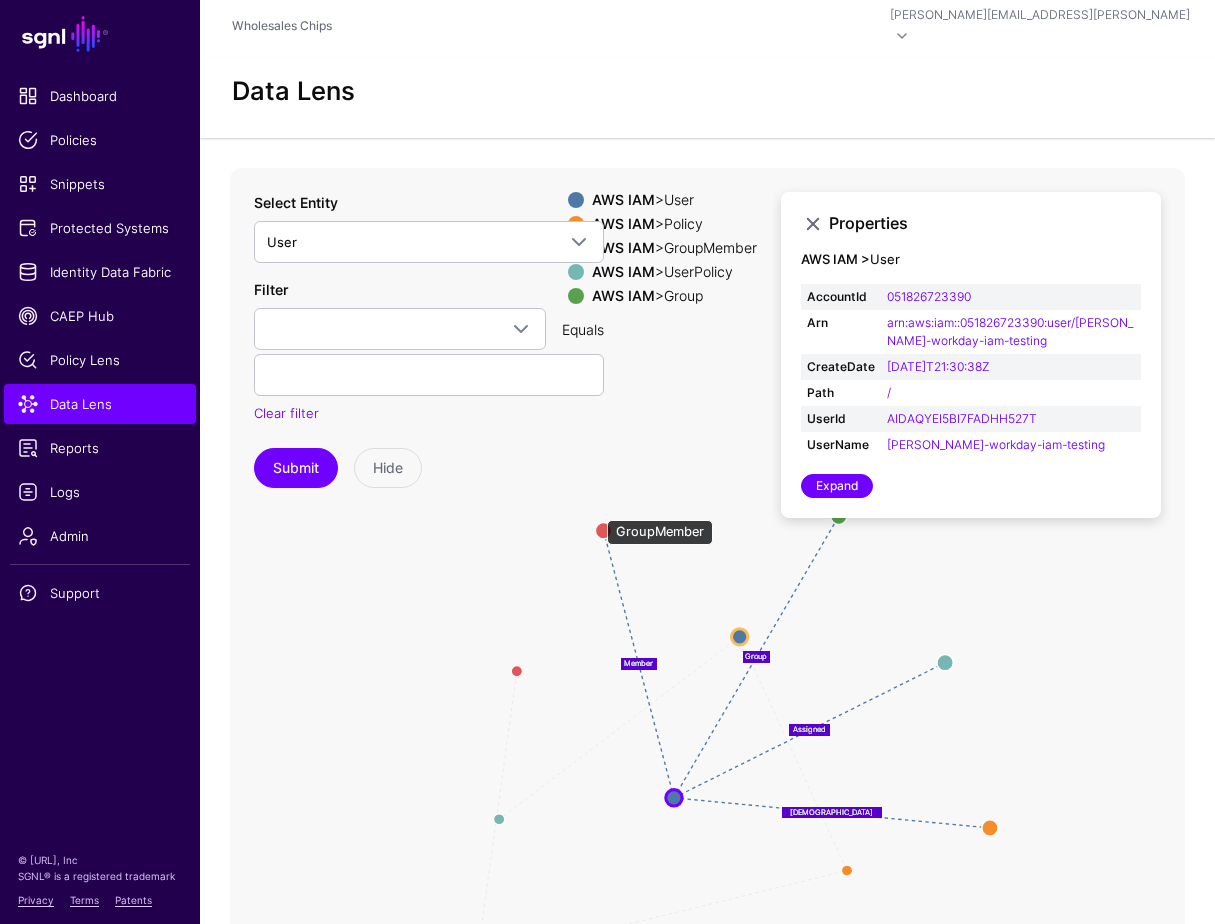 click 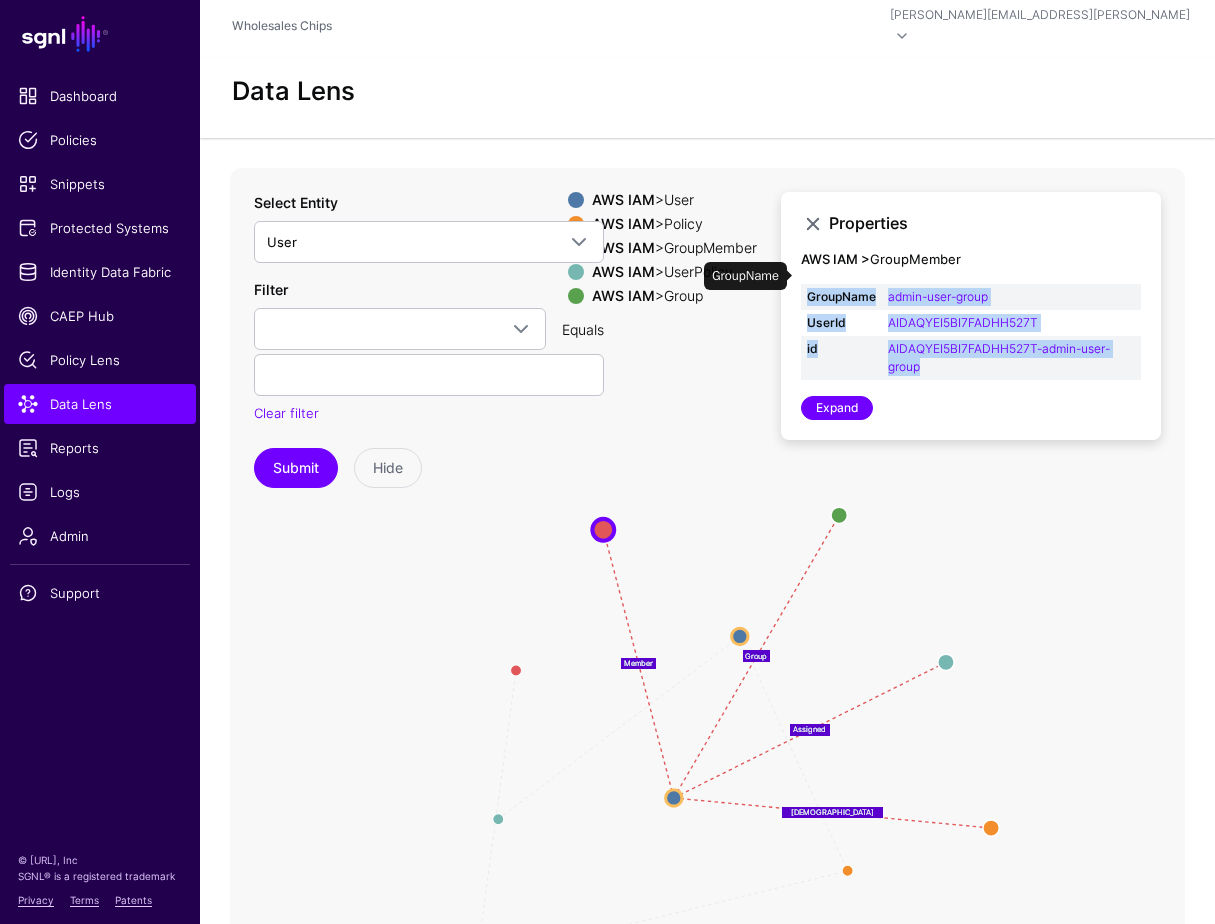 drag, startPoint x: 942, startPoint y: 341, endPoint x: 805, endPoint y: 274, distance: 152.50574 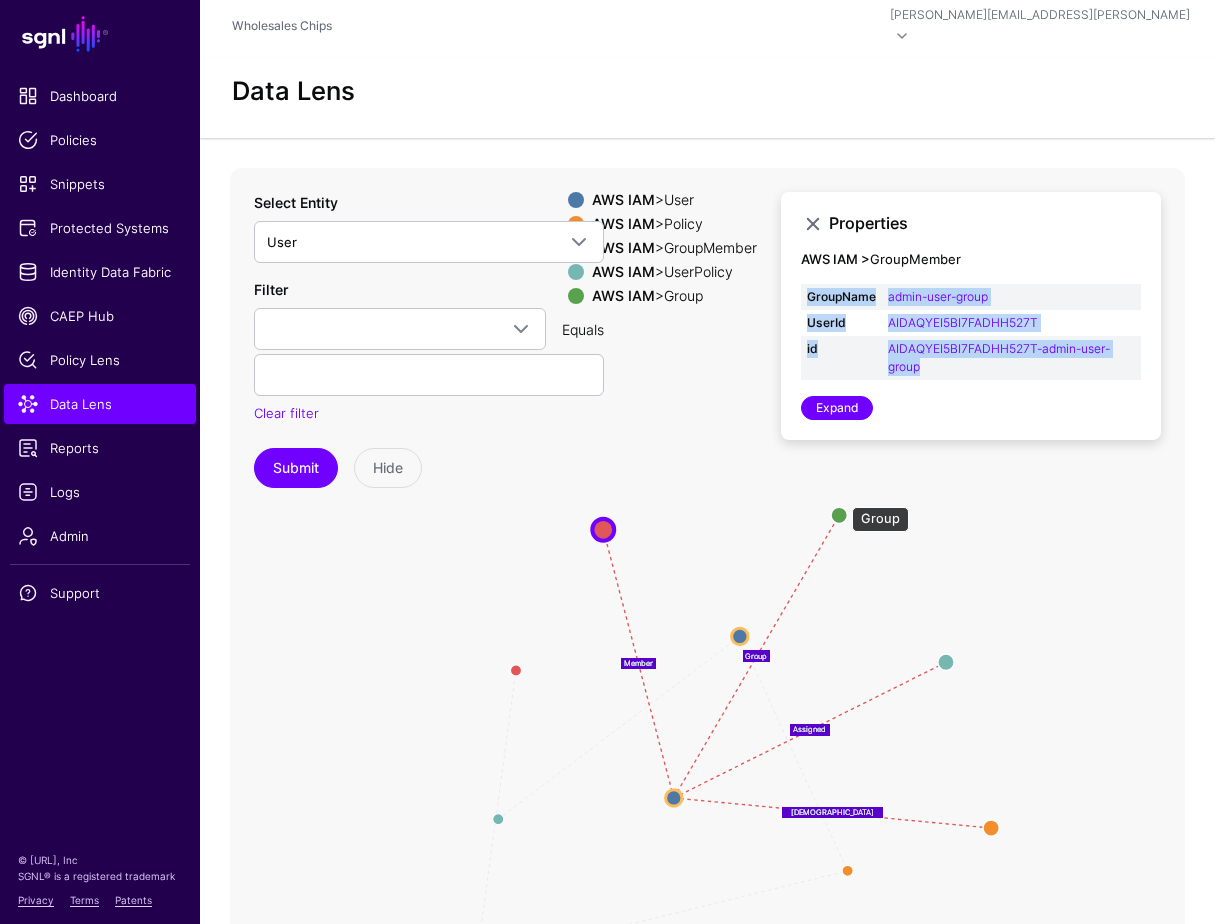 click 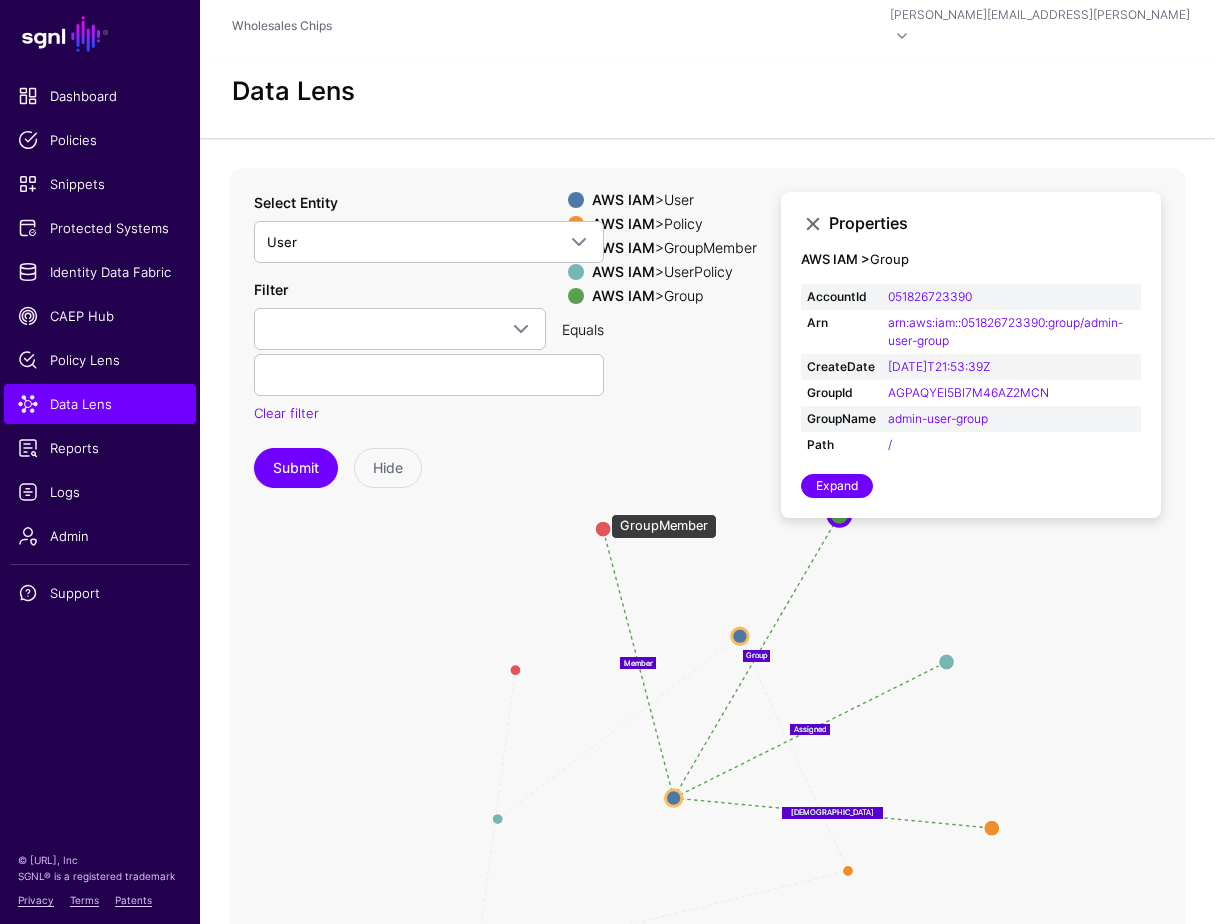 click 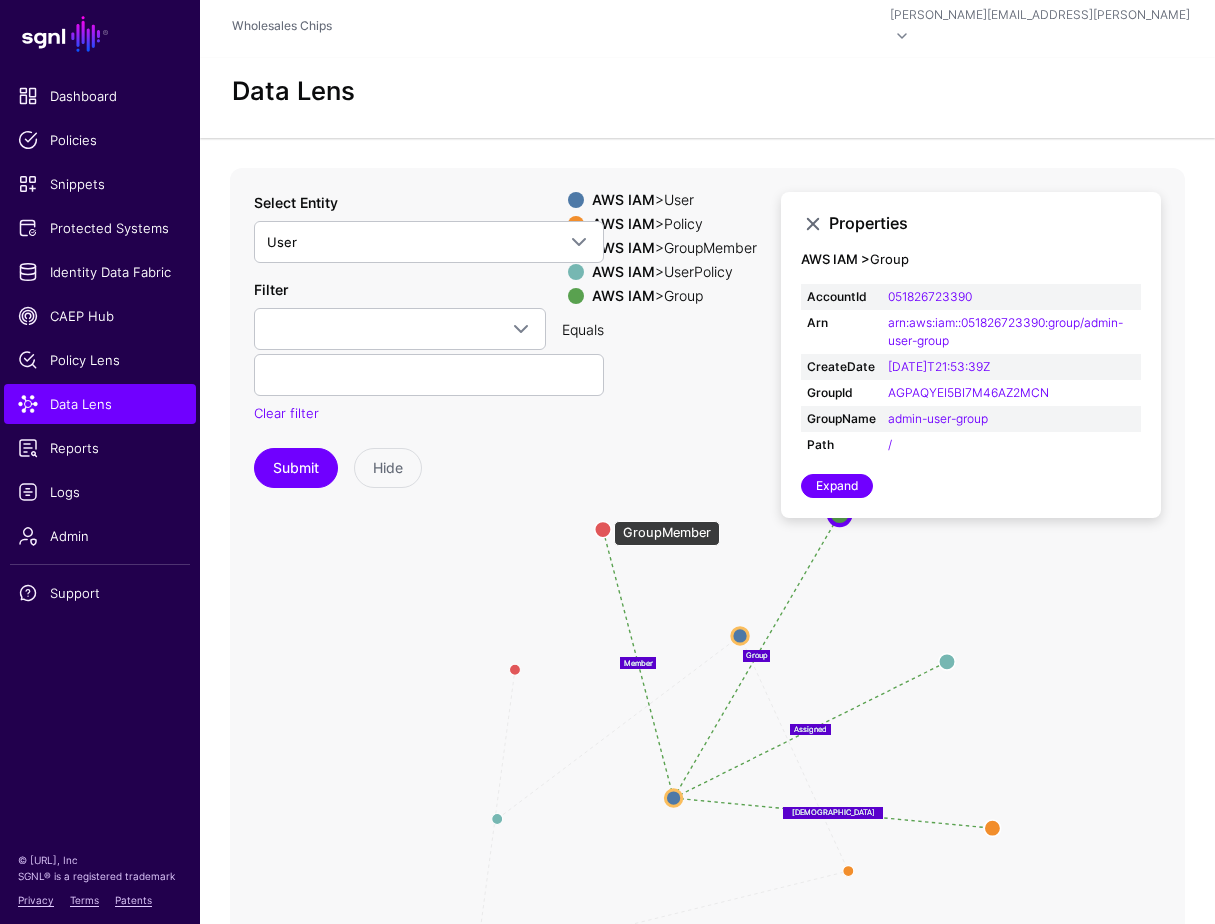 click 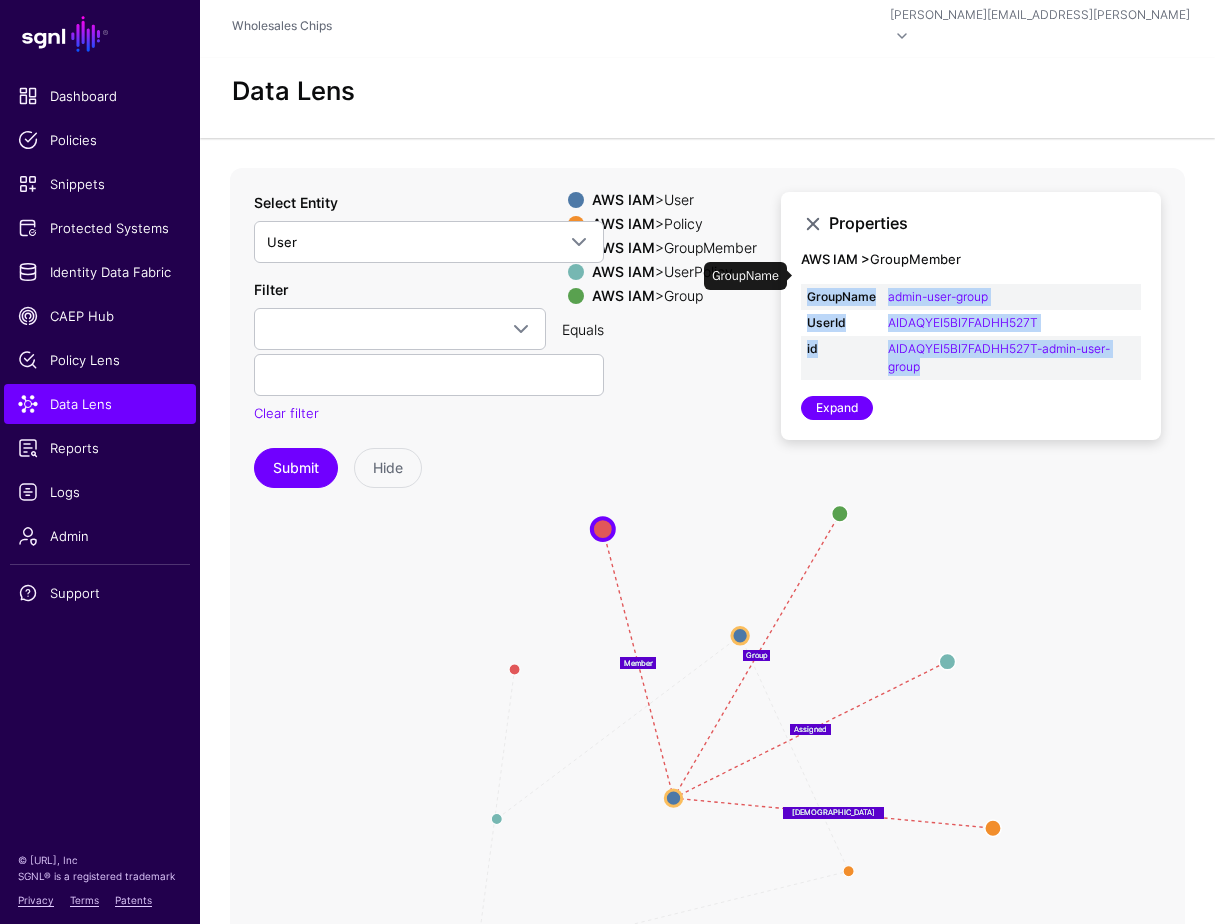 drag, startPoint x: 955, startPoint y: 348, endPoint x: 808, endPoint y: 278, distance: 162.81584 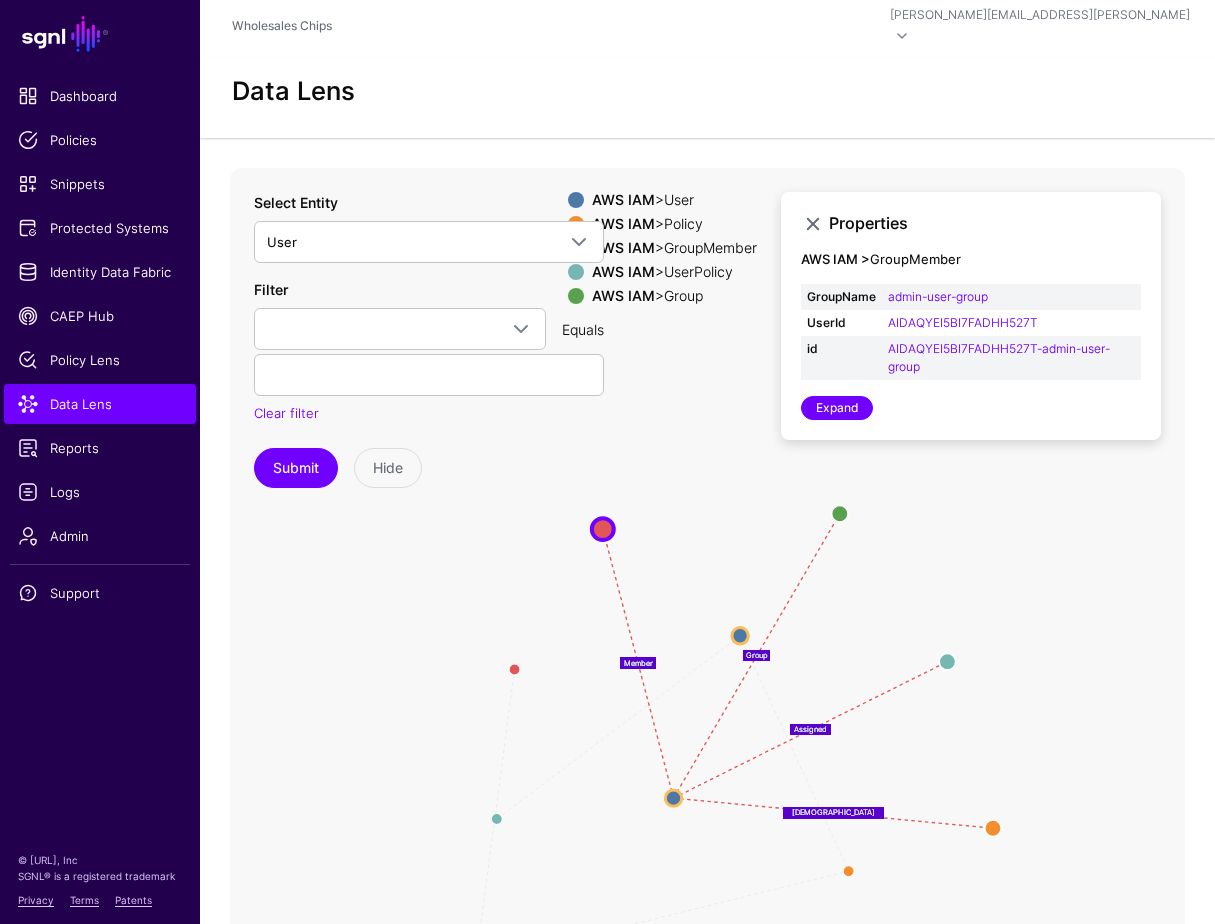 click on "AWS IAM >   GroupMember" at bounding box center (971, 260) 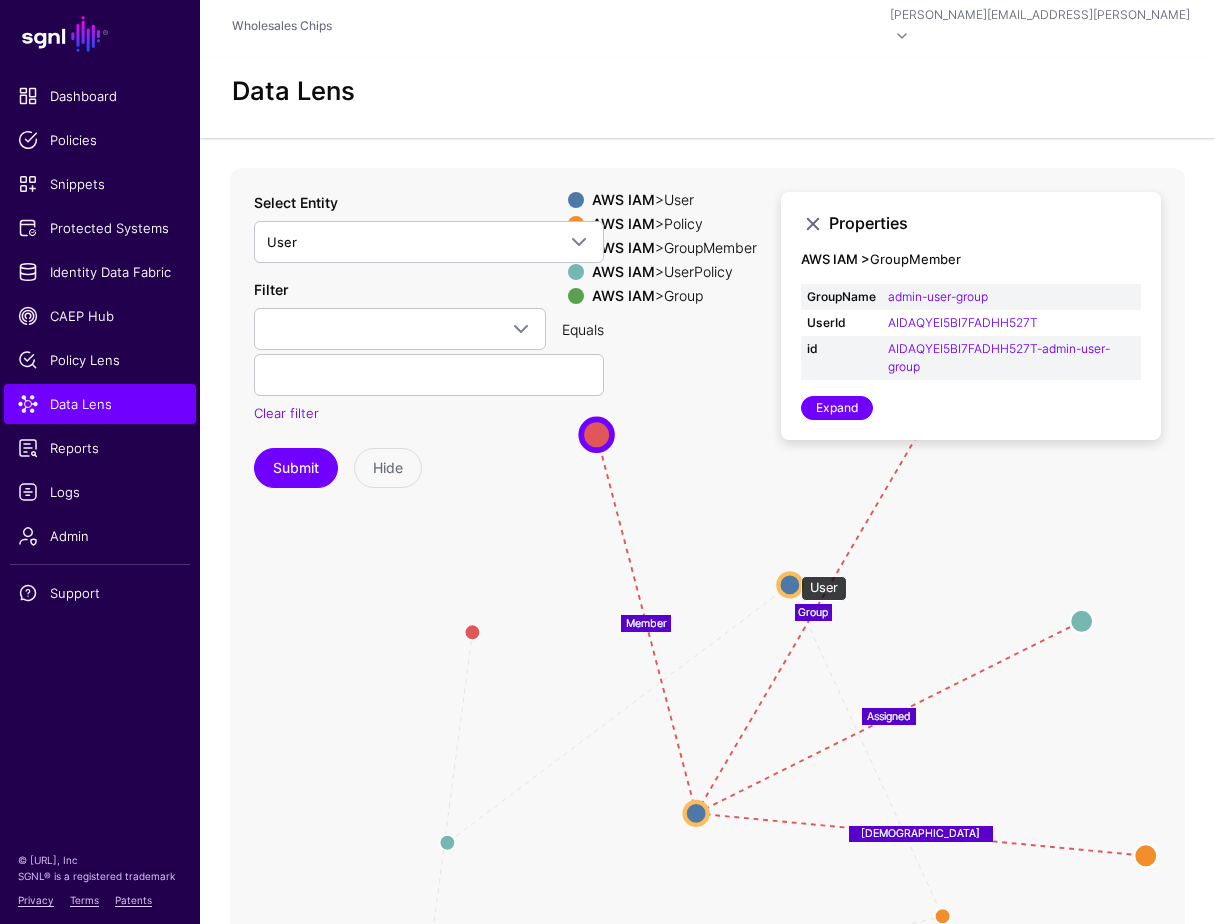 click 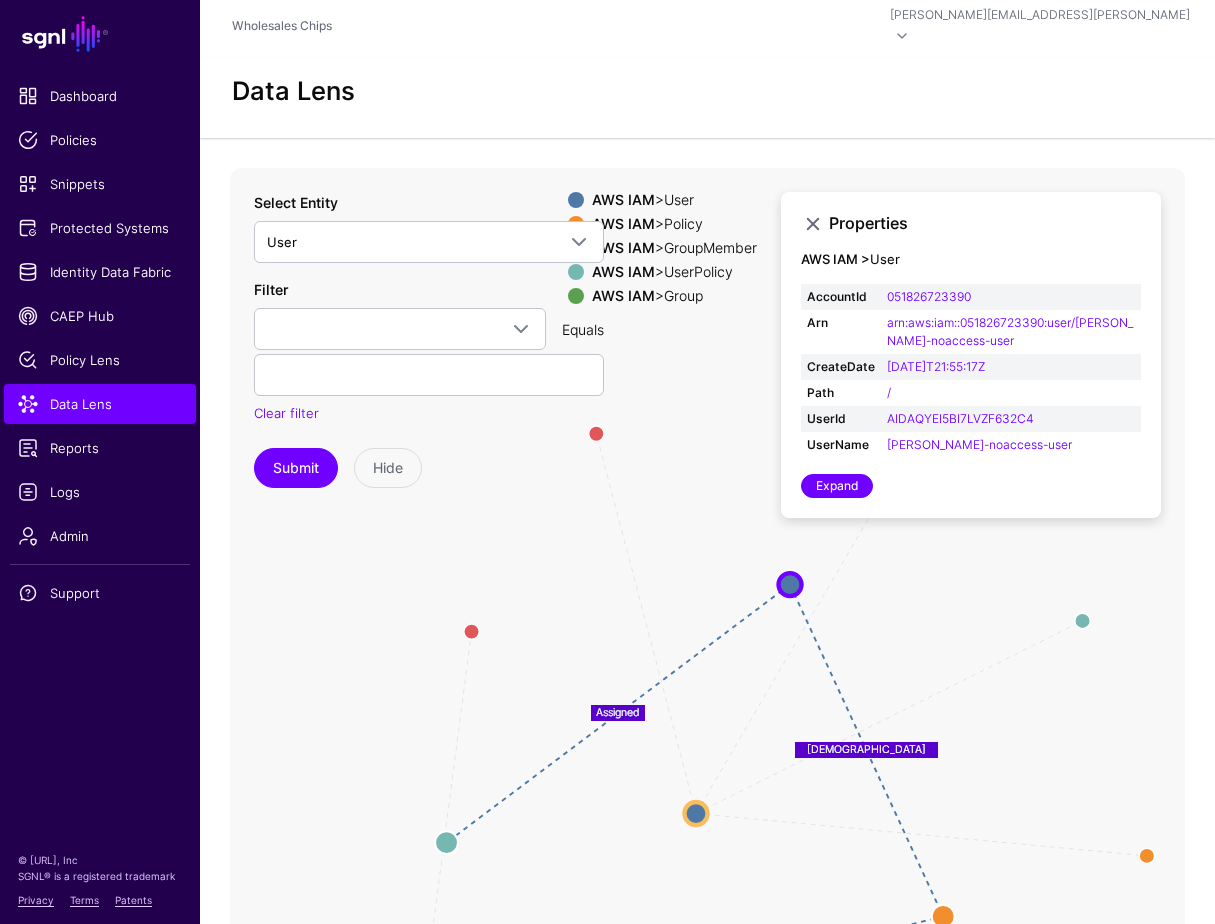 click on "Select Entity User Linux Host (Sudo Plugin)  Host Information   PAM Configuration   Sudoers Configuration   System Executable   System Group   System User  AWS IAM  Group   GroupMember   GroupPolicy   IdentityProvider   Policy   Role   RolePolicy   User   UserPolicy  CrowdStrike  Detection   Device   Endpoint   Endpoint Incident   EndpointAccountActiveDirectory   EndpointRiskFactor   Incident   IncidentAlertEvent   IncidentAlertEventEntity   IncidentCompromisedEntity   User   UserAccountActiveDirectory   UserRiskFactor  Python Test  test  AWS Identity Center  Group   GroupMembership   PermissionSet   User  CAEP Event Test  Assurance Level Change   Credential Change   Device Compliance Change   Session Established   Session Presented   Session Revoked   Token Claims Change  Keeper  User   UserVault   Vault  docusign  User  Contains Test  User  Salesforce (v1.15)  Account   Case   Customer   Group   GroupMember   User  Users  User   UserEmail  Entra ID (ACME Corp)  Application   Device   Group   GroupMember" 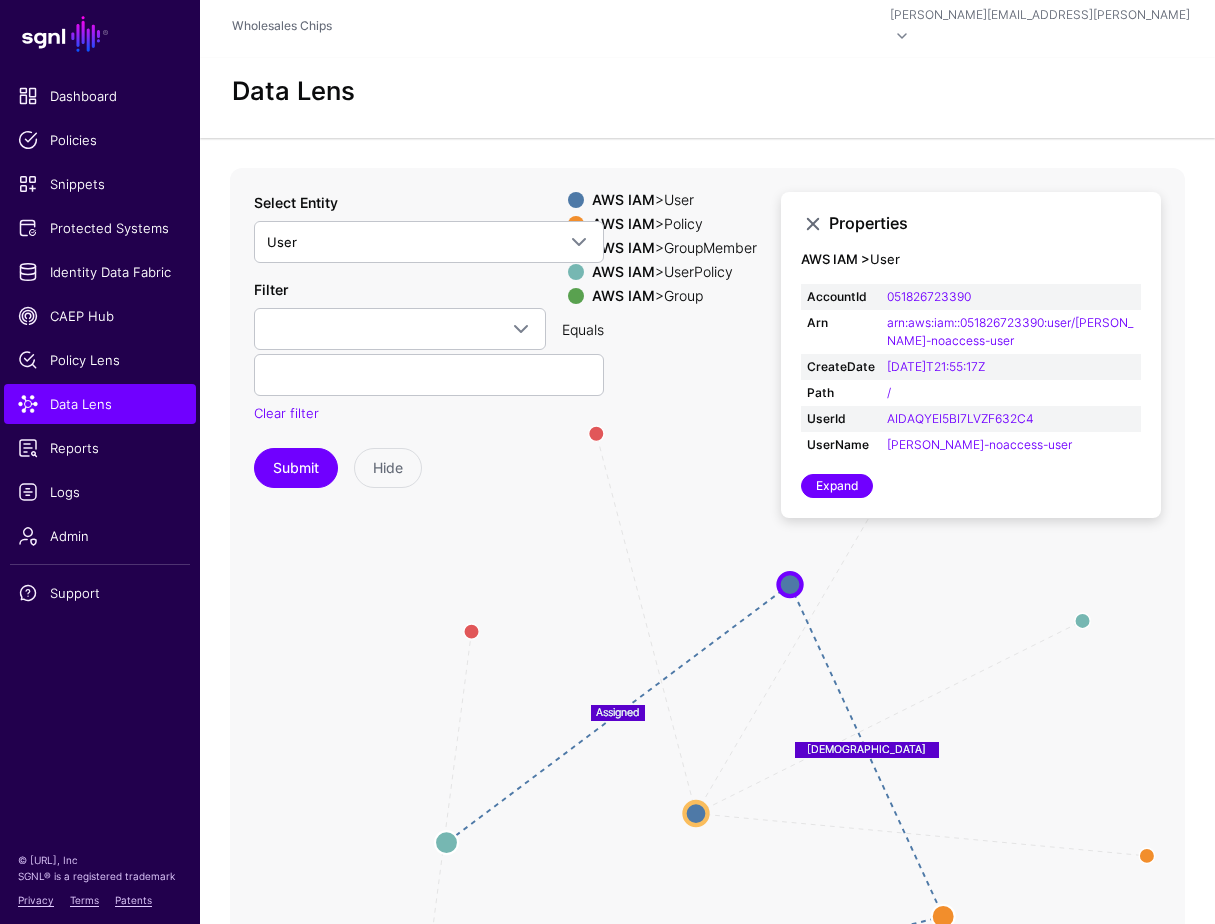 click on "Select Entity User Linux Host (Sudo Plugin)  Host Information   PAM Configuration   Sudoers Configuration   System Executable   System Group   System User  AWS IAM  Group   GroupMember   GroupPolicy   IdentityProvider   Policy   Role   RolePolicy   User   UserPolicy  CrowdStrike  Detection   Device   Endpoint   Endpoint Incident   EndpointAccountActiveDirectory   EndpointRiskFactor   Incident   IncidentAlertEvent   IncidentAlertEventEntity   IncidentCompromisedEntity   User   UserAccountActiveDirectory   UserRiskFactor  Python Test  test  AWS Identity Center  Group   GroupMembership   PermissionSet   User  CAEP Event Test  Assurance Level Change   Credential Change   Device Compliance Change   Session Established   Session Presented   Session Revoked   Token Claims Change  Keeper  User   UserVault   Vault  docusign  User  Contains Test  User  Salesforce (v1.15)  Account   Case   Customer   Group   GroupMember   User  Users  User   UserEmail  Entra ID (ACME Corp)  Application   Device   Group   GroupMember" 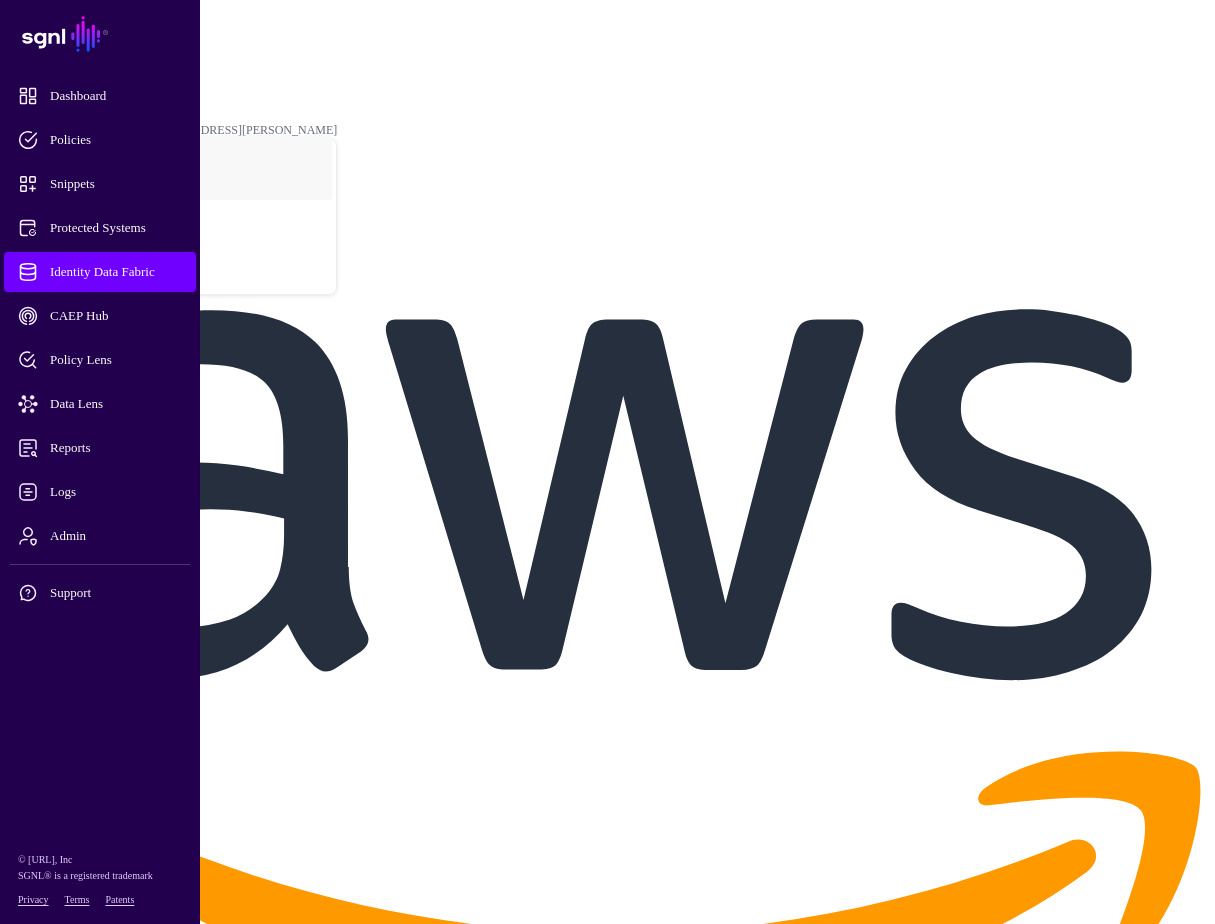 scroll, scrollTop: 0, scrollLeft: 0, axis: both 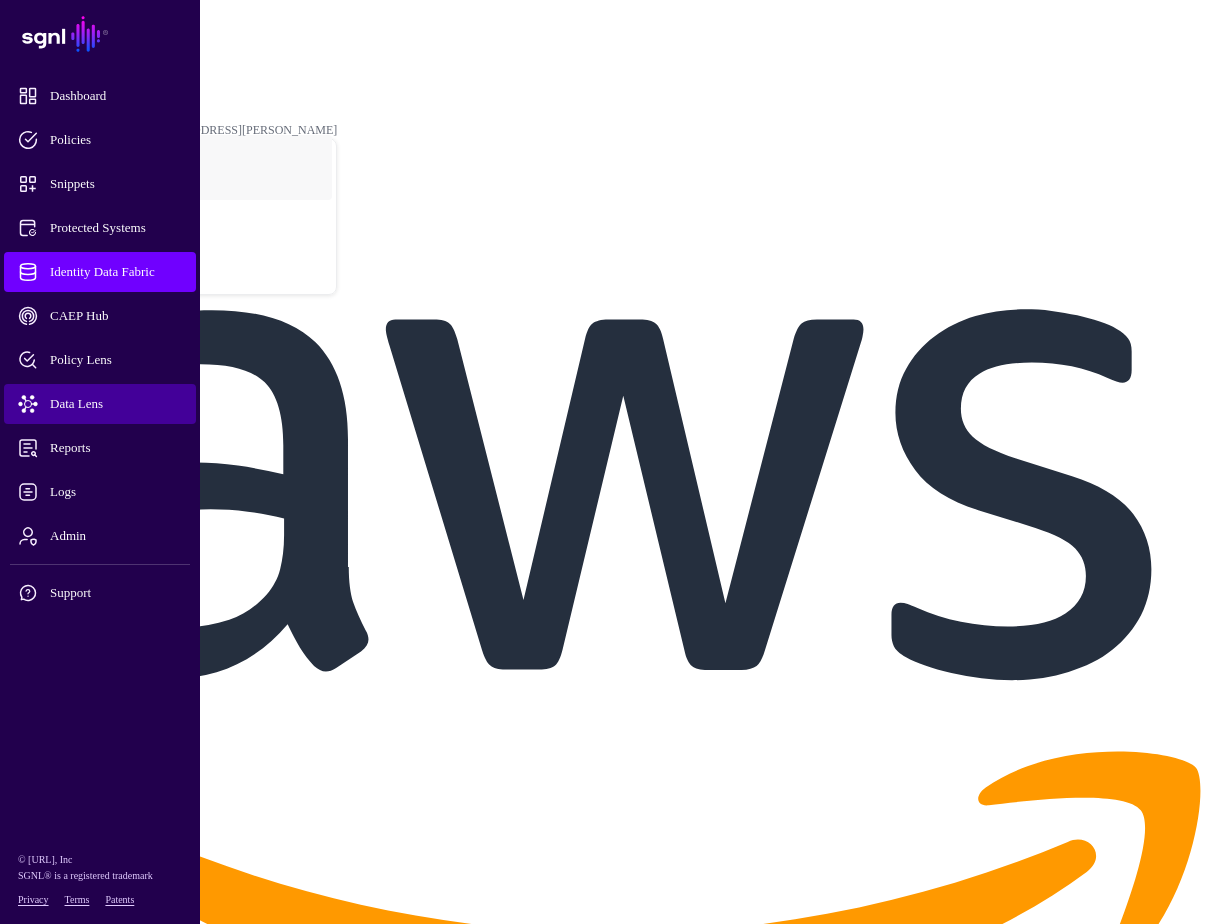 click on "Data Lens" 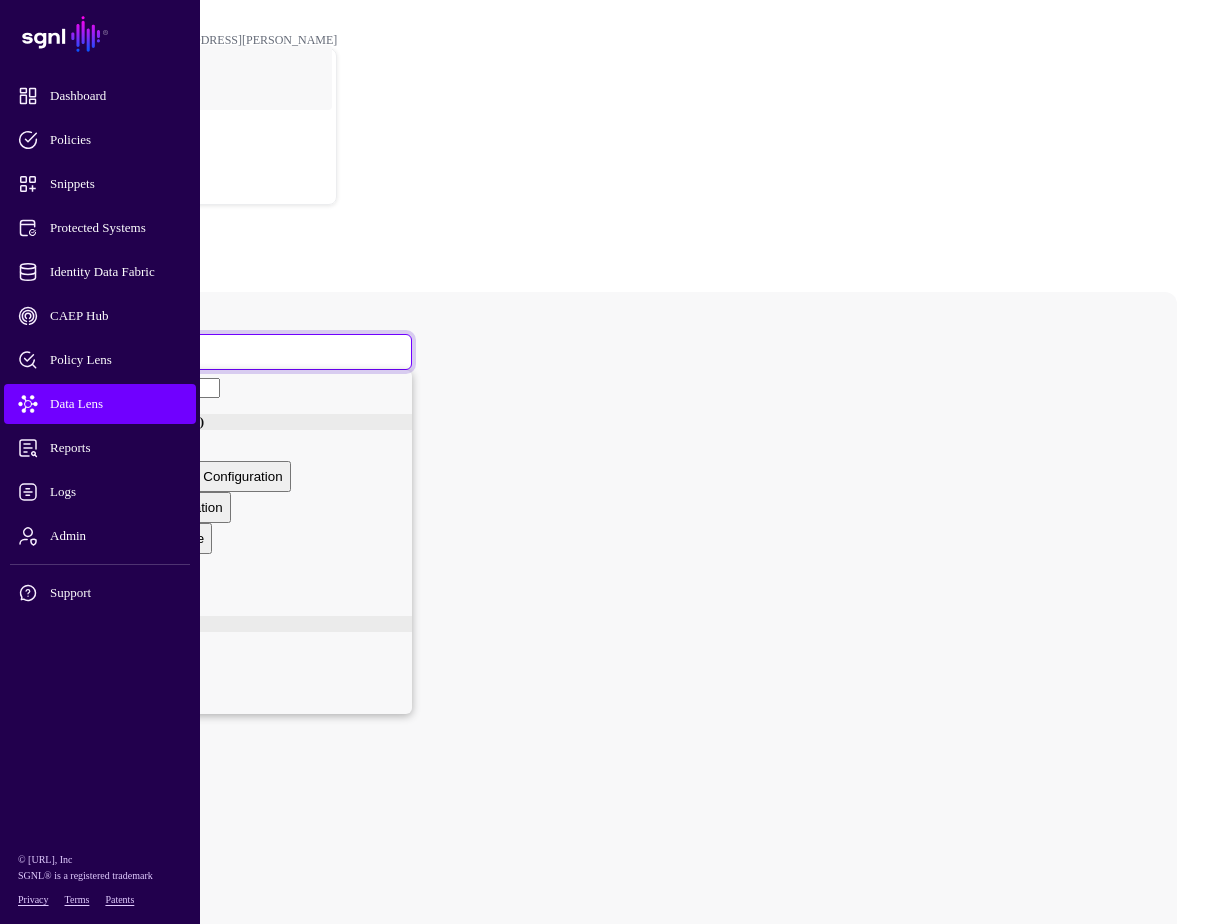 click at bounding box center (81, 351) 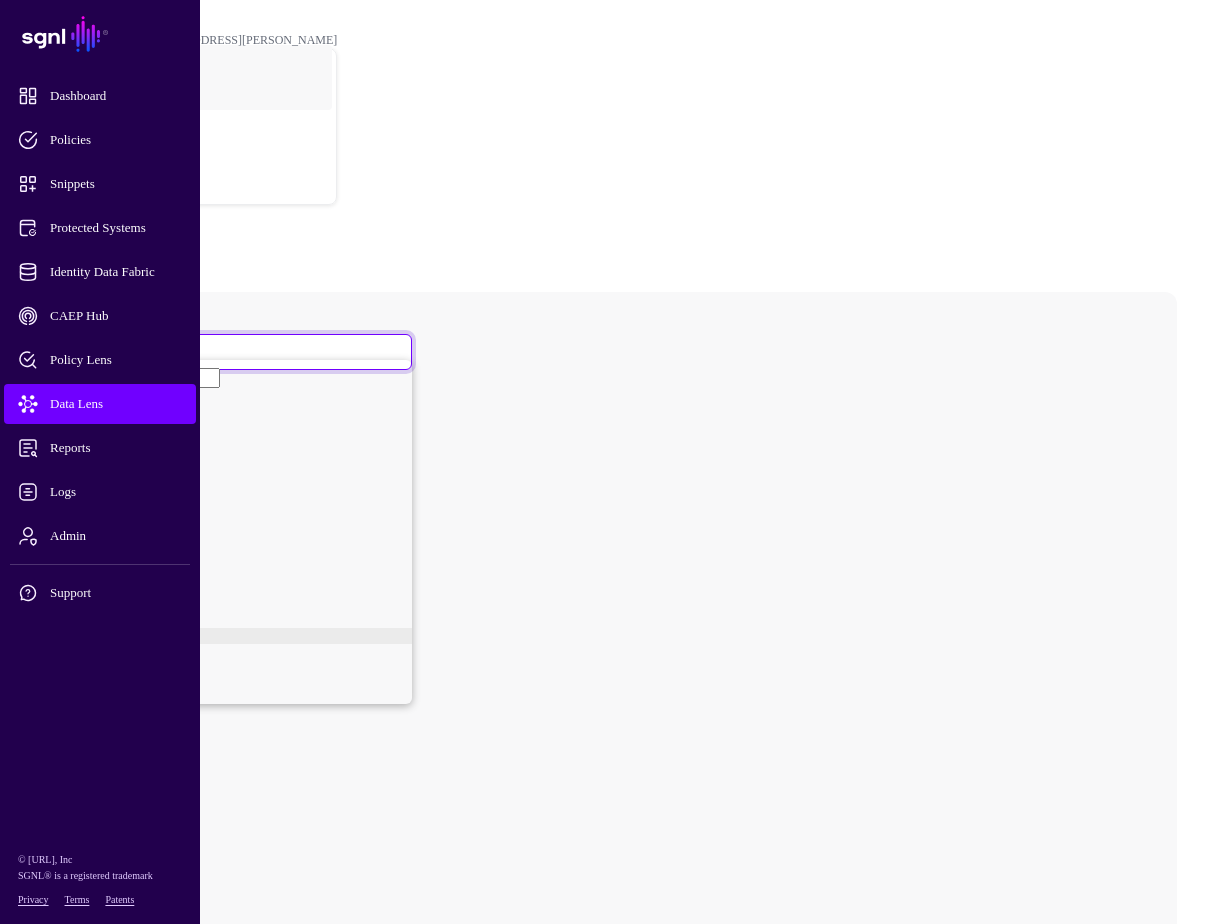 scroll, scrollTop: 286, scrollLeft: 0, axis: vertical 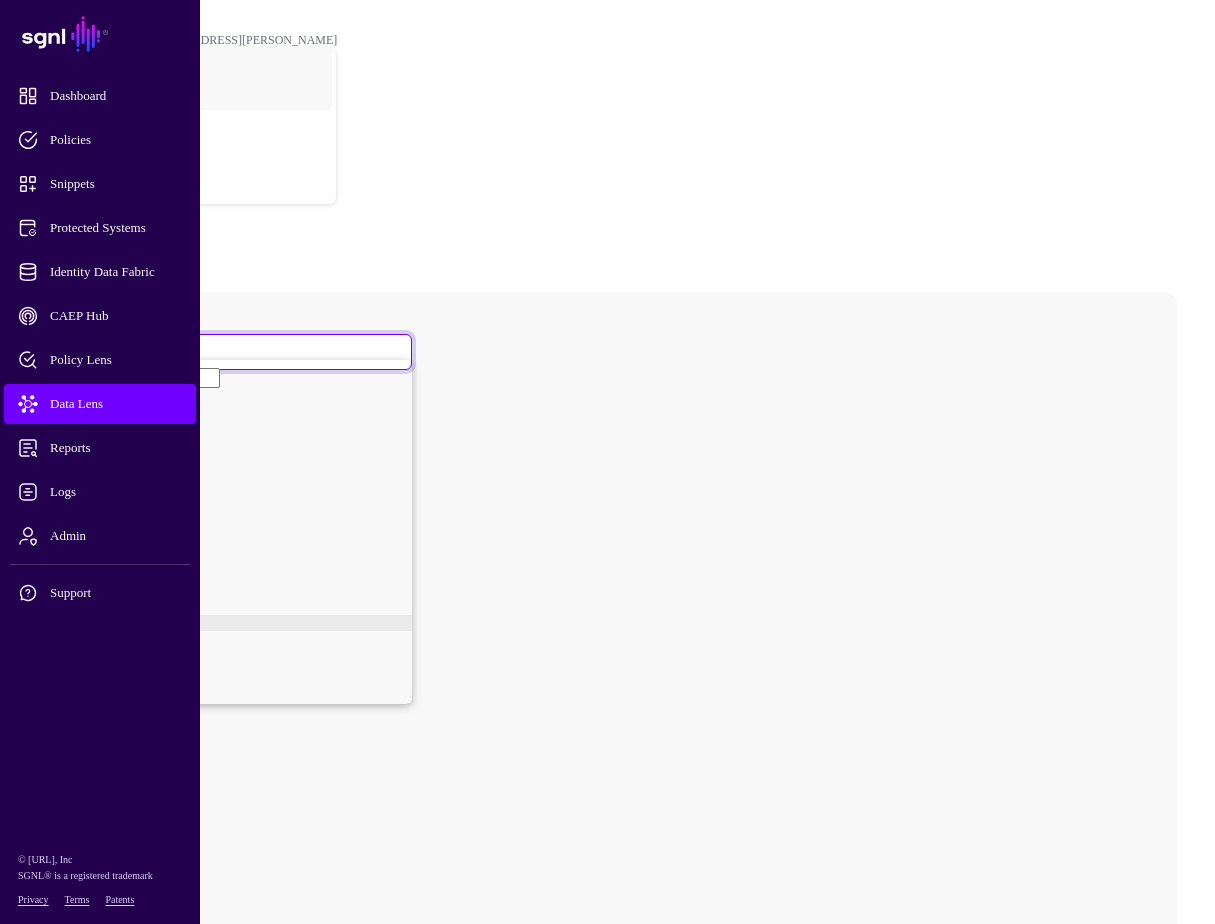click on "User" 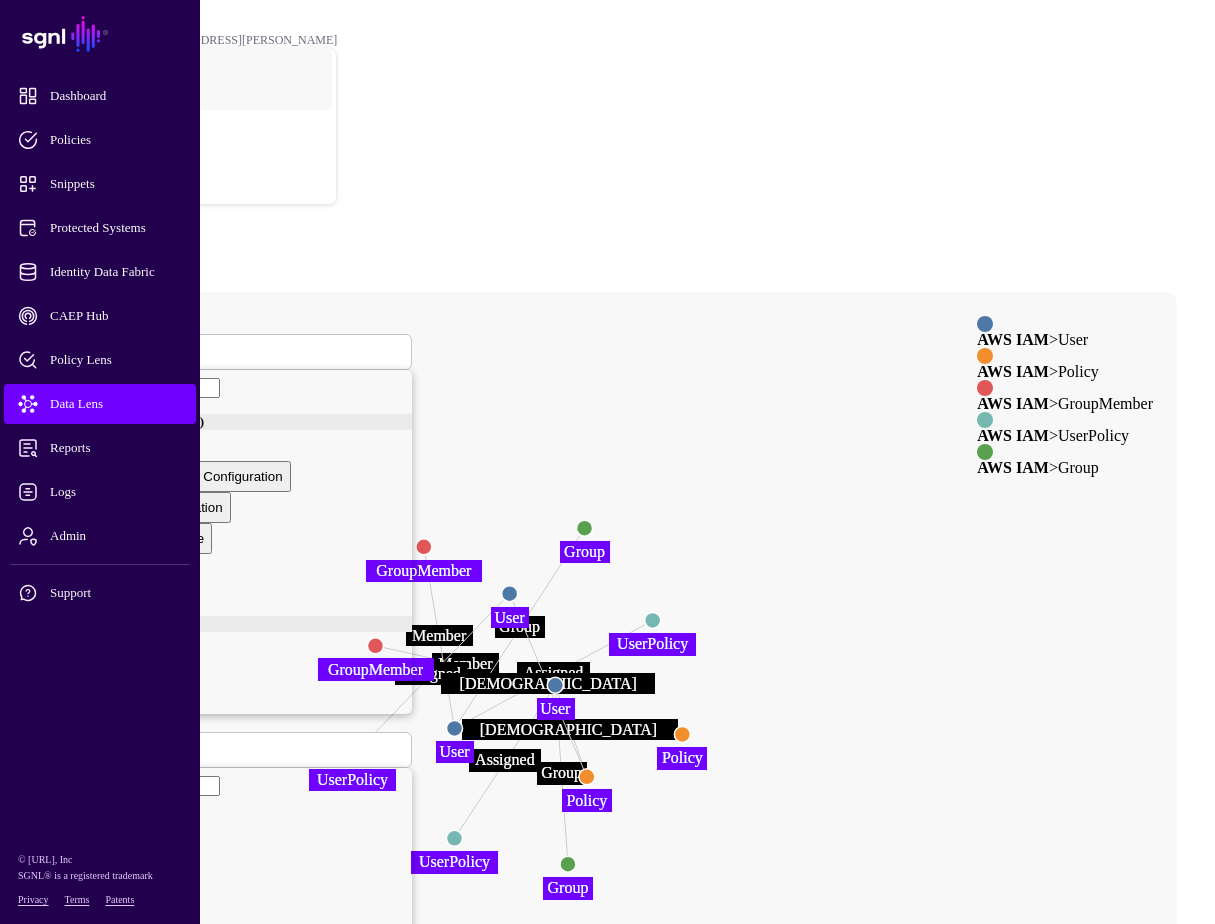 click 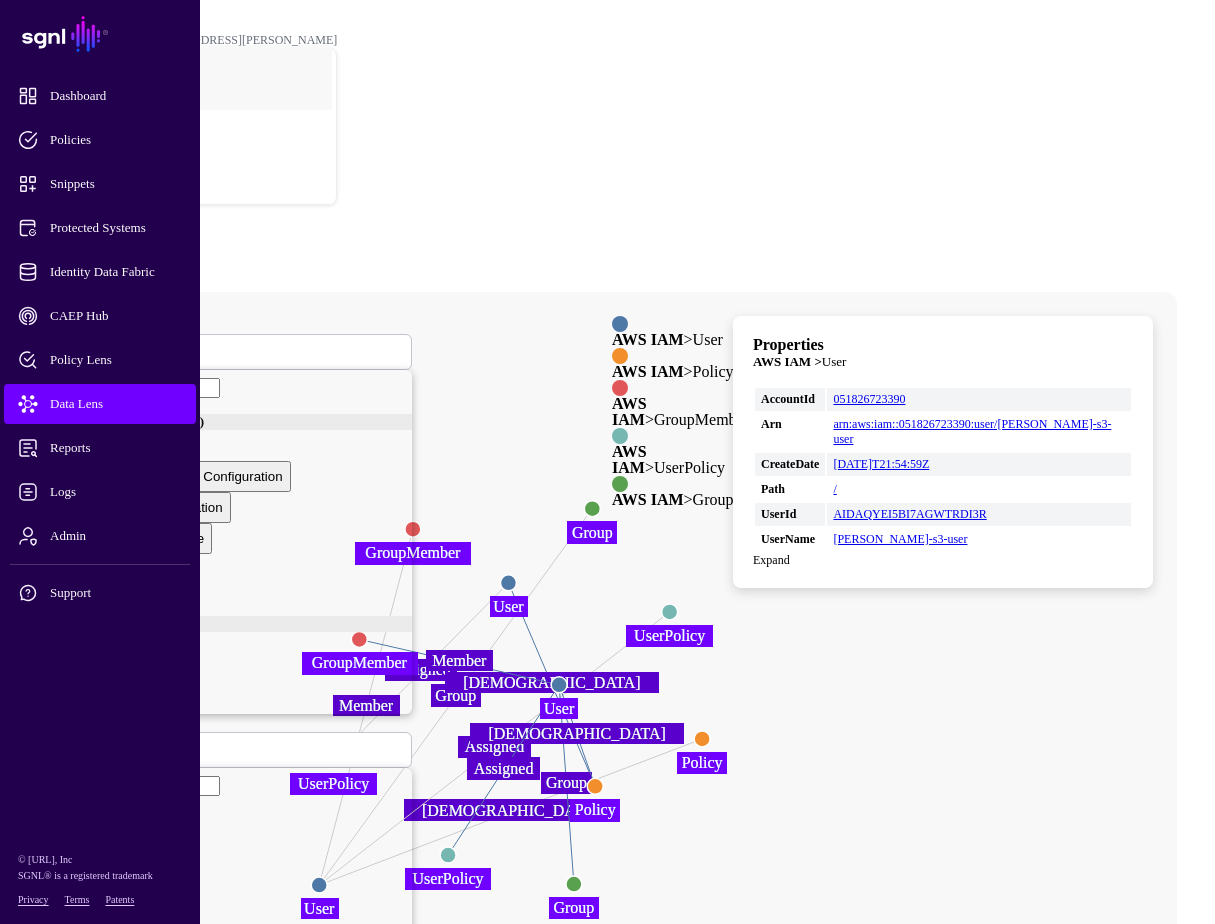 drag, startPoint x: 642, startPoint y: 591, endPoint x: 505, endPoint y: 749, distance: 209.12436 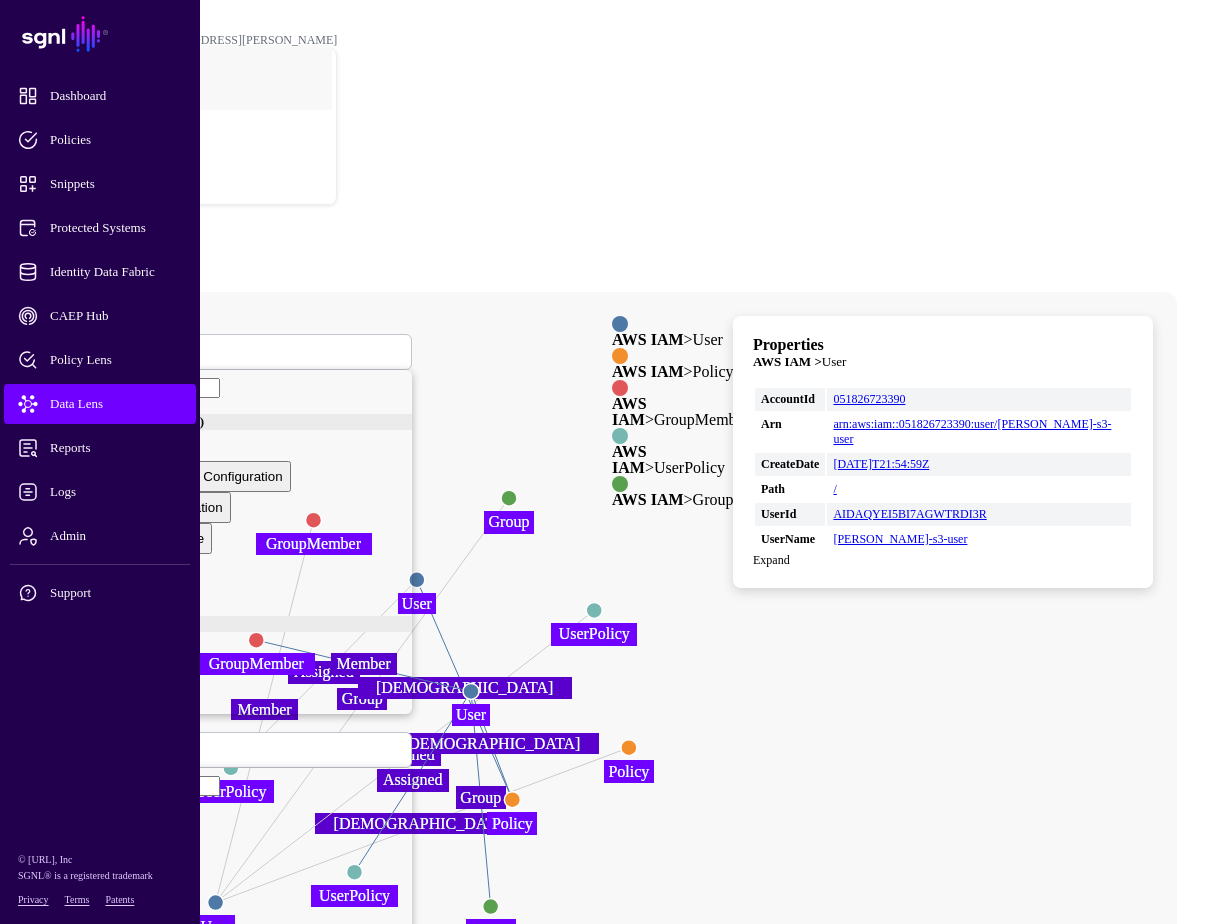 drag, startPoint x: 798, startPoint y: 581, endPoint x: 692, endPoint y: 590, distance: 106.381386 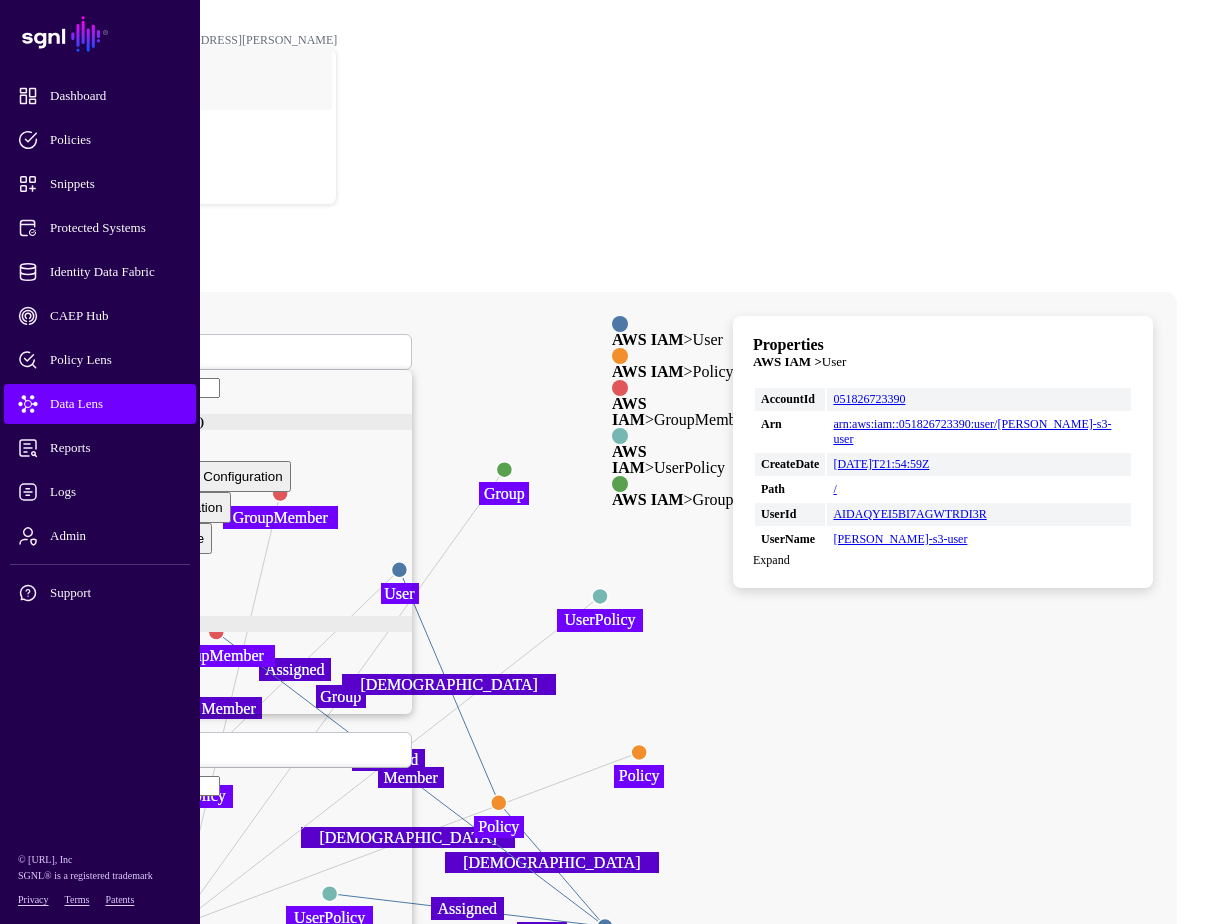 drag, startPoint x: 650, startPoint y: 560, endPoint x: 791, endPoint y: 817, distance: 293.13818 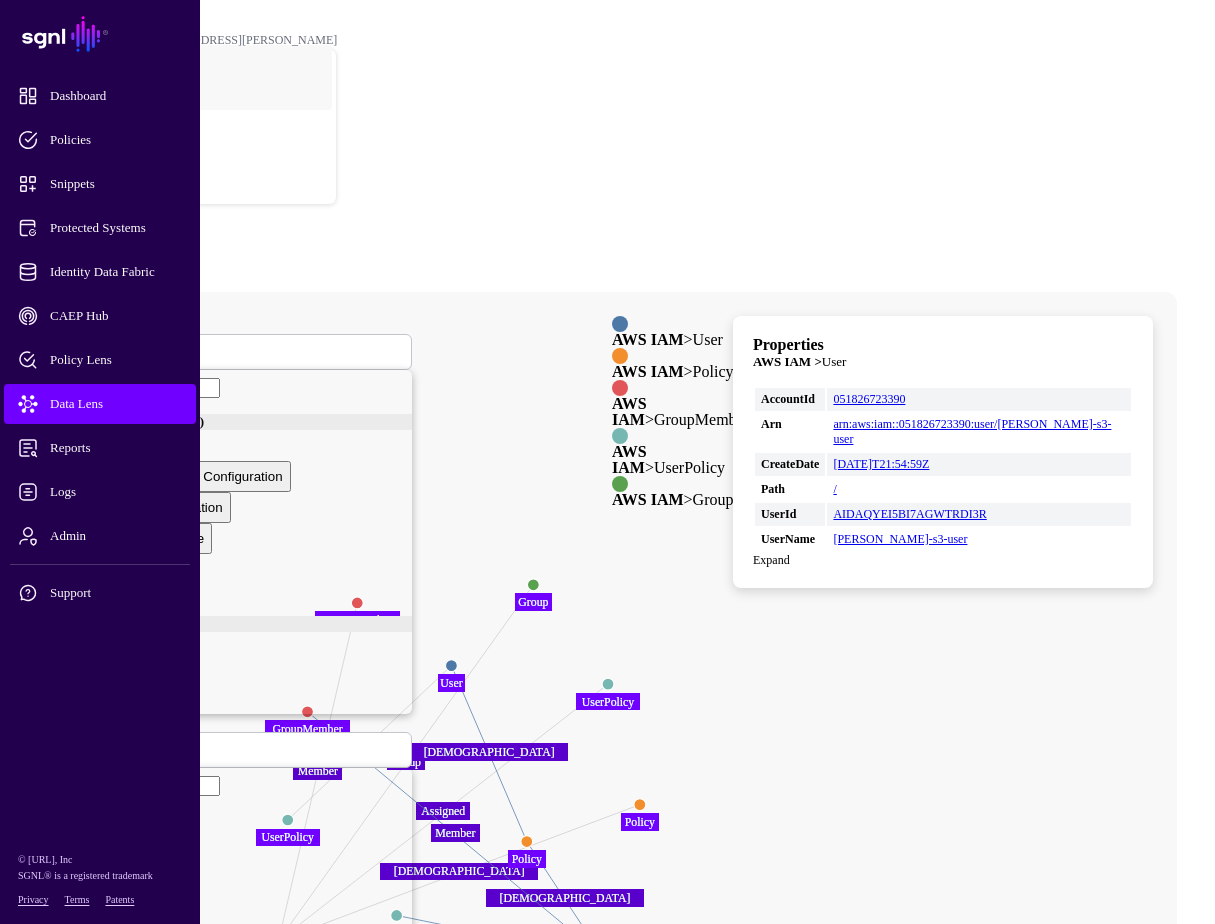 click 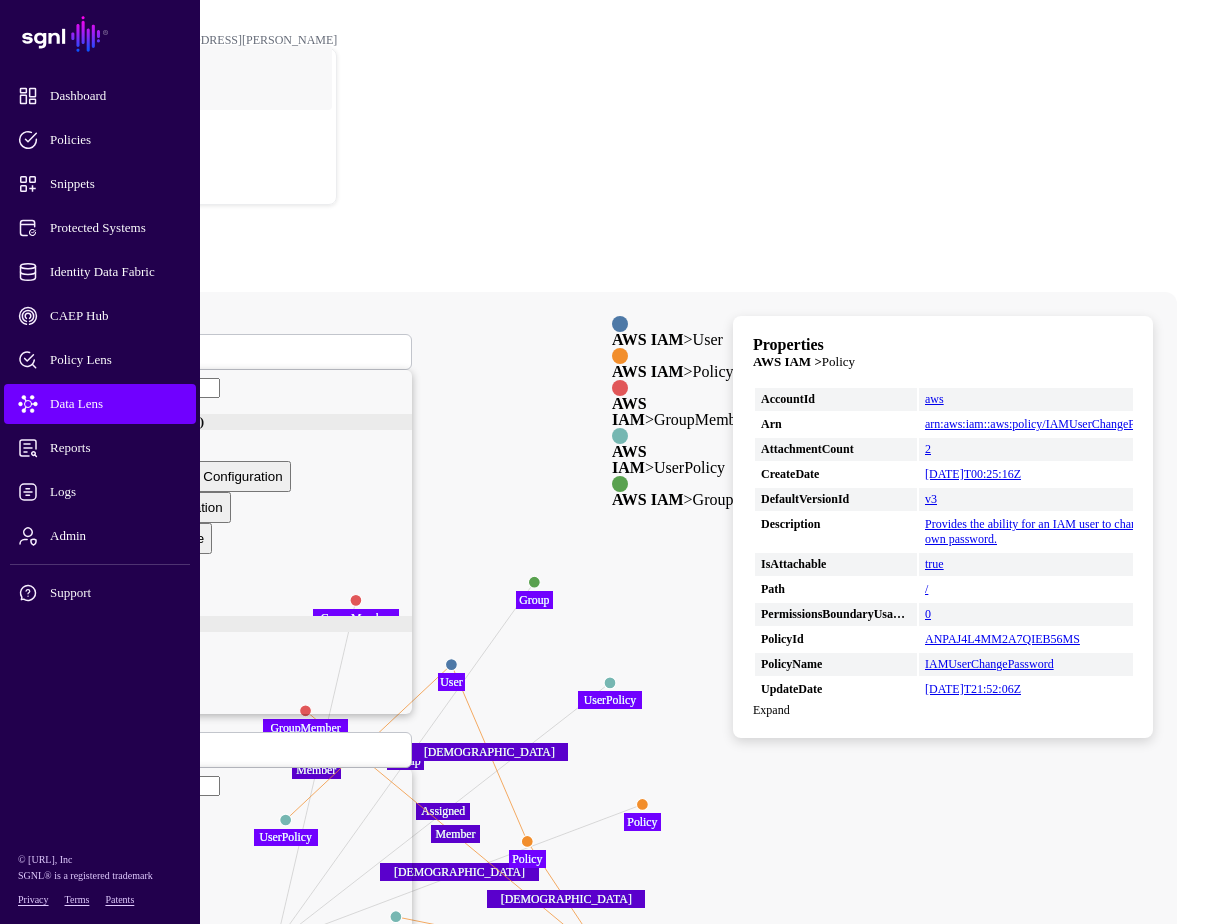 click on "Assigned Member HasPolicy Group Member Assigned HasPolicy Group HasPolicy Assigned User User UserPolicy UserPolicy GroupMember GroupMember Policy Policy Group Group User User User User Policy Policy GroupMember GroupMember UserPolicy UserPolicy Group Group UserPolicy UserPolicy" 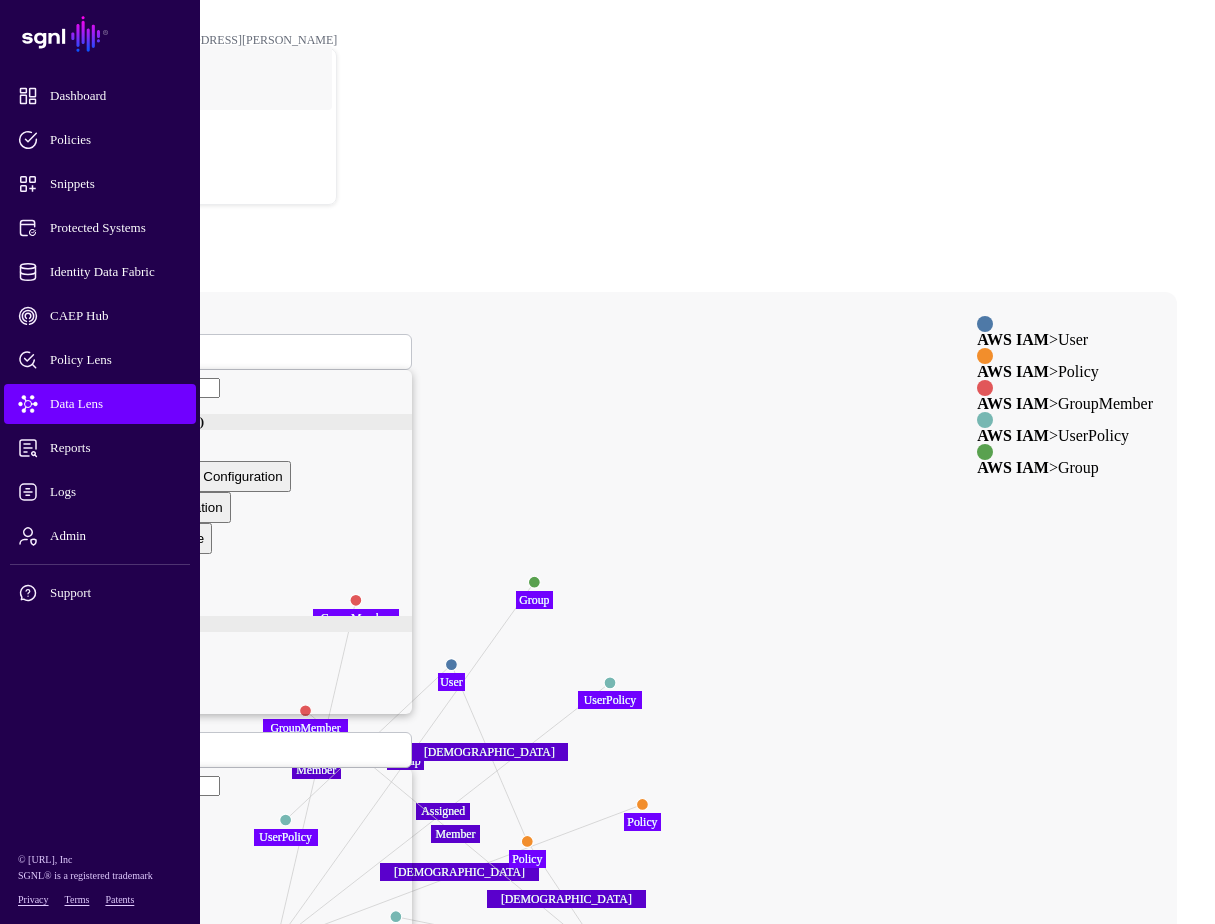 click 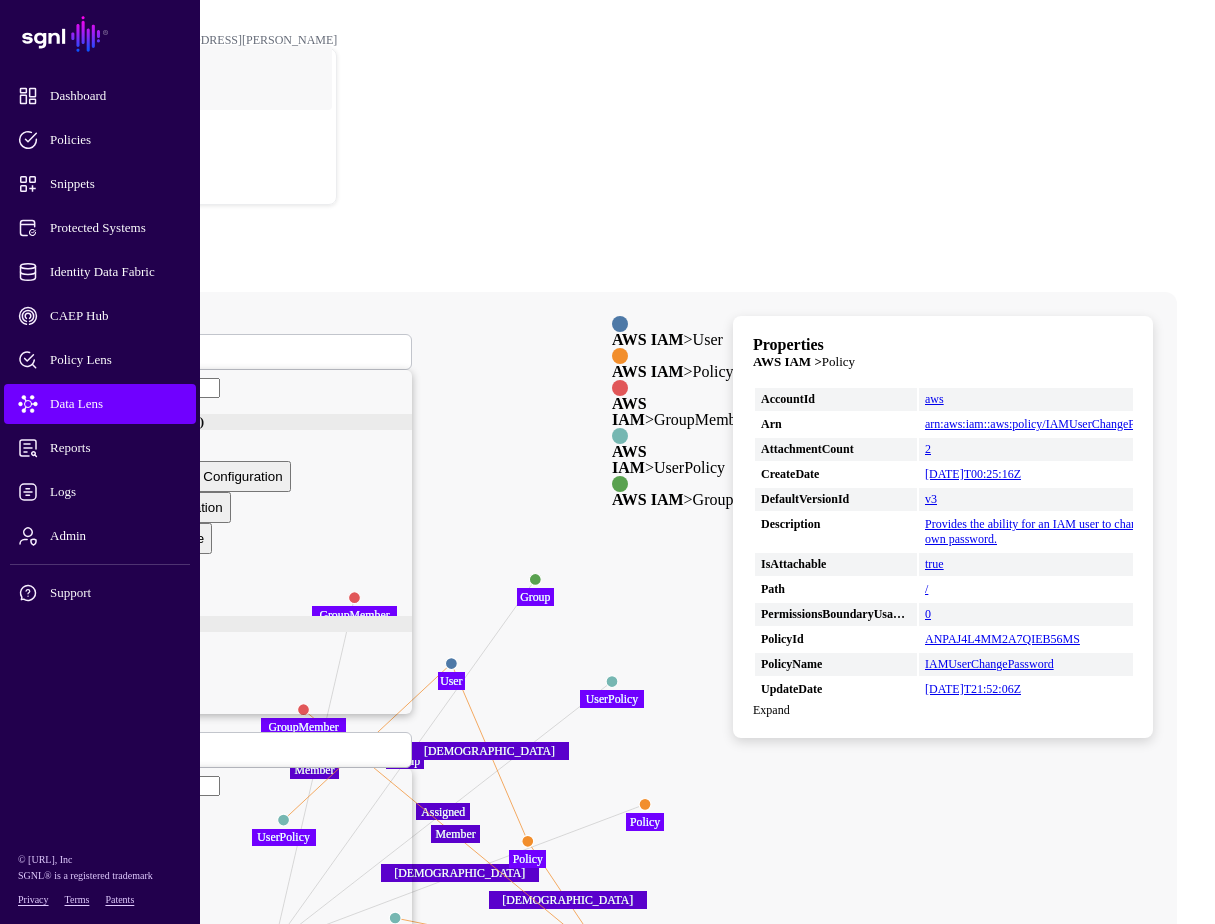 click on "Group HasPolicy Member Assigned Assigned HasPolicy Group HasPolicy Assigned Member Group Group Policy Policy GroupMember GroupMember UserPolicy UserPolicy User User UserPolicy UserPolicy Group Group UserPolicy UserPolicy GroupMember GroupMember Policy Policy User User User User" 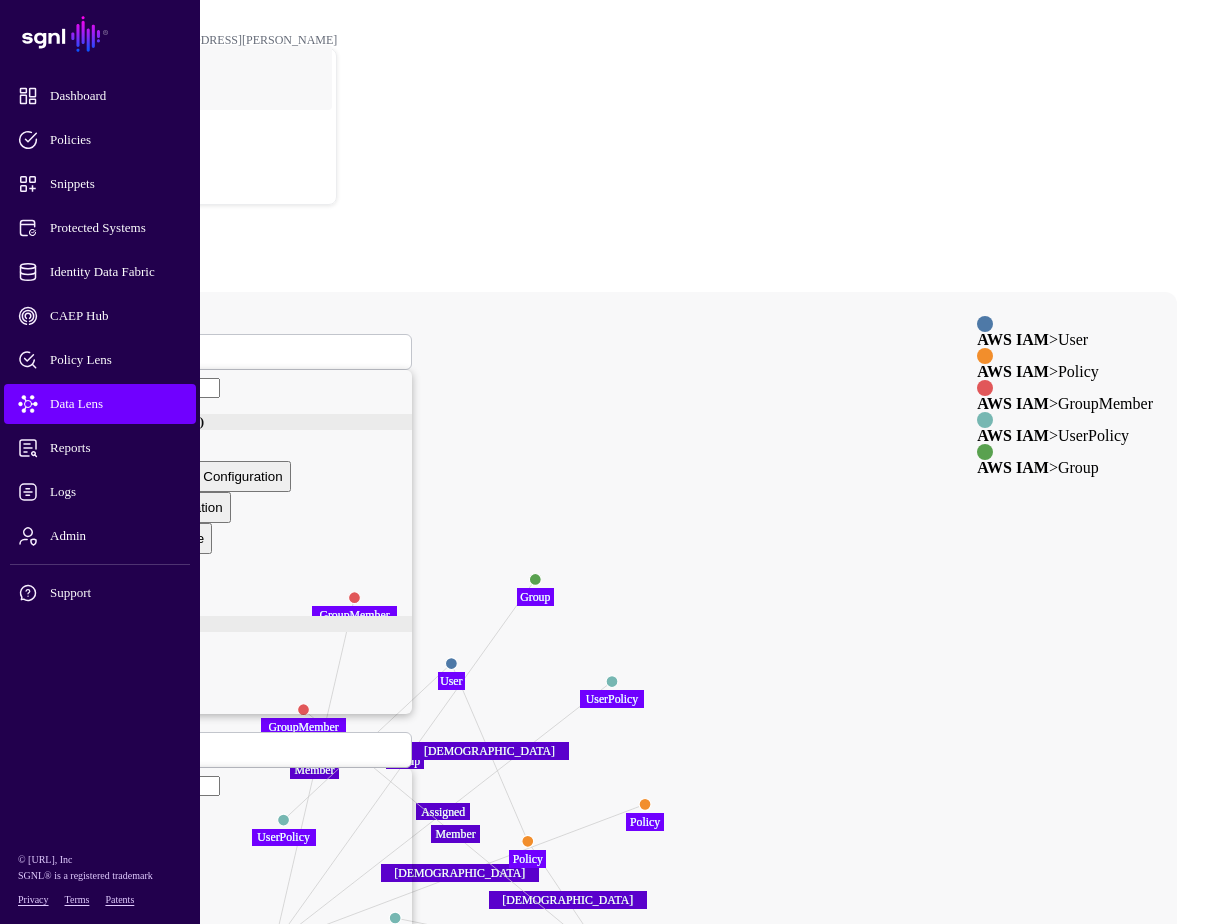 click 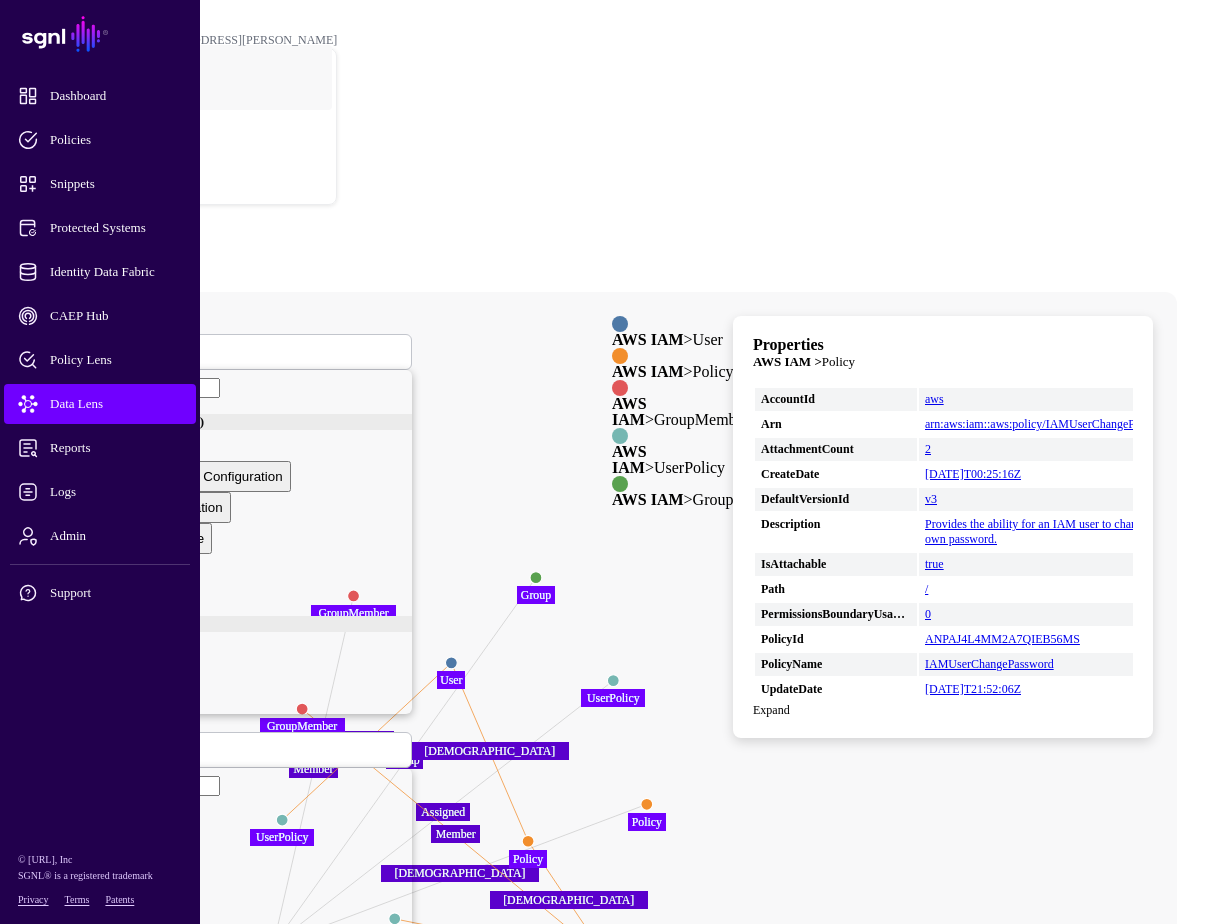 click 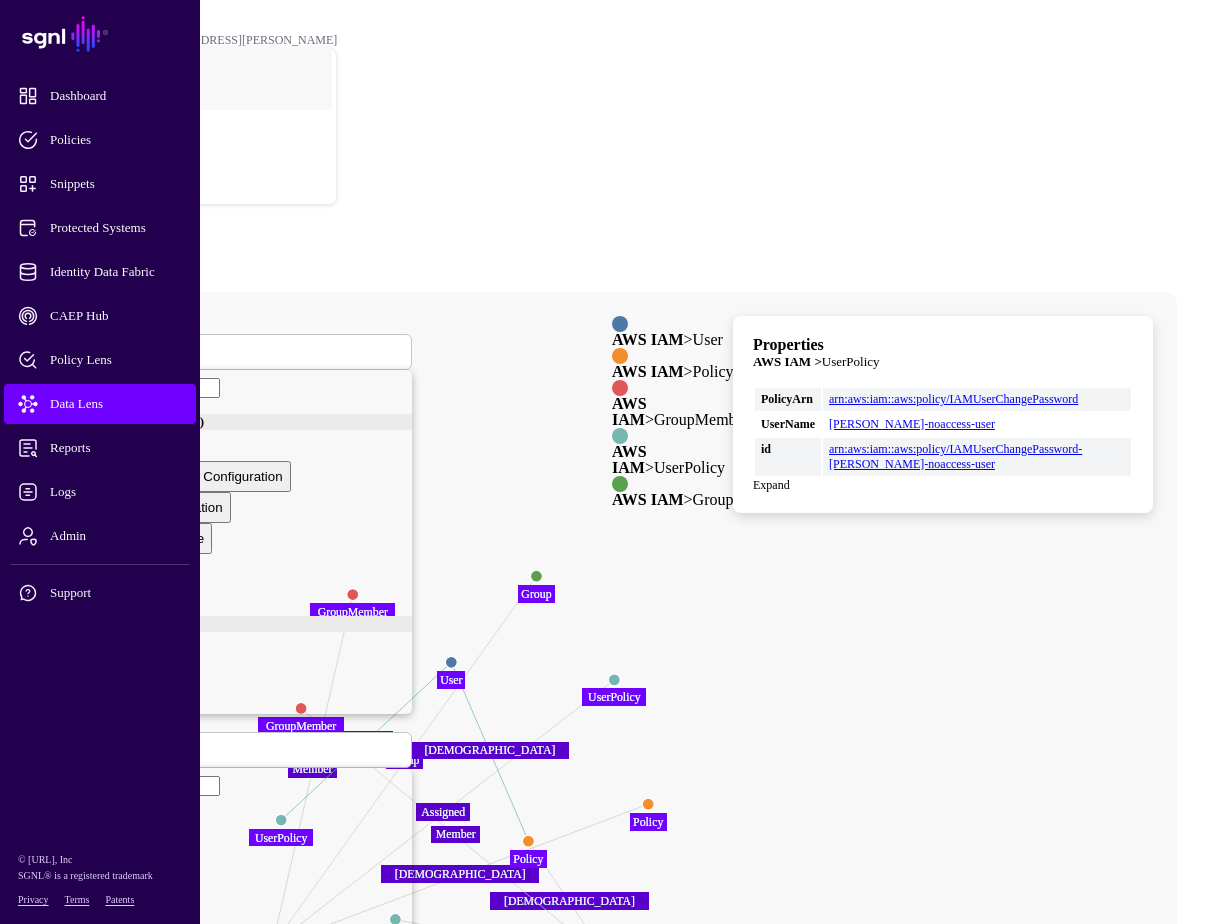 click 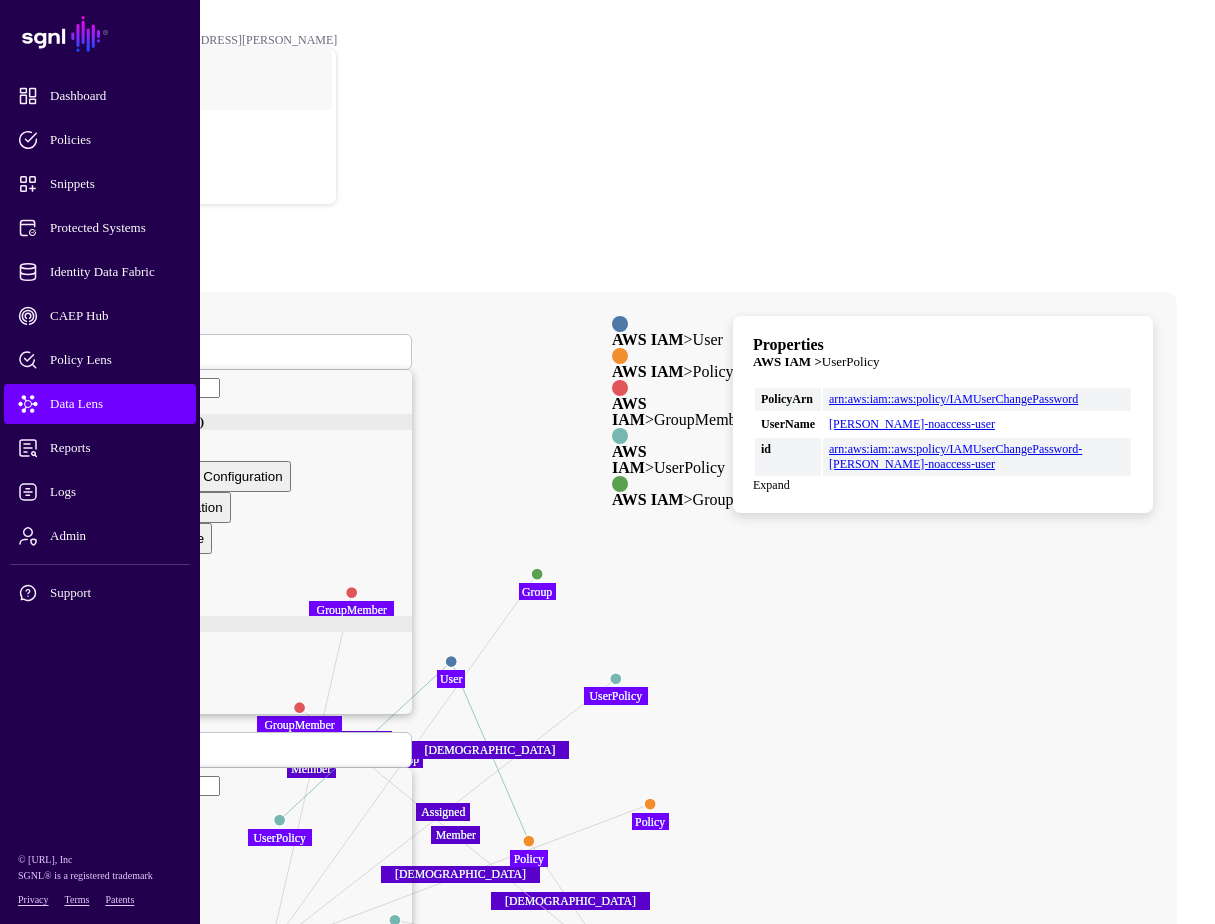 click 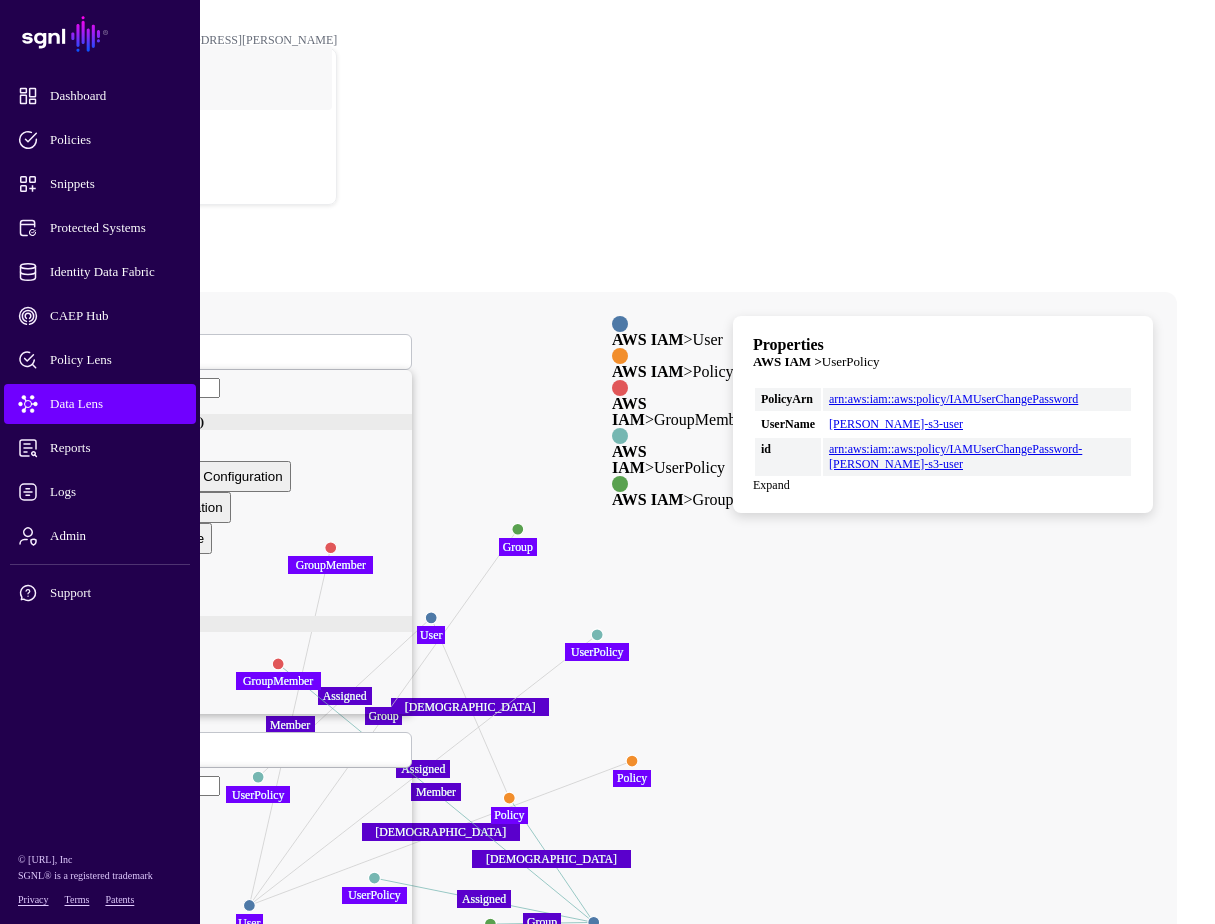 drag, startPoint x: 618, startPoint y: 829, endPoint x: 598, endPoint y: 786, distance: 47.423622 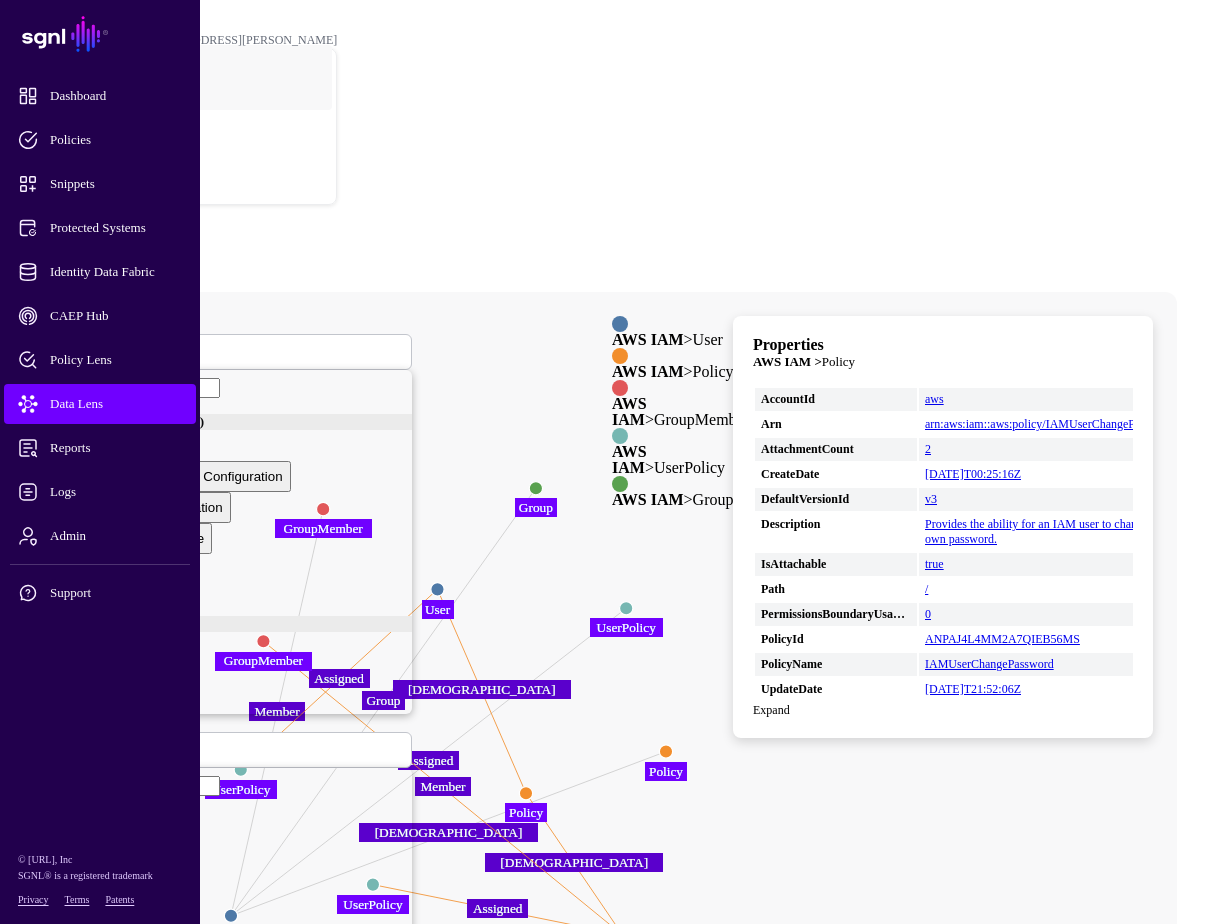 click 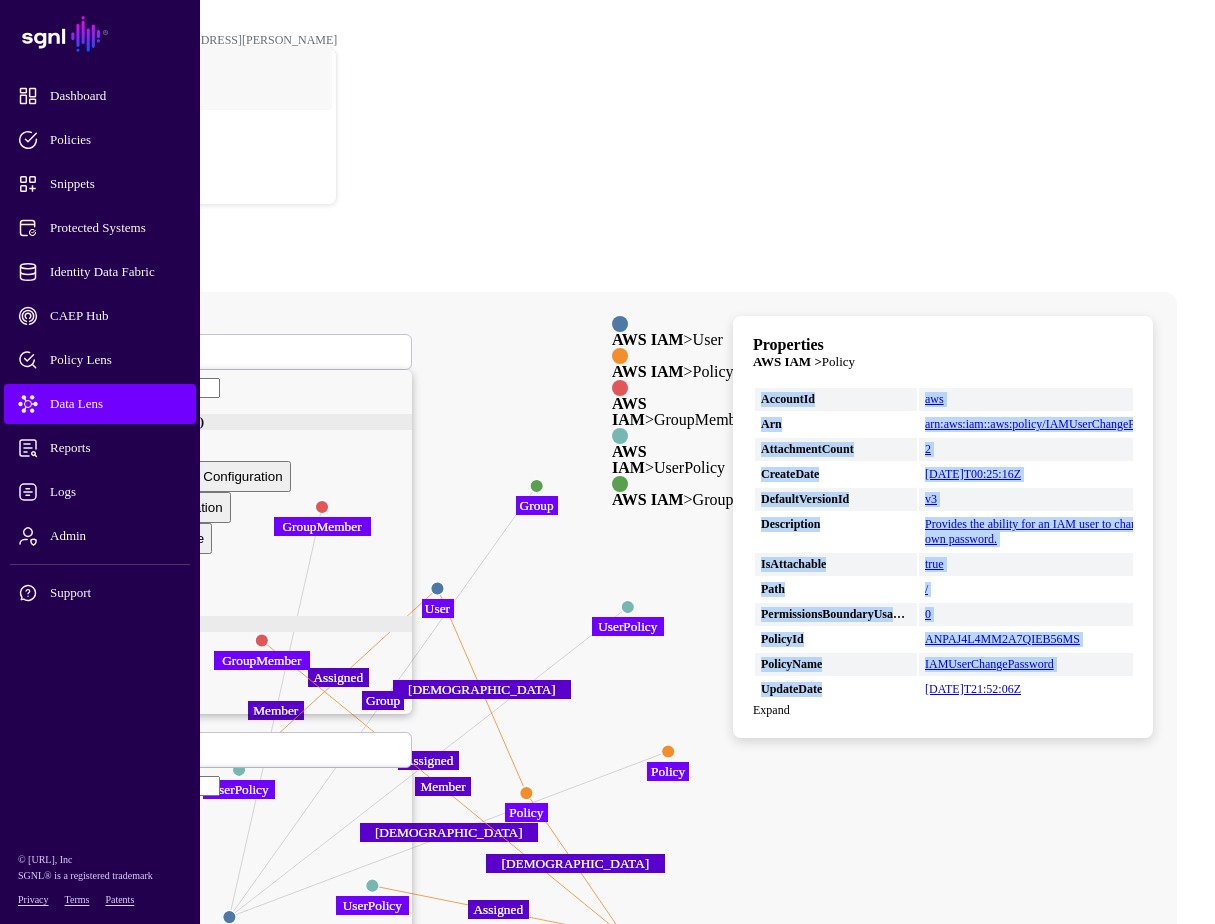 drag, startPoint x: 884, startPoint y: 618, endPoint x: 797, endPoint y: 284, distance: 345.1449 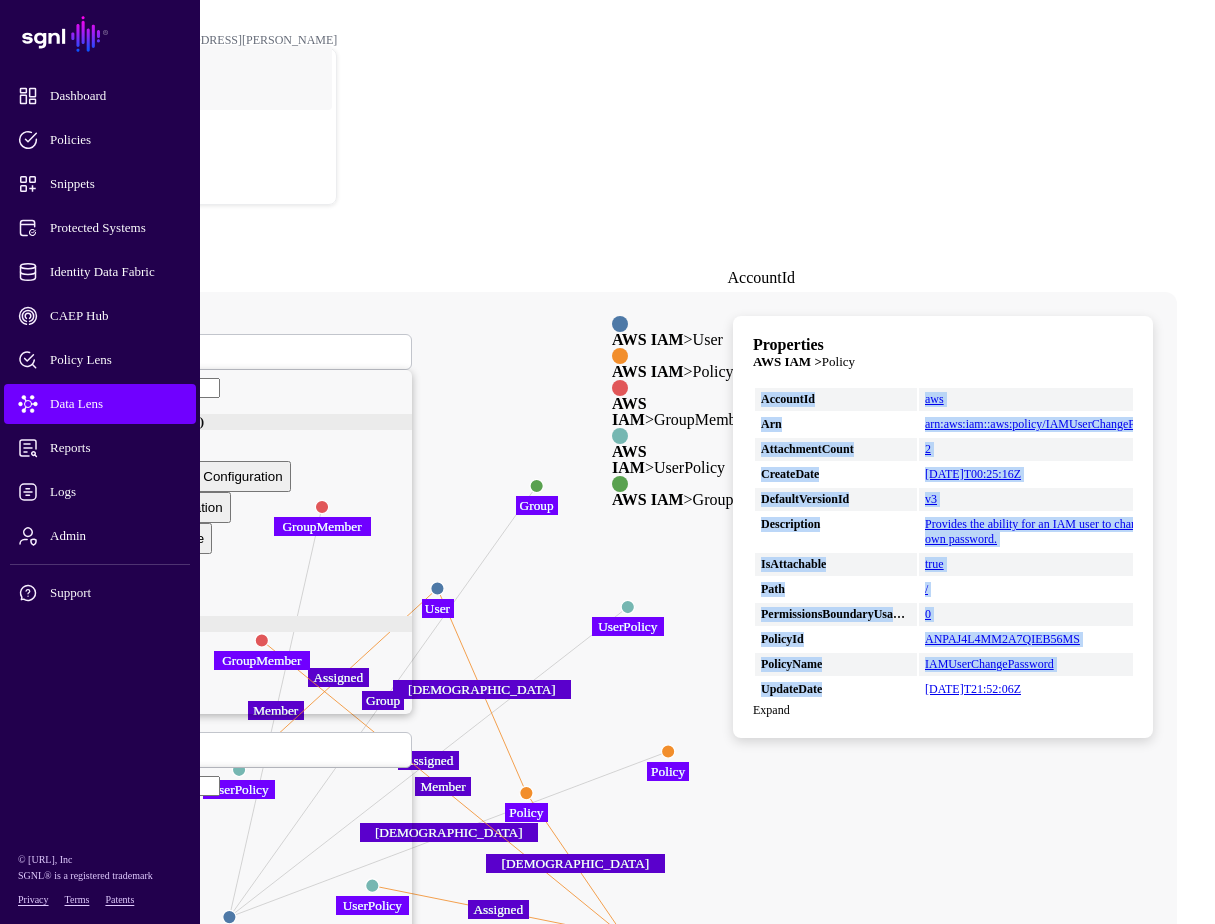 click on "AccountId" at bounding box center (836, 399) 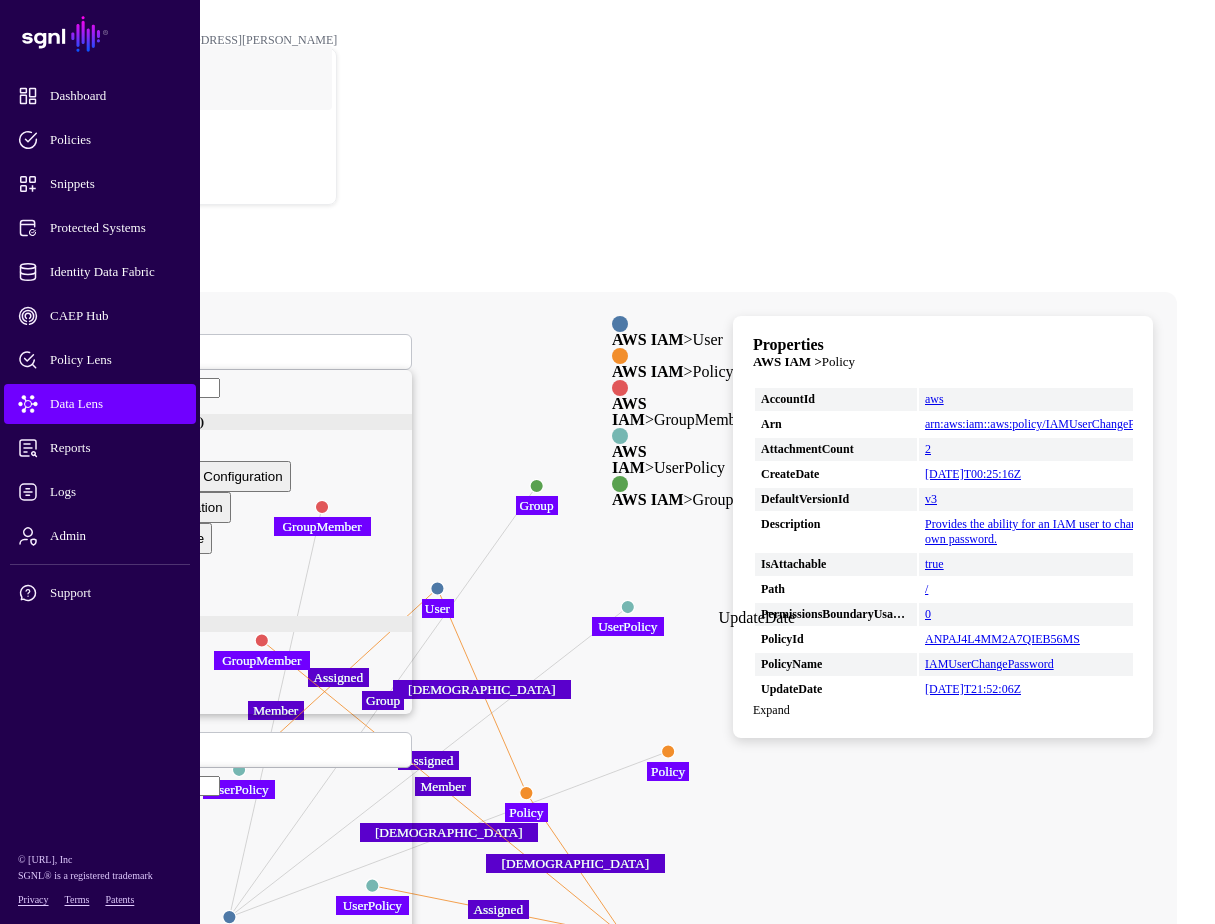 drag, startPoint x: 807, startPoint y: 280, endPoint x: 1138, endPoint y: 624, distance: 477.3856 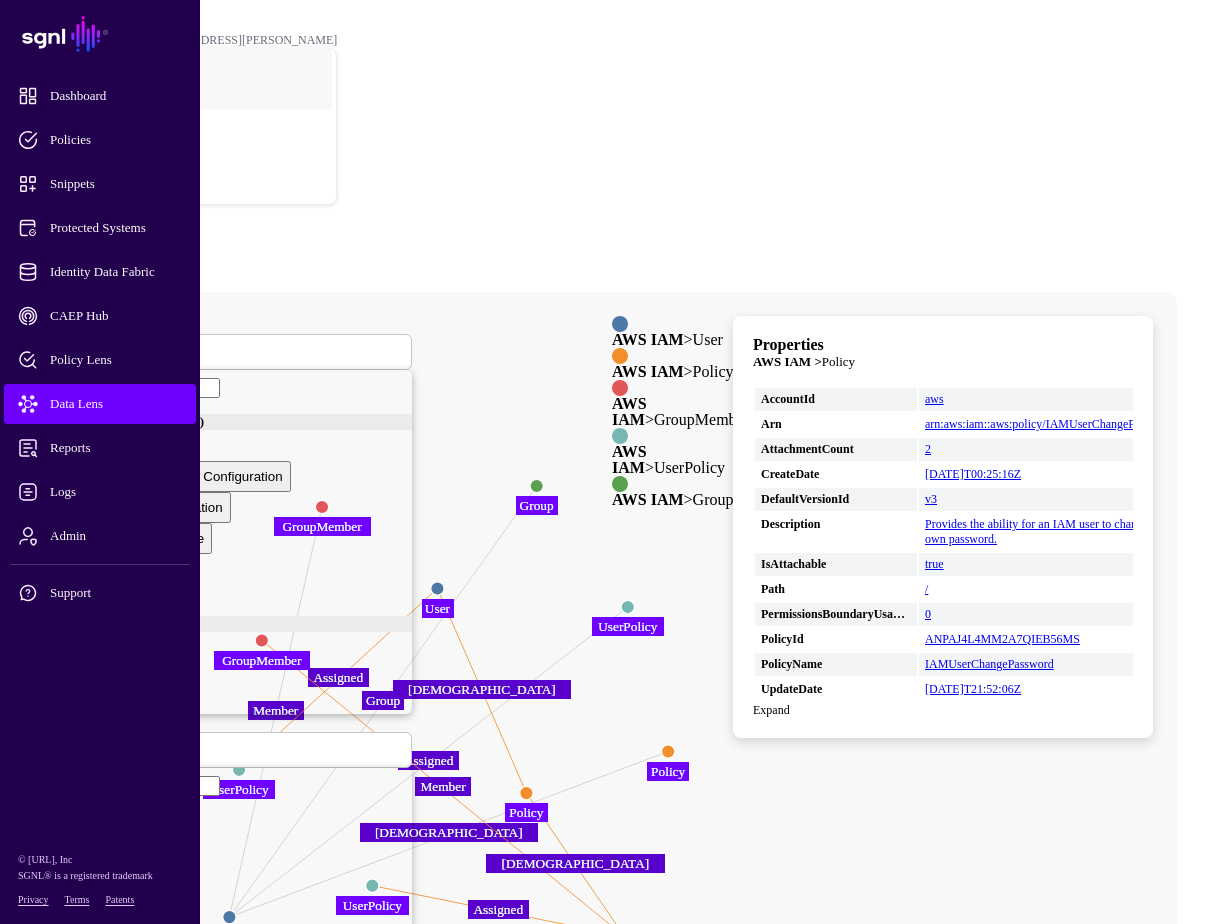 click on "Data Lens Assigned Member HasPolicy Group HasPolicy Assigned Member Assigned HasPolicy Group User User UserPolicy UserPolicy GroupMember GroupMember Policy Policy Group Group User User UserPolicy UserPolicy Policy Policy User User GroupMember GroupMember UserPolicy UserPolicy Group Group Policy AWS IAM  >   User  AWS IAM  >   Policy  AWS IAM  >   GroupMember  AWS IAM  >   UserPolicy  AWS IAM  >   Group  Properties AWS IAM >   Policy  AccountId aws Arn arn:aws:iam::aws:policy/IAMUserChangePassword AttachmentCount 2 CreateDate 2016-11-15T00:25:16Z DefaultVersionId v3 Description Provides the ability for an IAM user to change their own password. IsAttachable true Path / PermissionsBoundaryUsageCount 0 PolicyId ANPAJ4L4MM2A7QIEB56MS PolicyName IAMUserChangePassword UpdateDate 2025-05-29T21:52:06Z Expand Select Entity User Linux Host (Sudo Plugin)  Host Information   PAM Configuration   Sudoers Configuration   System Executable   System Group   System User  AWS IAM  Group   GroupMember   GroupPolicy   Policy  Duo" 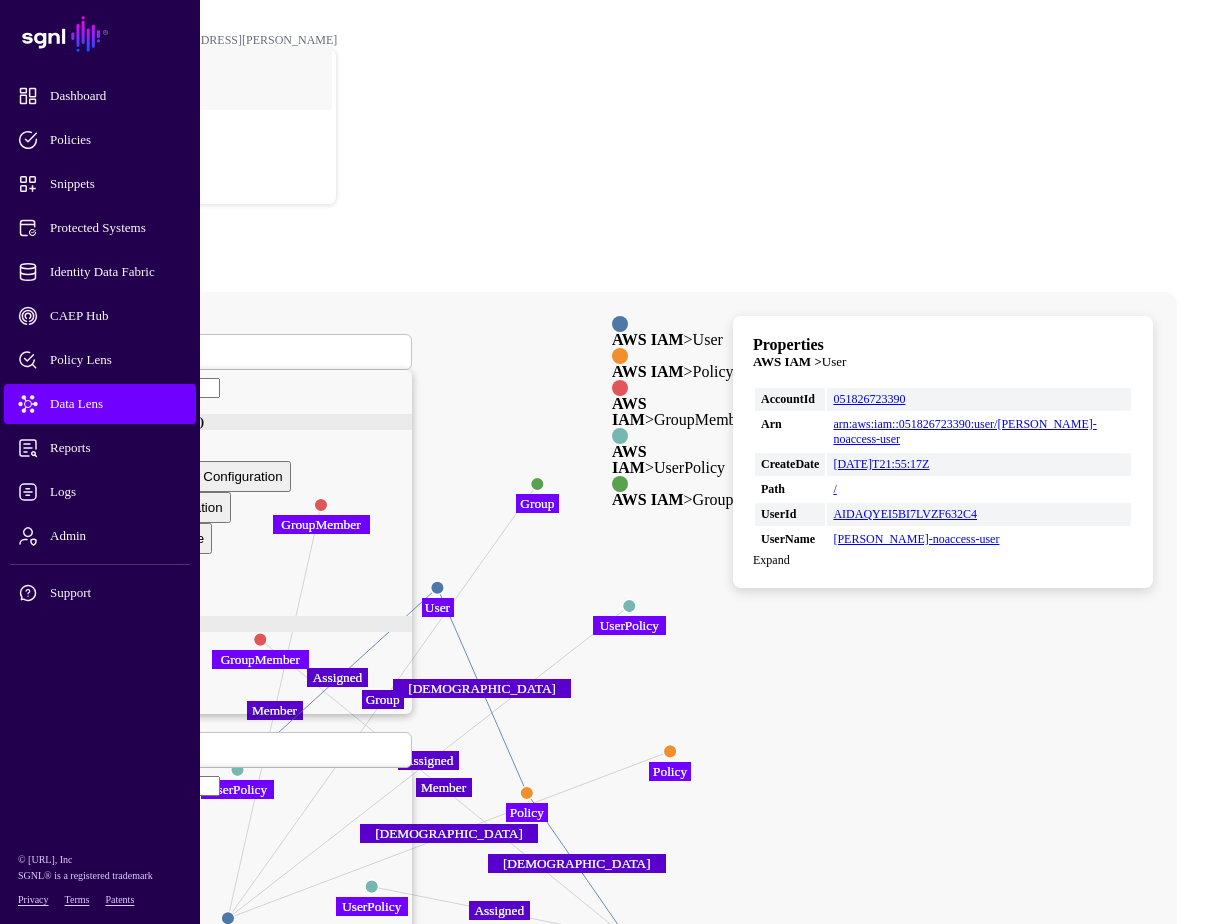 click 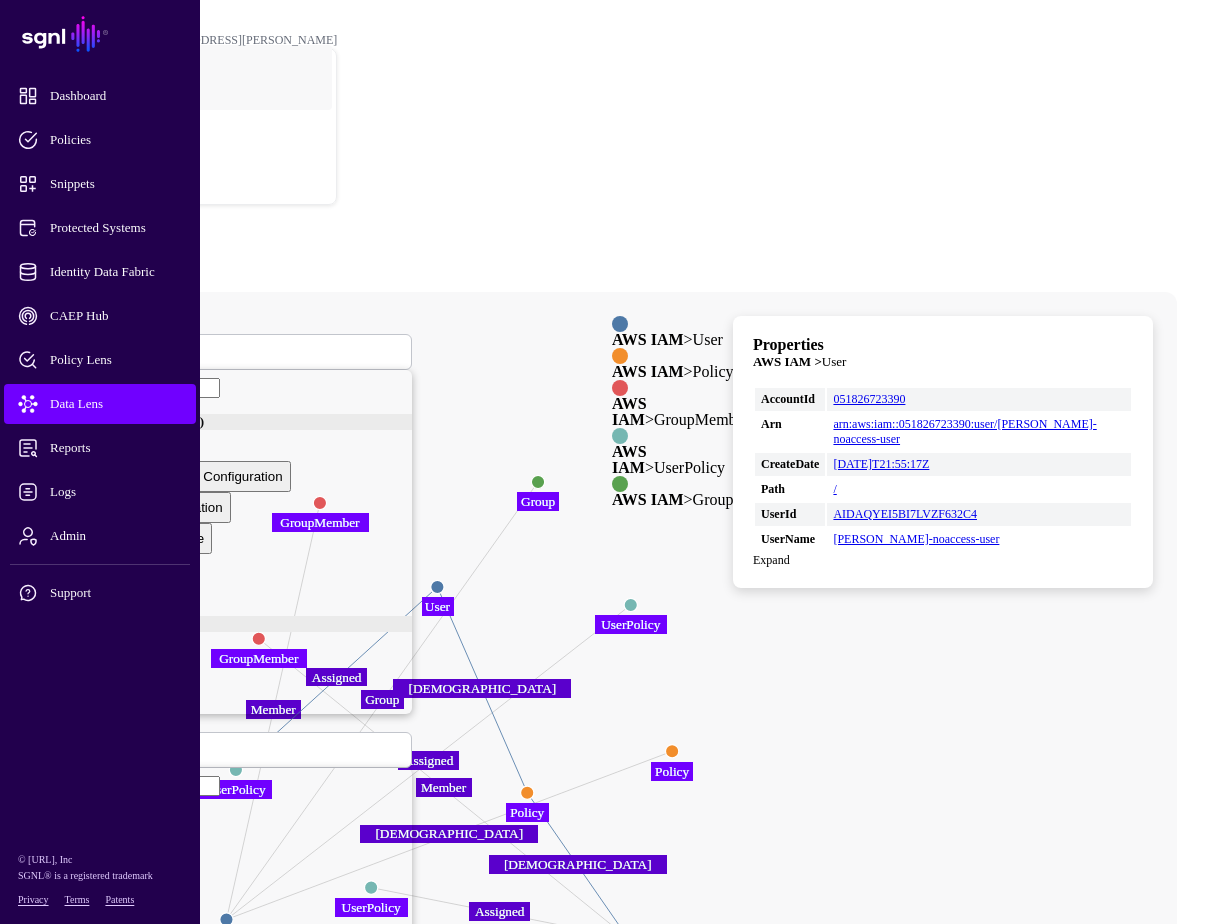 click 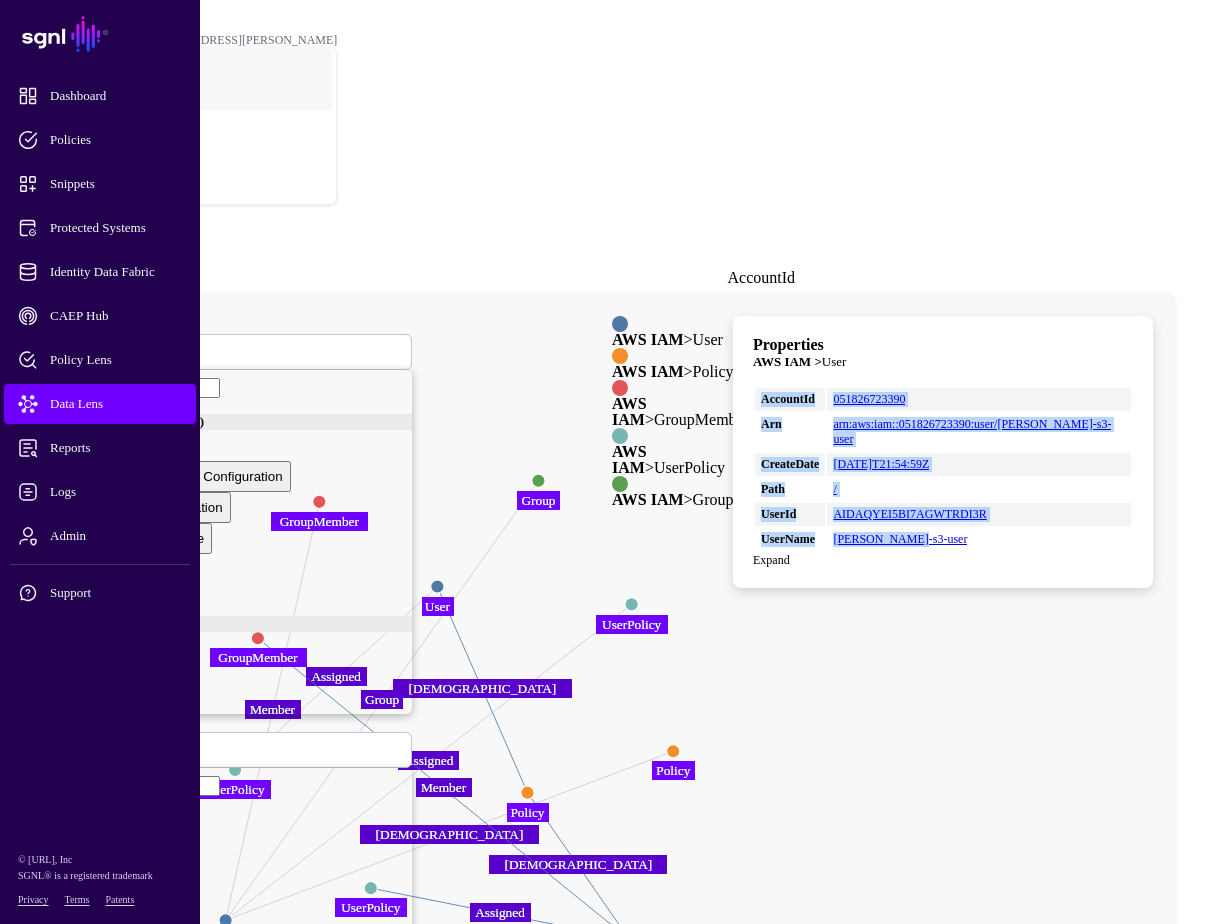 drag, startPoint x: 1014, startPoint y: 442, endPoint x: 805, endPoint y: 289, distance: 259.01736 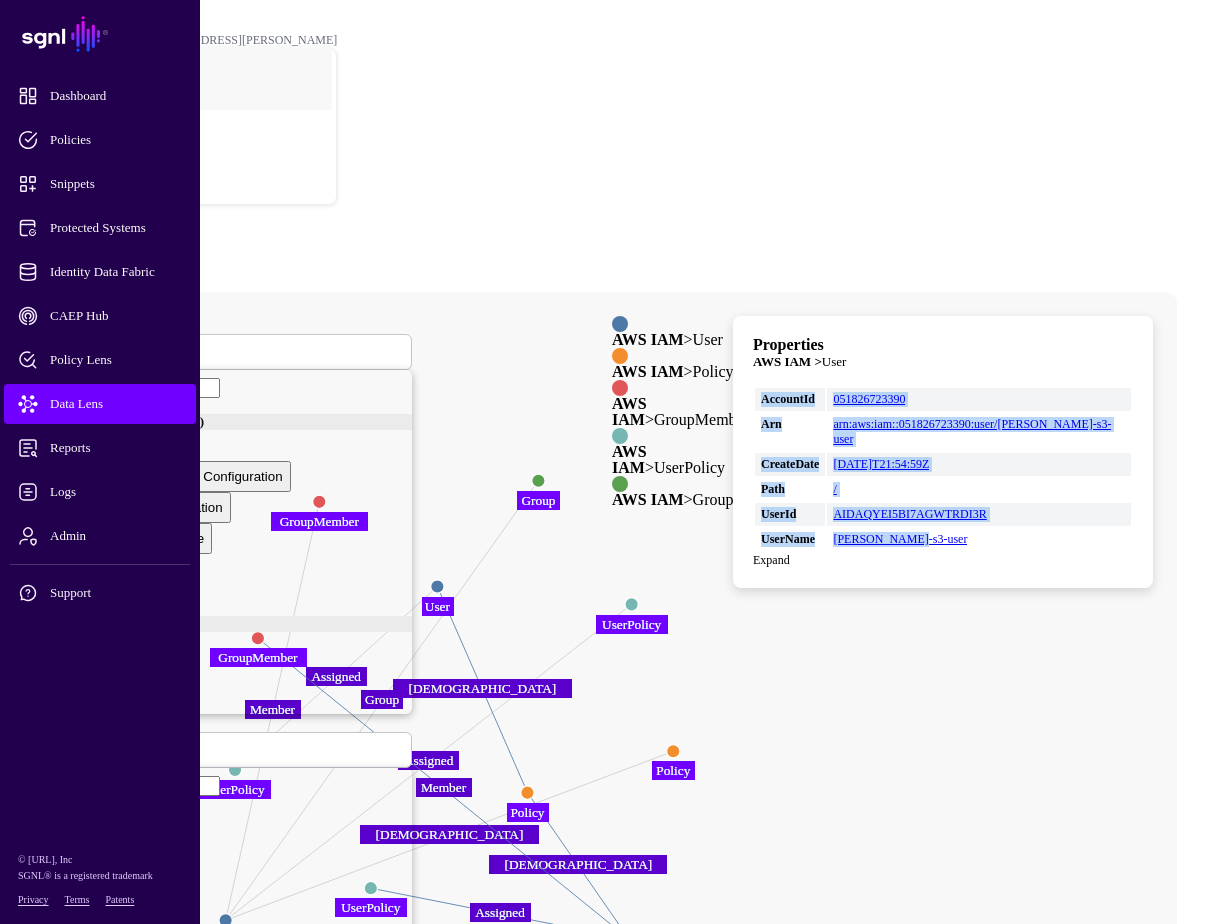 click 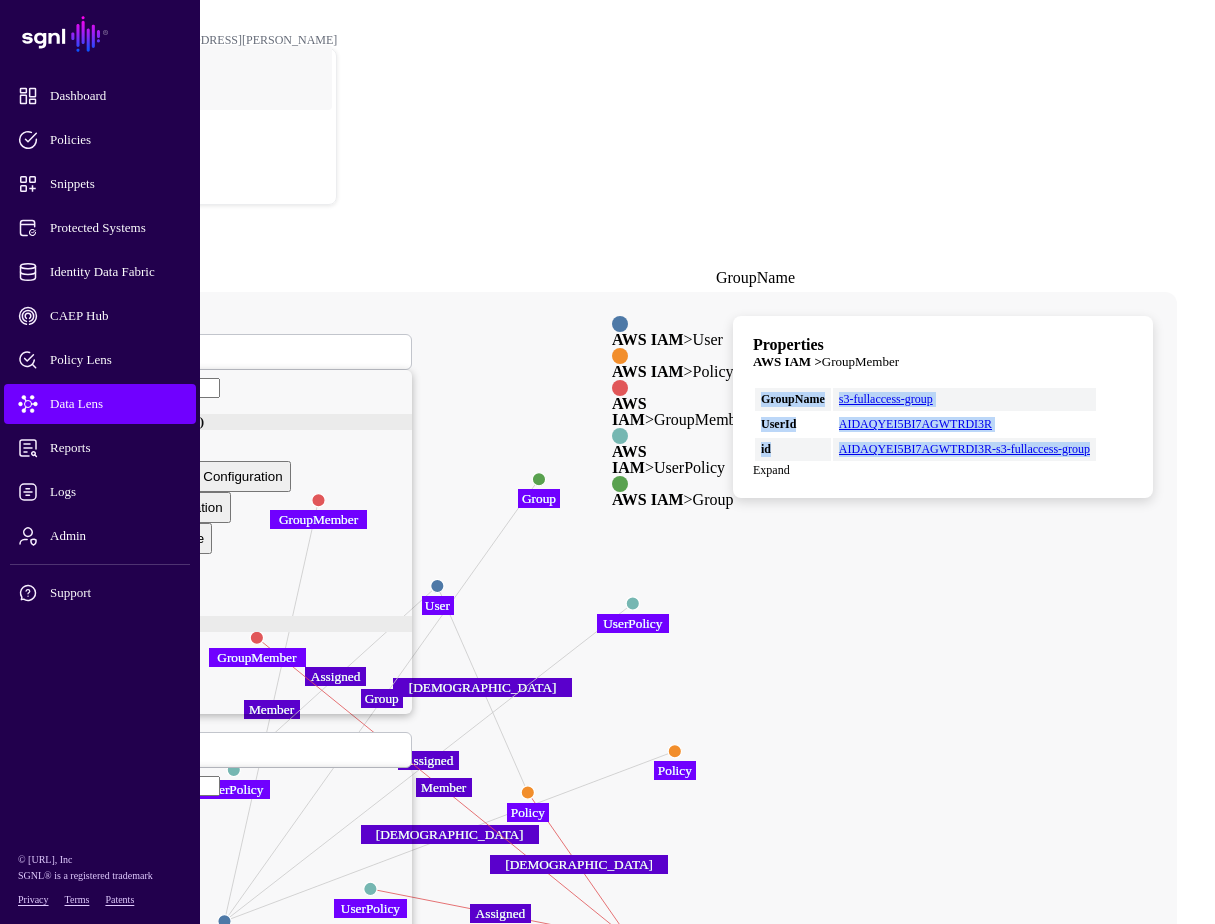 drag, startPoint x: 936, startPoint y: 346, endPoint x: 807, endPoint y: 283, distance: 143.56183 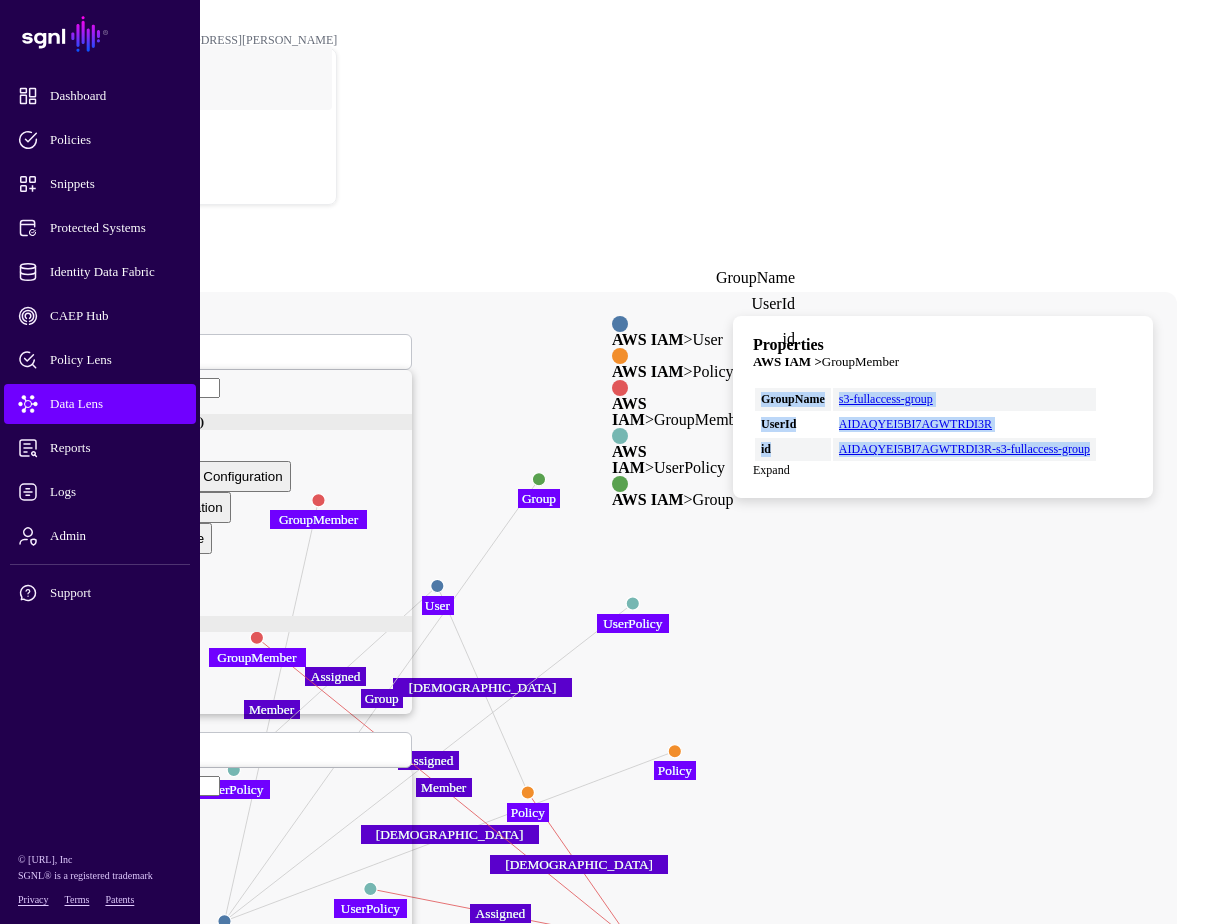copy on "GroupName s3-fullaccess-group UserId AIDAQYEI5BI7AGWTRDI3R id AIDAQYEI5BI7AGWTRDI3R-s3-fullaccess-group" 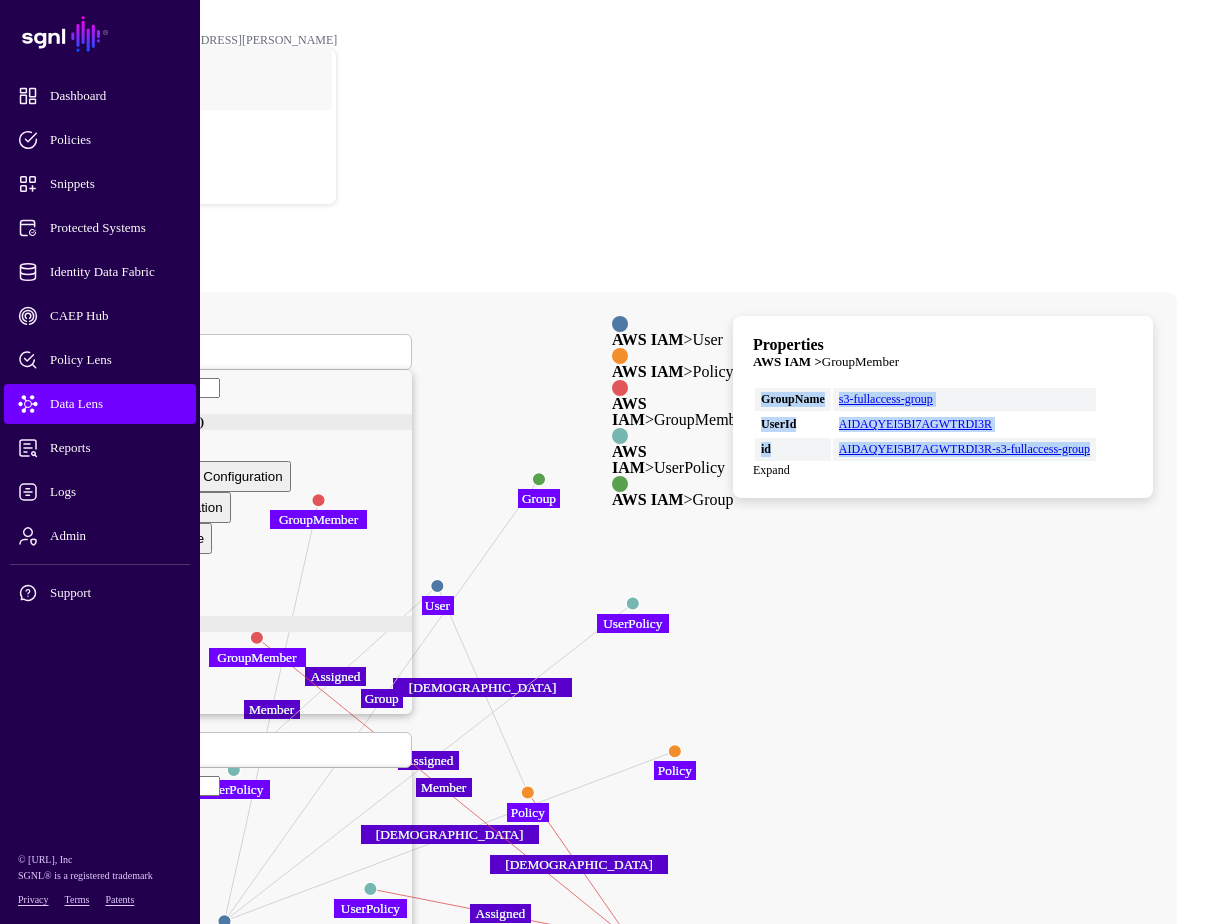 click 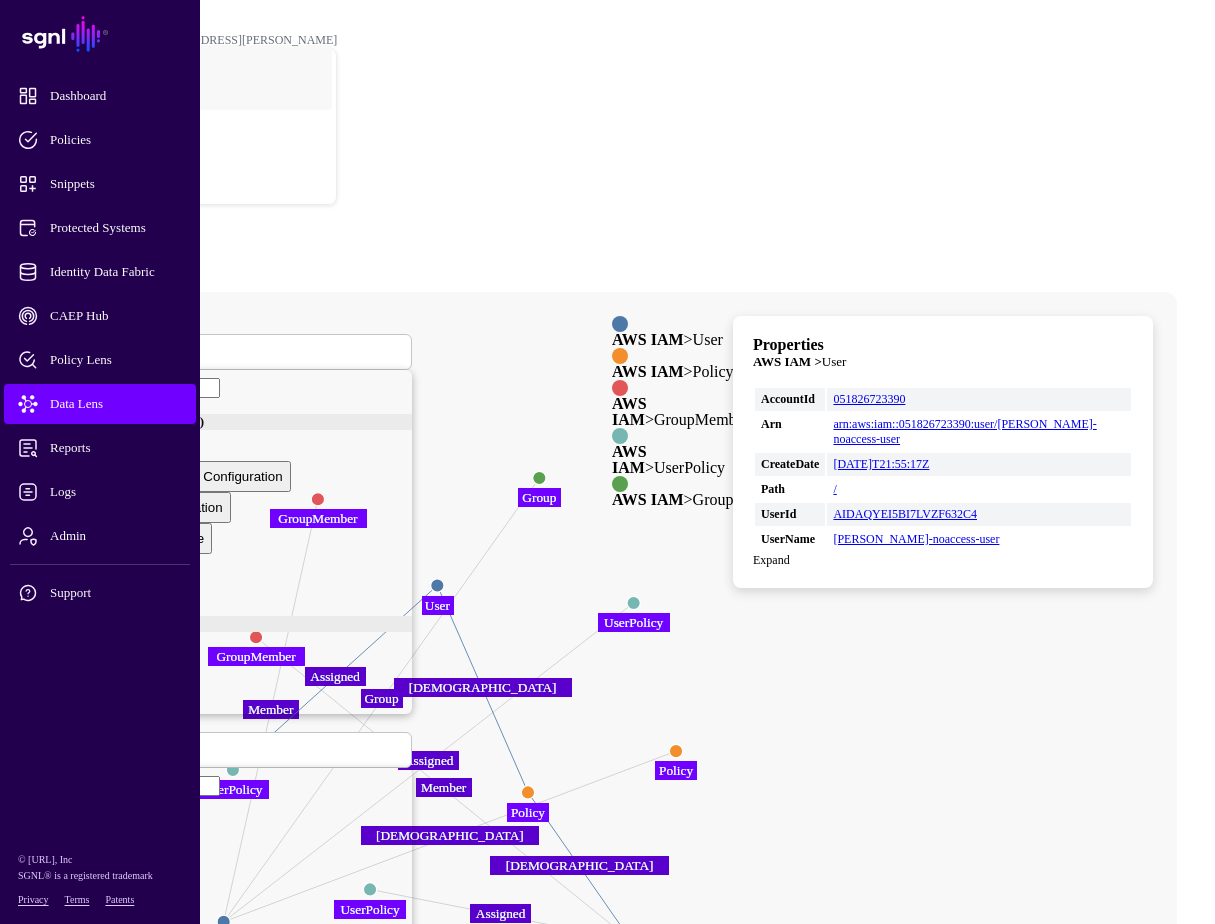 click 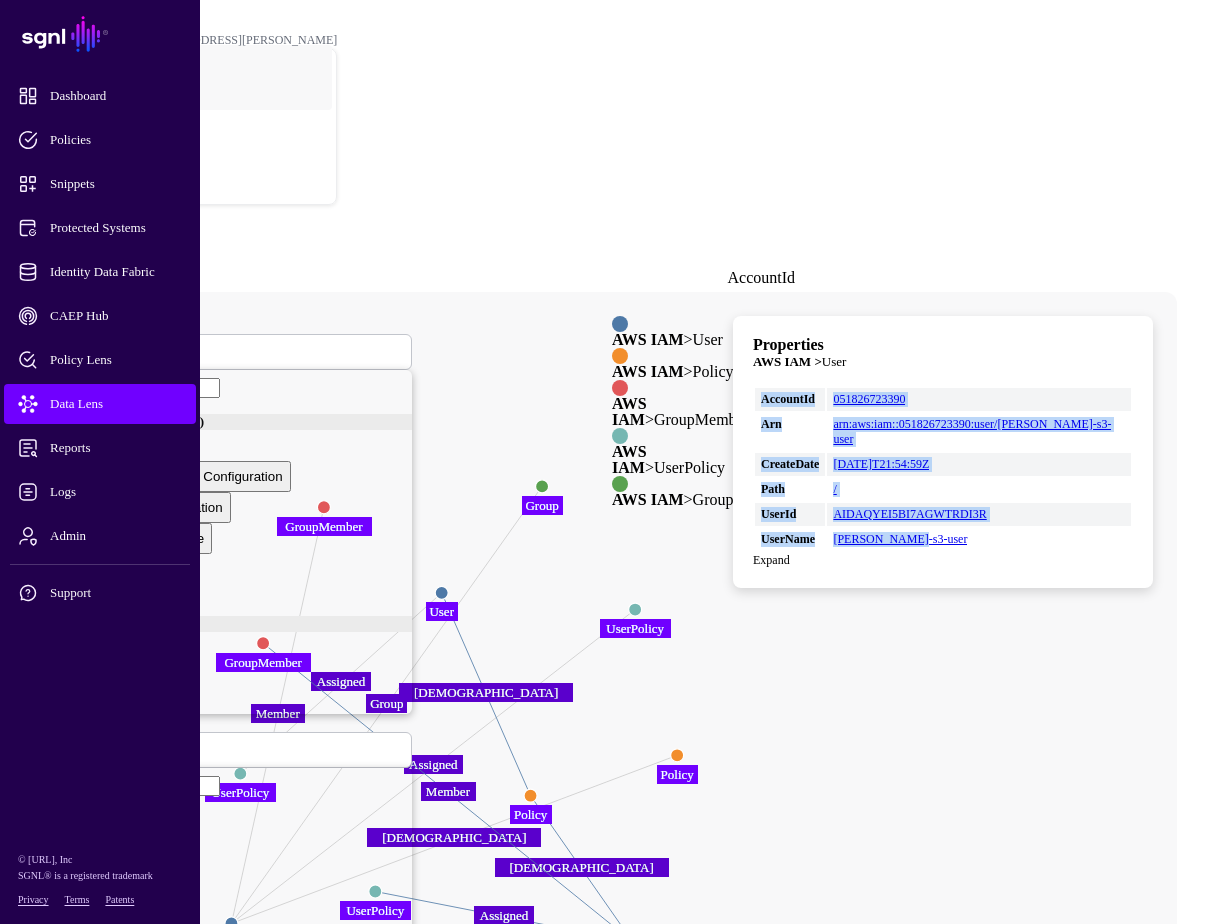 drag, startPoint x: 990, startPoint y: 428, endPoint x: 807, endPoint y: 286, distance: 231.63118 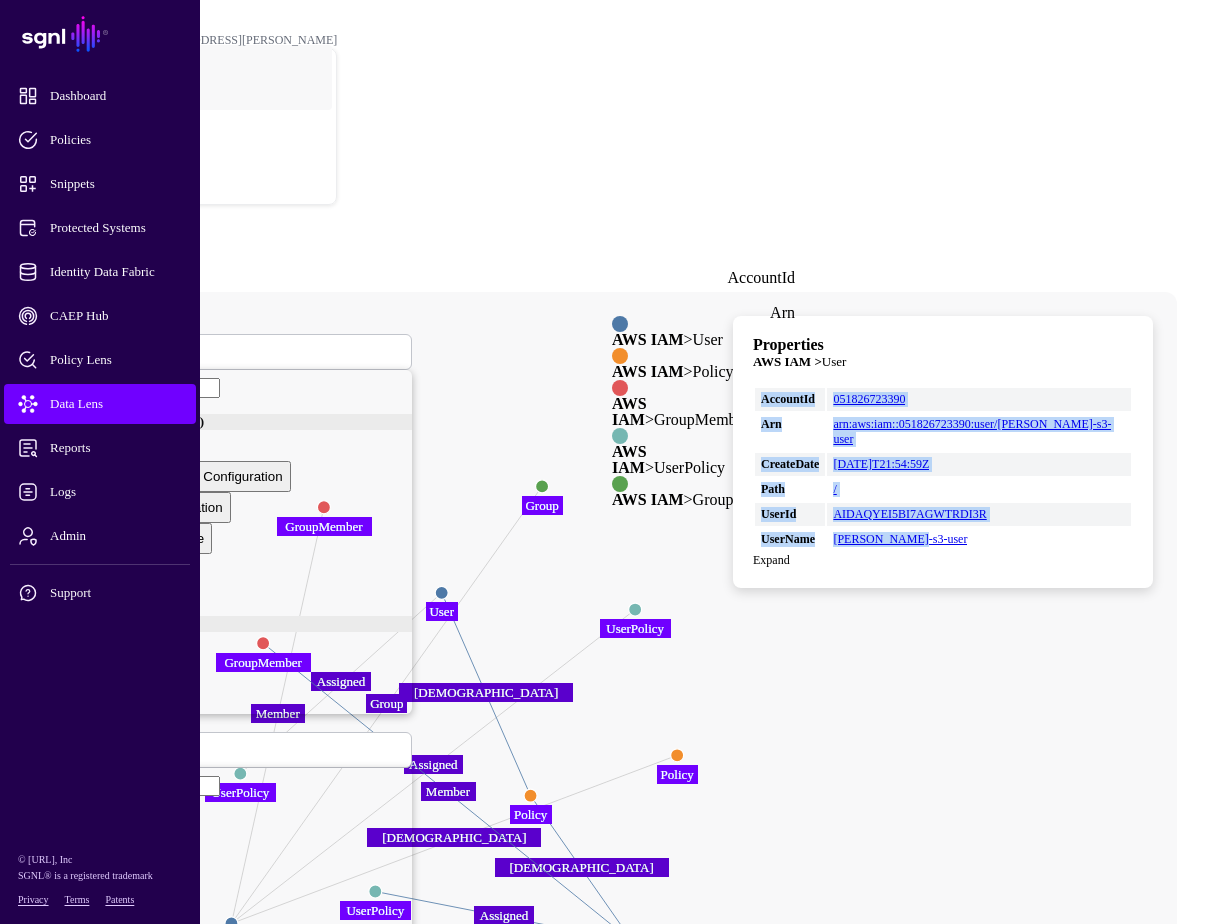 copy on "AccountId 051826723390 Arn arn:aws:iam::051826723390:user/damon-s3-user CreateDate 2025-06-16T21:54:59Z Path / UserId AIDAQYEI5BI7AGWTRDI3R UserName damon-s3-user" 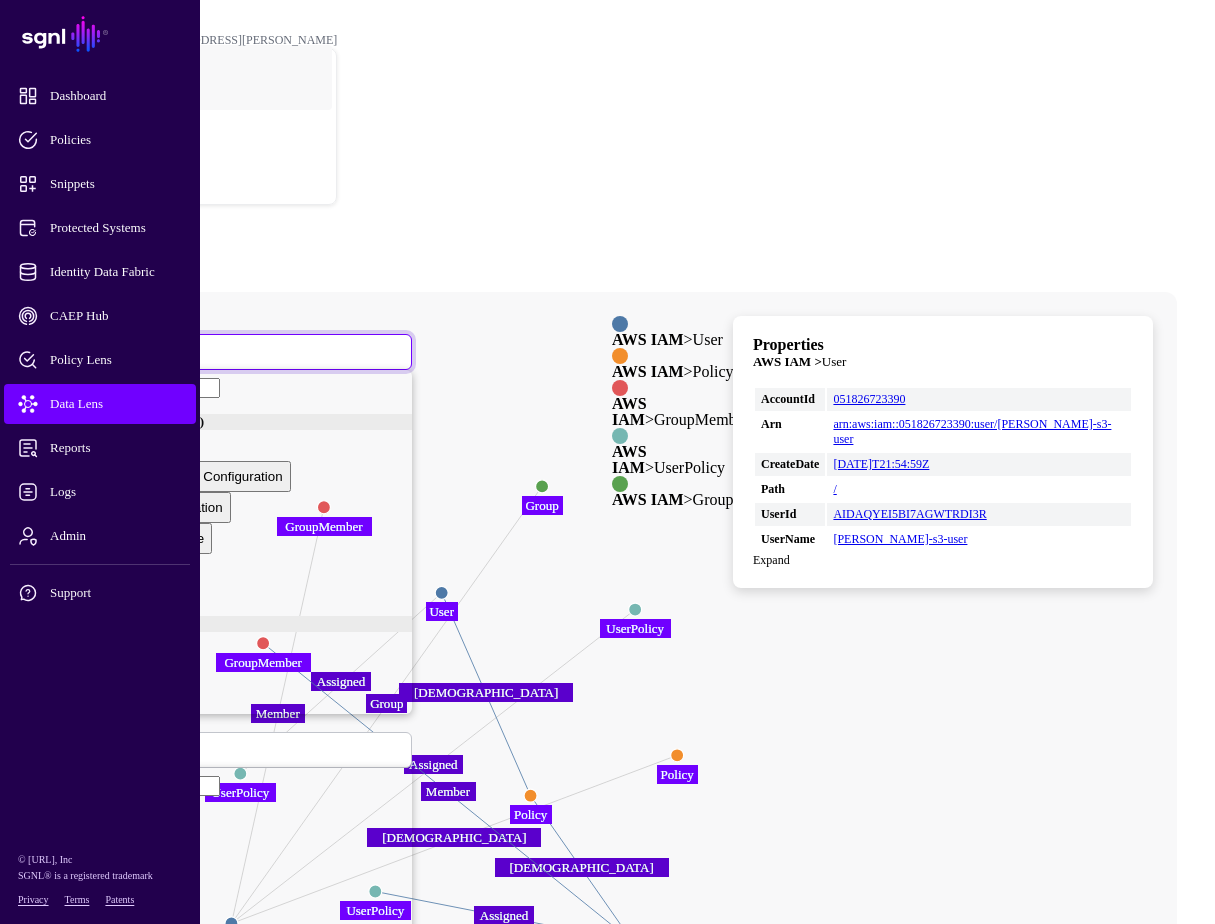 click on "User" at bounding box center (87, 351) 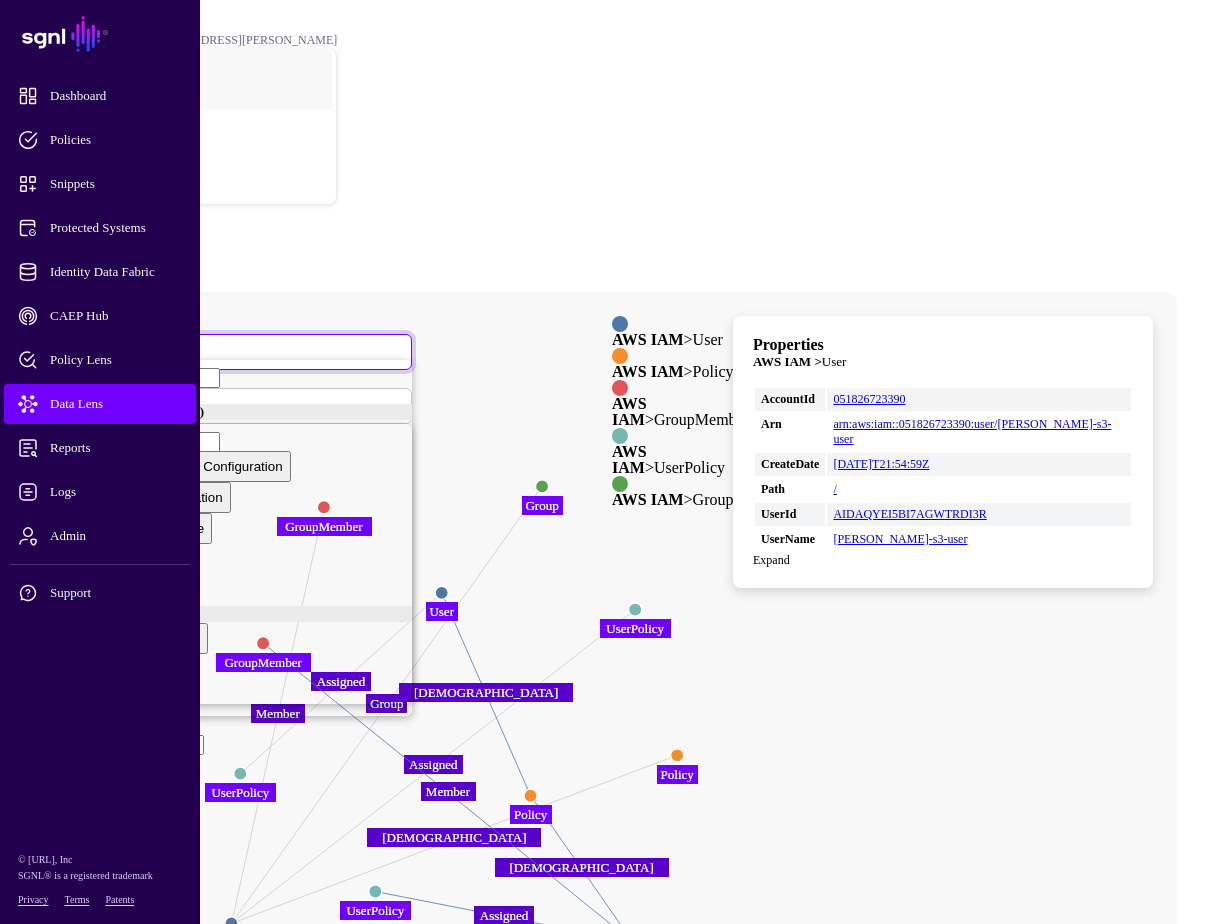 click on "Assigned Group HasPolicy Member Assigned HasPolicy HasPolicy Group Assigned Member UserPolicy UserPolicy Group Group Policy Policy GroupMember GroupMember UserPolicy UserPolicy User User User User User User Policy Policy Group Group UserPolicy UserPolicy GroupMember GroupMember" 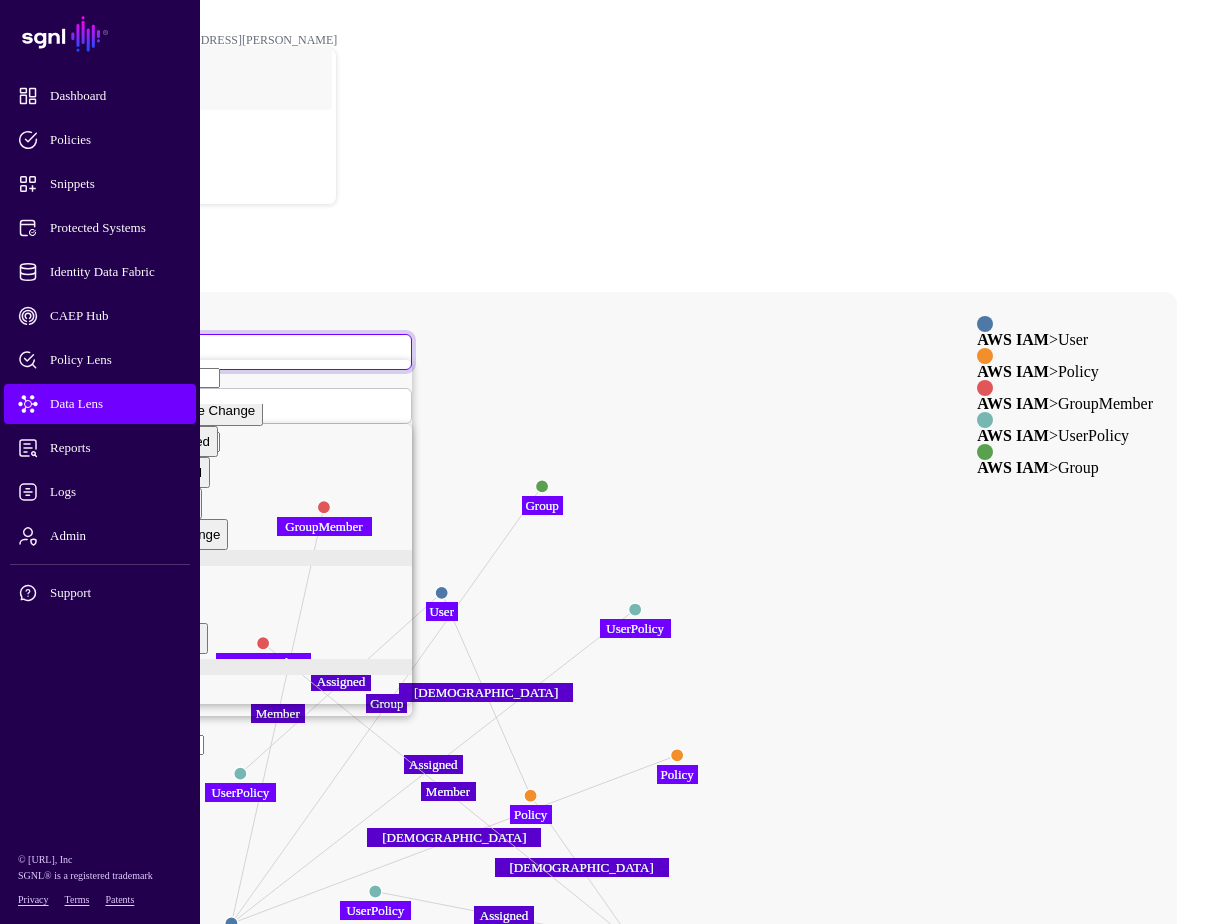 scroll, scrollTop: 1259, scrollLeft: 0, axis: vertical 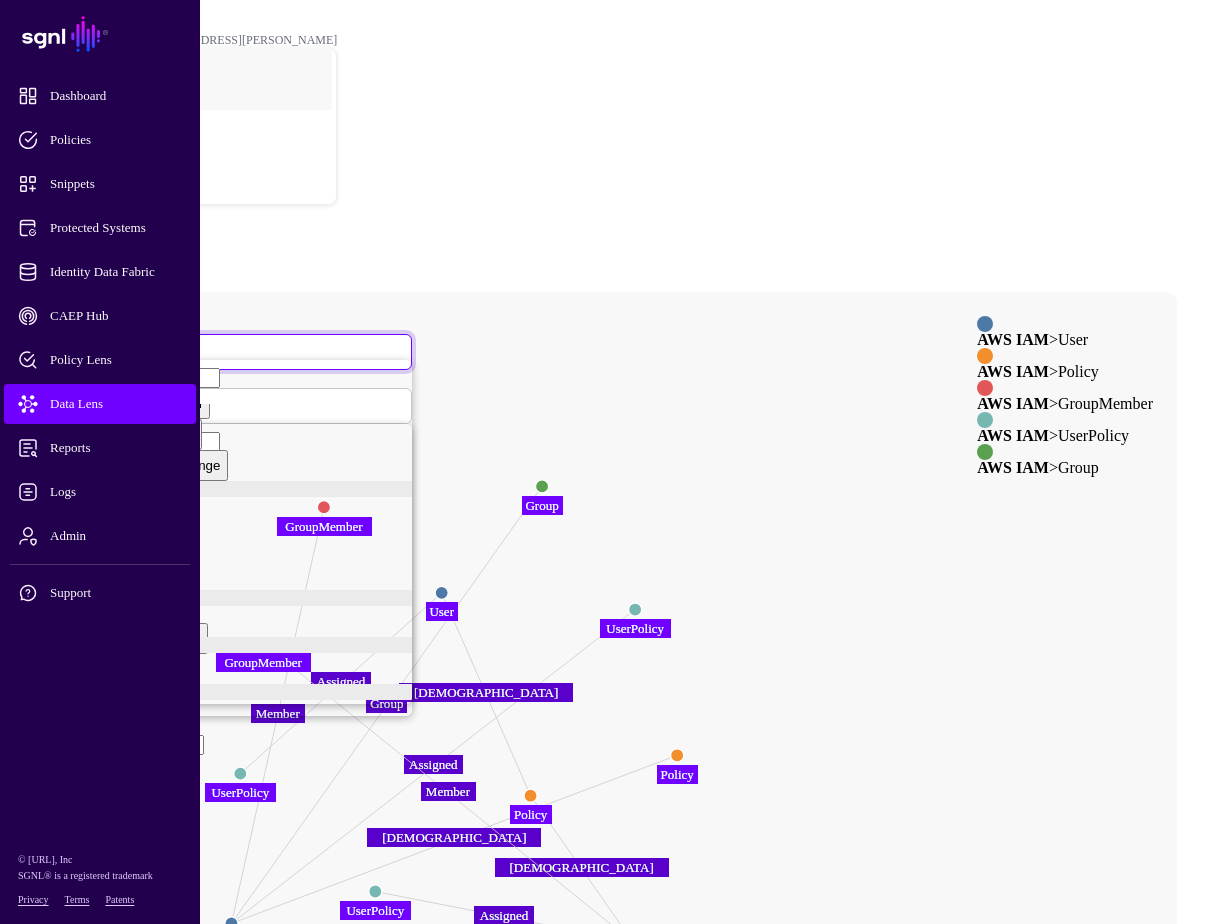 click on "Device Compliance Change" 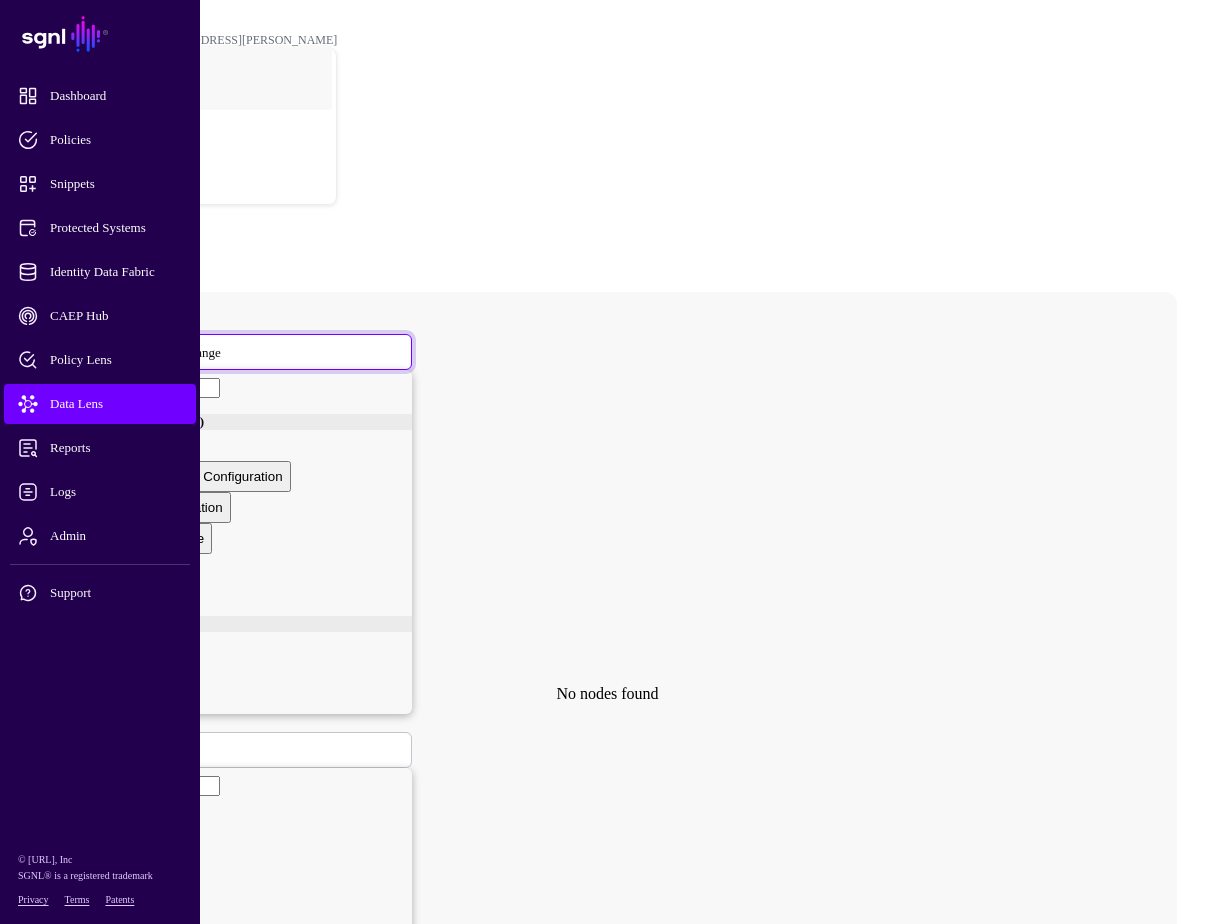 click on "Device Compliance Change" at bounding box center [148, 352] 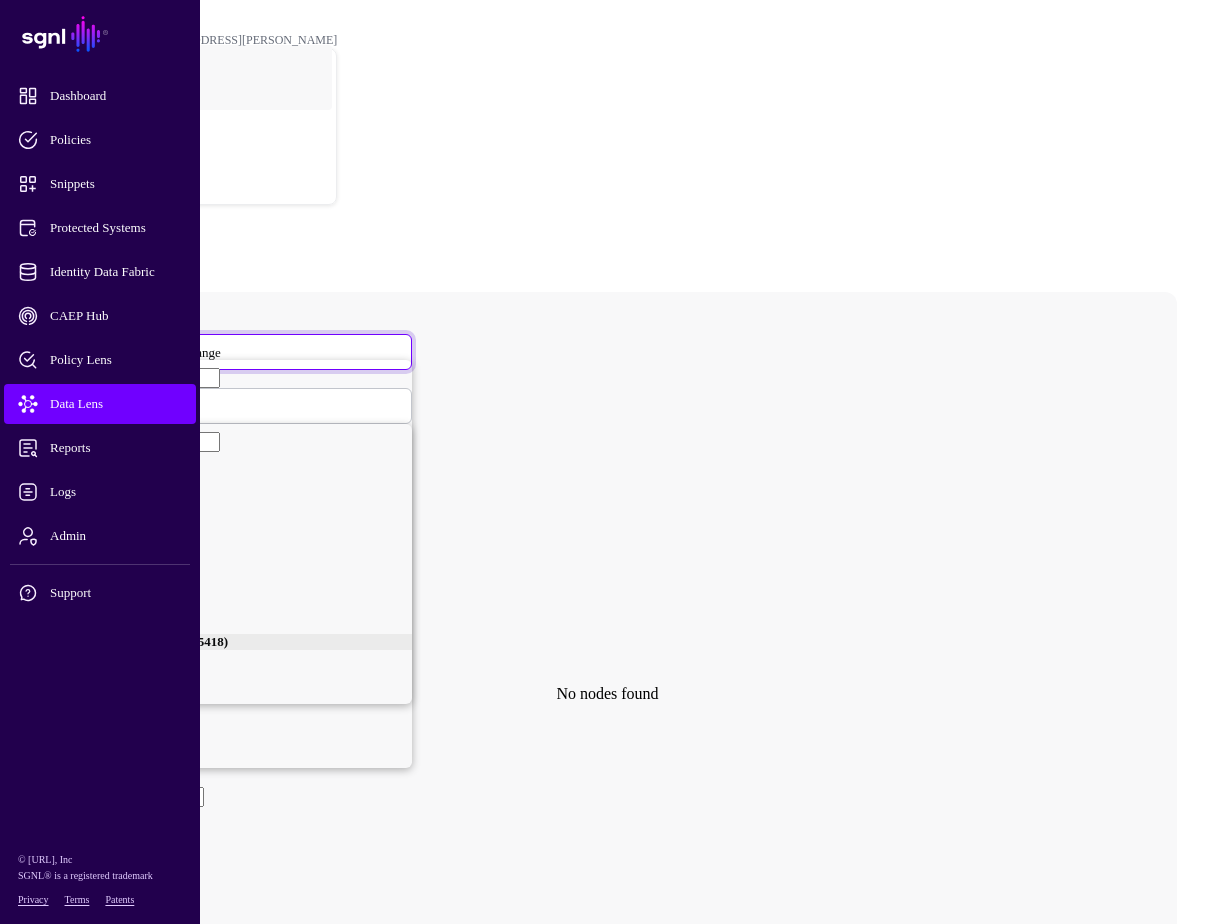 scroll, scrollTop: 2391, scrollLeft: 0, axis: vertical 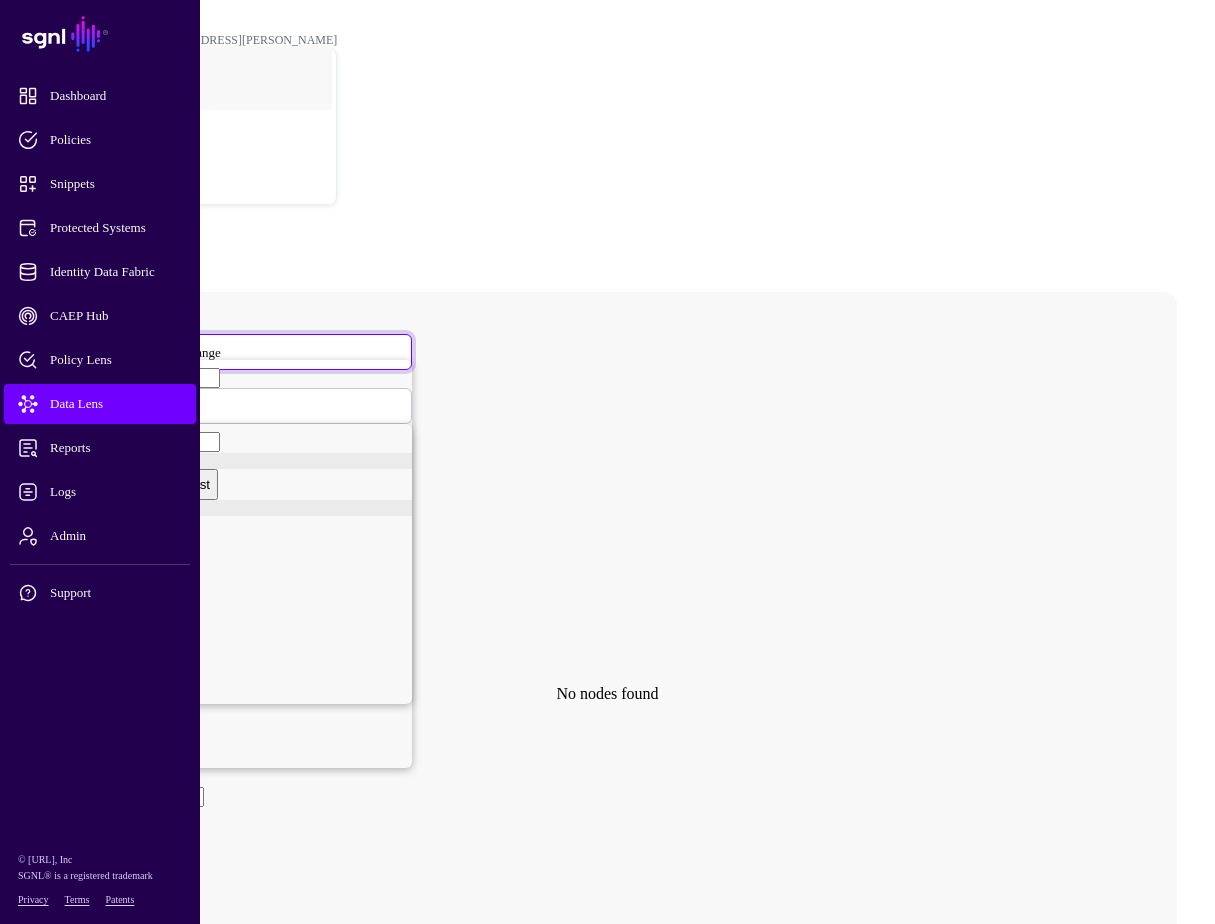 click on "Group" 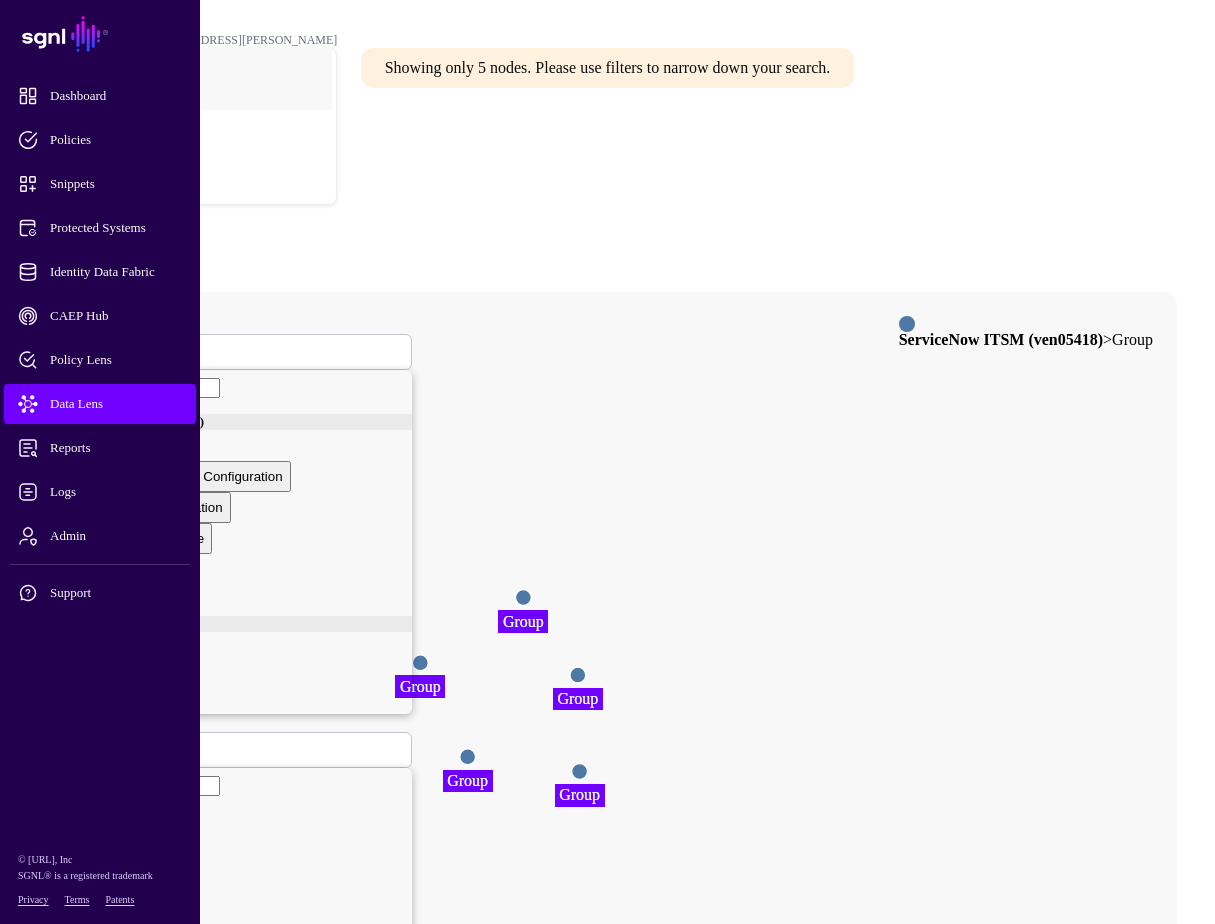 click 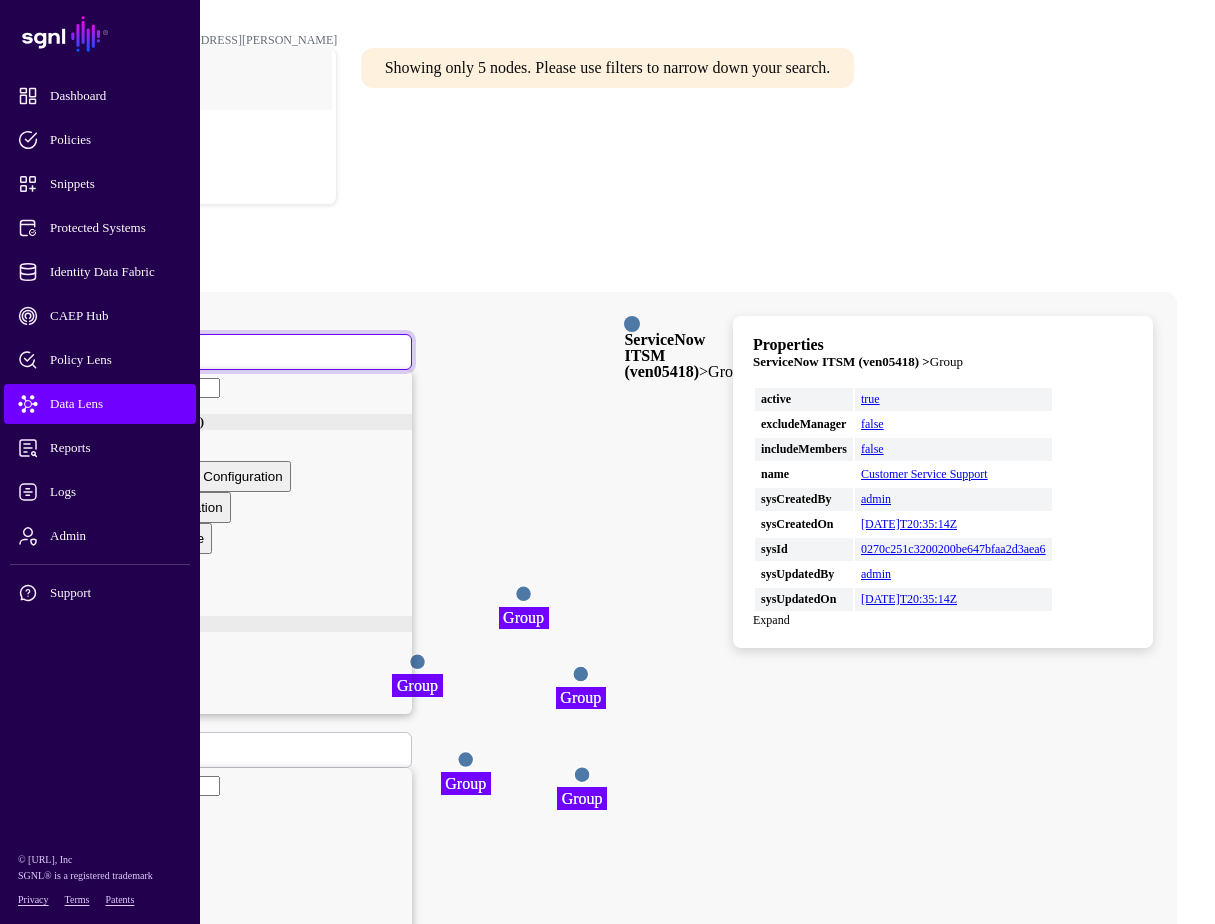 click on "Group" at bounding box center [91, 351] 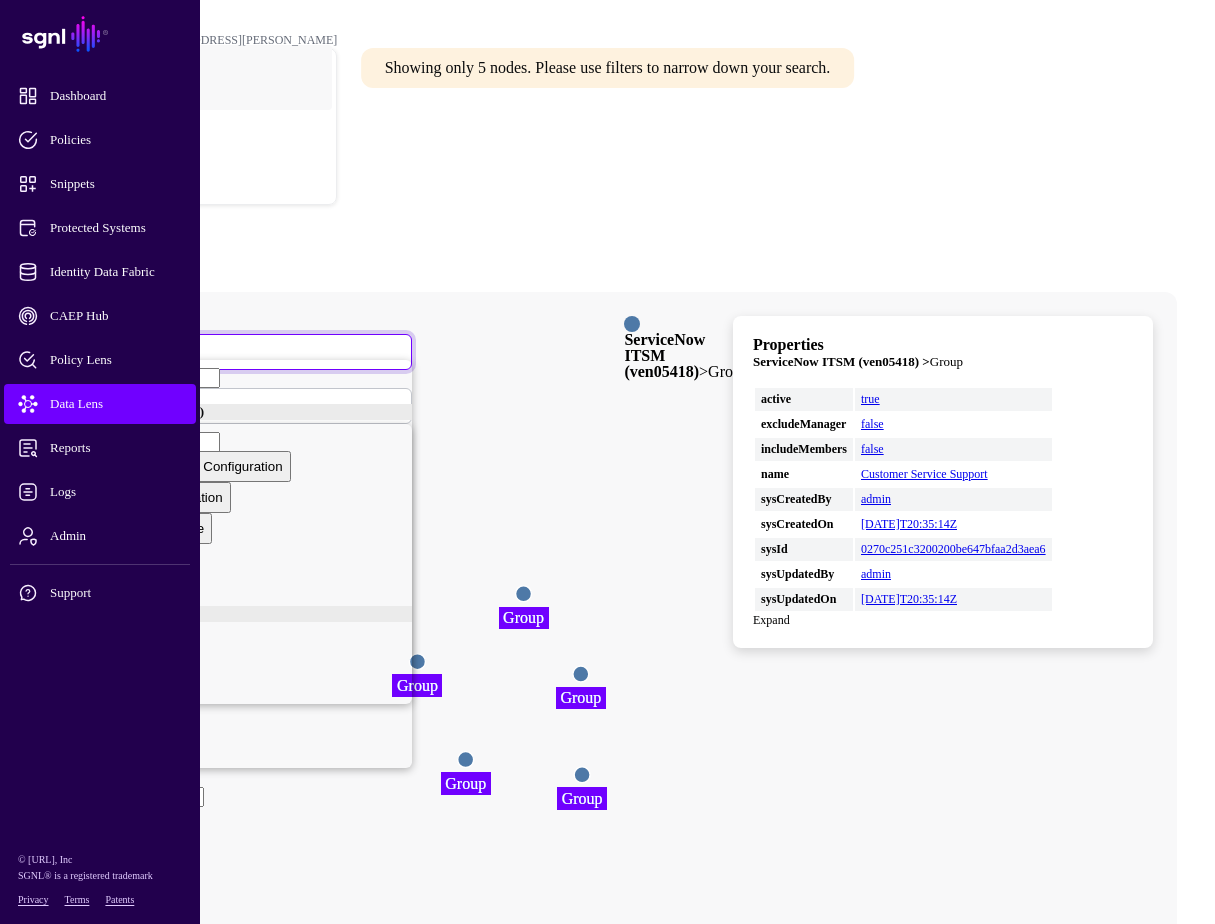 scroll, scrollTop: 60, scrollLeft: 0, axis: vertical 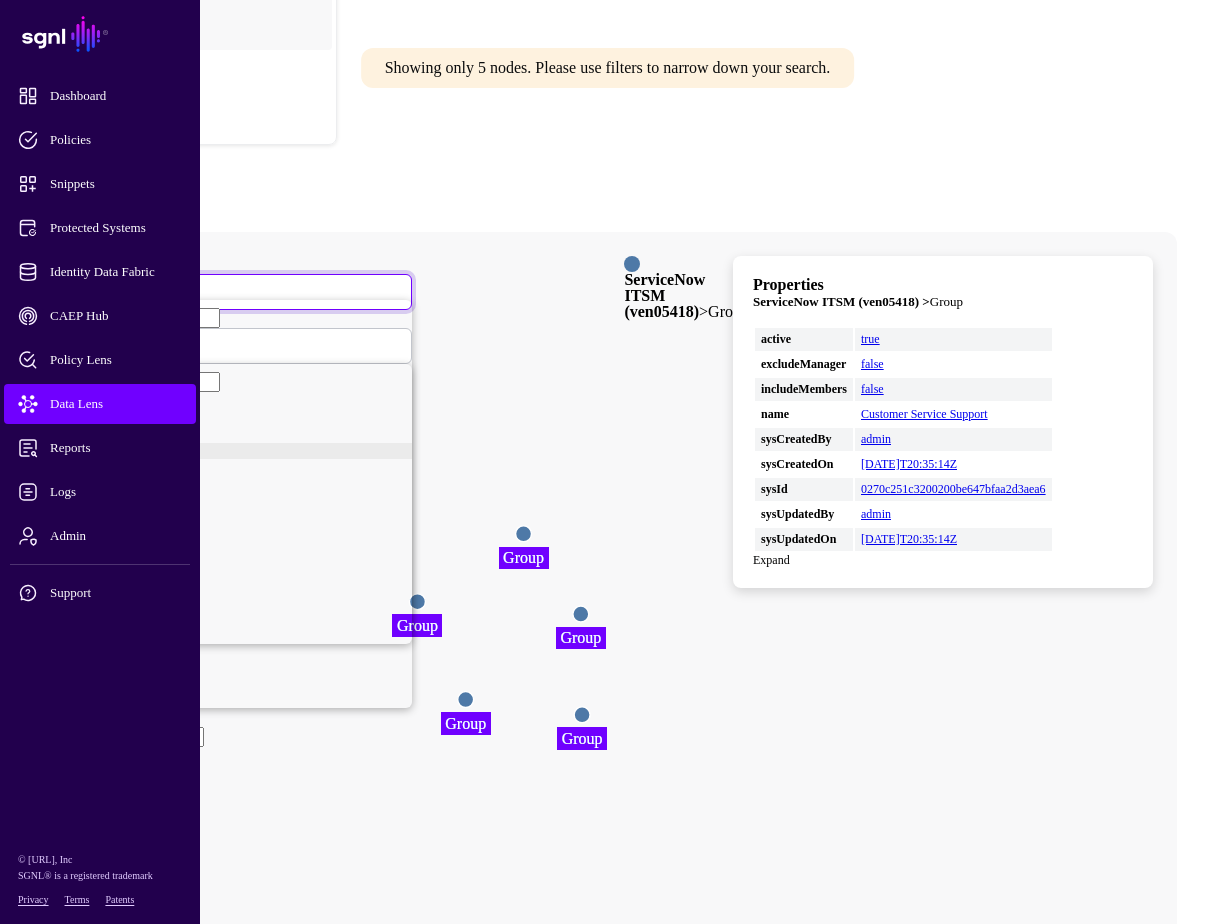 click on "Session Revoked" 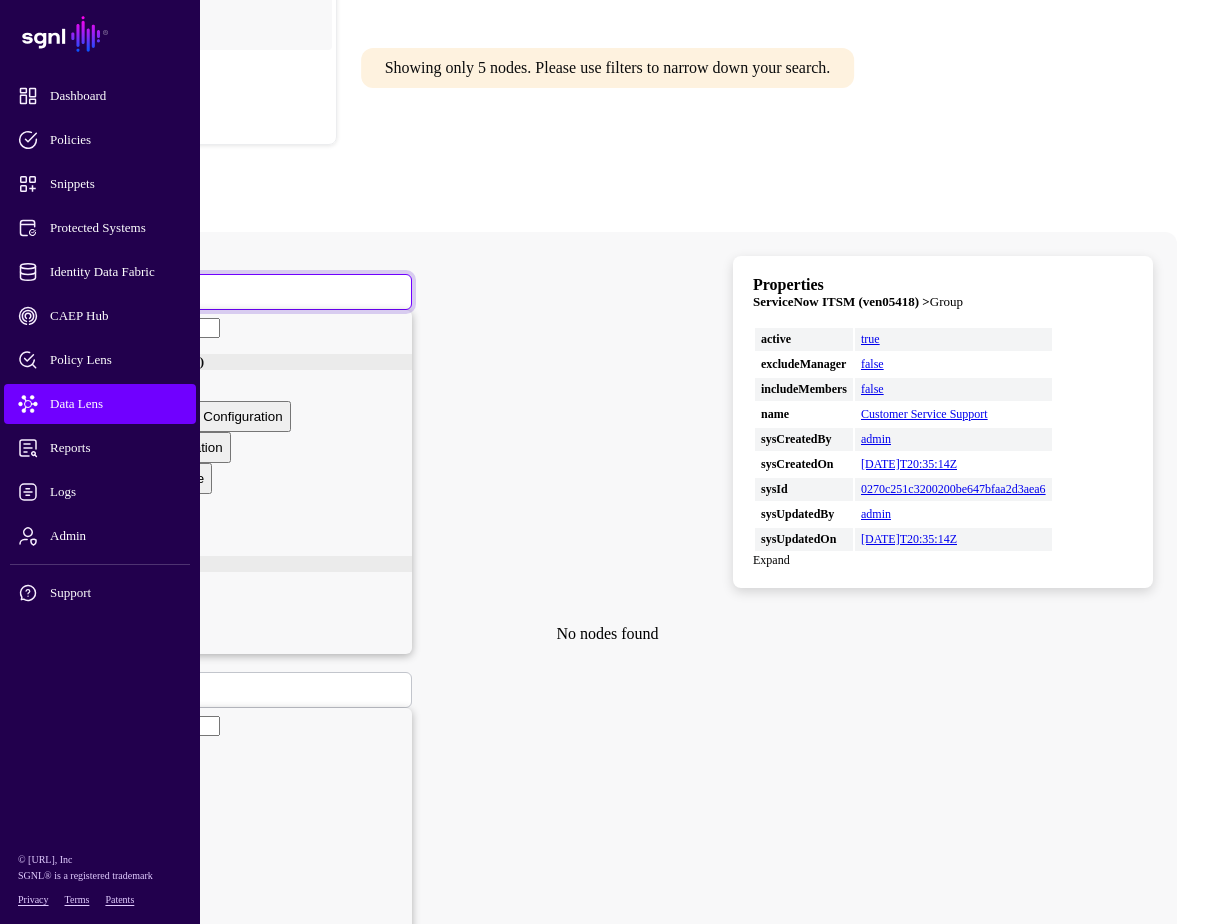 click on "Session Revoked" at bounding box center (237, 292) 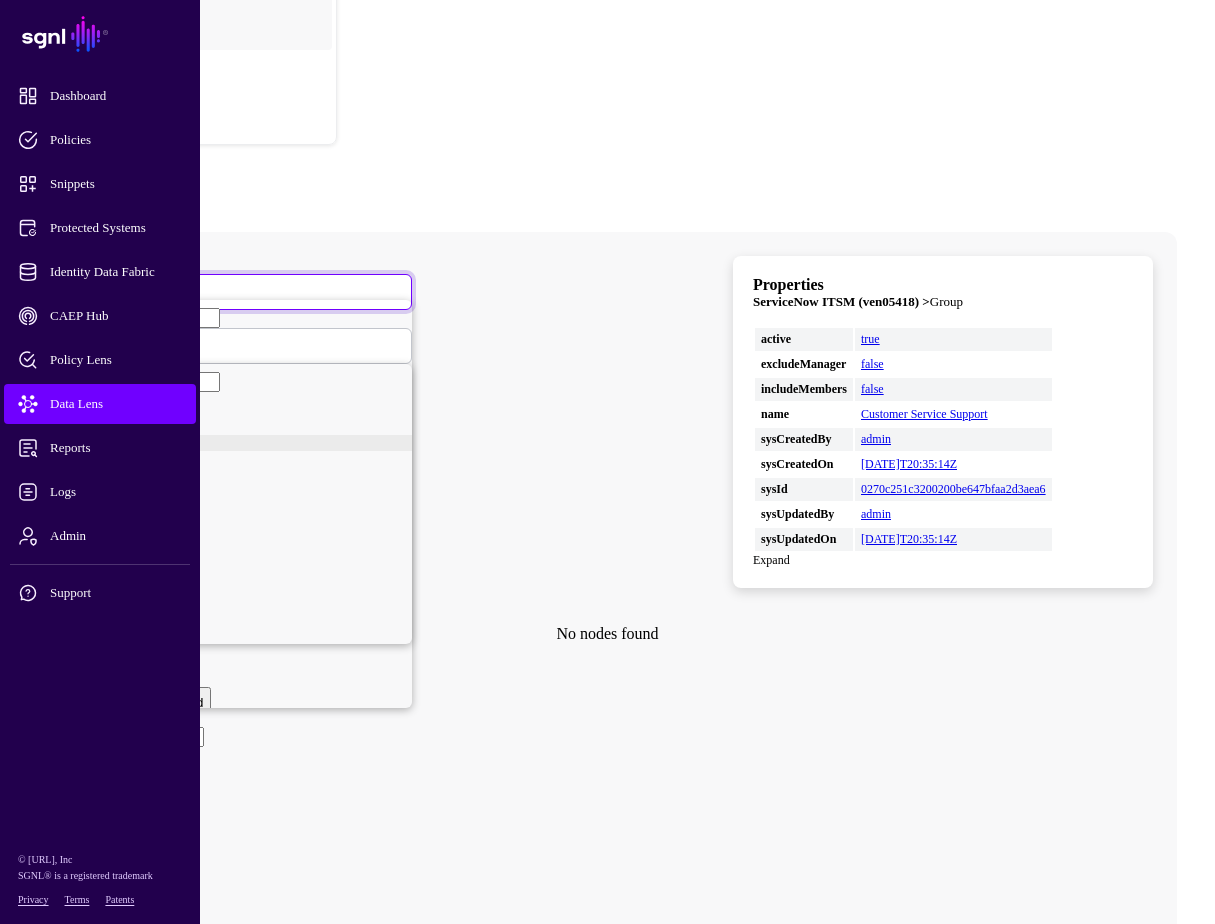 scroll, scrollTop: 3342, scrollLeft: 0, axis: vertical 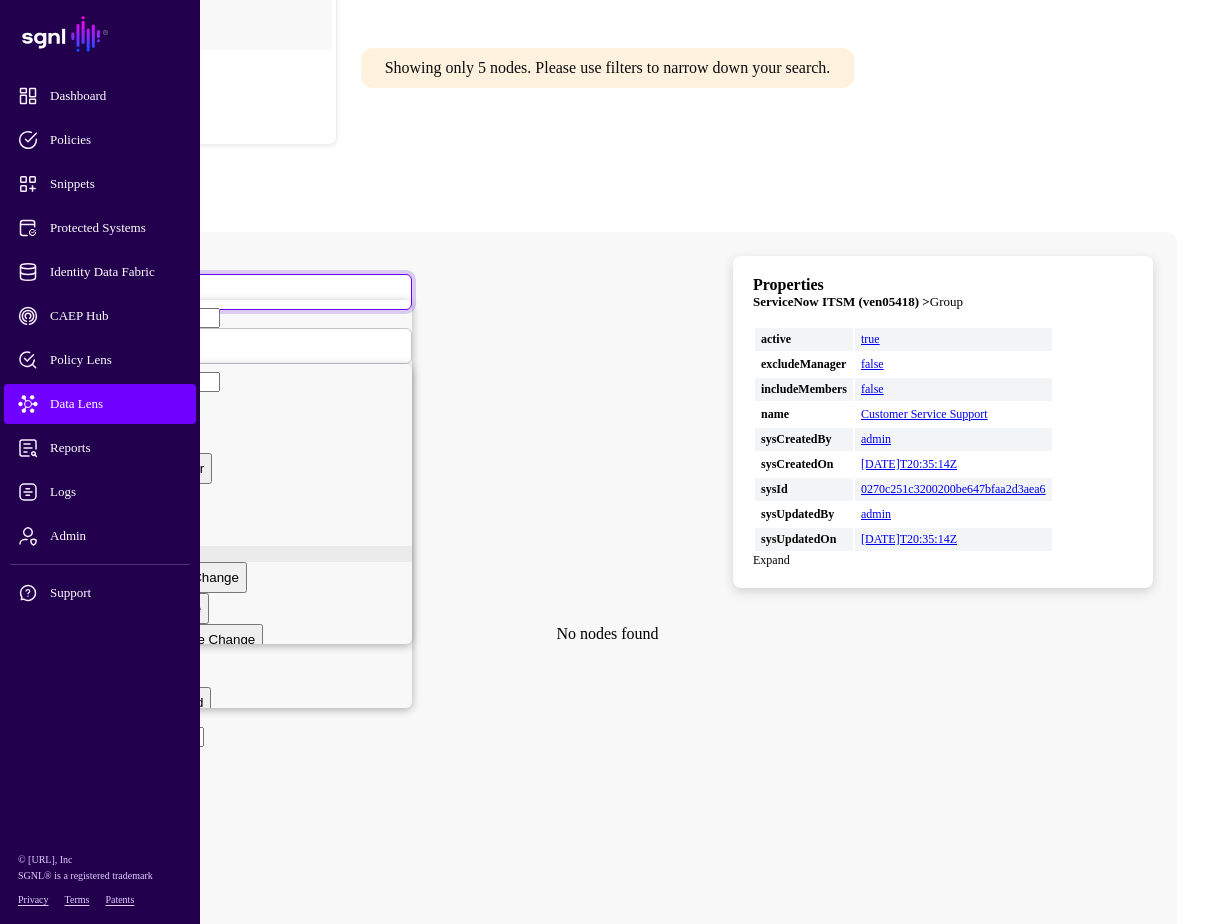click on "Employee" 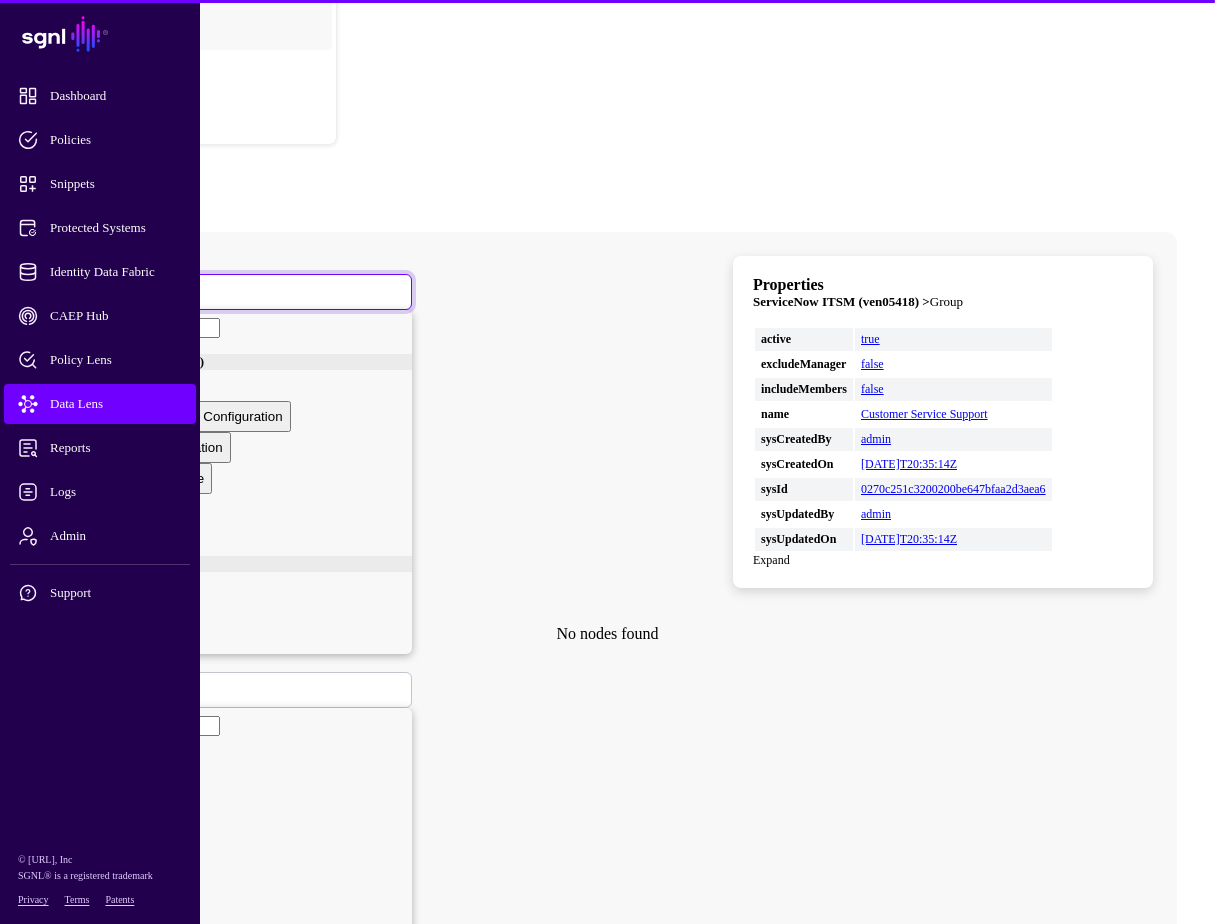 click on "Employee" at bounding box center (237, 292) 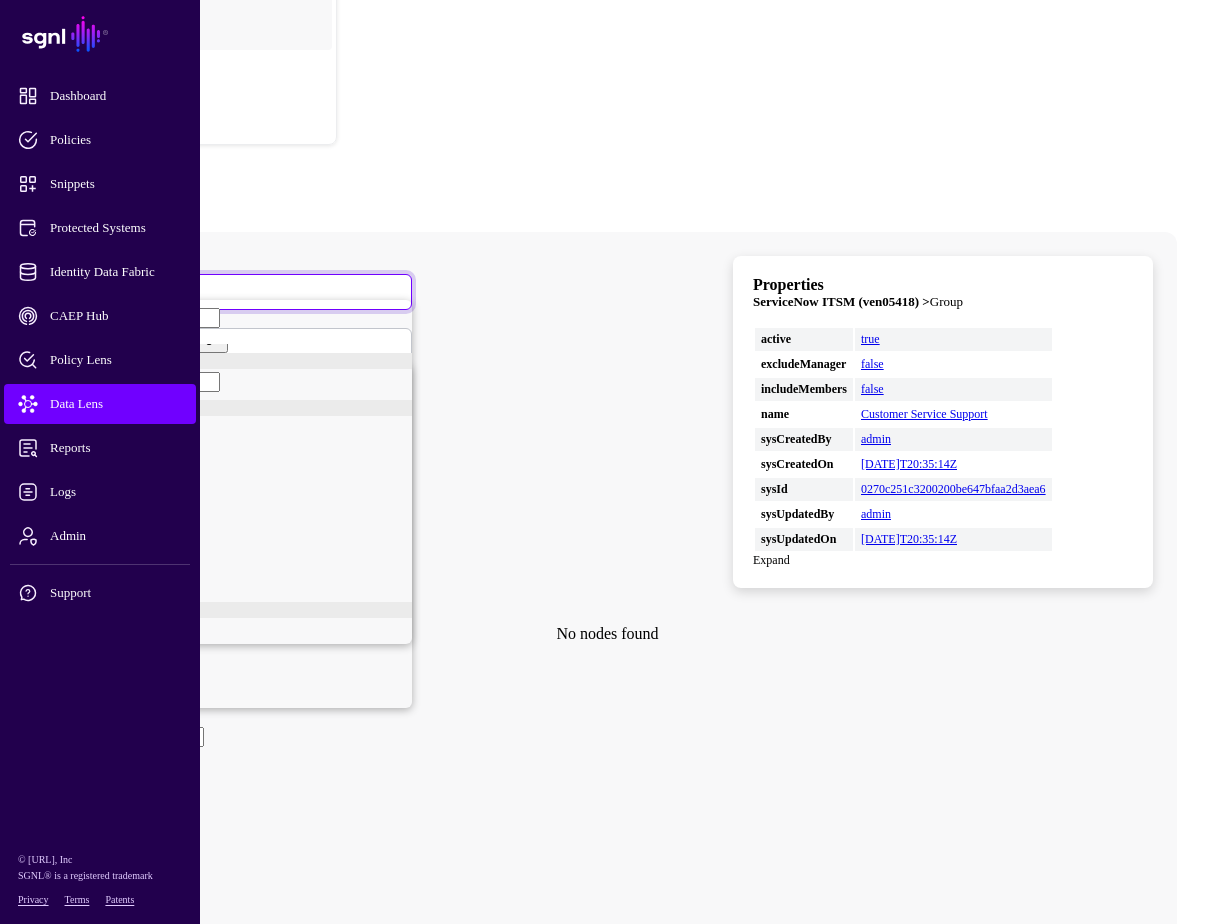 scroll, scrollTop: 4353, scrollLeft: 0, axis: vertical 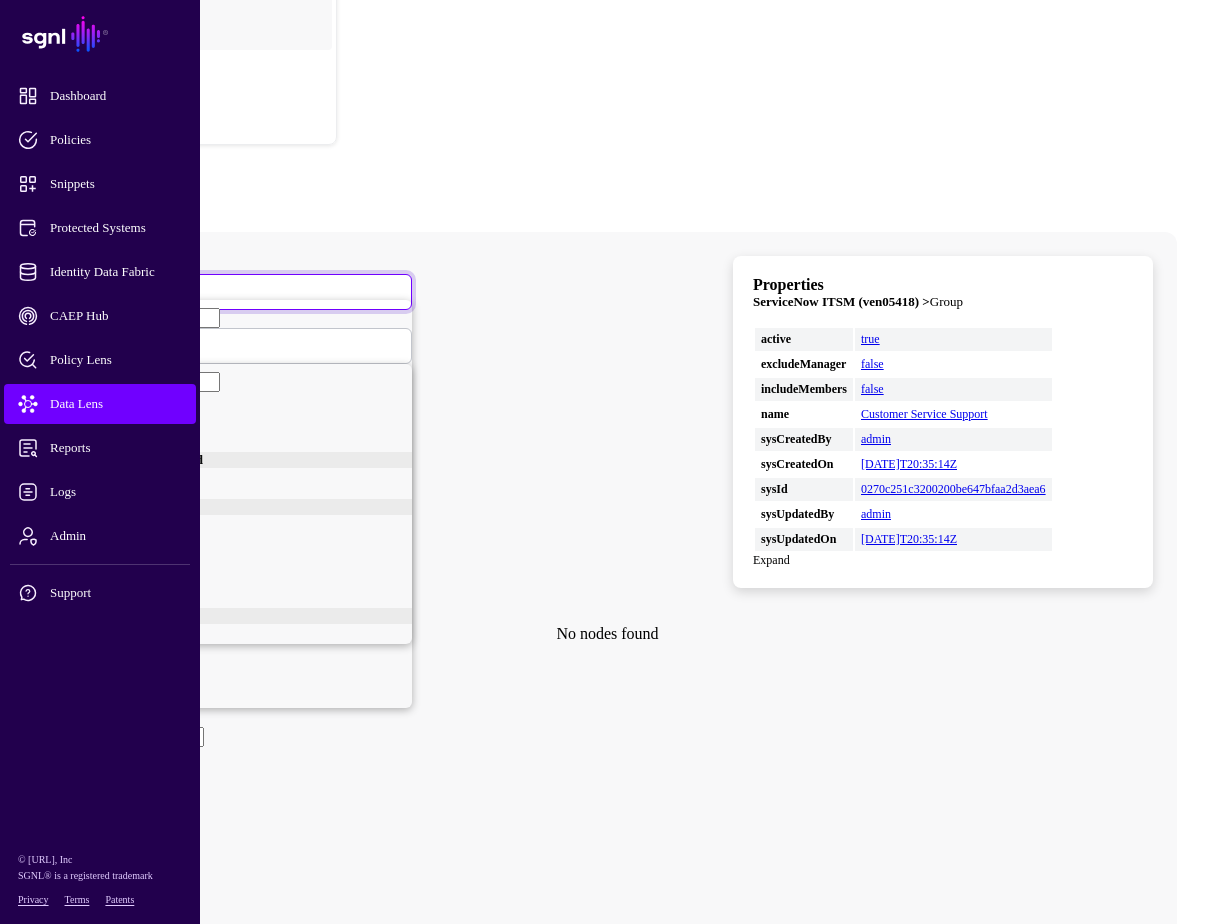 click on "Object" 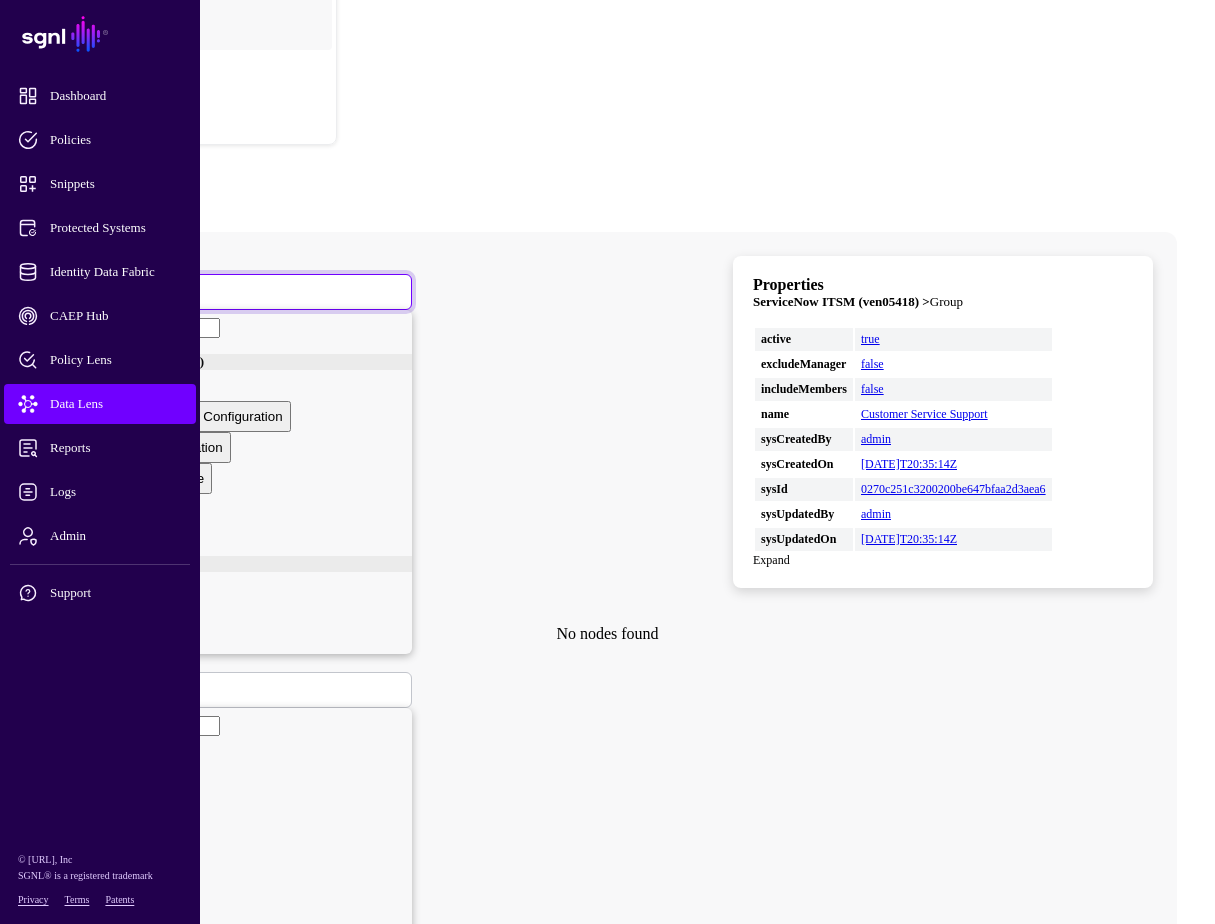 click on "Object" at bounding box center [92, 291] 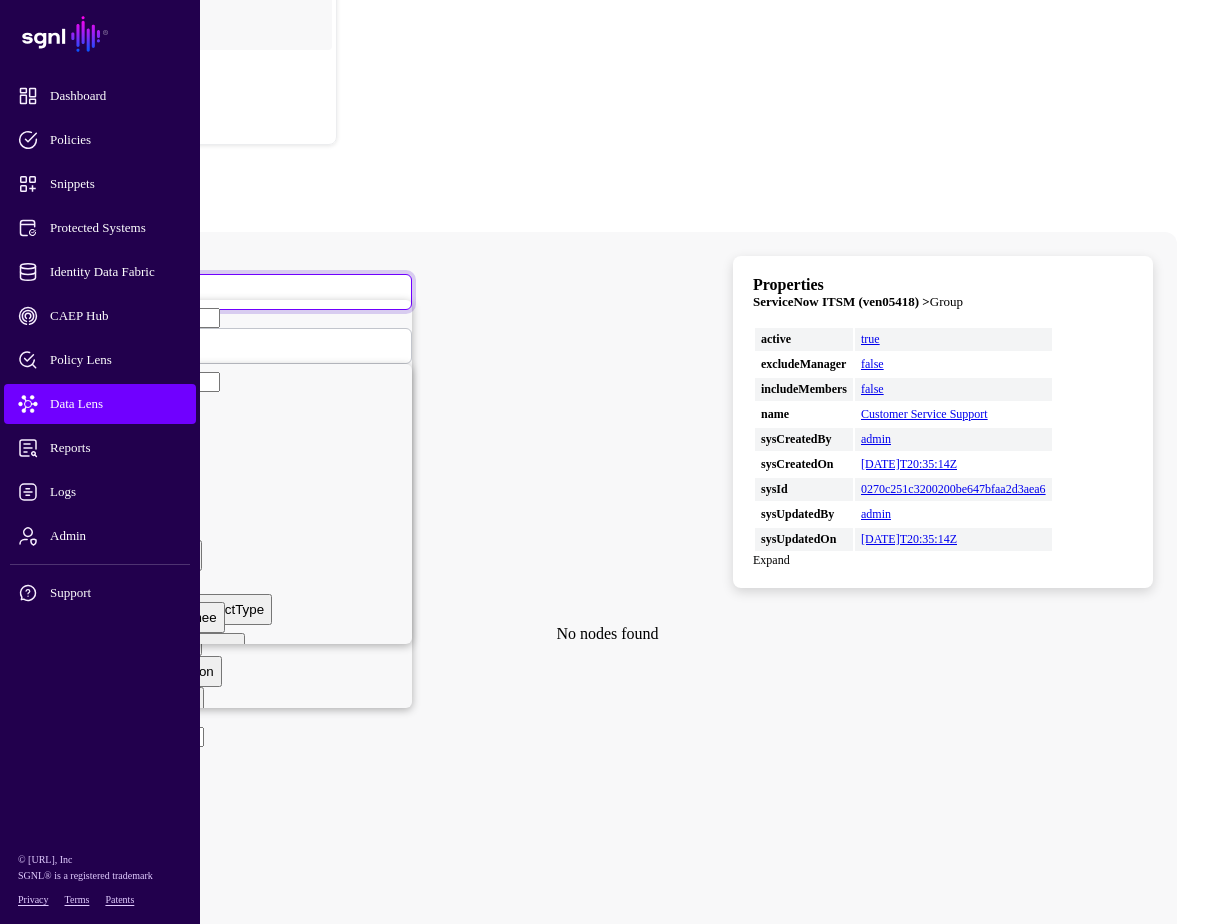 scroll, scrollTop: 5182, scrollLeft: 0, axis: vertical 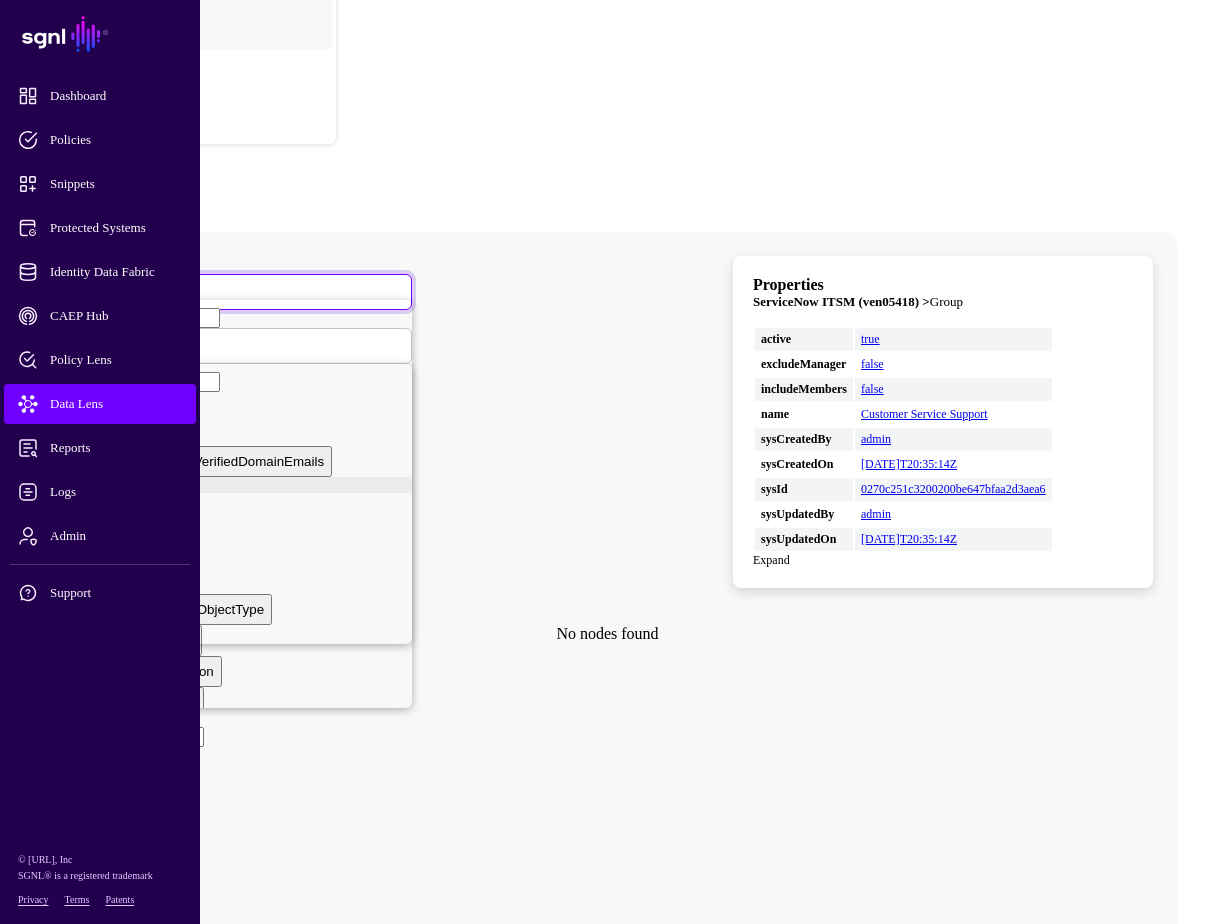 click on "IssueAssignee" 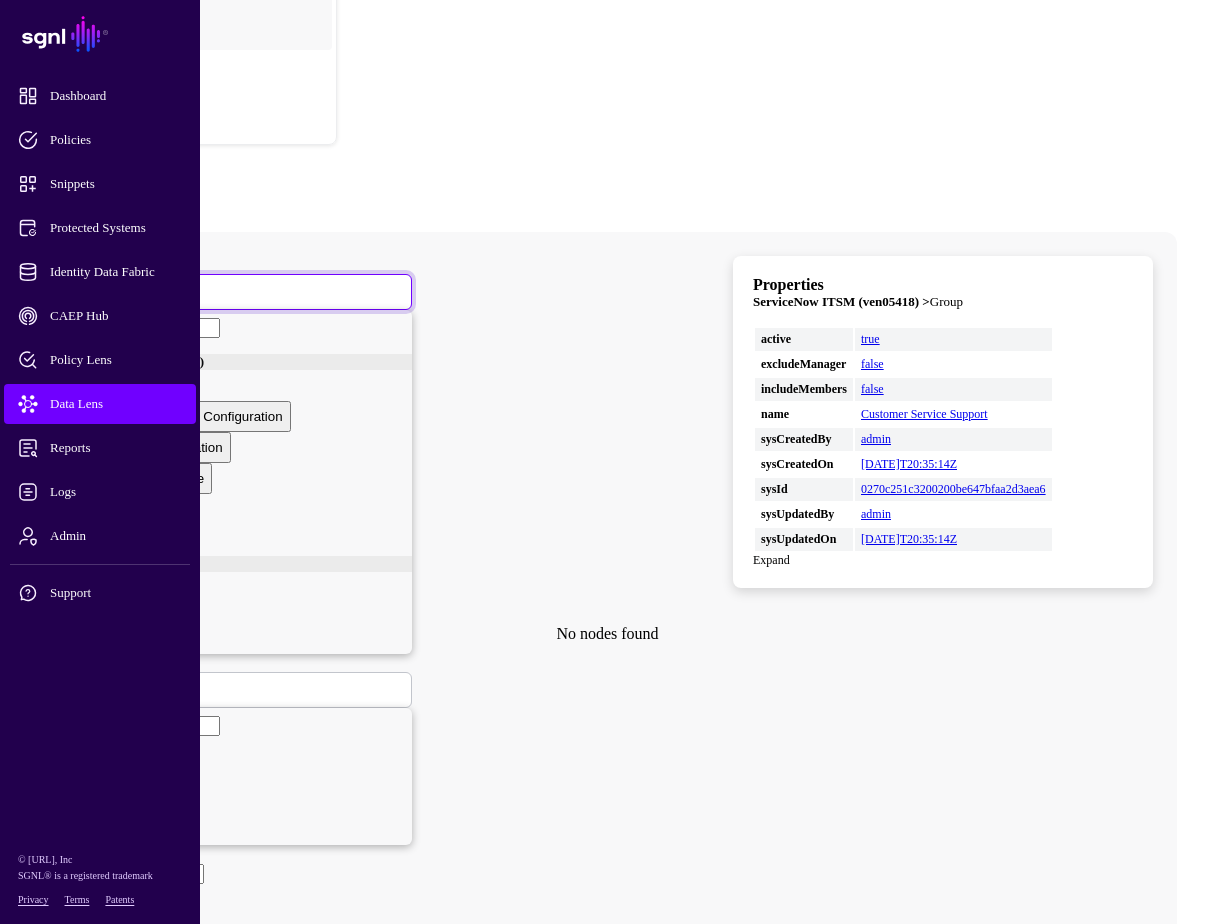 click on "IssueAssignee" at bounding box center (237, 292) 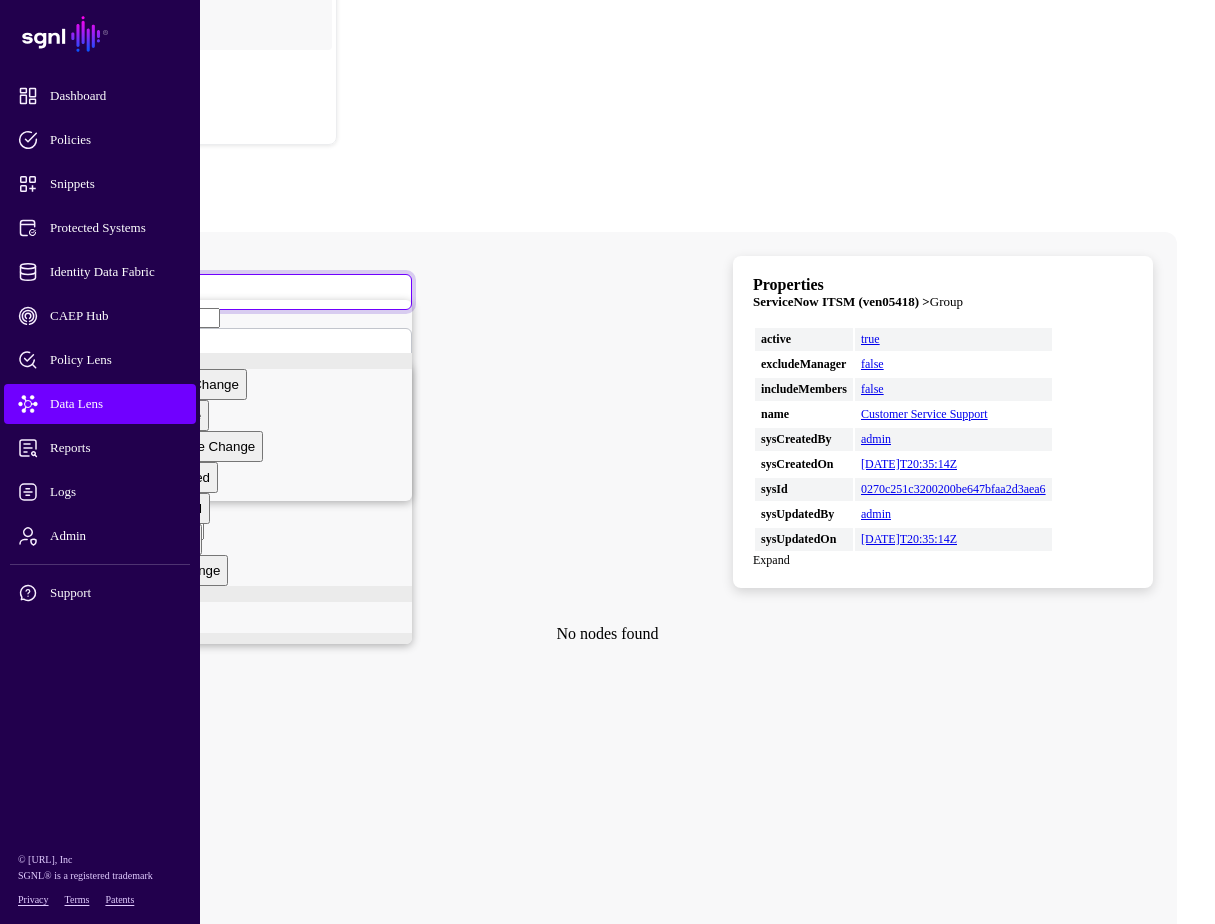 scroll, scrollTop: 3593, scrollLeft: 0, axis: vertical 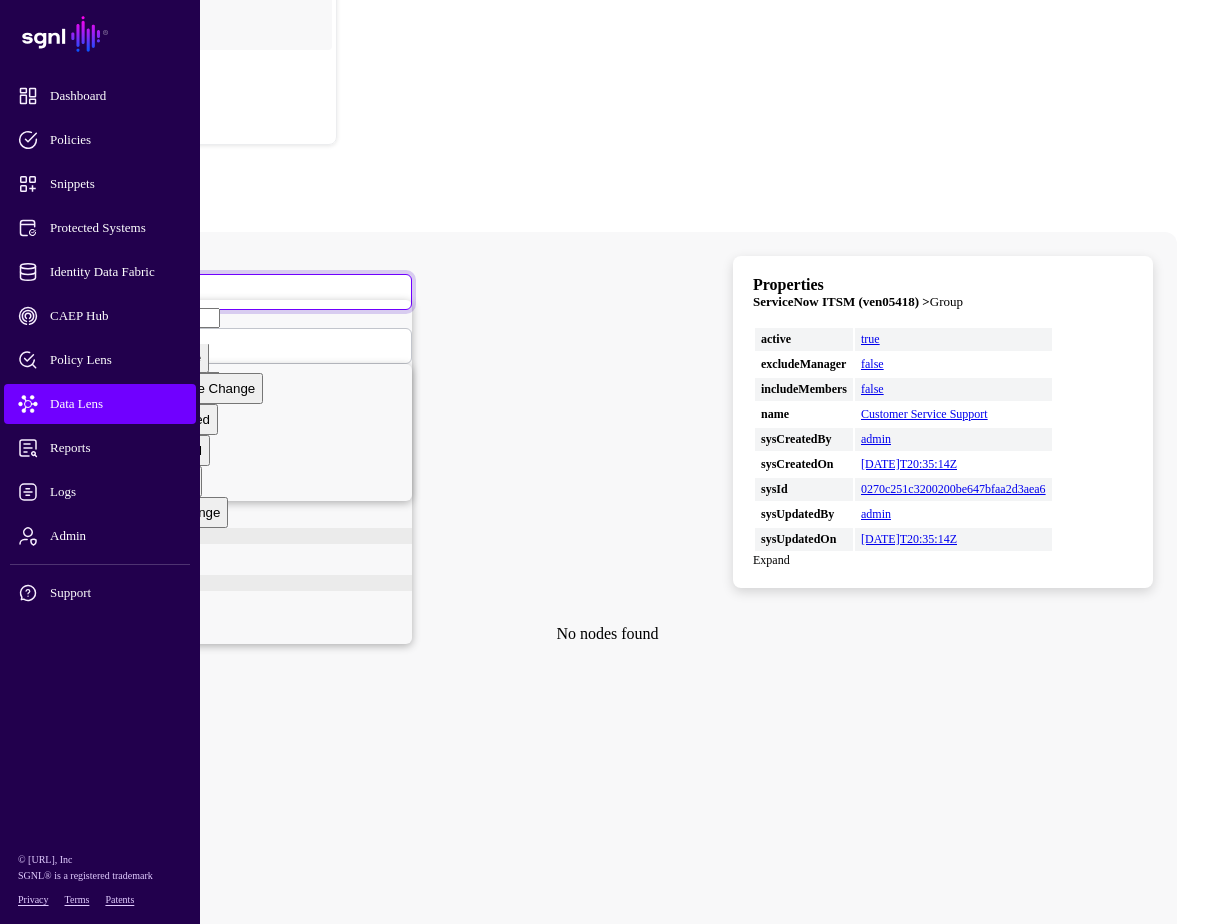 click on "User" 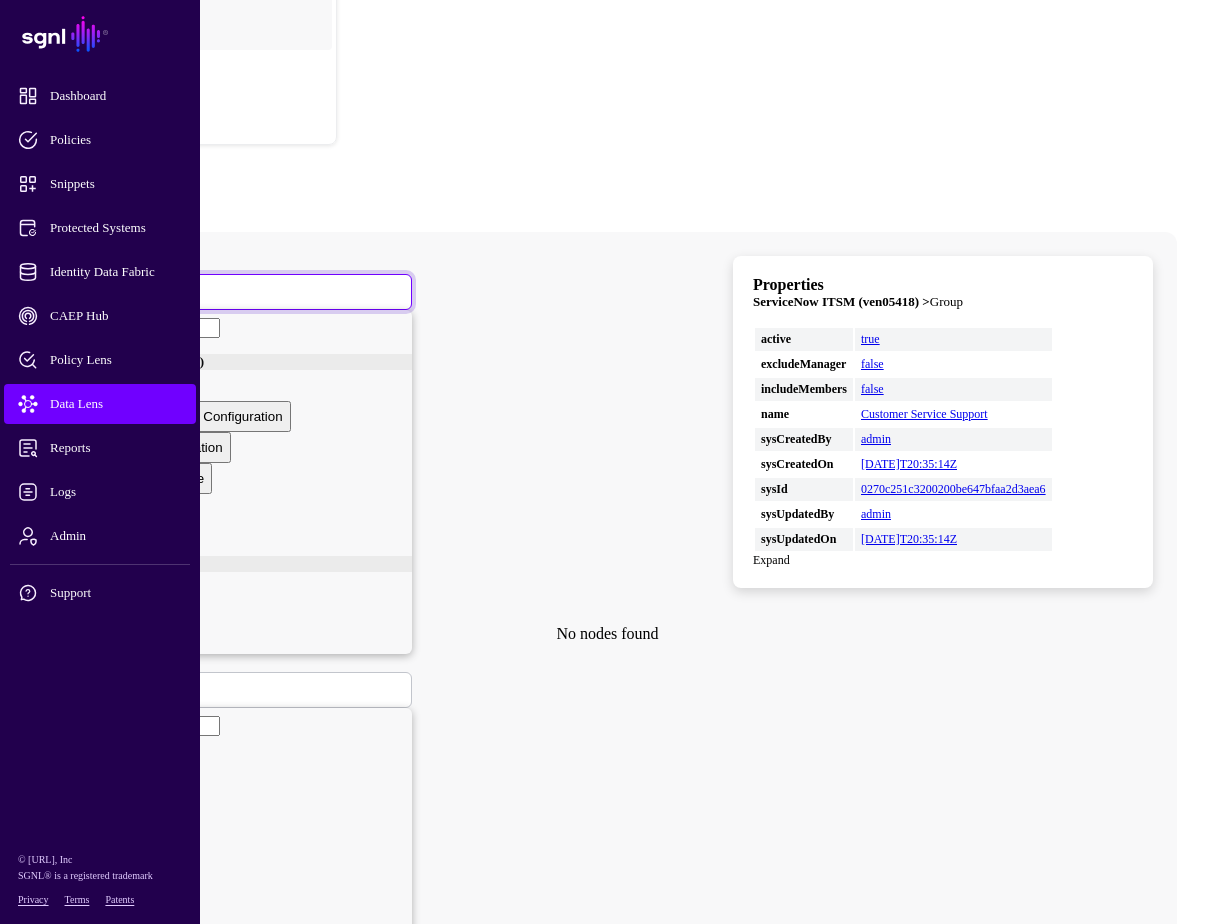 click on "User" at bounding box center [87, 291] 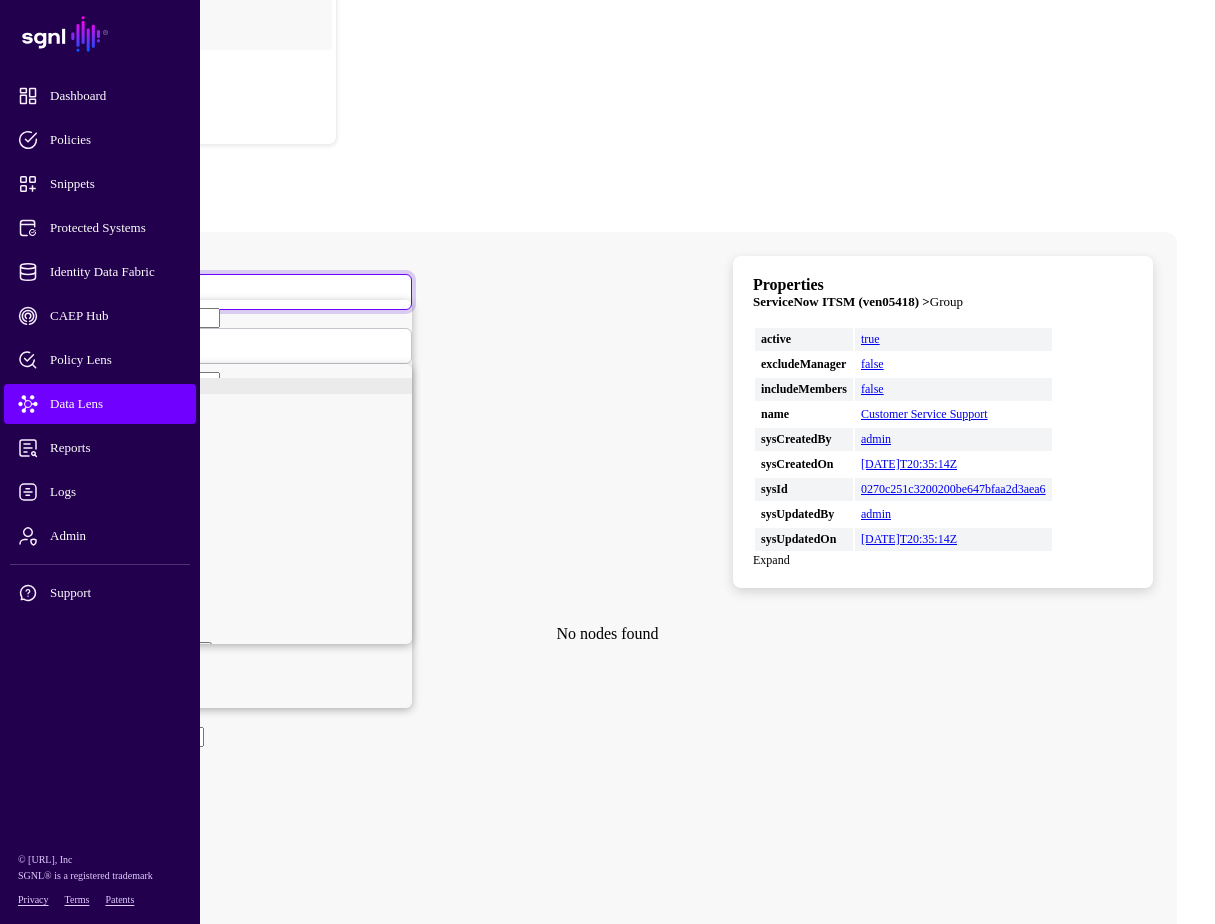 scroll, scrollTop: 3167, scrollLeft: 0, axis: vertical 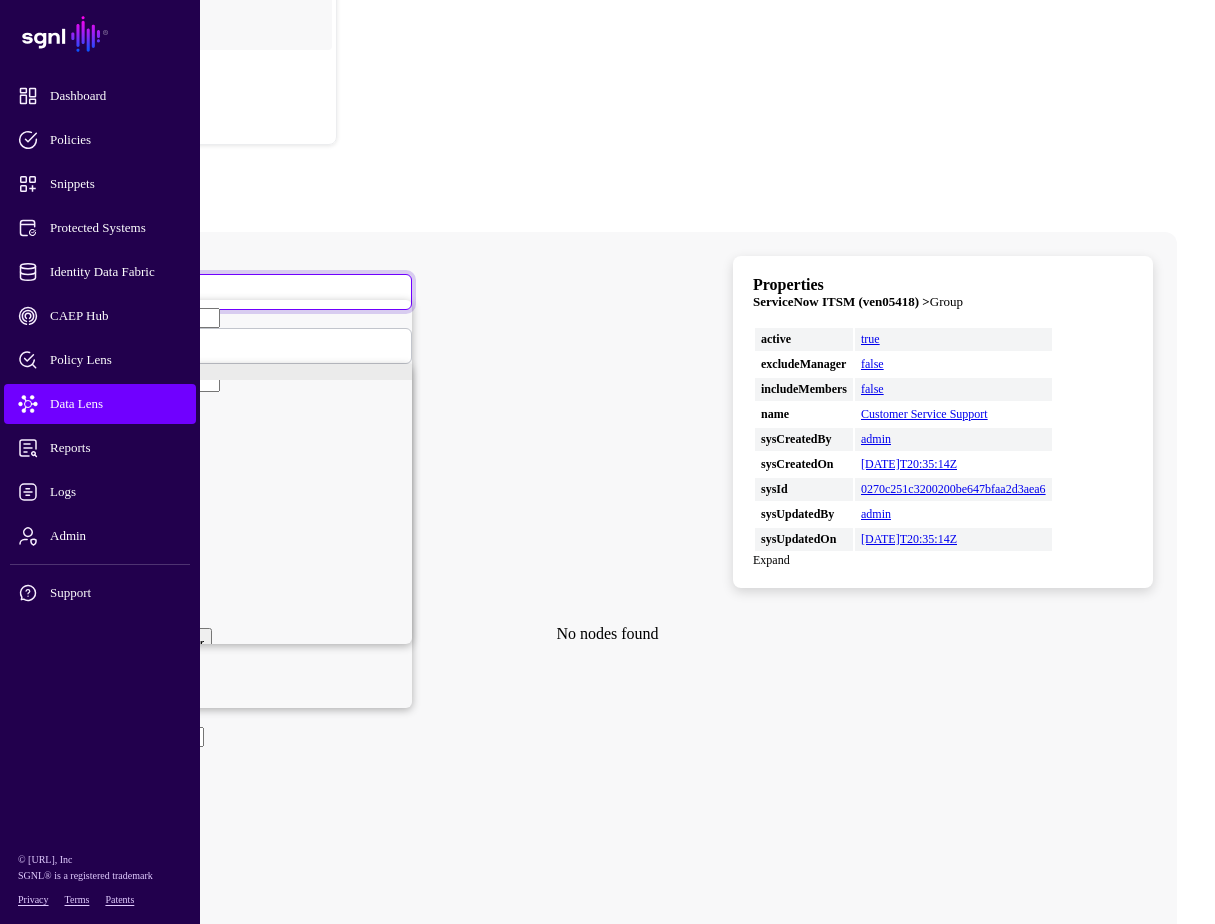 click on "Token Claims Change" 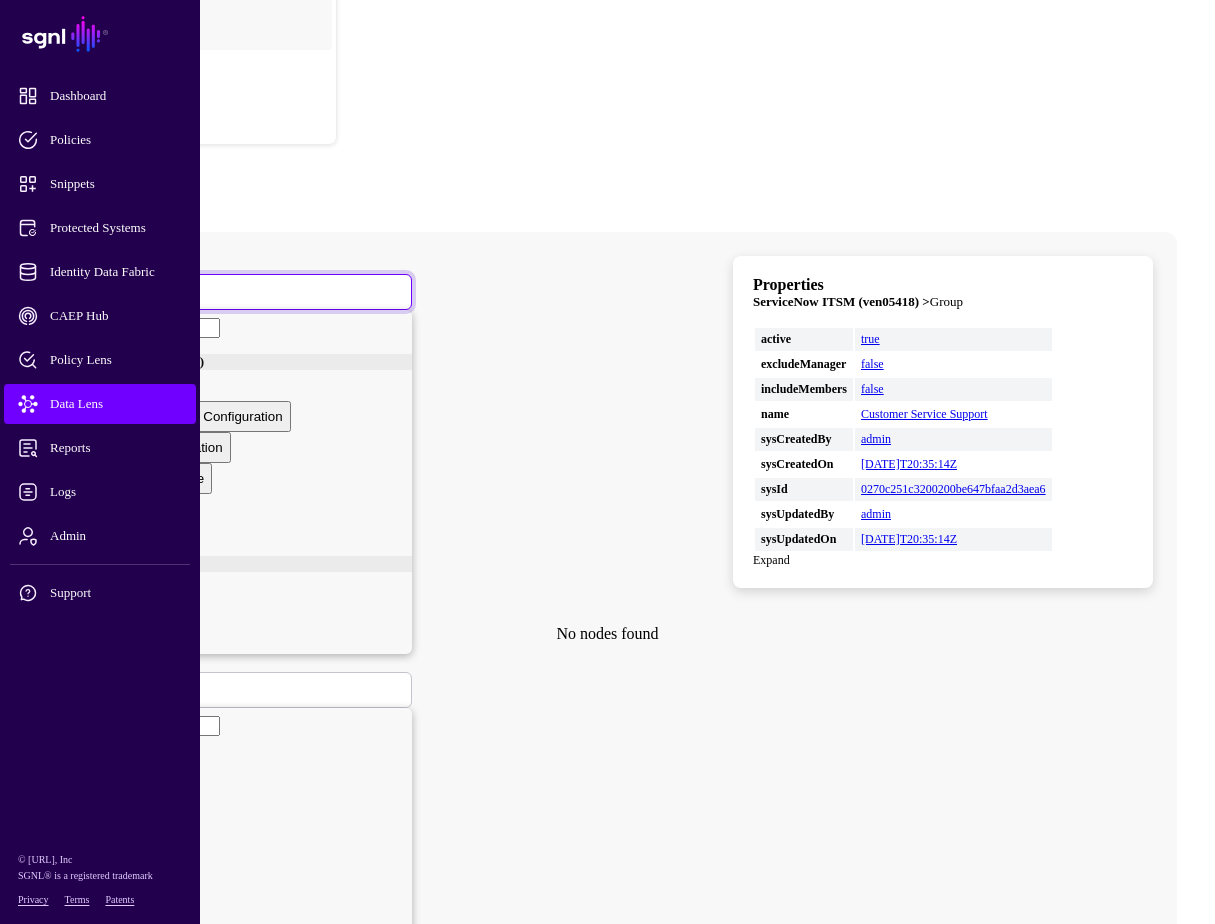 click on "Token Claims Change" at bounding box center (237, 292) 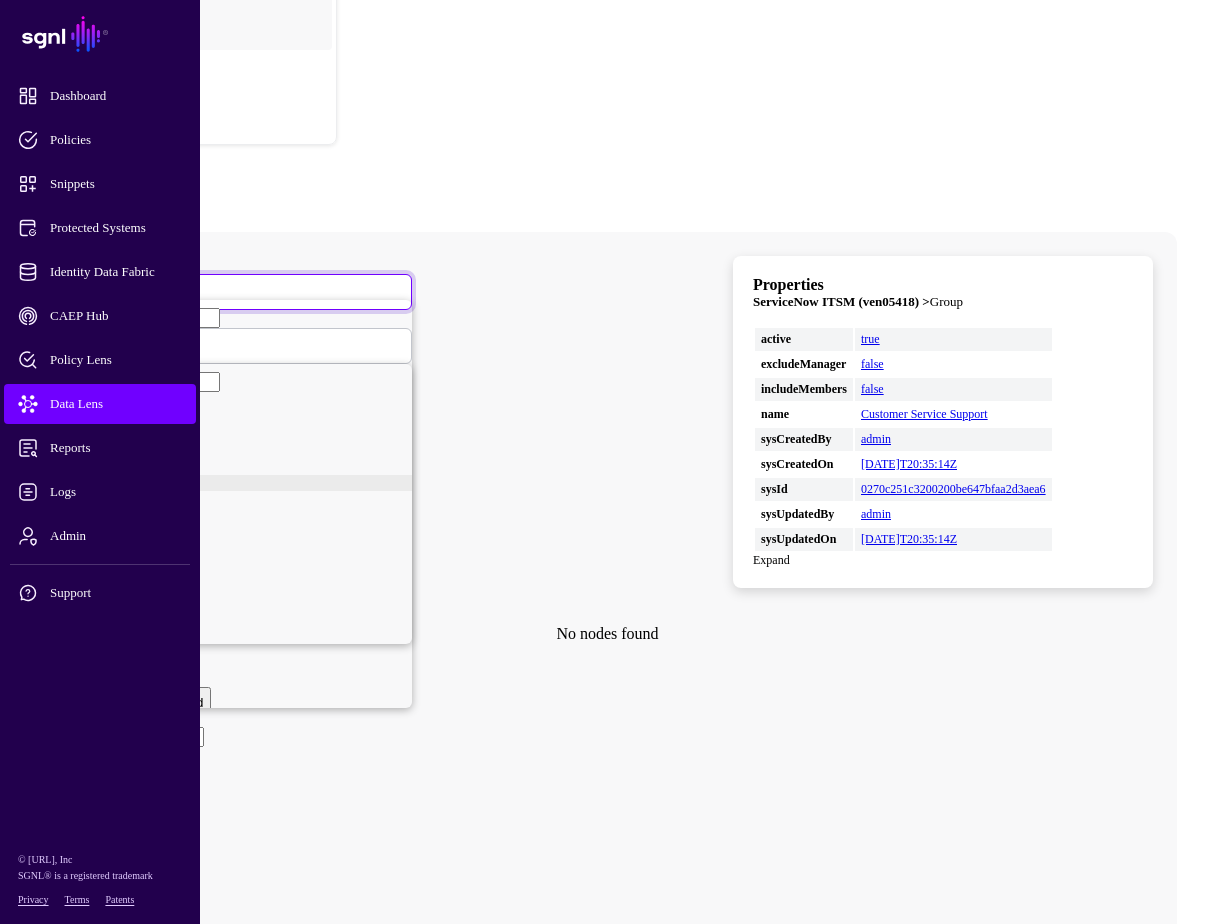 scroll, scrollTop: 4681, scrollLeft: 0, axis: vertical 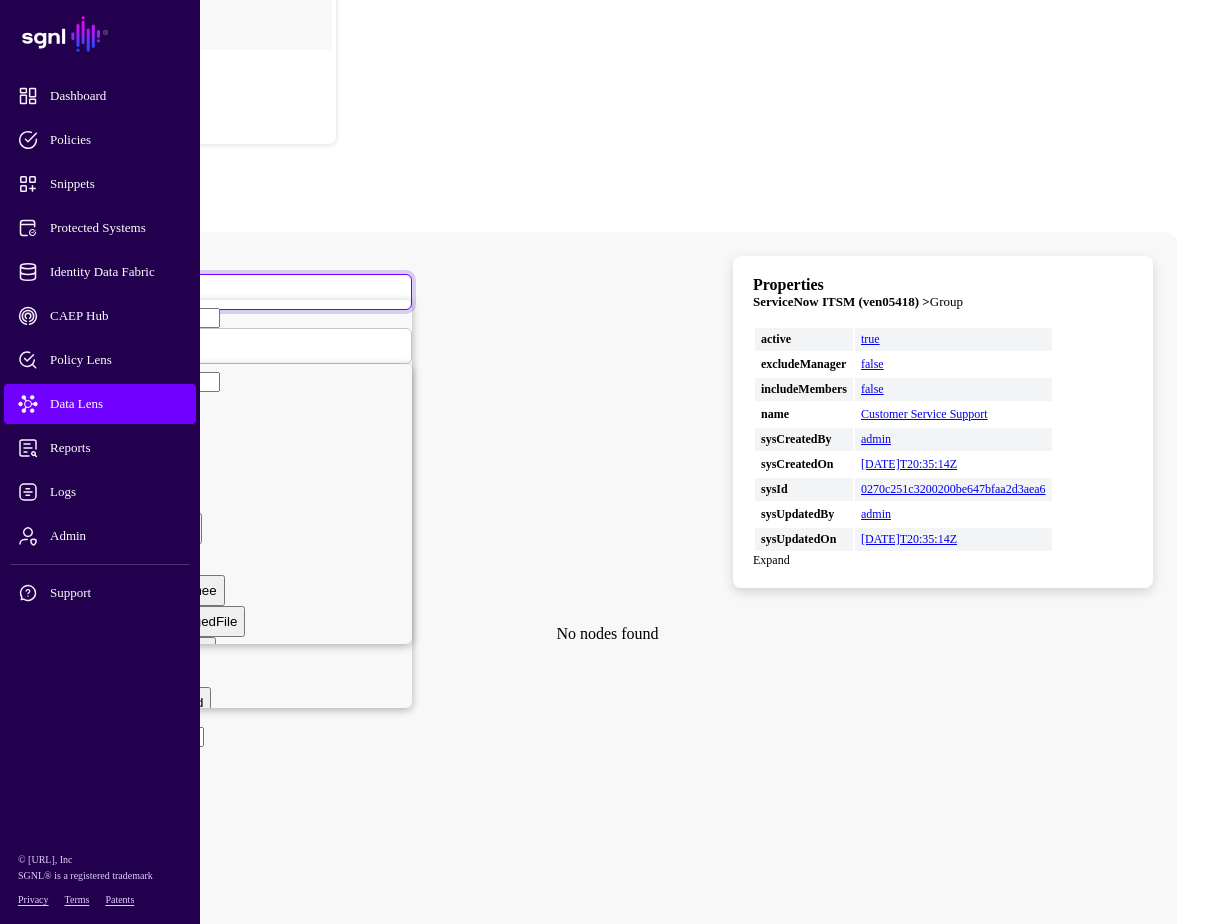 click on "PhoneOwner" 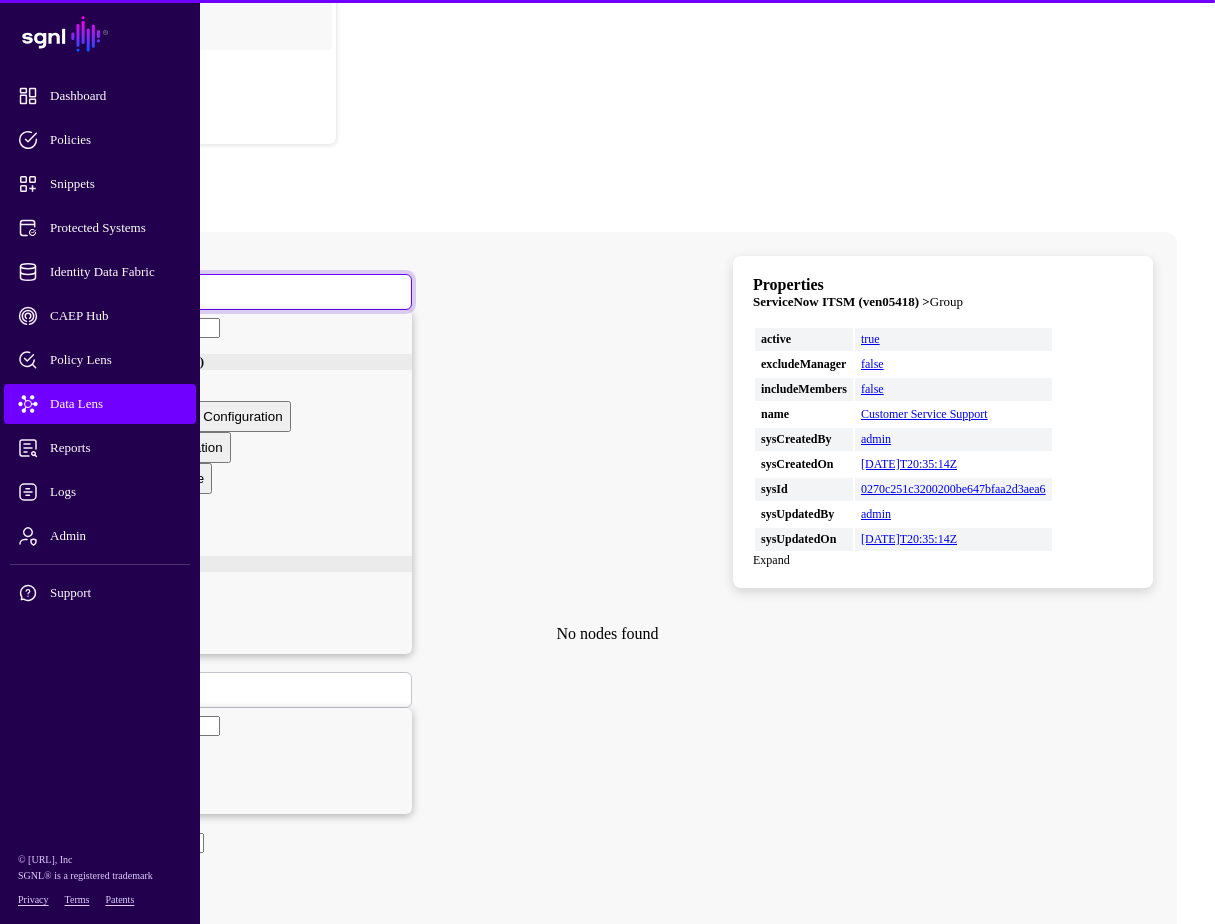 click on "PhoneOwner" at bounding box center (109, 291) 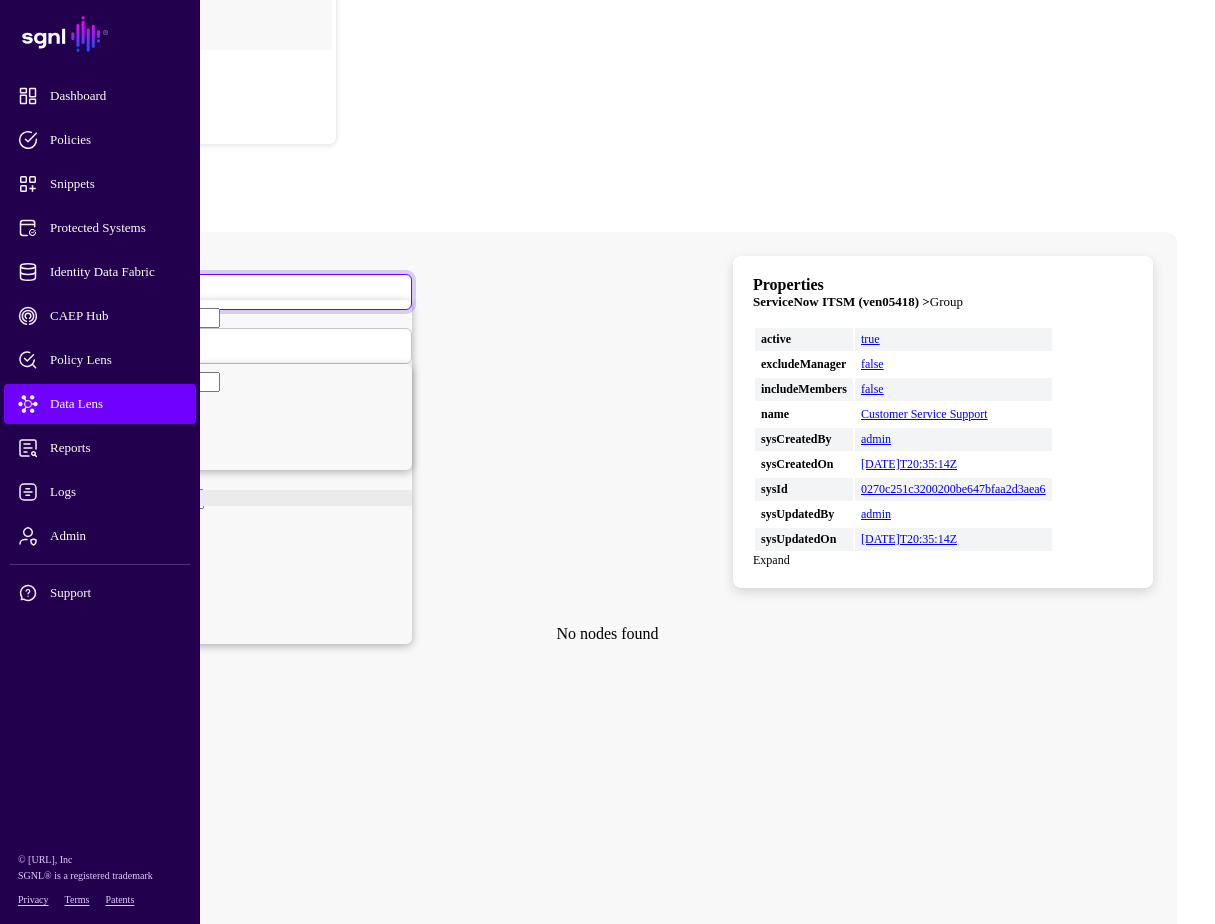 scroll, scrollTop: 4087, scrollLeft: 0, axis: vertical 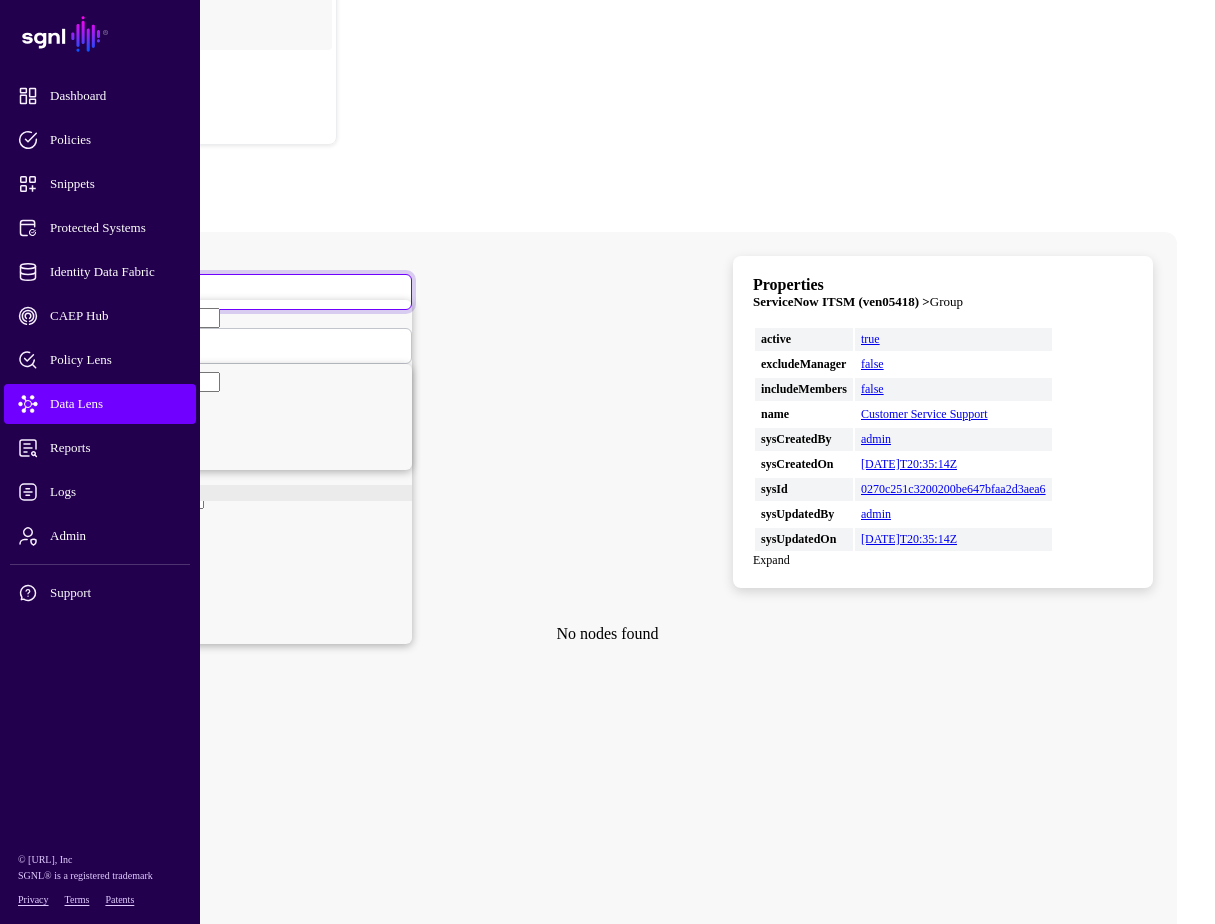 click on "Credential Change" 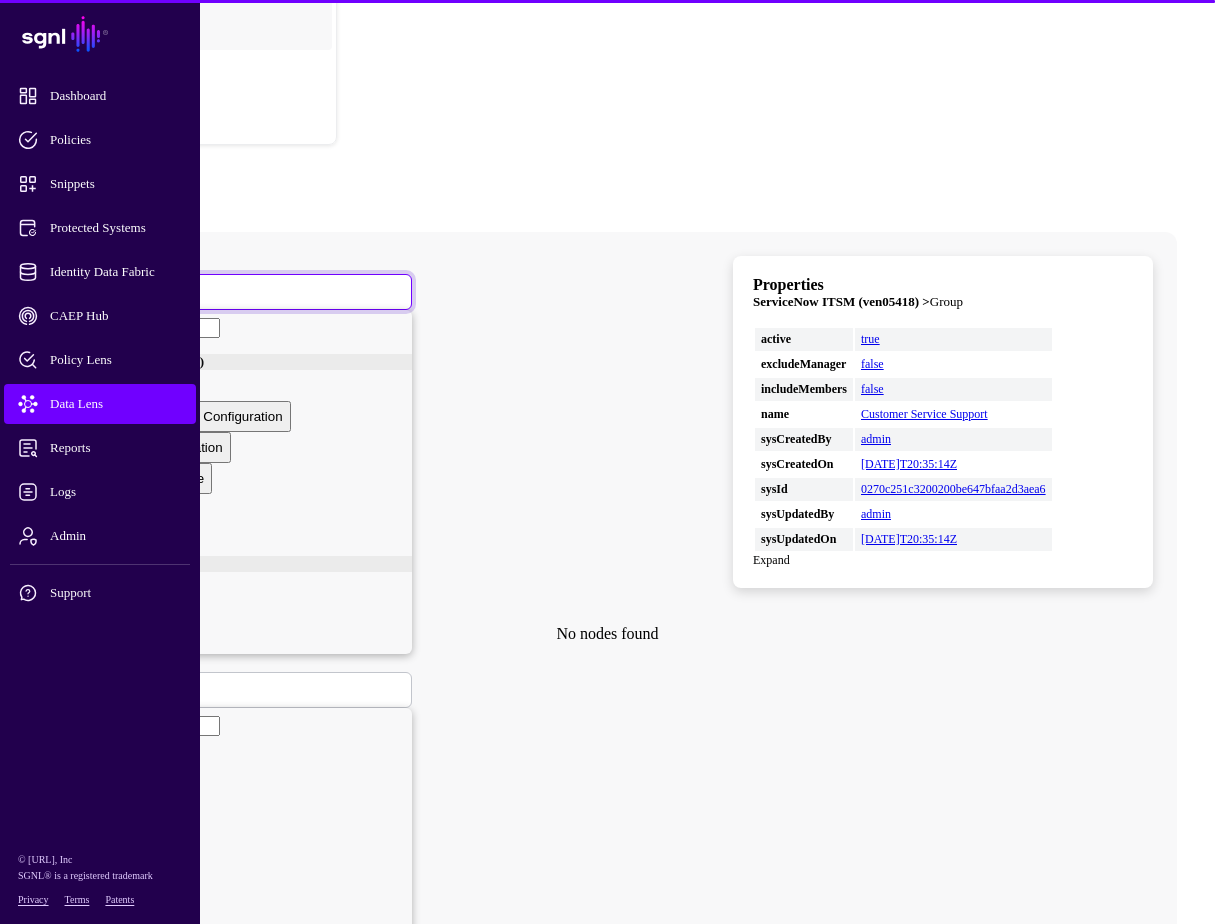 click on "Credential Change" at bounding box center [123, 292] 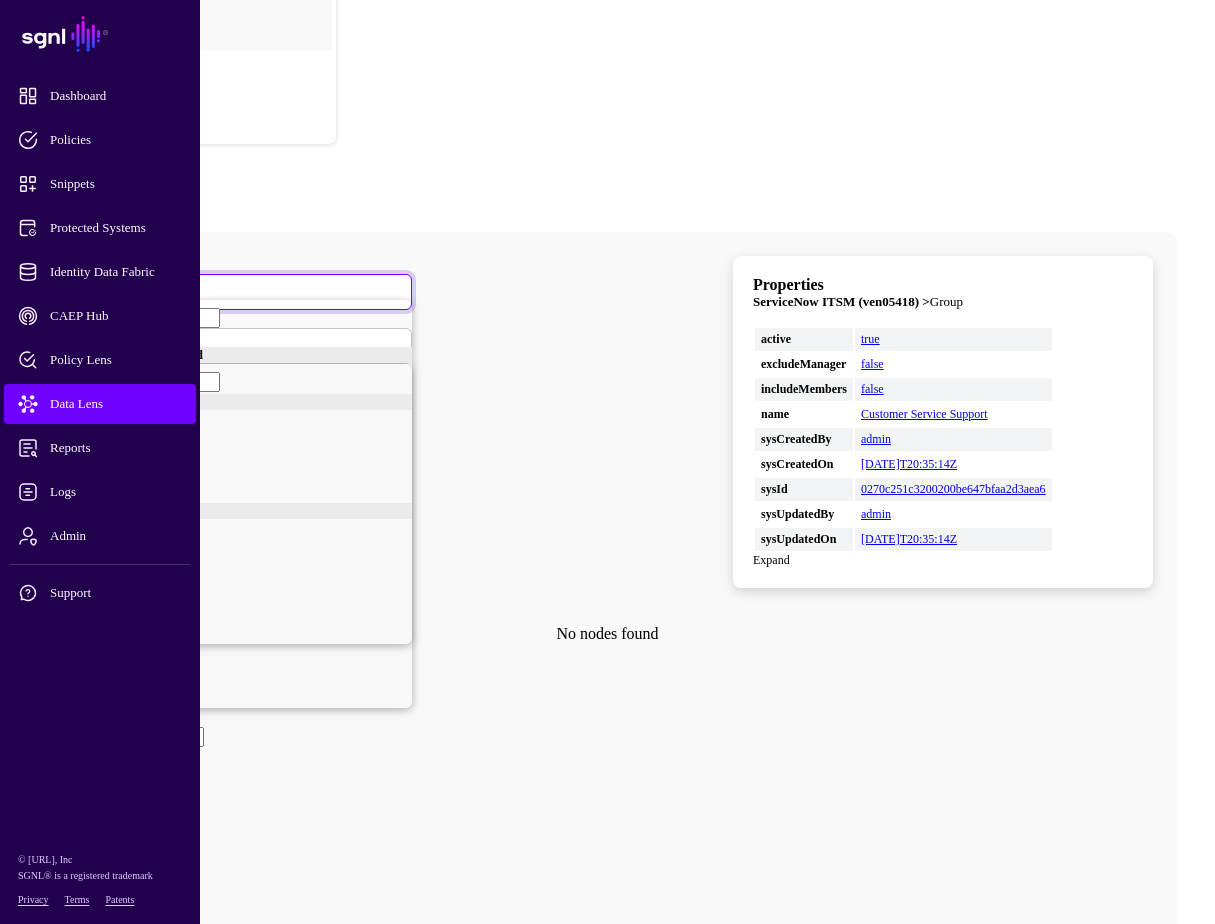 scroll, scrollTop: 5185, scrollLeft: 0, axis: vertical 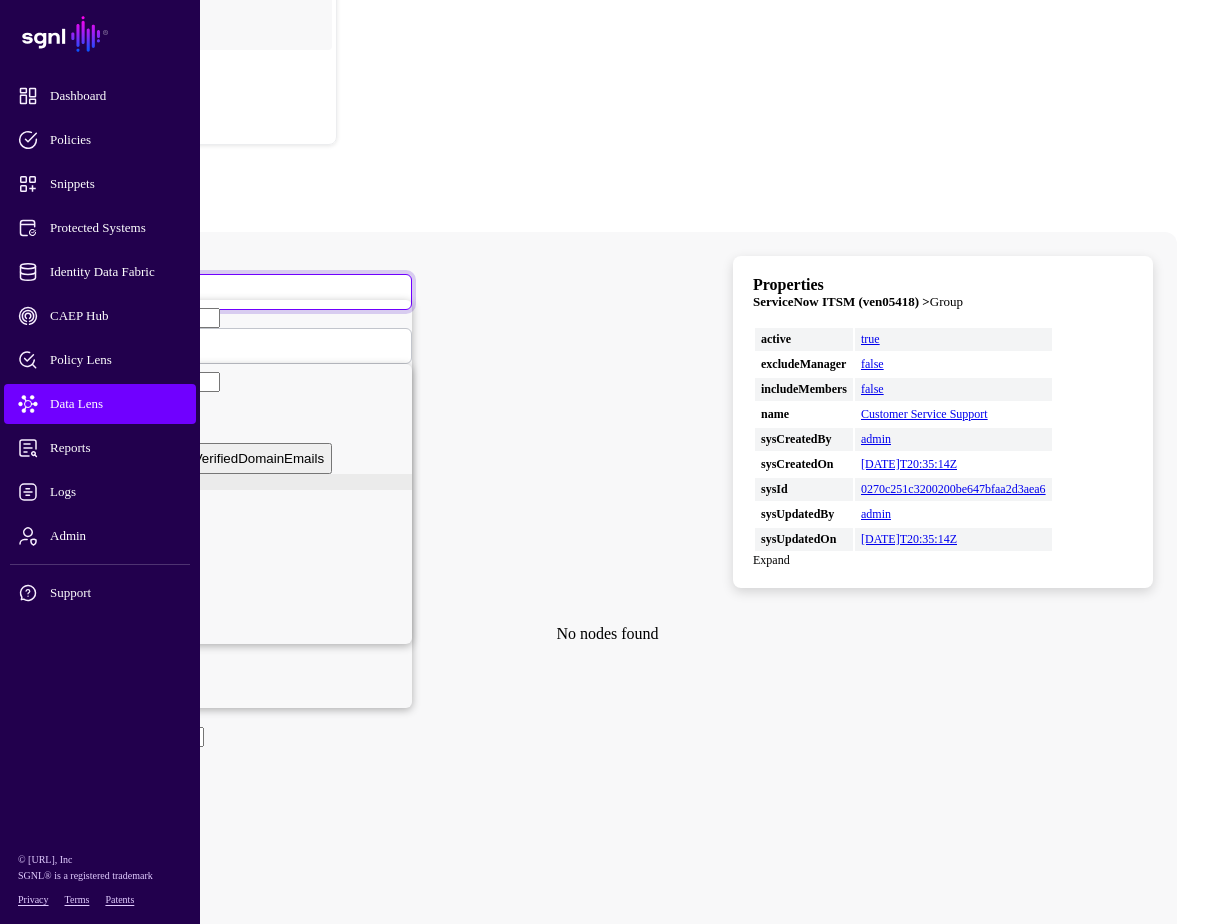 click on "IssueAssignee" 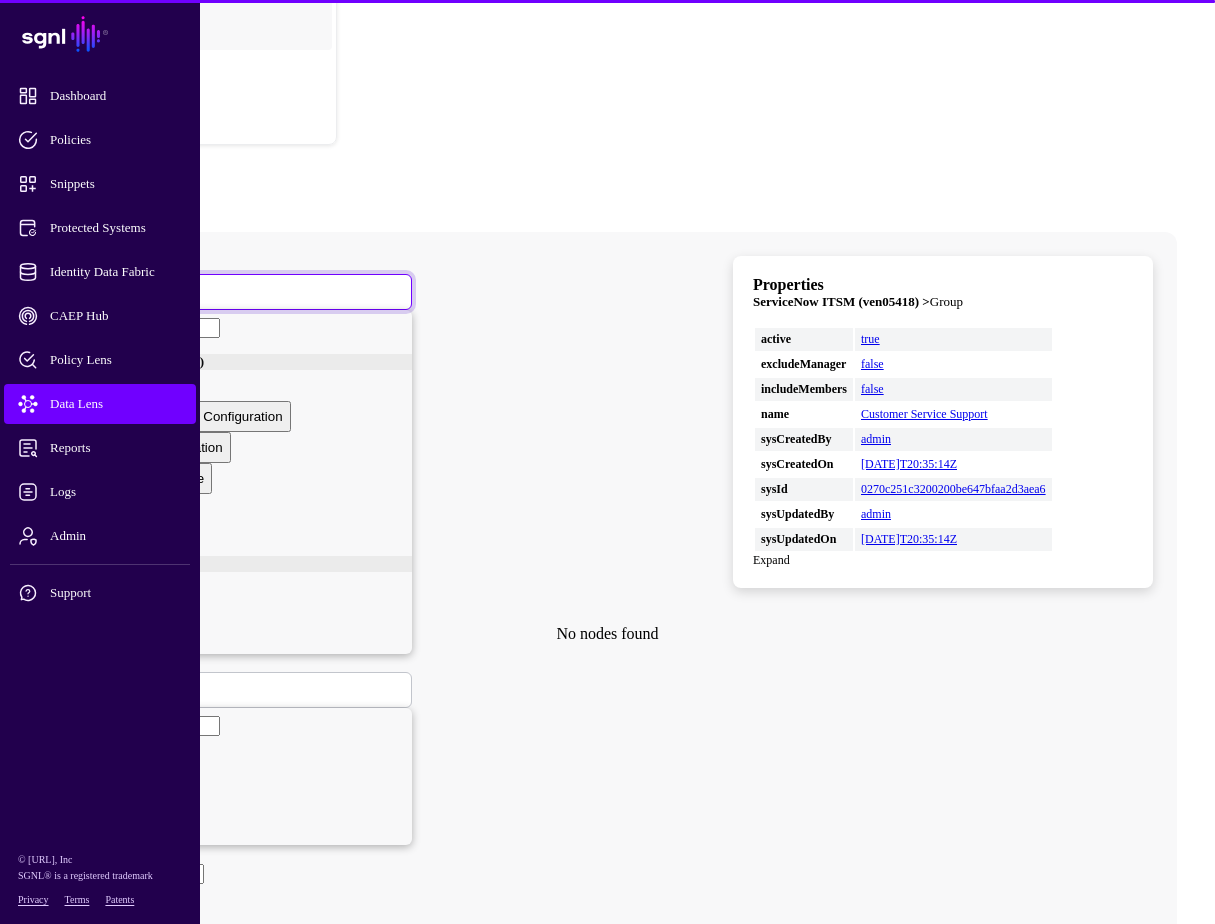 click on "IssueAssignee" at bounding box center [112, 291] 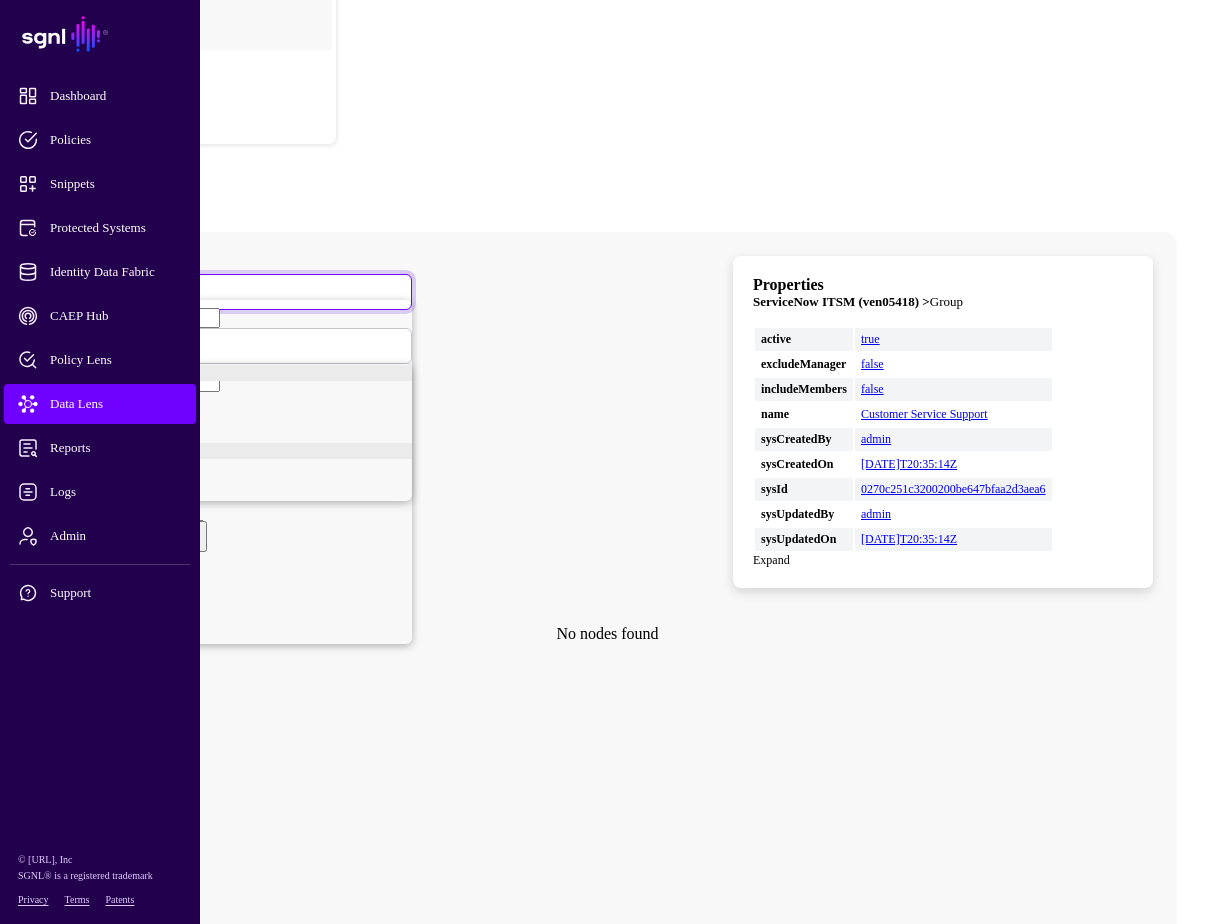 scroll, scrollTop: 6261, scrollLeft: 0, axis: vertical 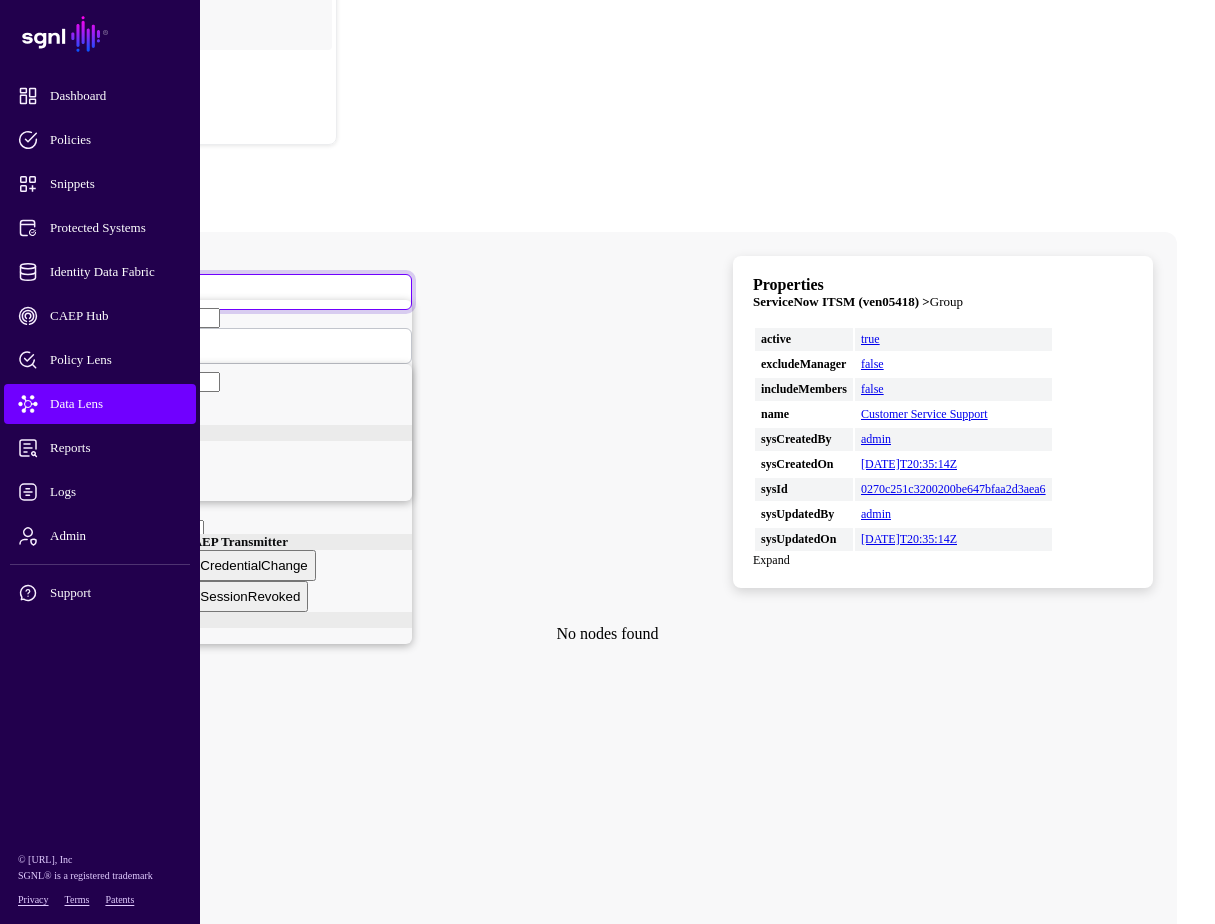 click on "Team" 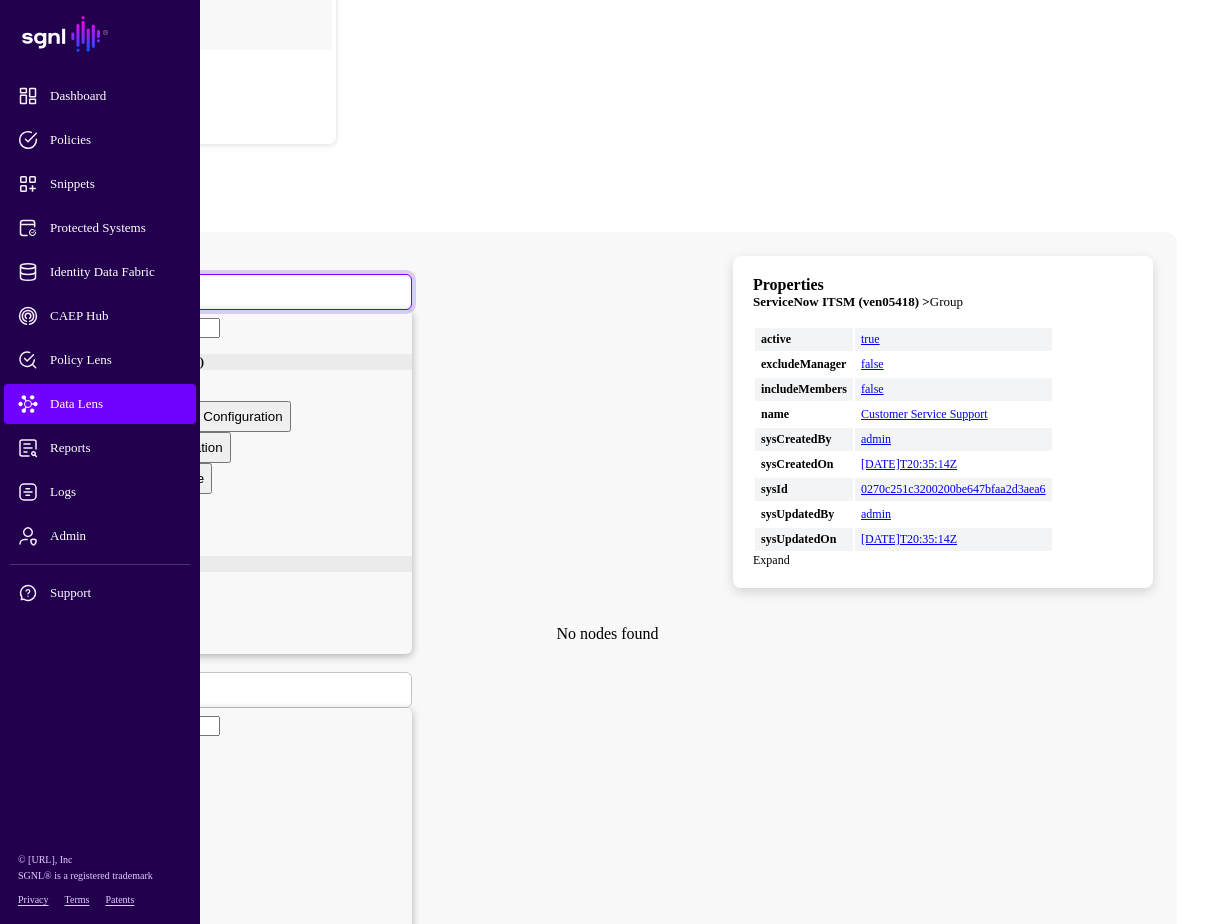 click on "Team" at bounding box center [89, 291] 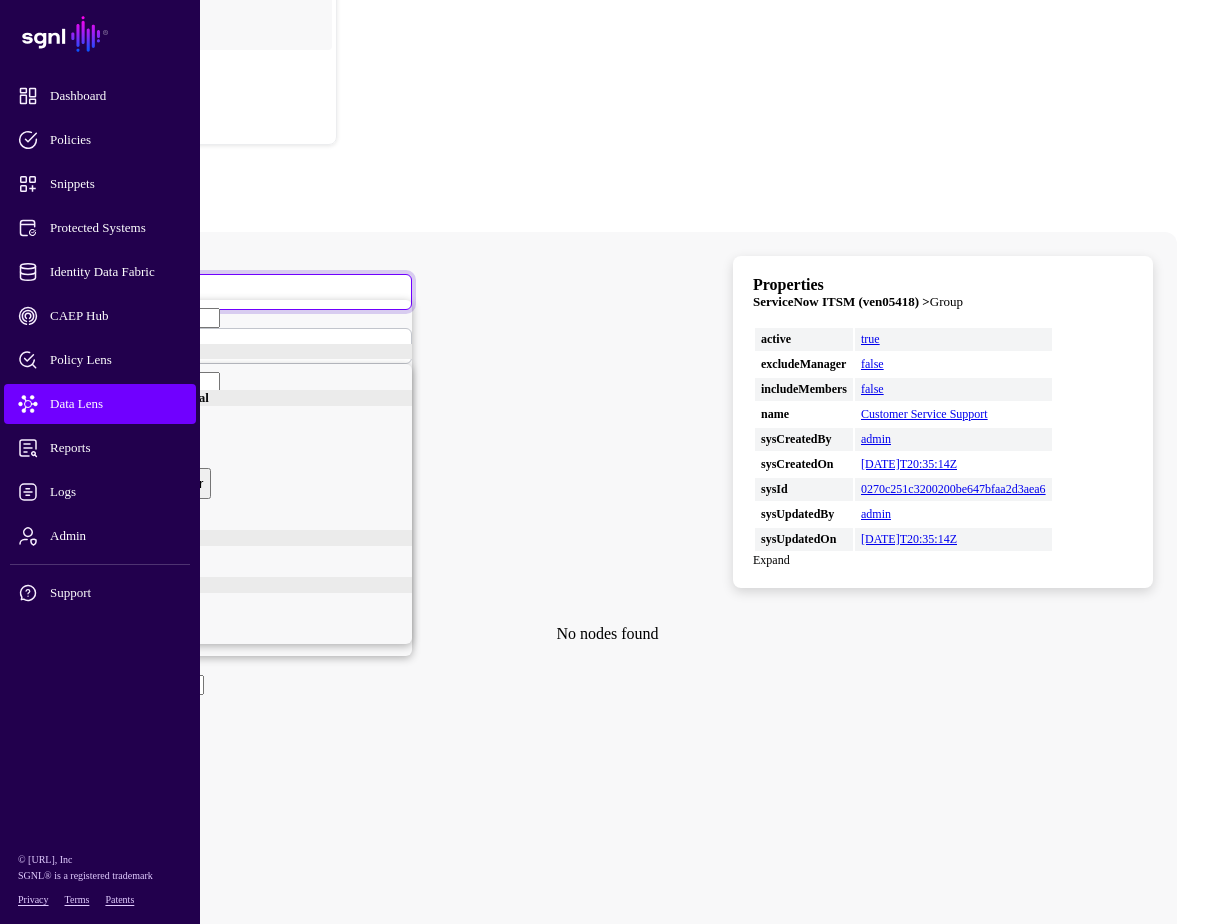 scroll, scrollTop: 12169, scrollLeft: 0, axis: vertical 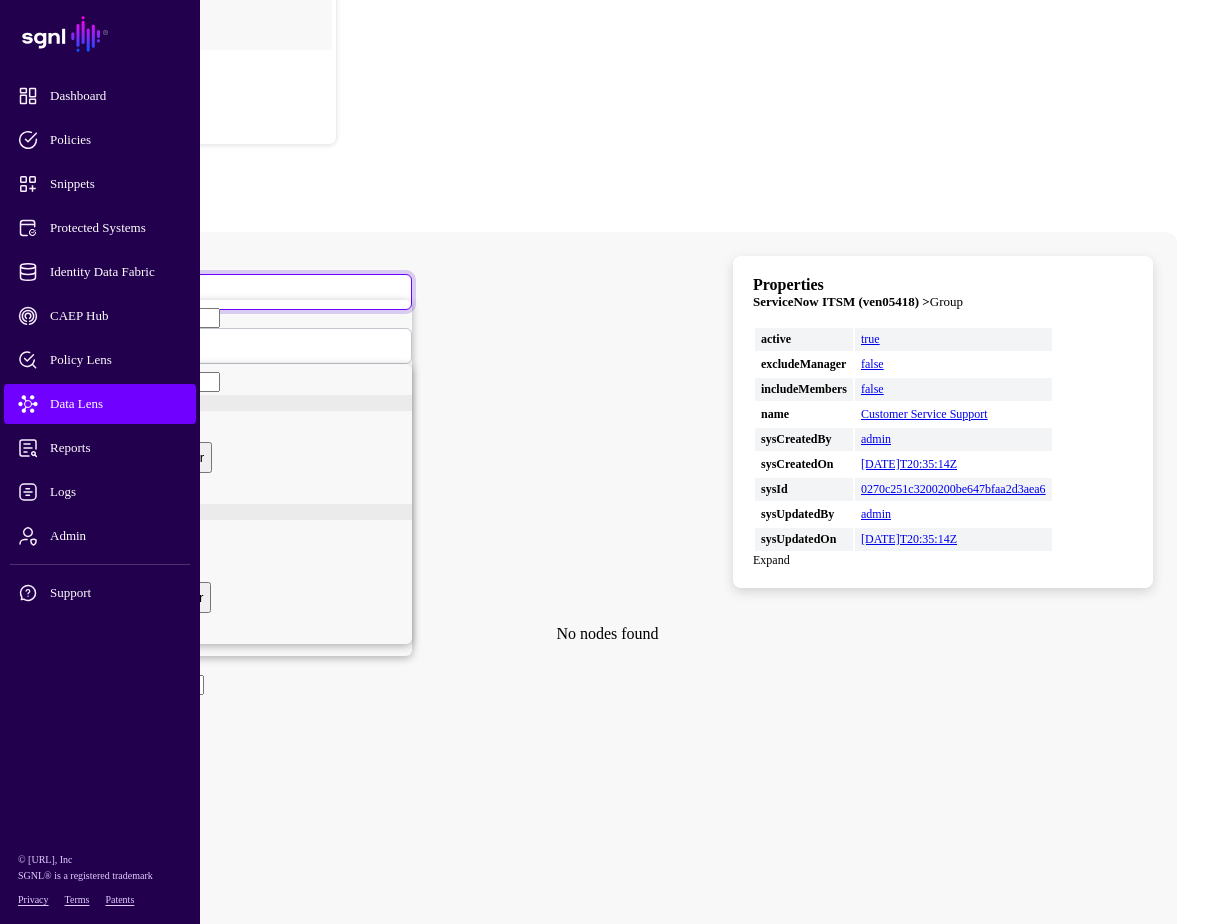 click on "AADGroup" 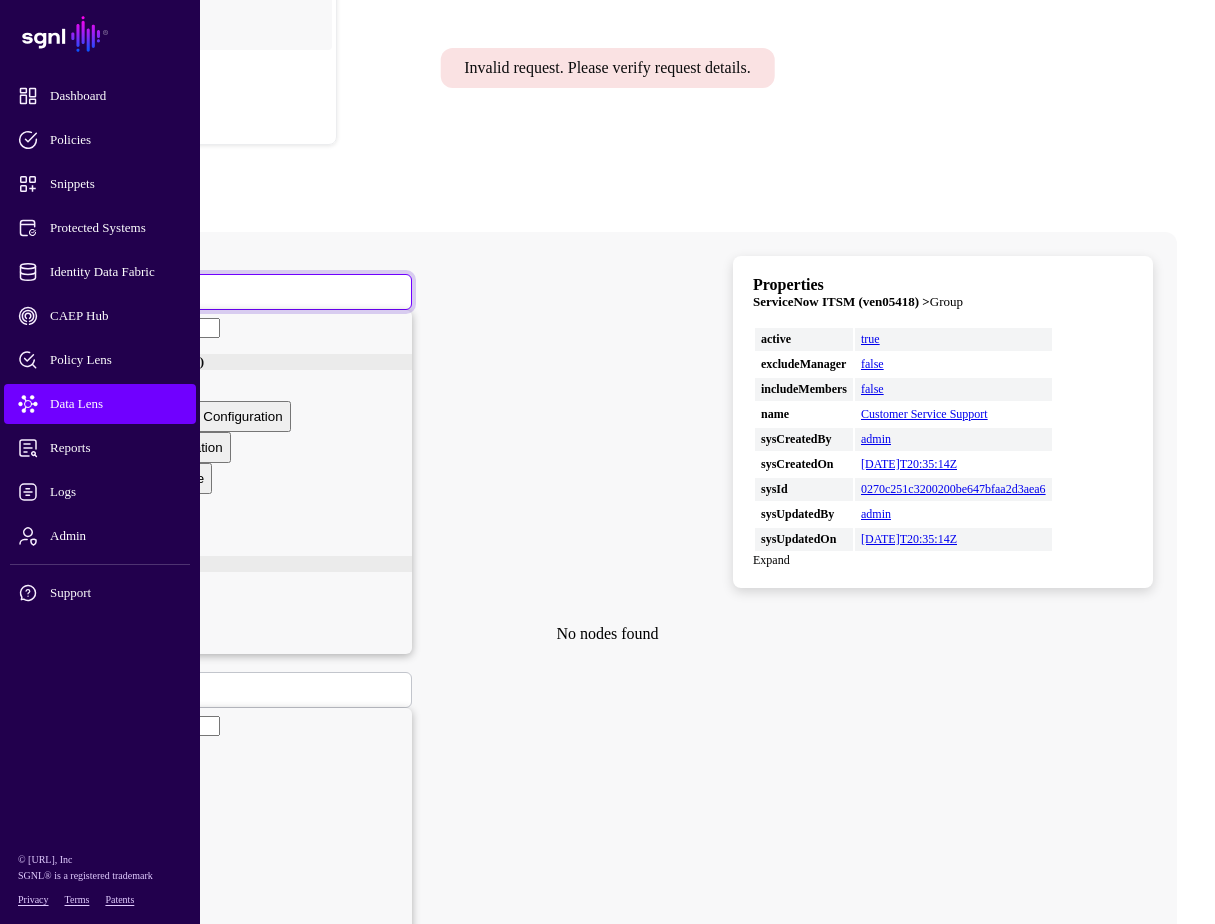 click on "AADGroup" at bounding box center (105, 291) 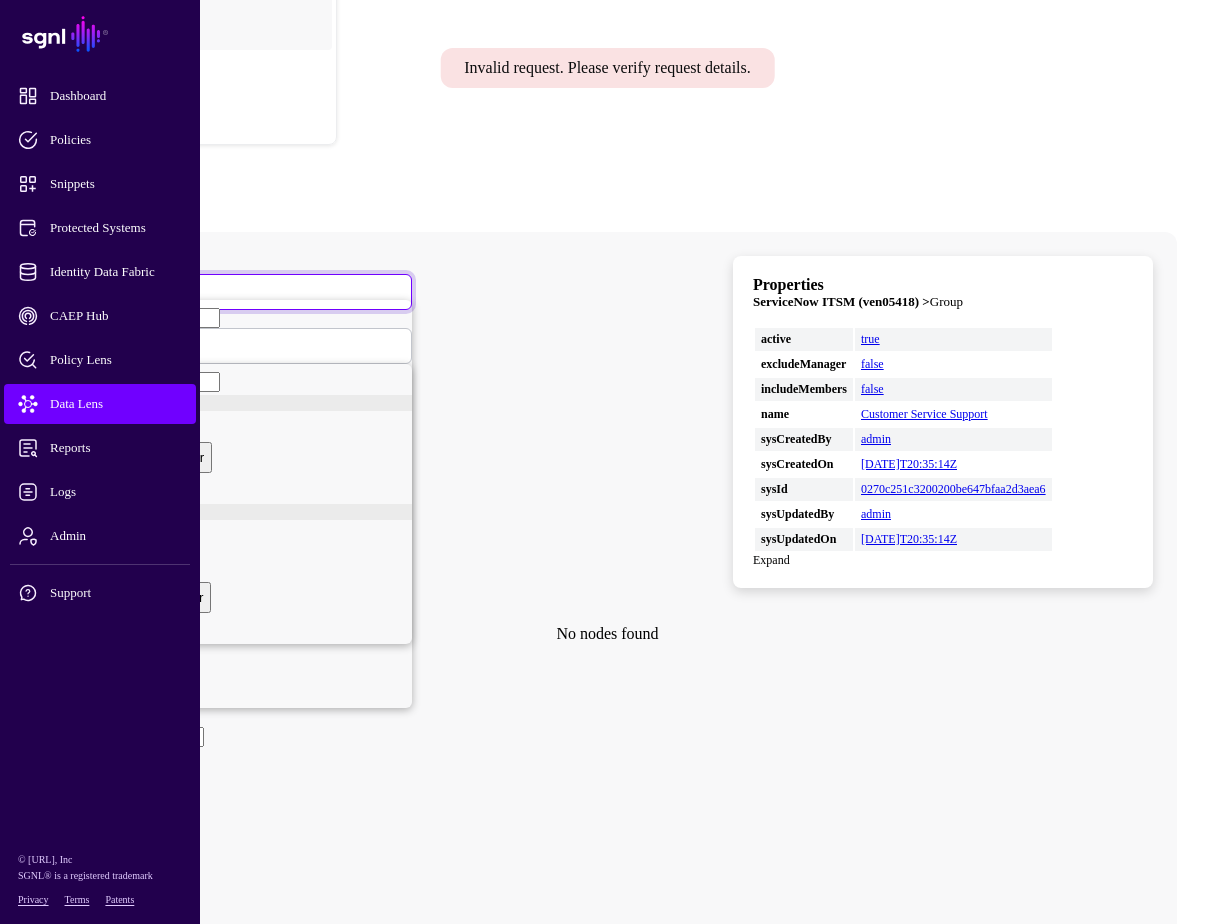 scroll, scrollTop: 12052, scrollLeft: 0, axis: vertical 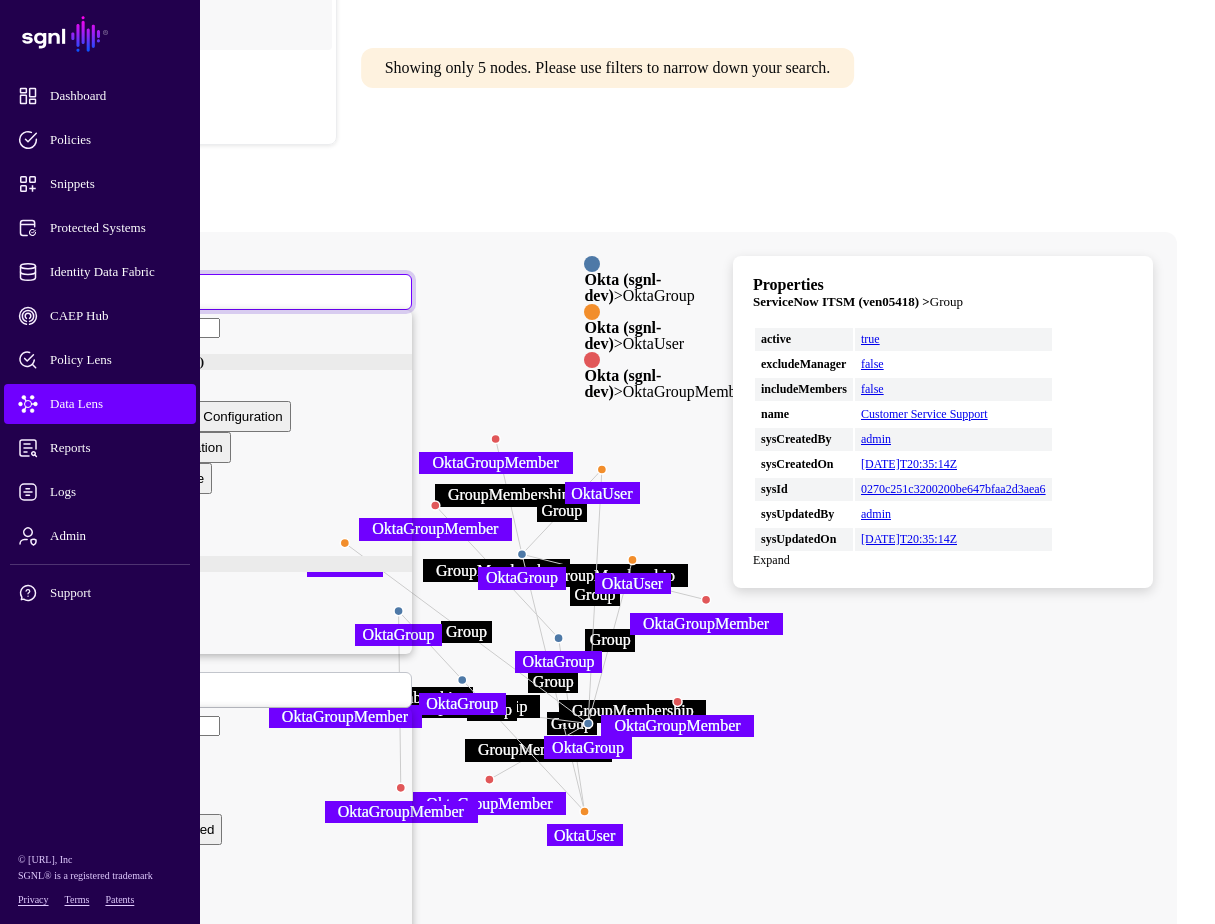 click on "OktaGroup" at bounding box center [104, 291] 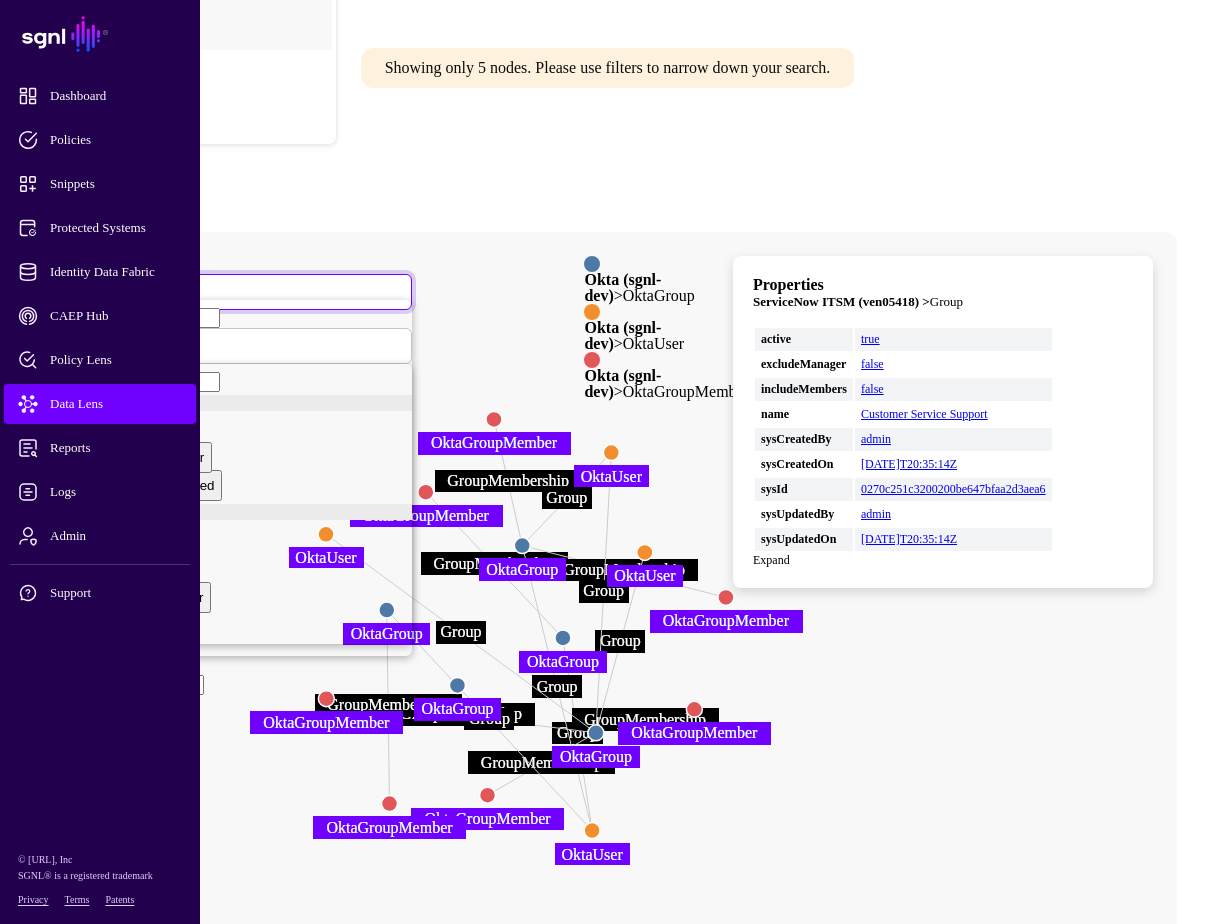 scroll, scrollTop: 12169, scrollLeft: 0, axis: vertical 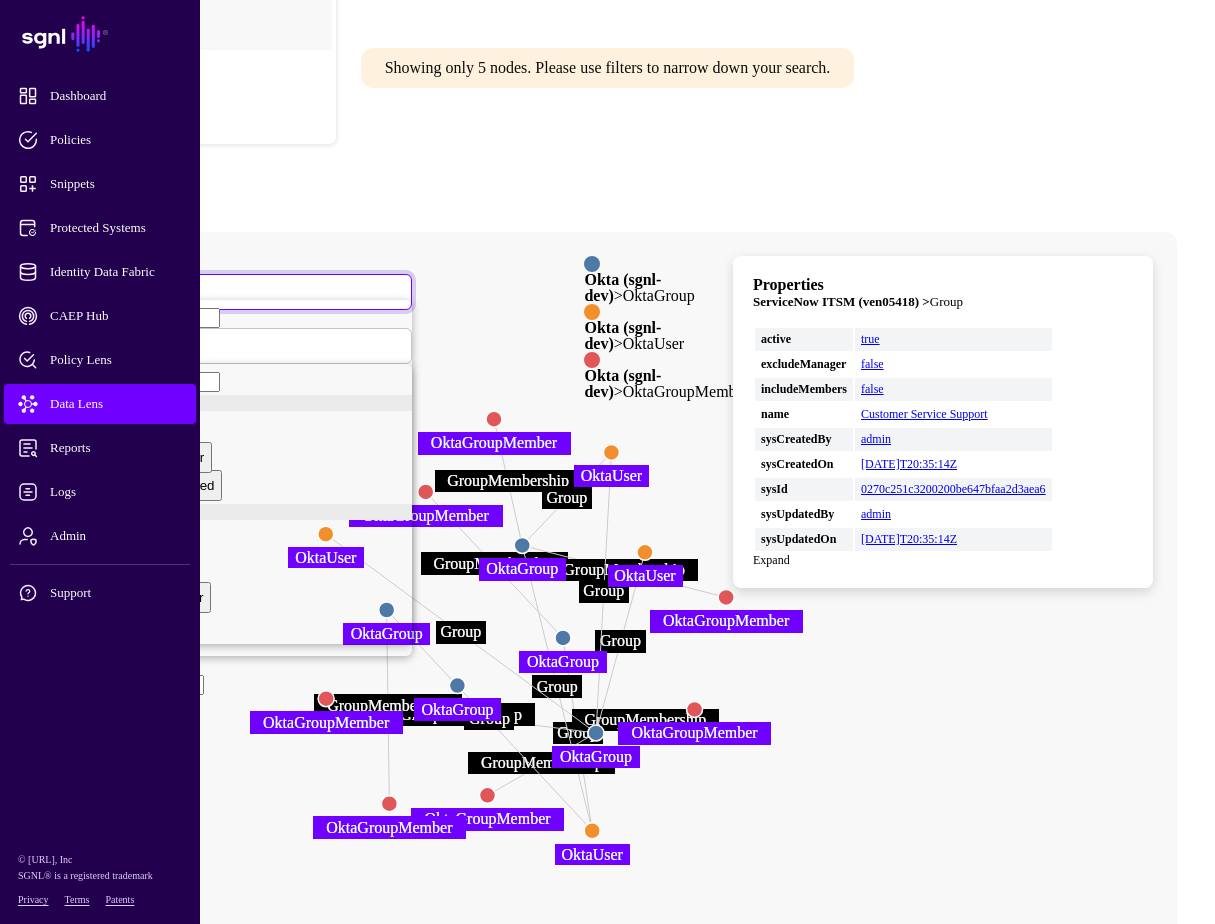 click on "OktaUser" 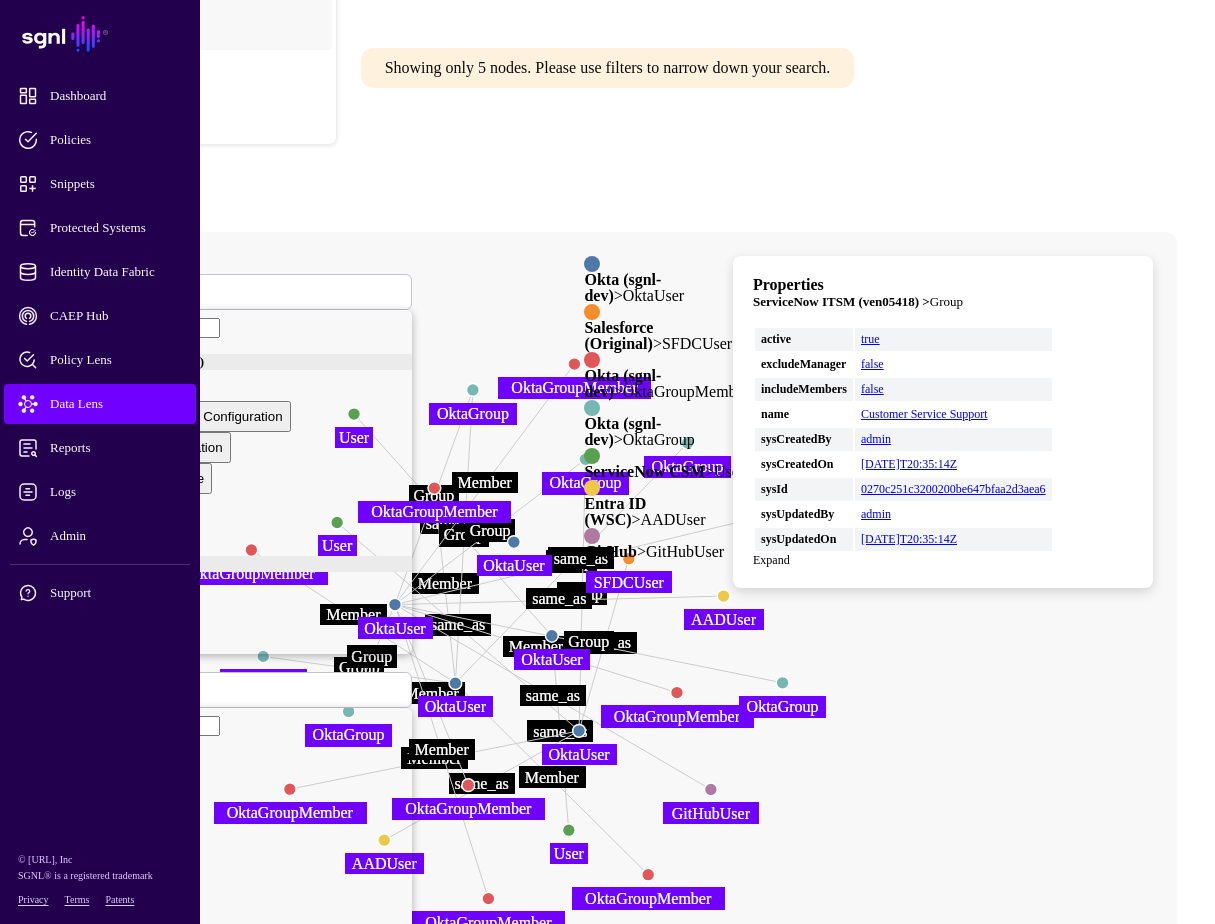 click at bounding box center (753, 276) 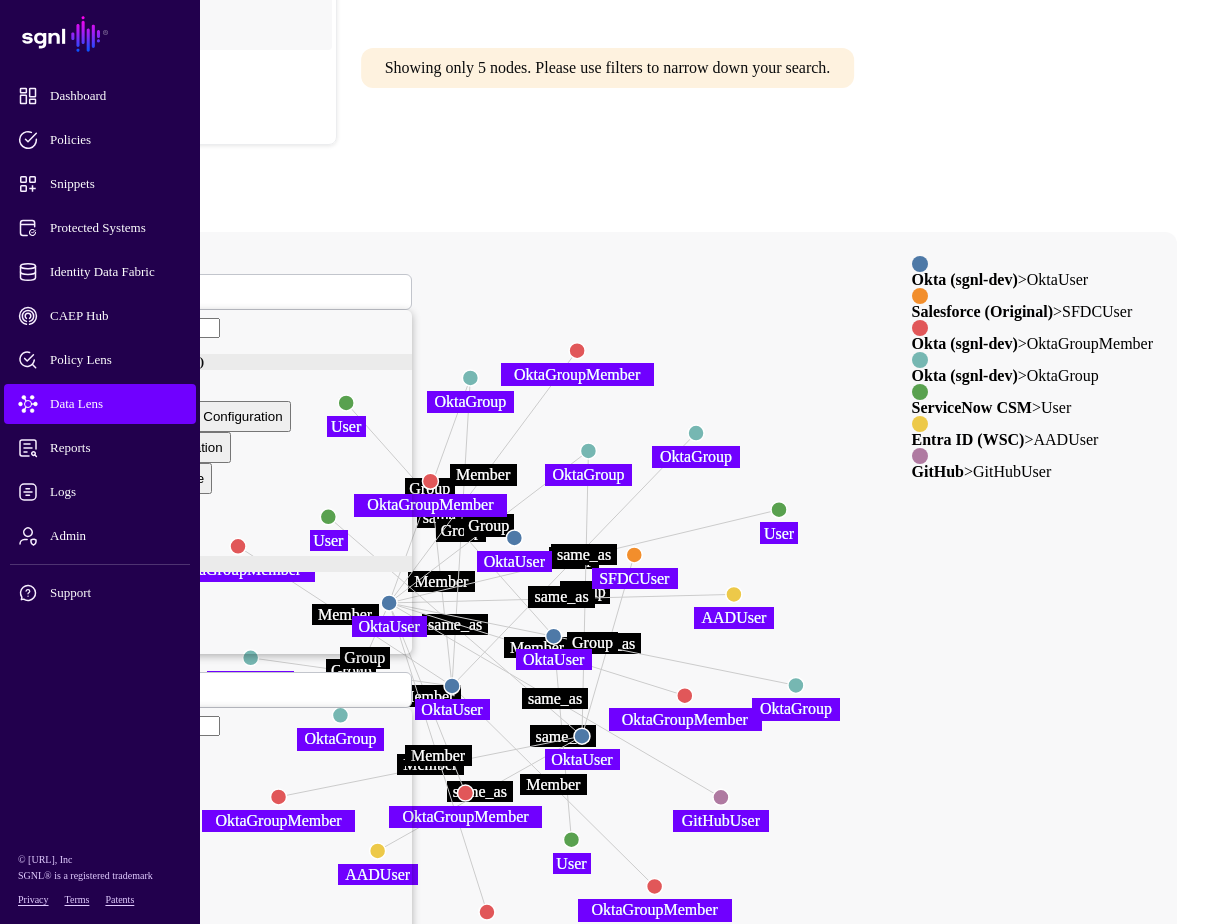 click 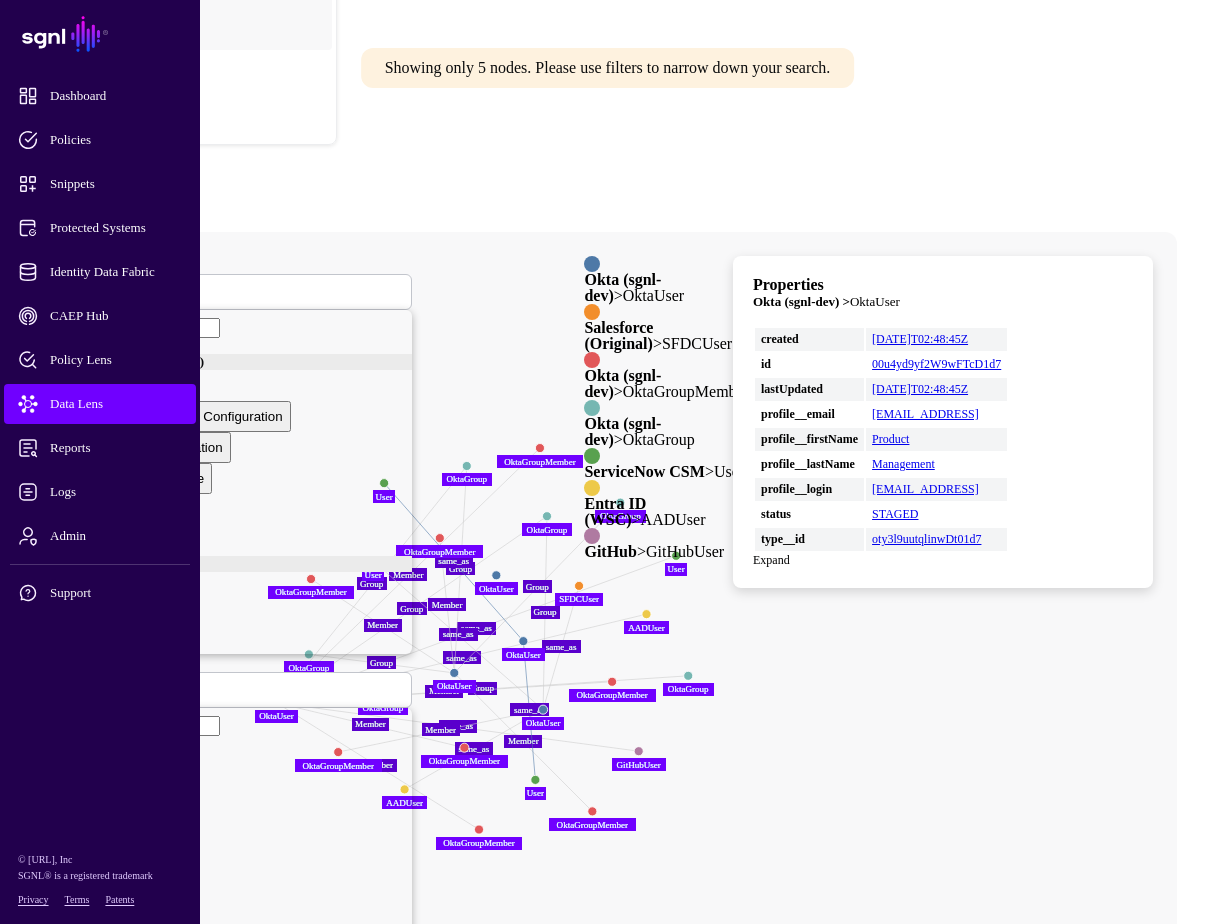 drag, startPoint x: 616, startPoint y: 479, endPoint x: 469, endPoint y: 561, distance: 168.3241 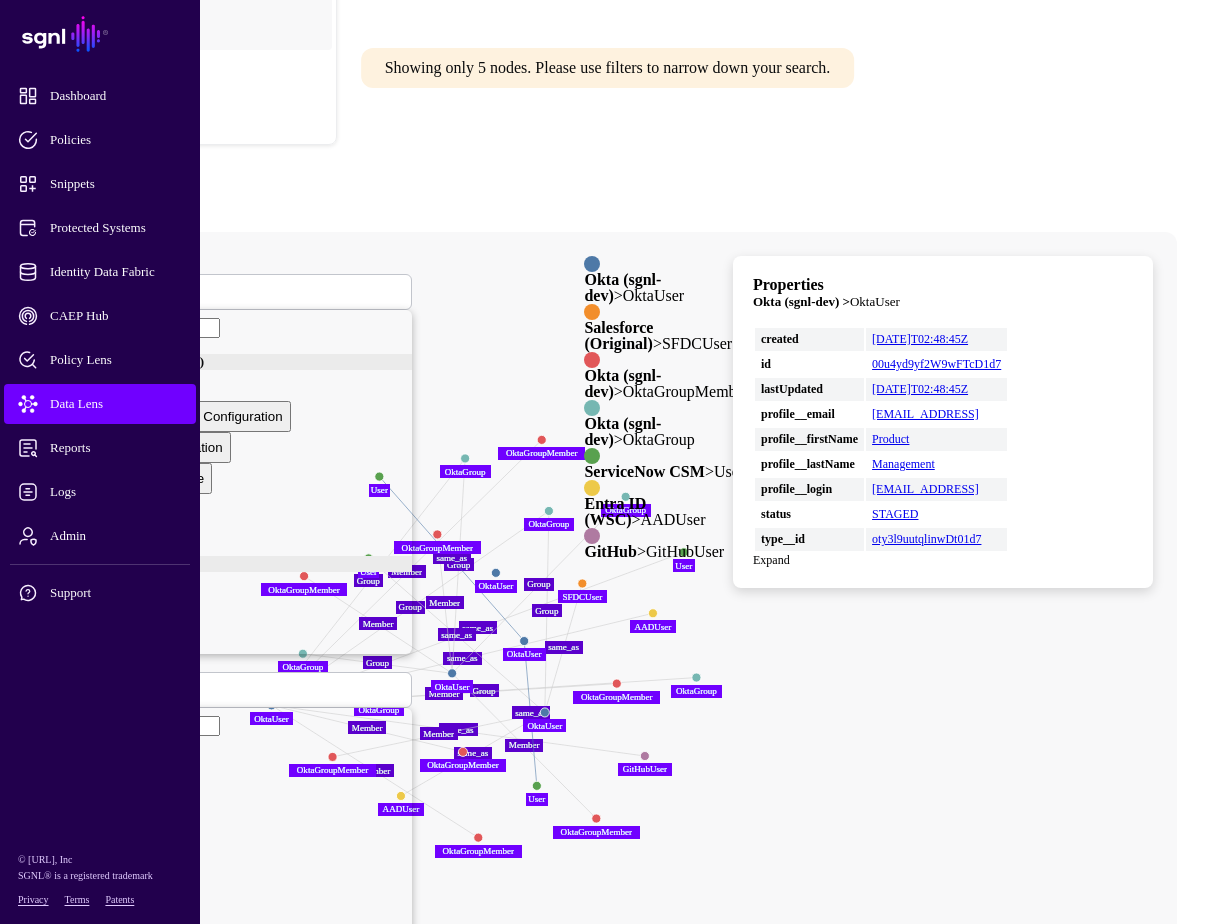 click on "Group Group Group Group same_as same_as Member Member same_as Member Member Group same_as same_as Member same_as Group Group Group Member Member Member same_as same_as User User OktaGroupMember OktaGroupMember OktaGroupMember OktaGroupMember OktaGroupMember OktaGroupMember OktaGroupMember OktaGroupMember OktaGroup OktaGroup OktaGroupMember OktaGroupMember OktaGroup OktaGroup OktaGroup OktaGroup GitHubUser GitHubUser OktaGroup OktaGroup AADUser AADUser AADUser AADUser User User OktaGroup OktaGroup OktaGroup OktaGroup OktaGroupMember OktaGroupMember OktaGroupMember OktaGroupMember OktaGroupMember OktaGroupMember SFDCUser SFDCUser OktaUser OktaUser OktaUser OktaUser OktaUser OktaUser OktaUser OktaUser User User User User OktaUser OktaUser" 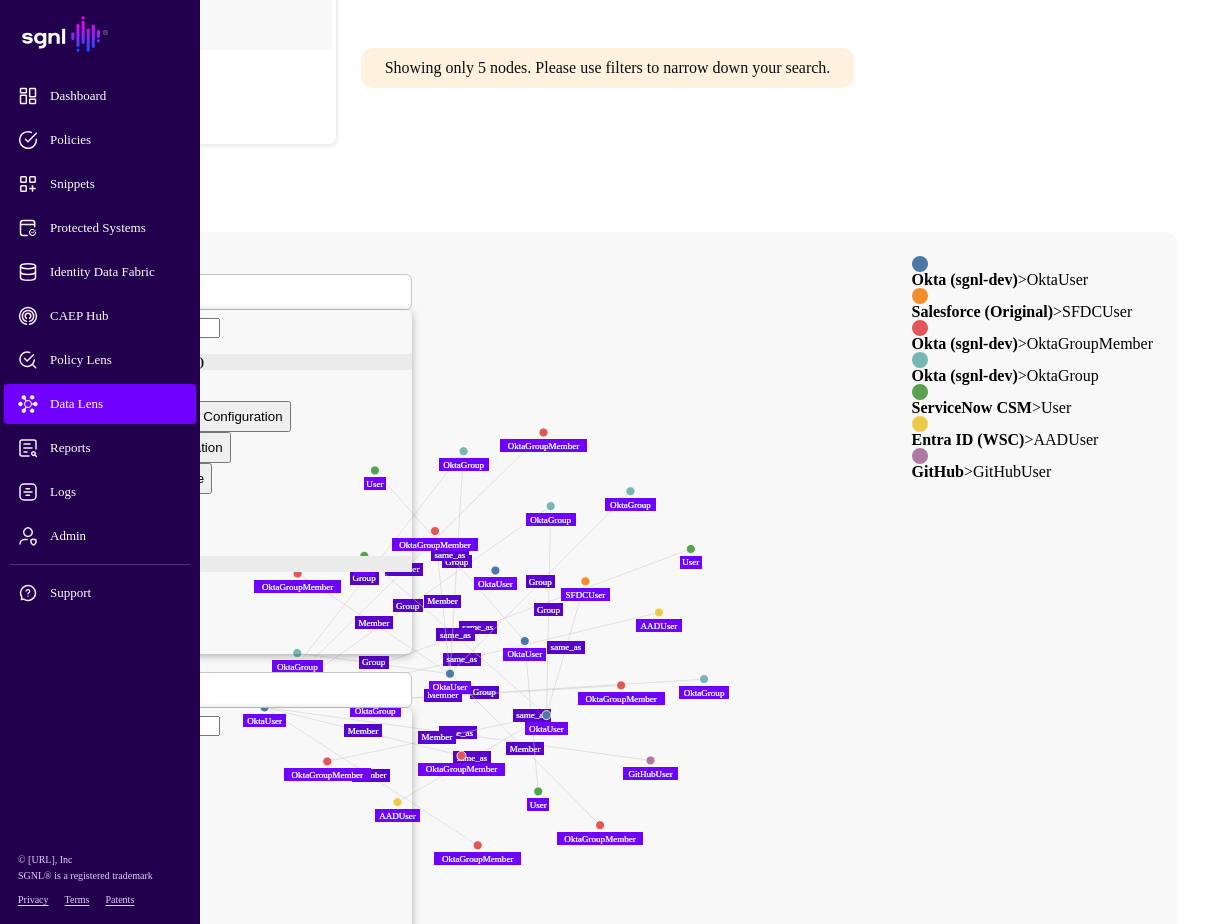 click 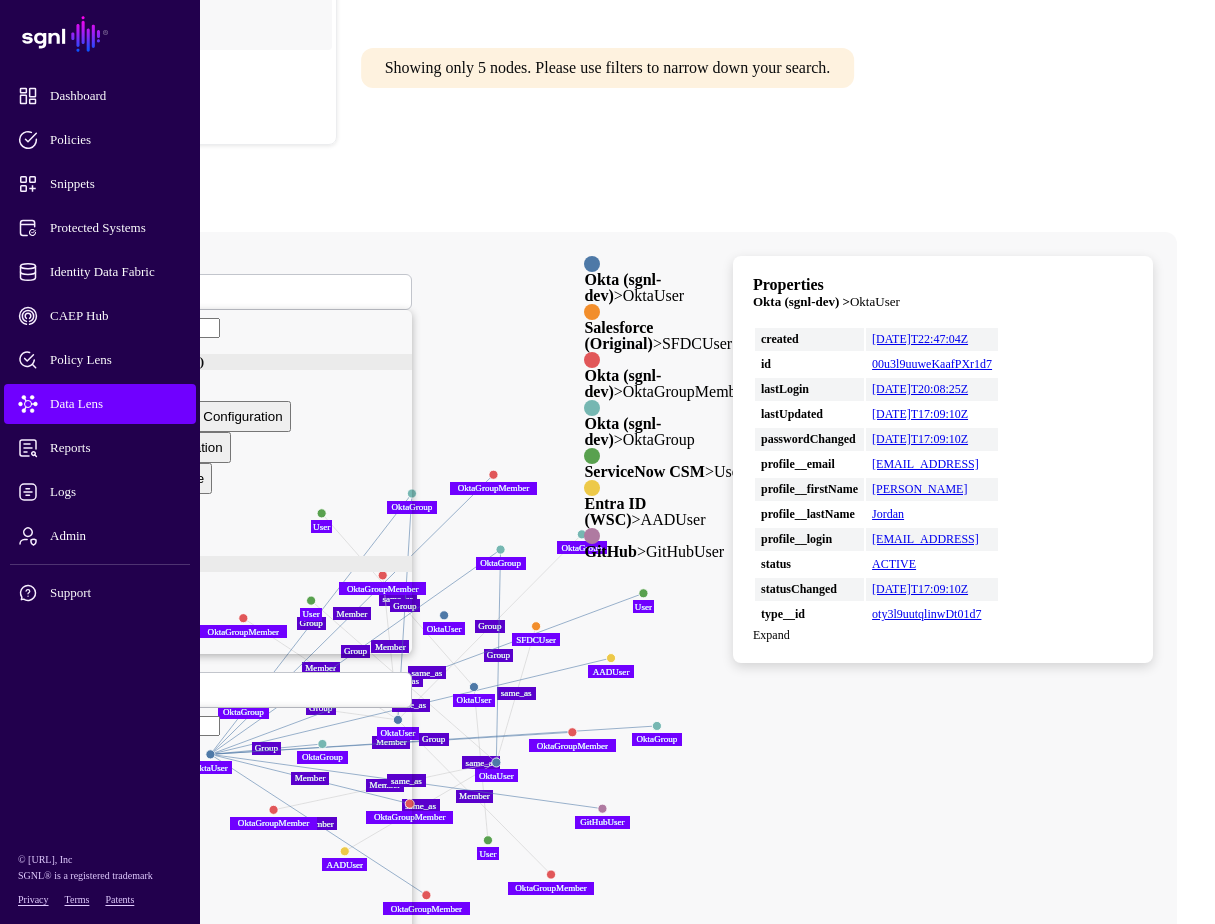 drag, startPoint x: 488, startPoint y: 683, endPoint x: 436, endPoint y: 729, distance: 69.426216 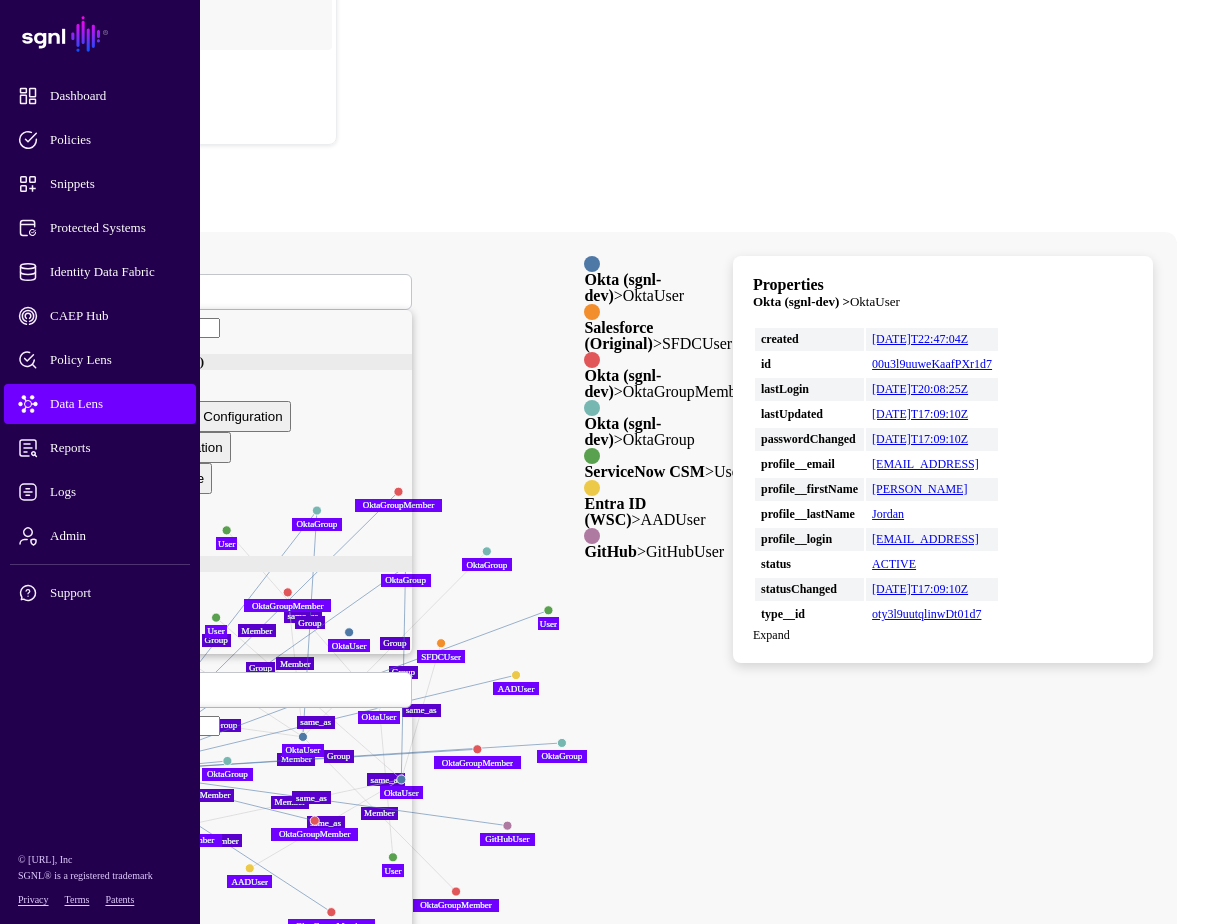 drag, startPoint x: 751, startPoint y: 799, endPoint x: 649, endPoint y: 815, distance: 103.24728 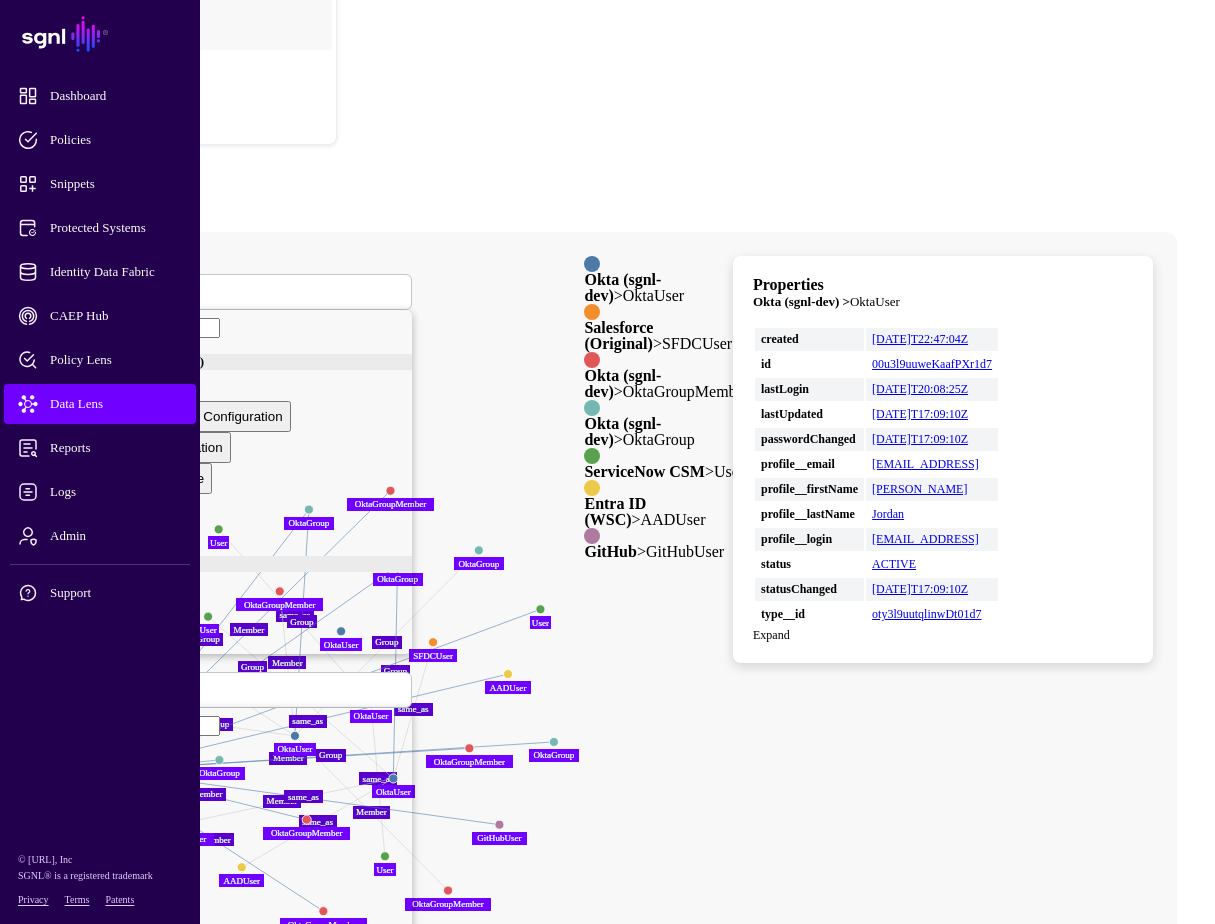 click on "same_as same_as Member Member Member Group Group same_as Member same_as same_as Group Group Member Member same_as Member Member same_as same_as Group Group Group Group OktaUser OktaUser User User User User OktaUser OktaUser SFDCUser SFDCUser OktaGroupMember OktaGroupMember User User AADUser AADUser OktaGroup OktaGroup OktaGroup OktaGroup OktaGroupMember OktaGroupMember OktaGroupMember OktaGroupMember OktaGroupMember OktaGroupMember OktaUser OktaUser OktaUser OktaUser OktaUser OktaUser OktaGroupMember OktaGroupMember OktaGroupMember OktaGroupMember OktaGroup OktaGroup OktaGroup OktaGroup AADUser AADUser OktaGroup OktaGroup GitHubUser GitHubUser OktaGroupMember OktaGroupMember OktaGroup OktaGroup OktaGroupMember OktaGroupMember User User" 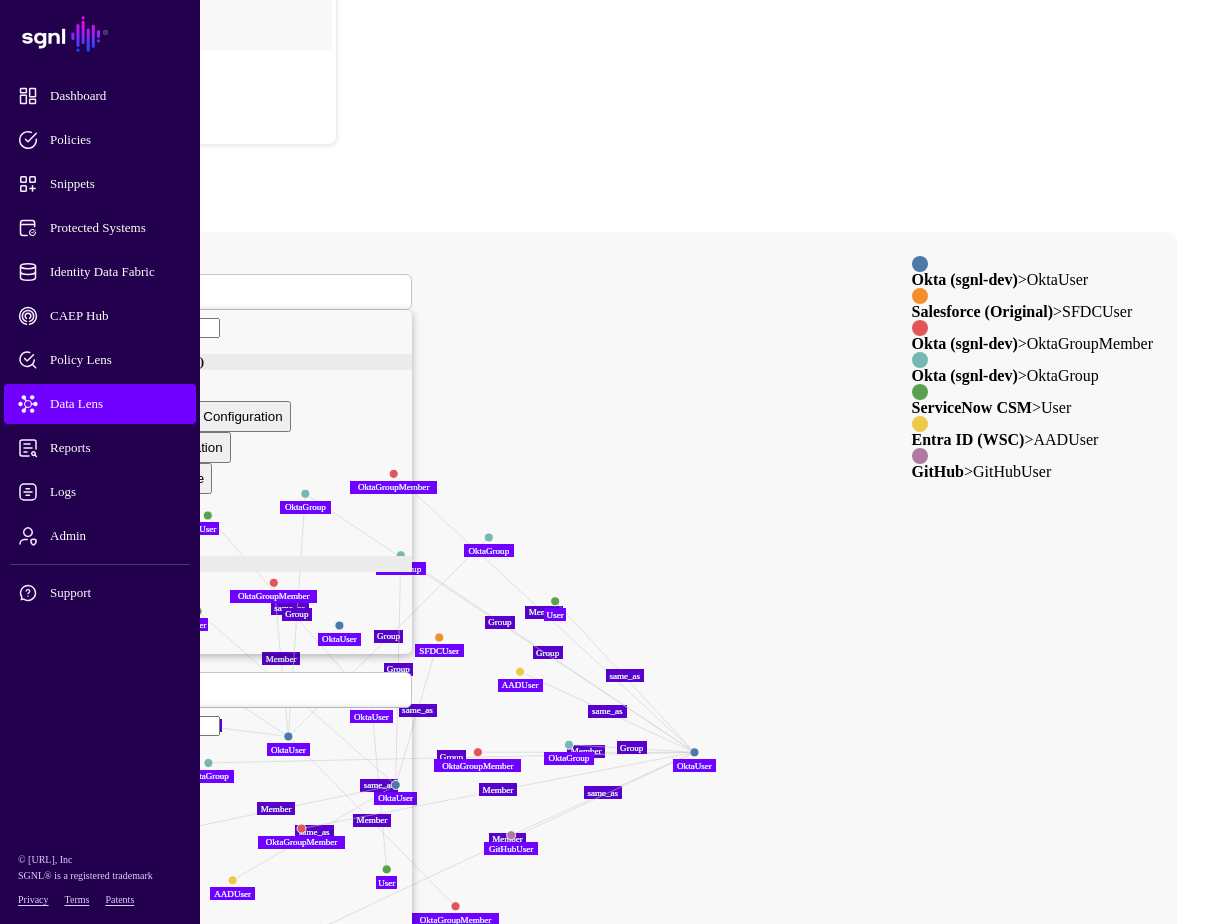 drag, startPoint x: 300, startPoint y: 633, endPoint x: 887, endPoint y: 615, distance: 587.27594 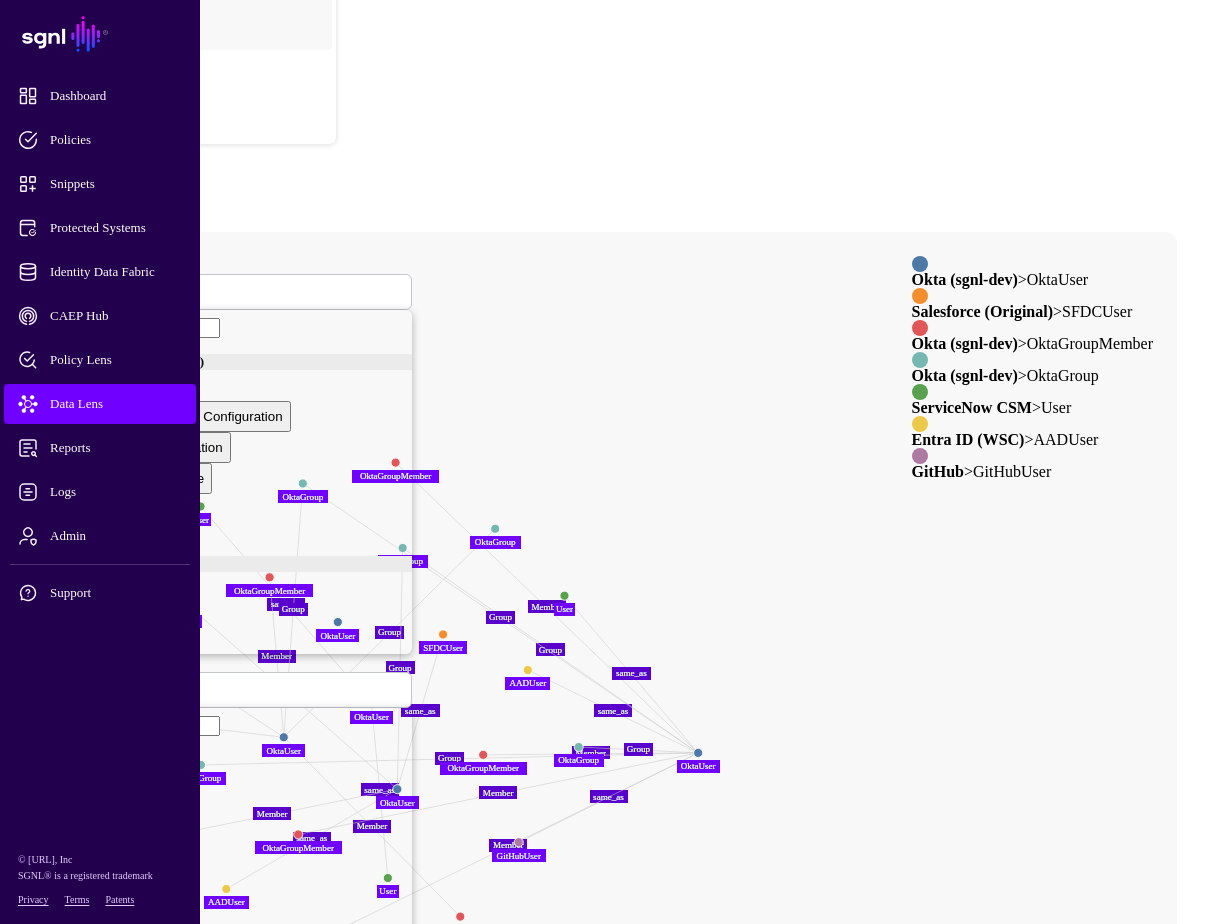 click 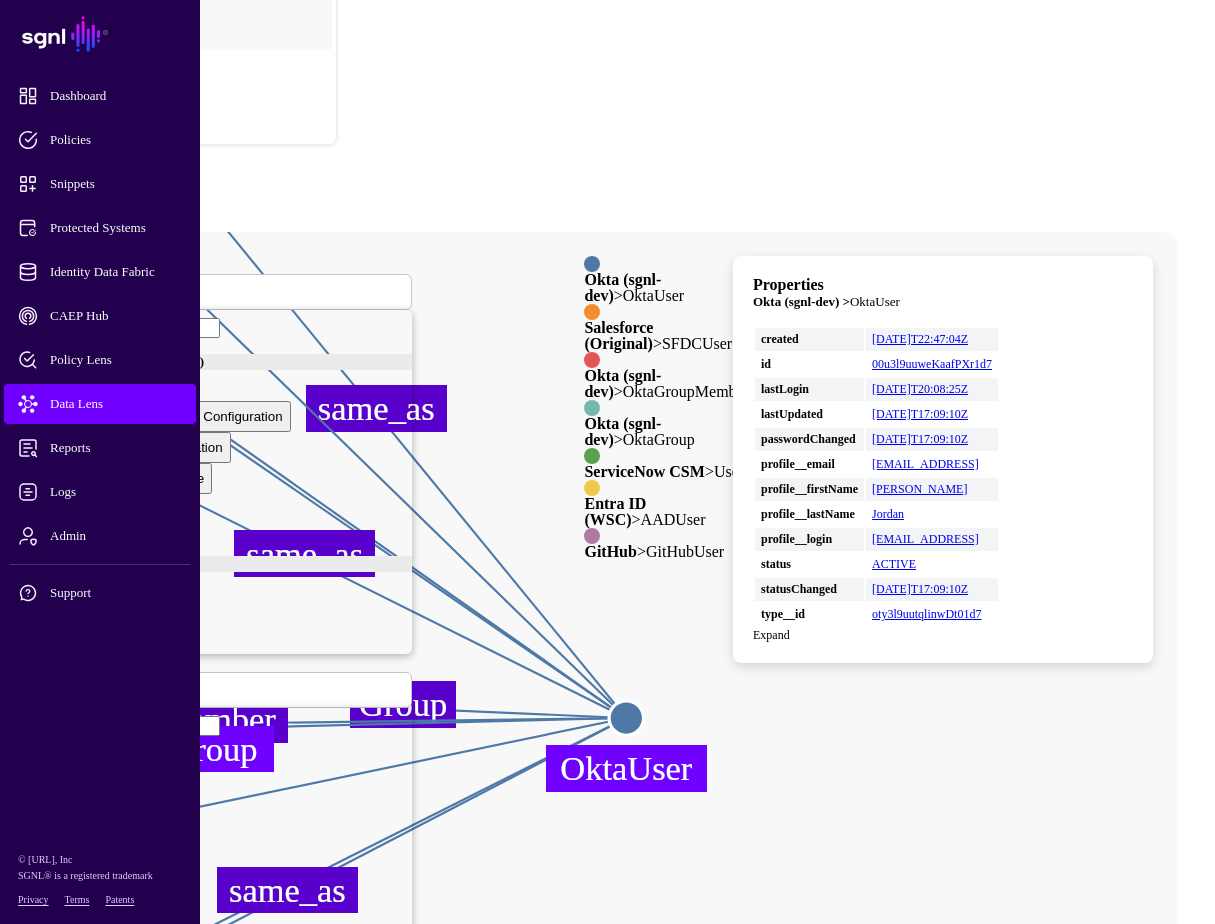 drag, startPoint x: 850, startPoint y: 670, endPoint x: 869, endPoint y: 760, distance: 91.983696 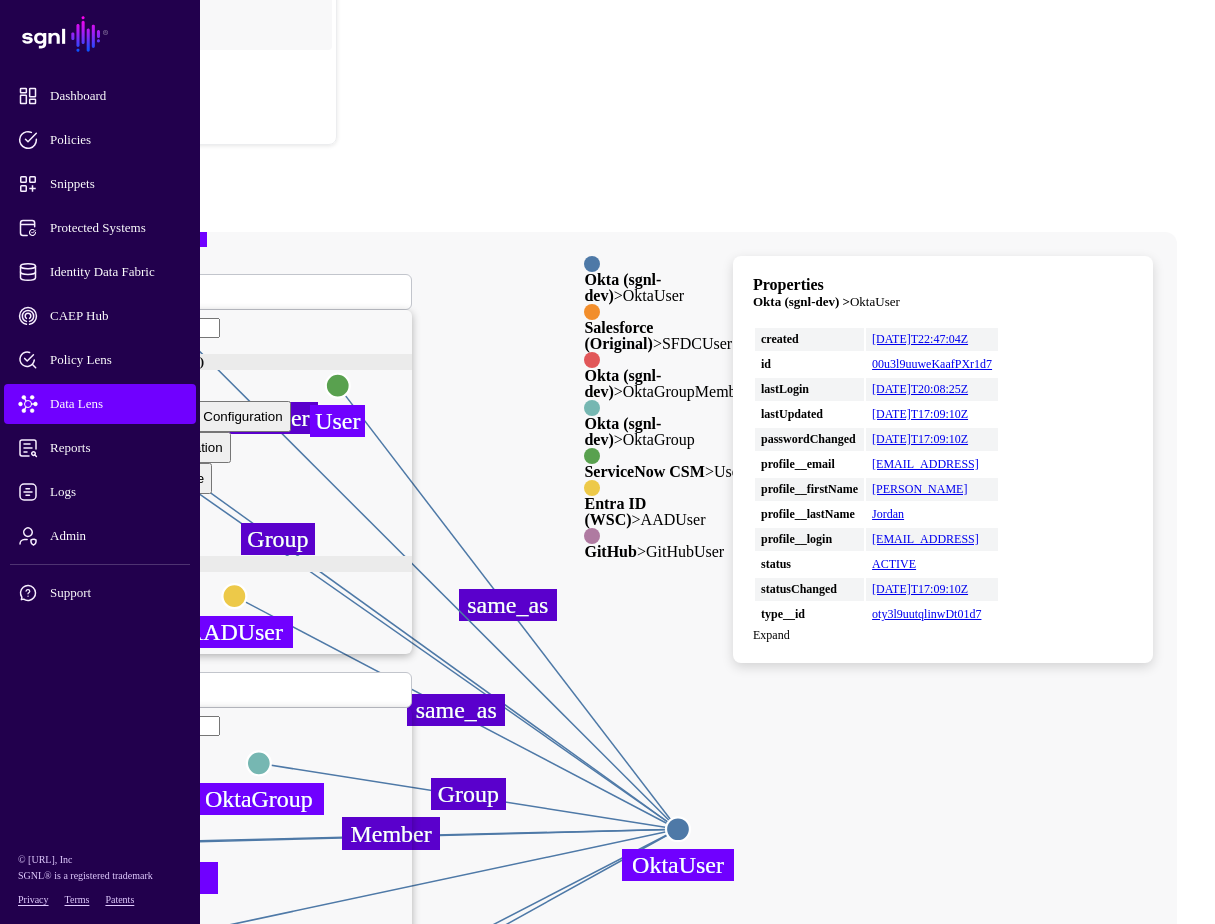 drag, startPoint x: 550, startPoint y: 673, endPoint x: 454, endPoint y: 618, distance: 110.63905 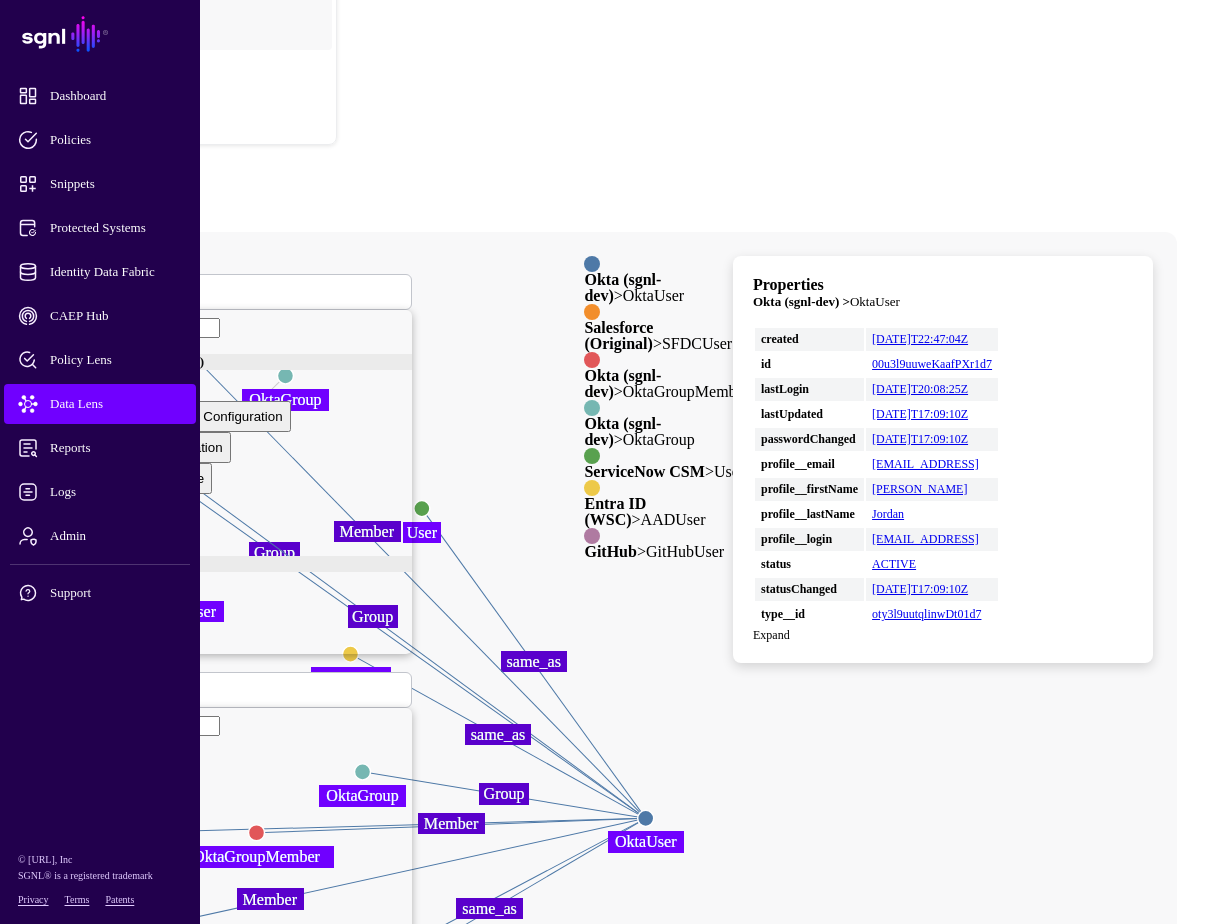 click 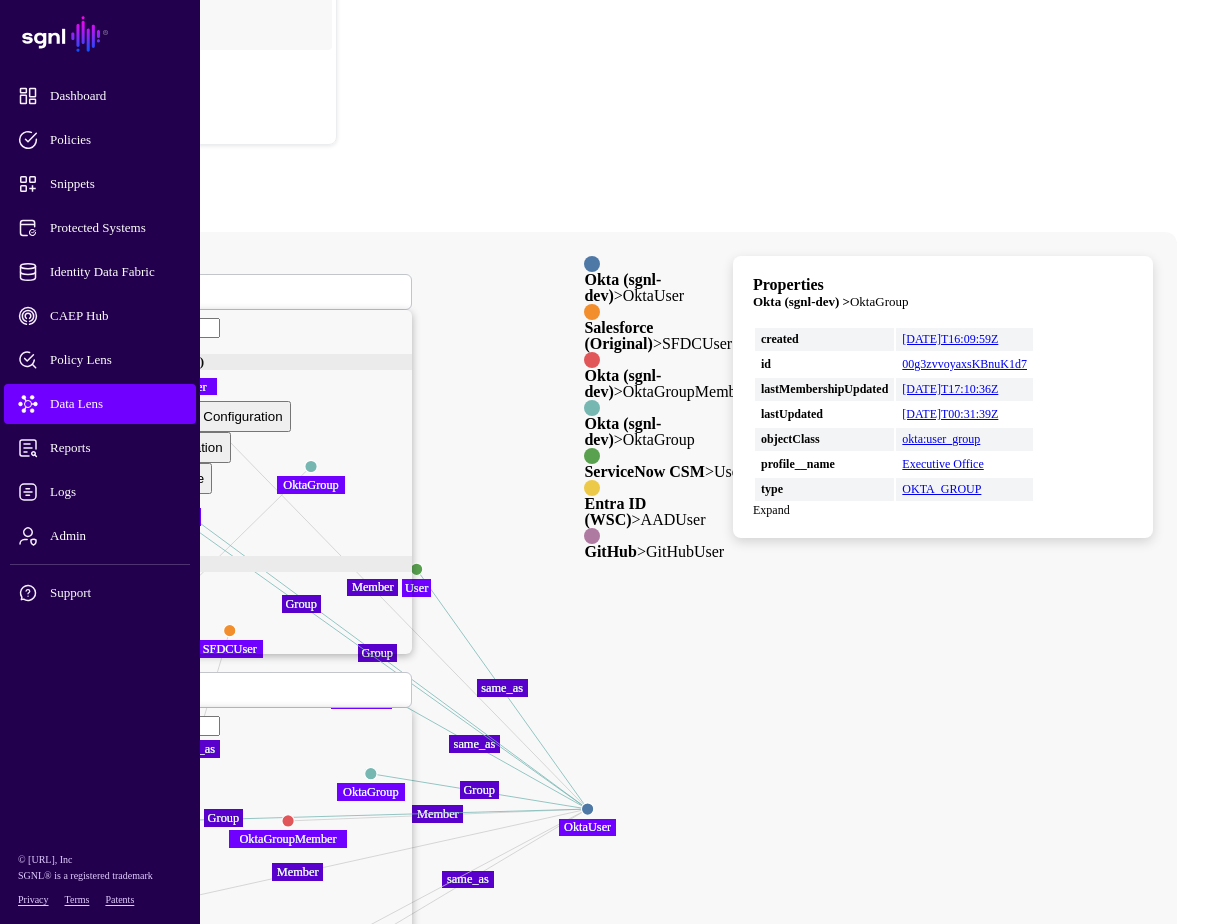 click 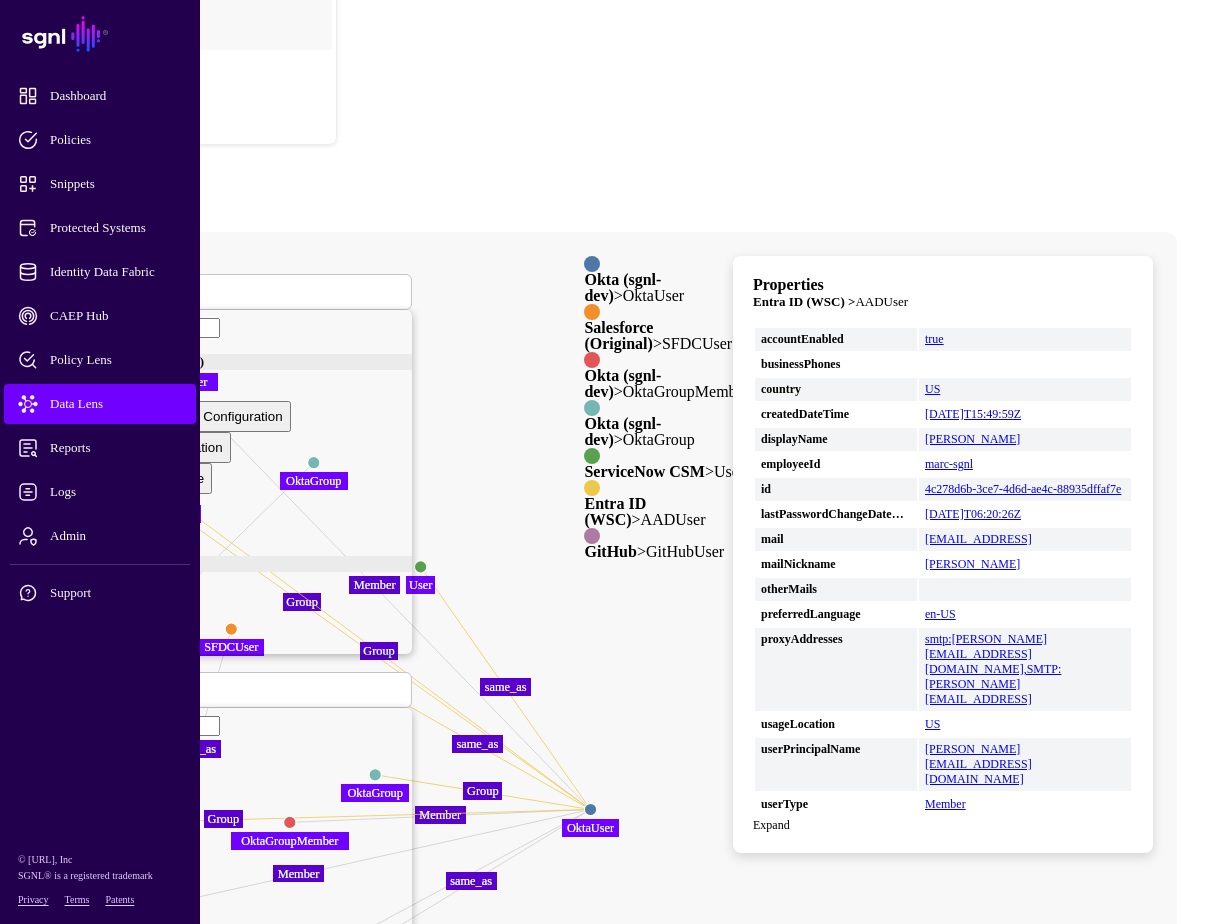 click 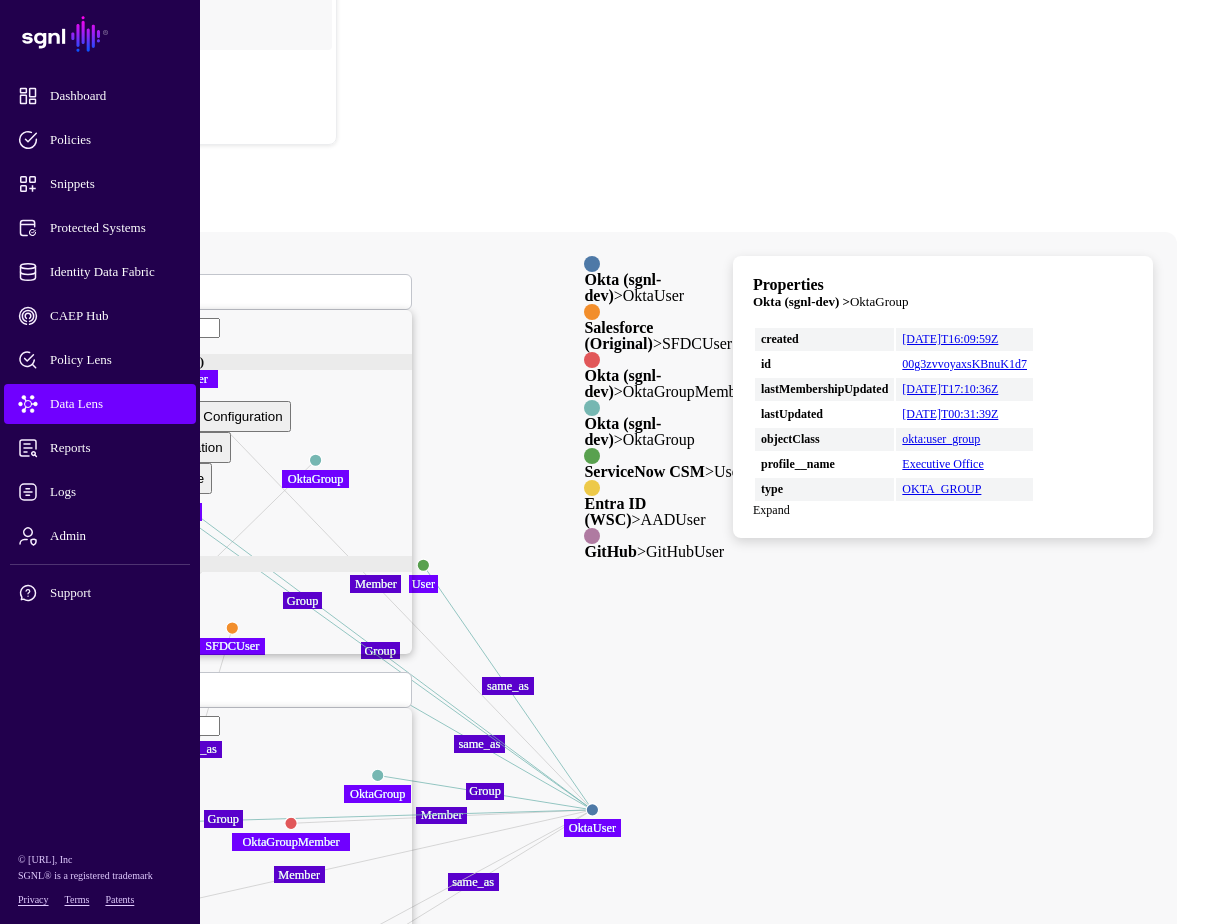 click 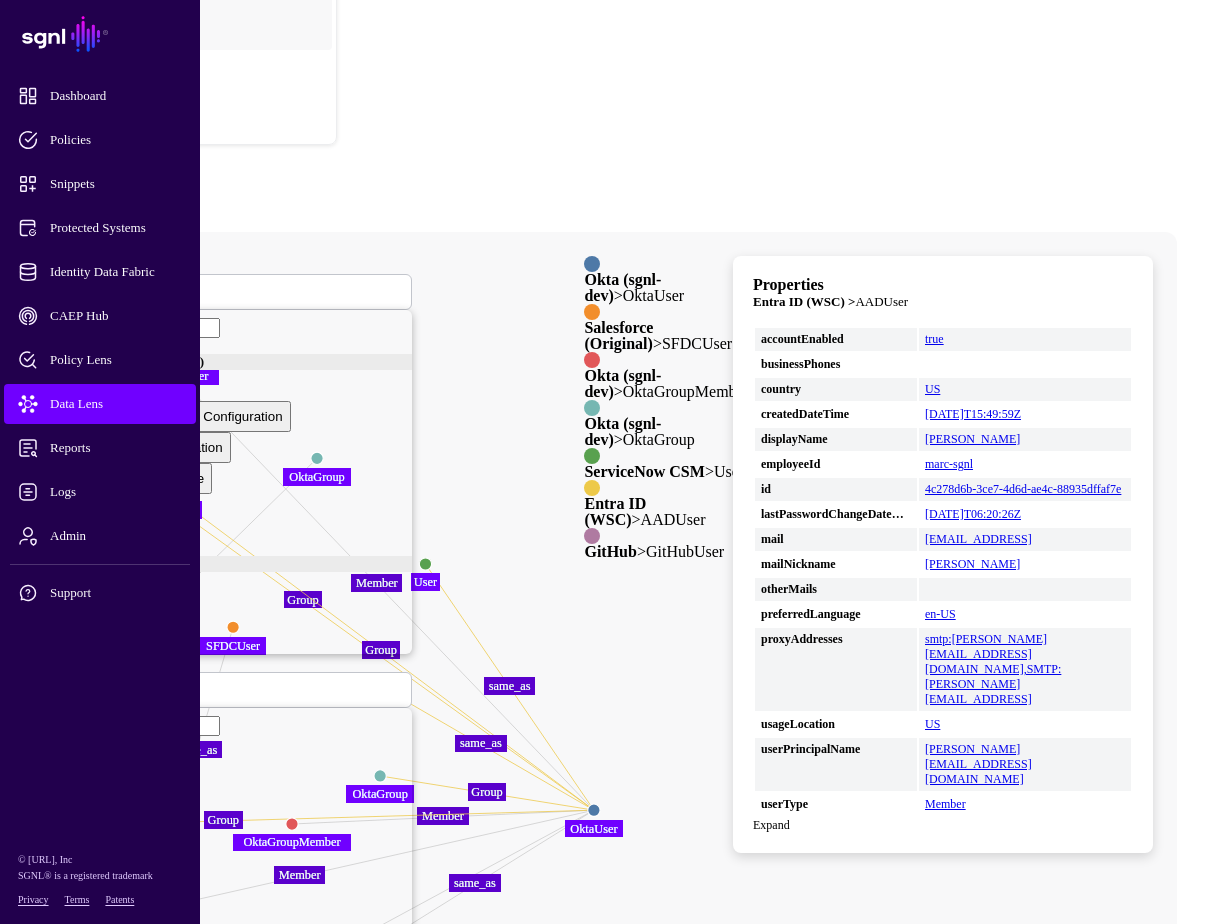 click 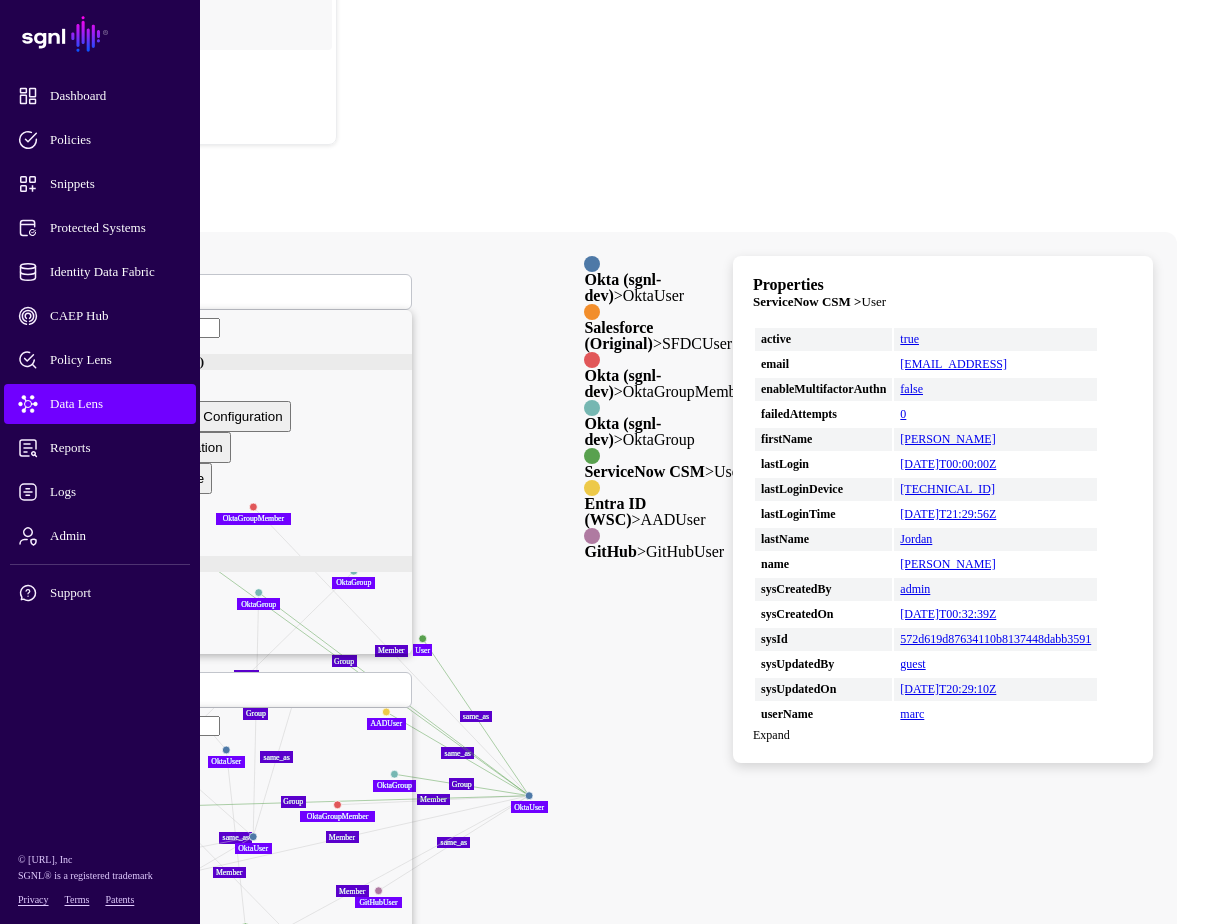 click 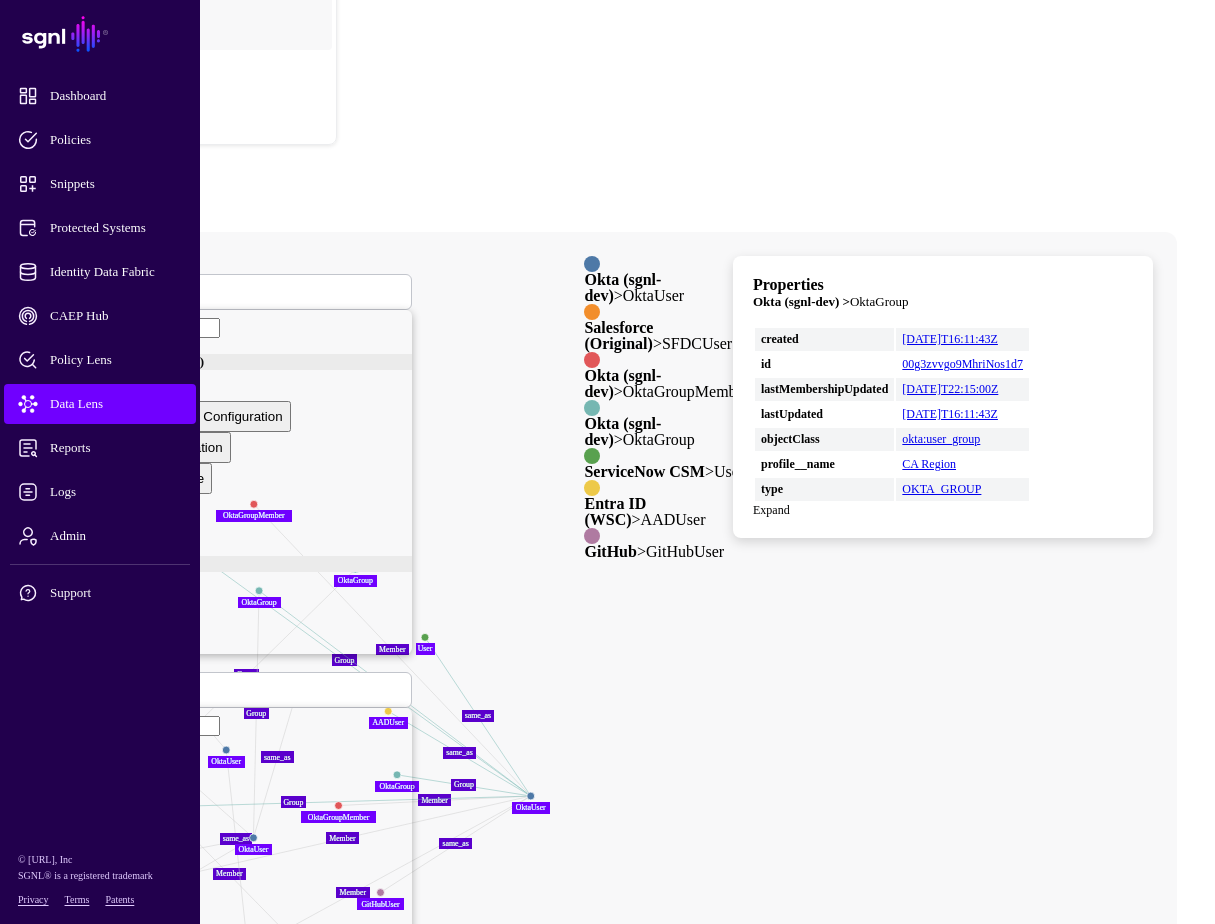 click 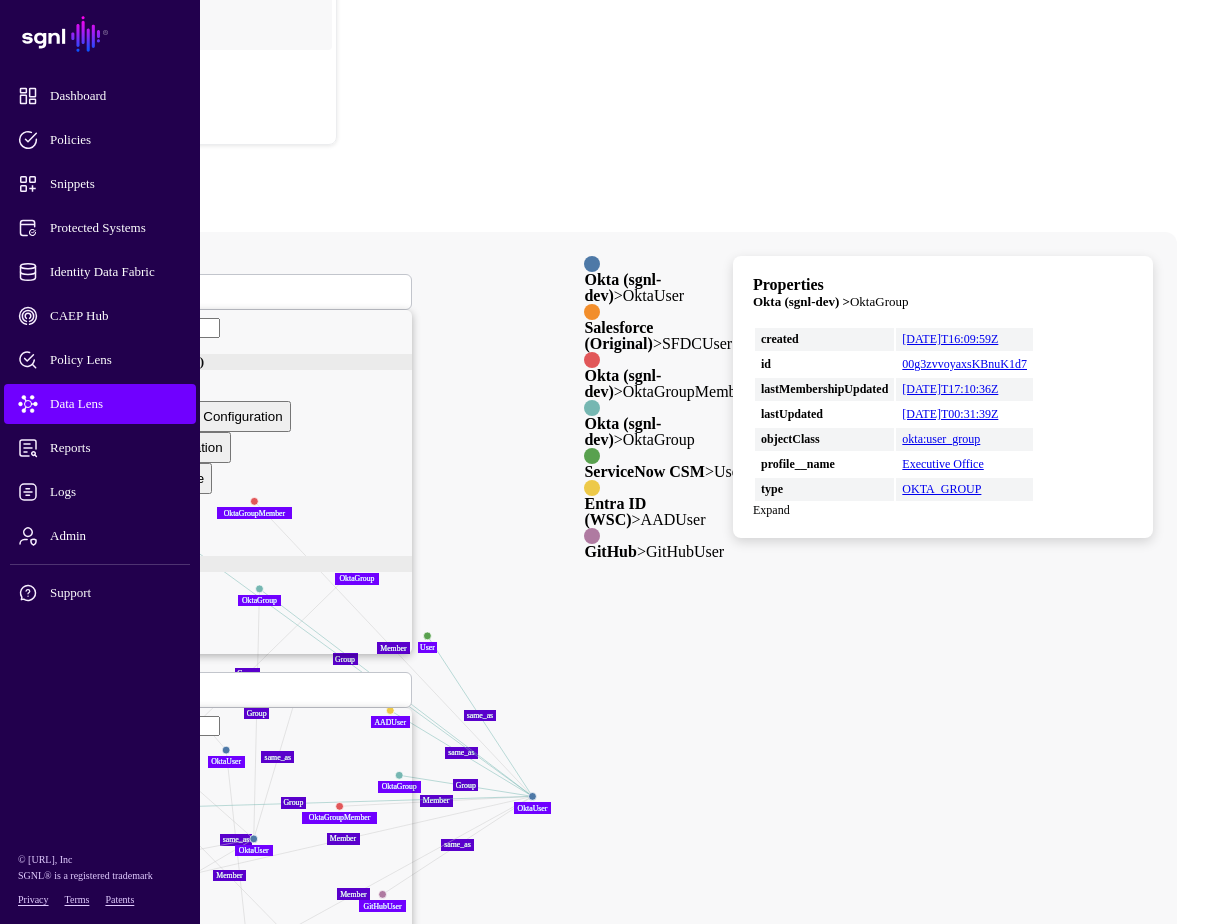 click 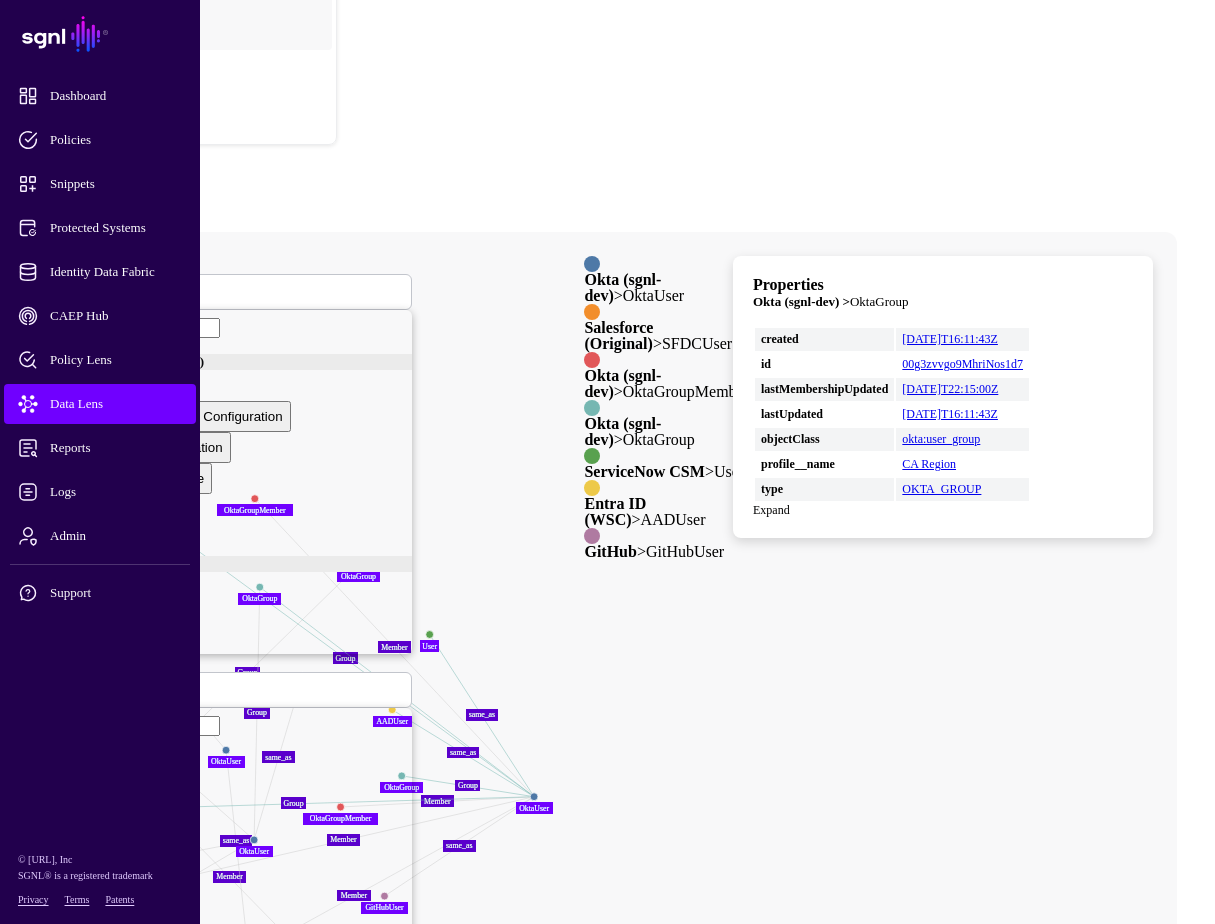 click 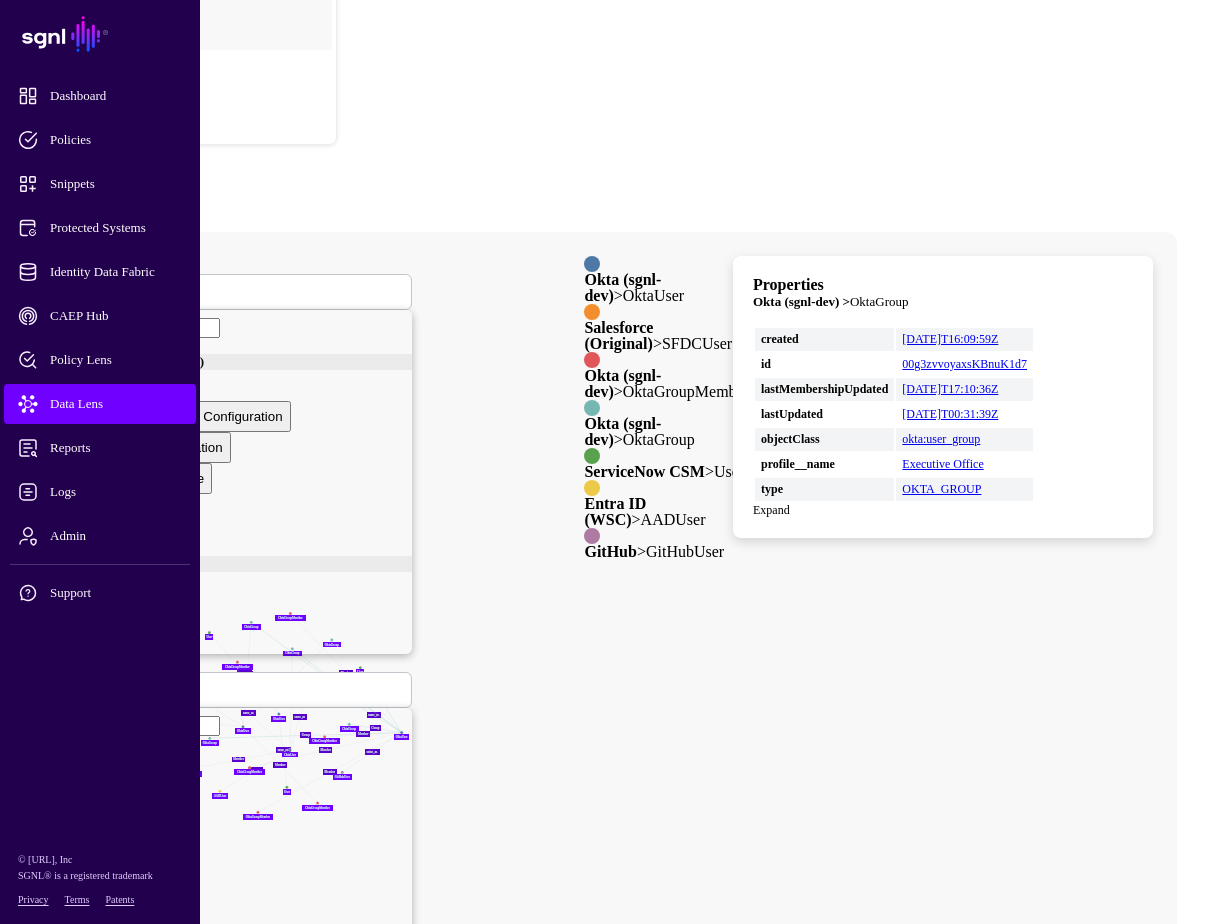 drag, startPoint x: 556, startPoint y: 557, endPoint x: 651, endPoint y: 551, distance: 95.189285 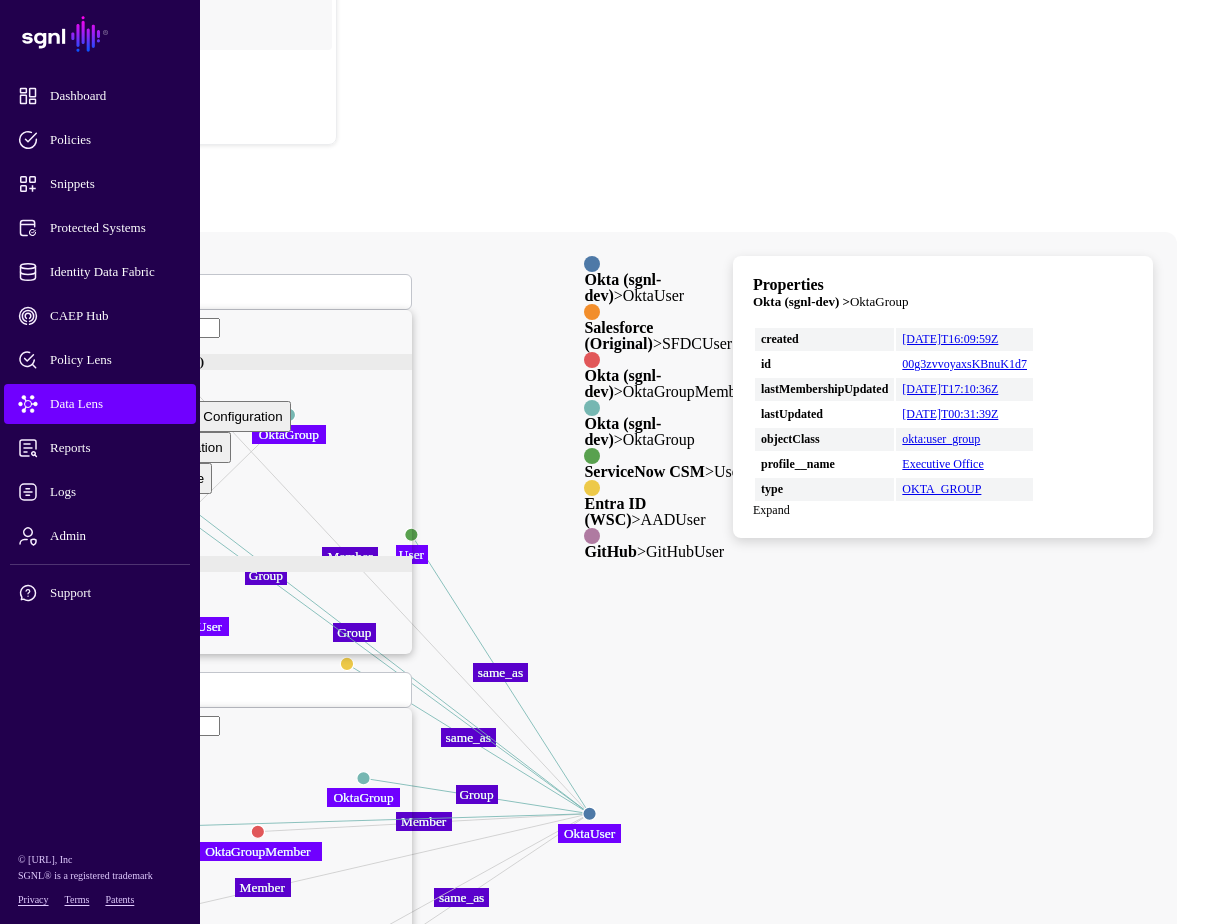 drag, startPoint x: 623, startPoint y: 661, endPoint x: 759, endPoint y: 757, distance: 166.46922 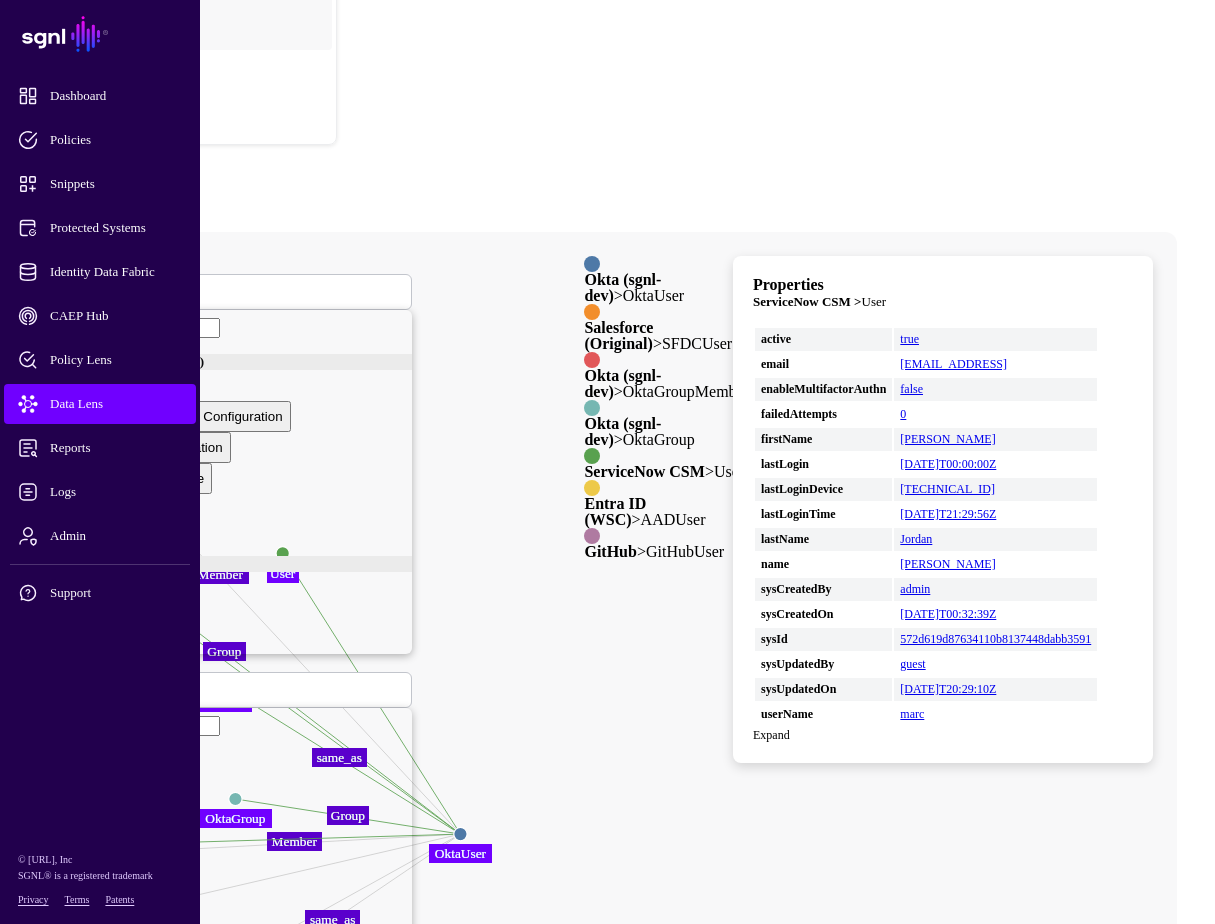 drag, startPoint x: 694, startPoint y: 445, endPoint x: 563, endPoint y: 467, distance: 132.83449 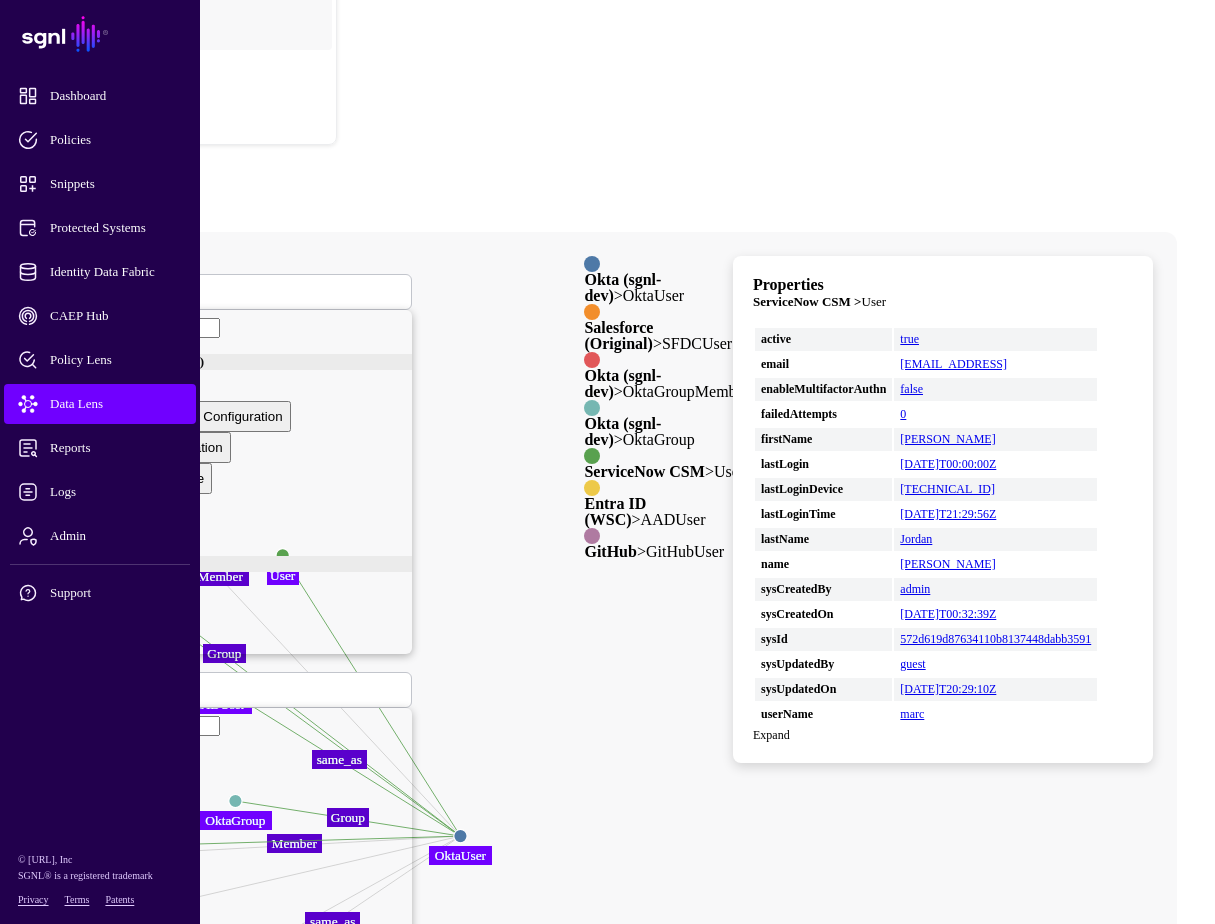 click 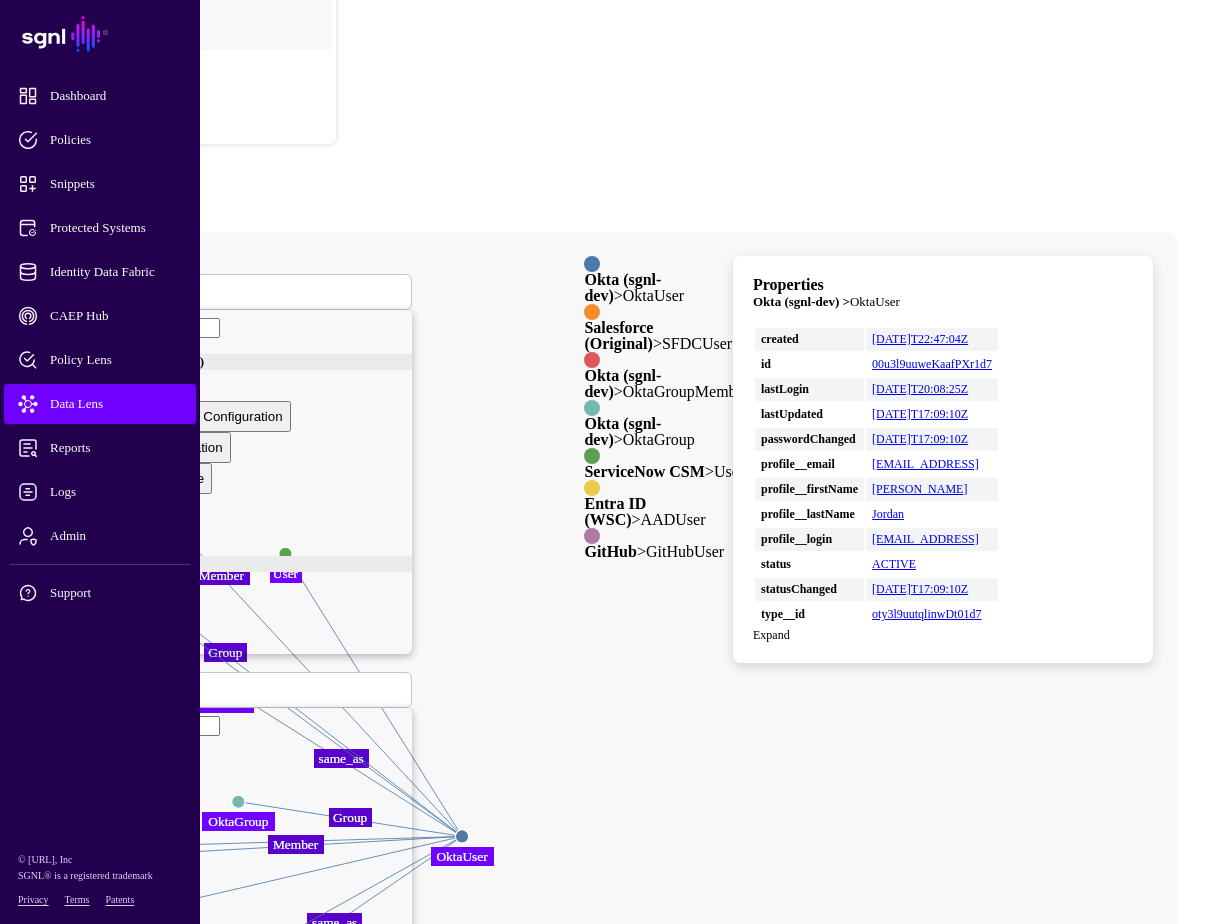 click 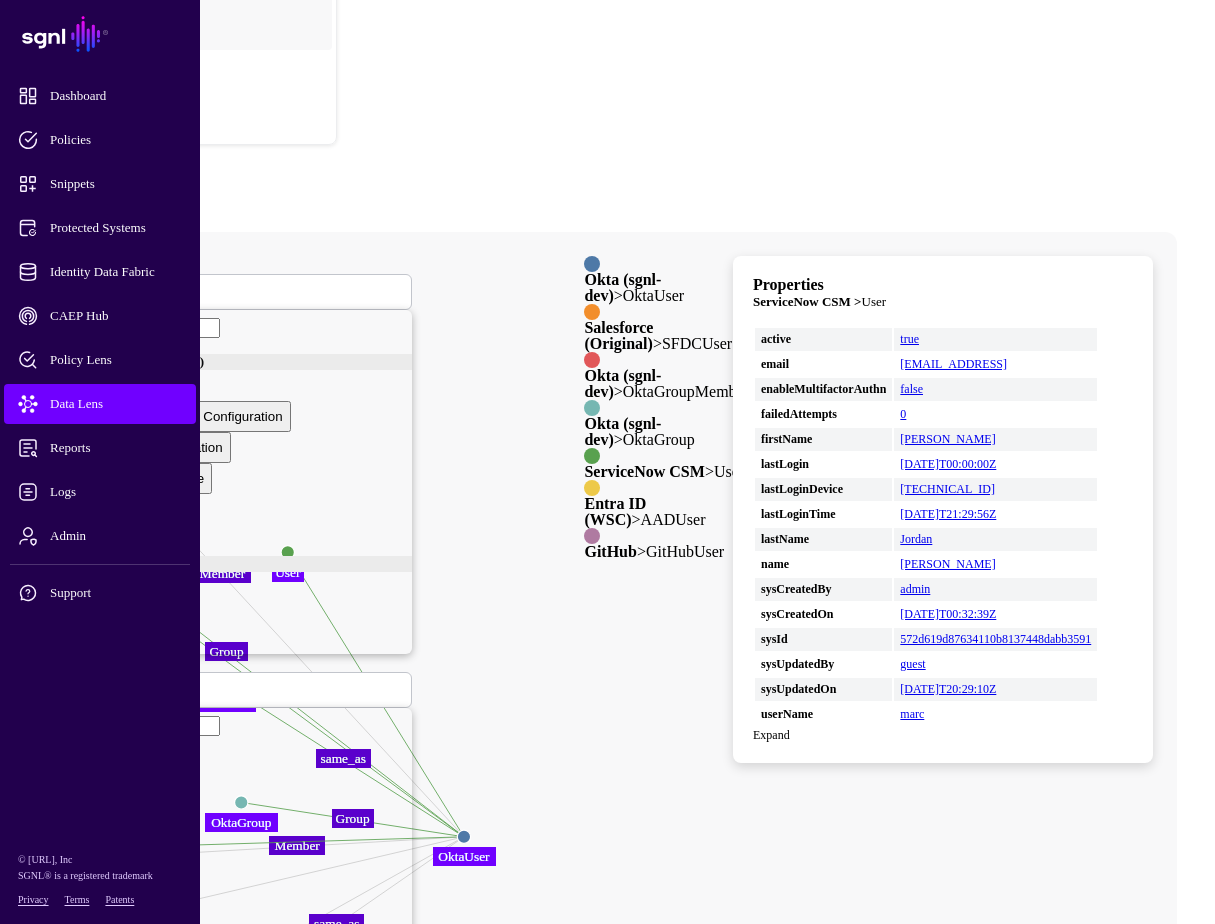 click 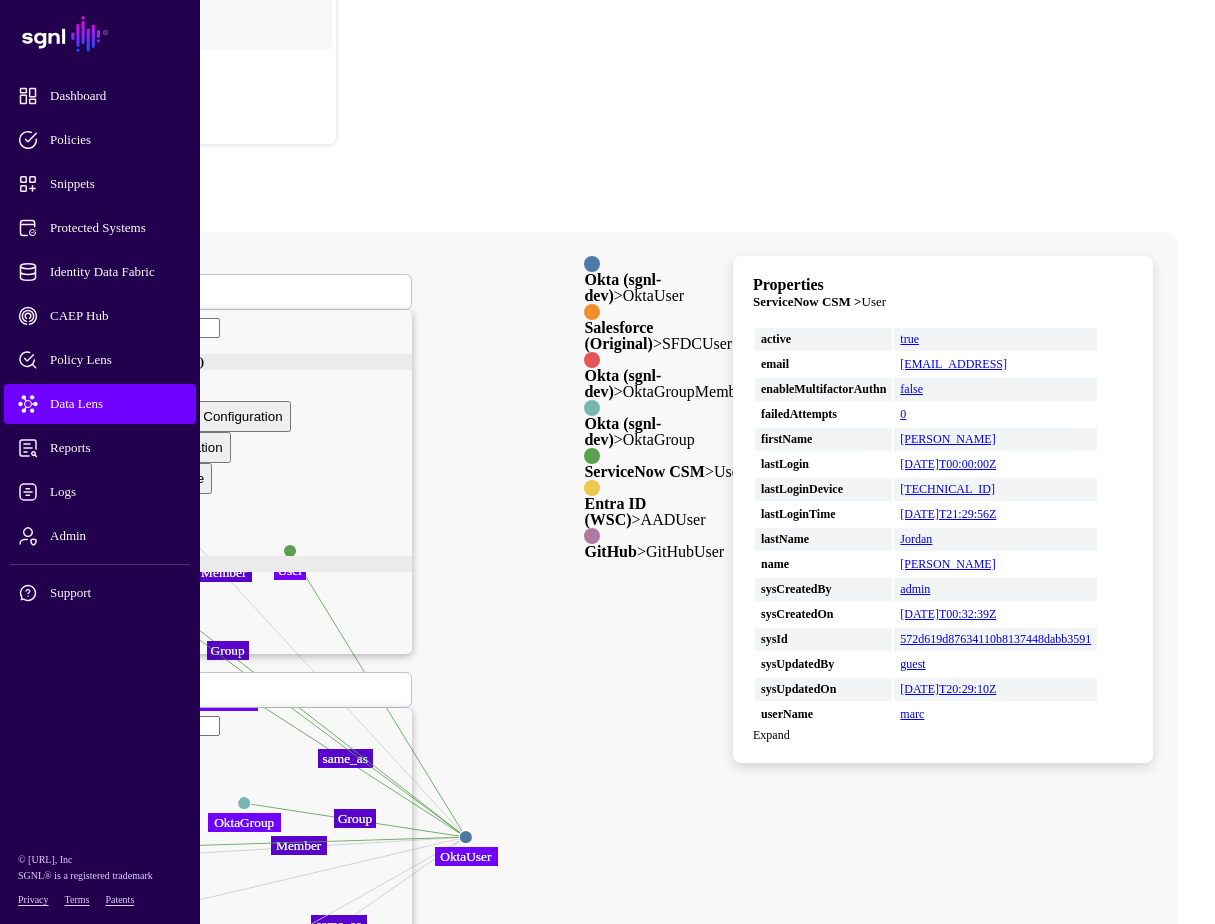 click 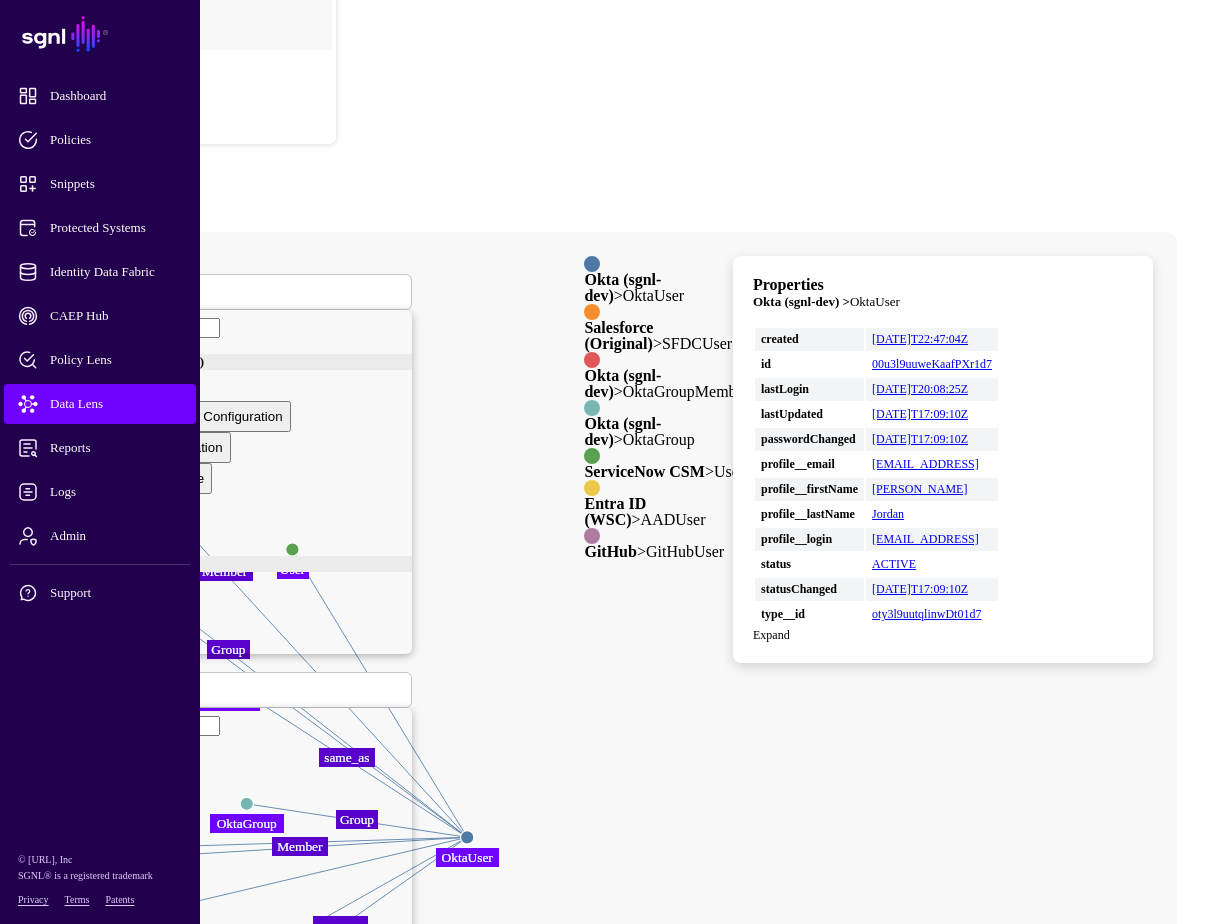 click 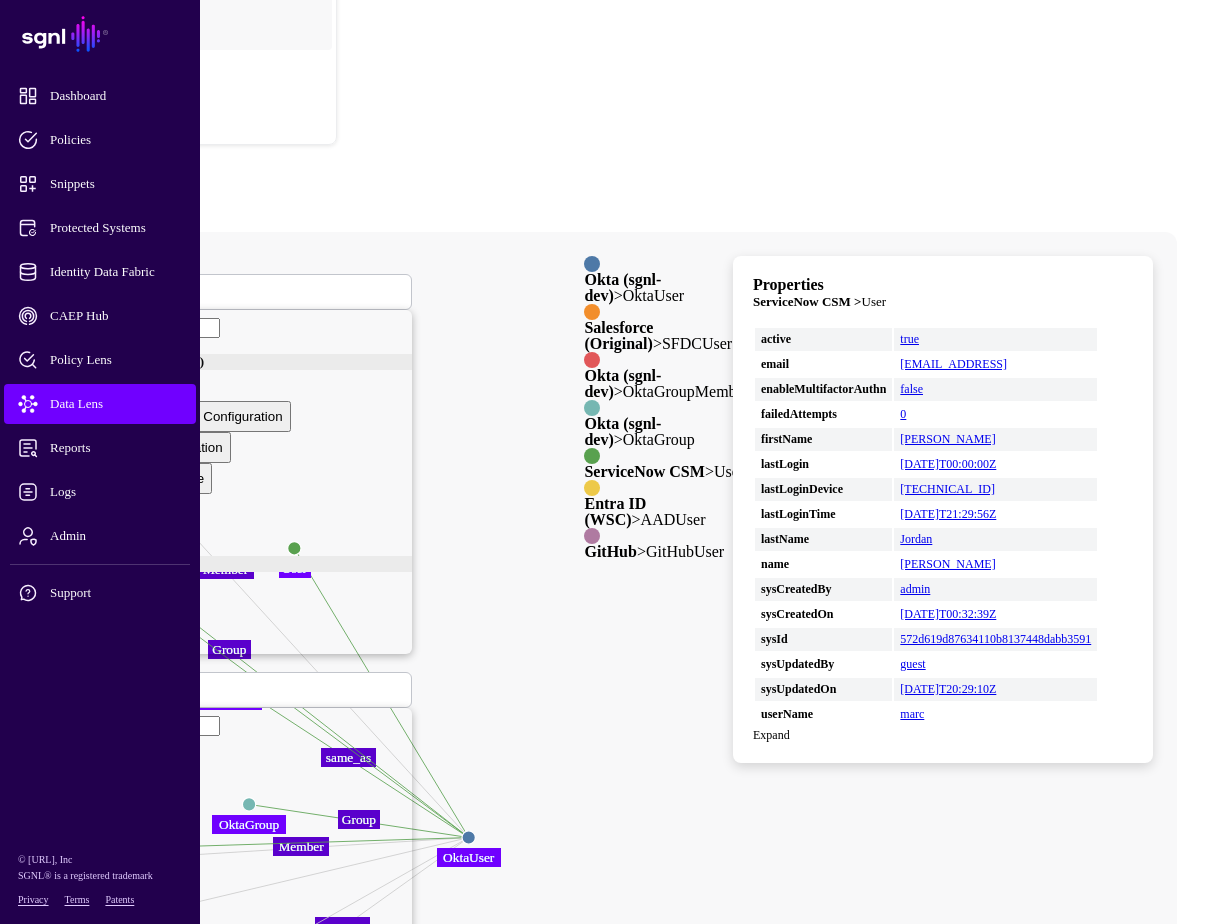 click 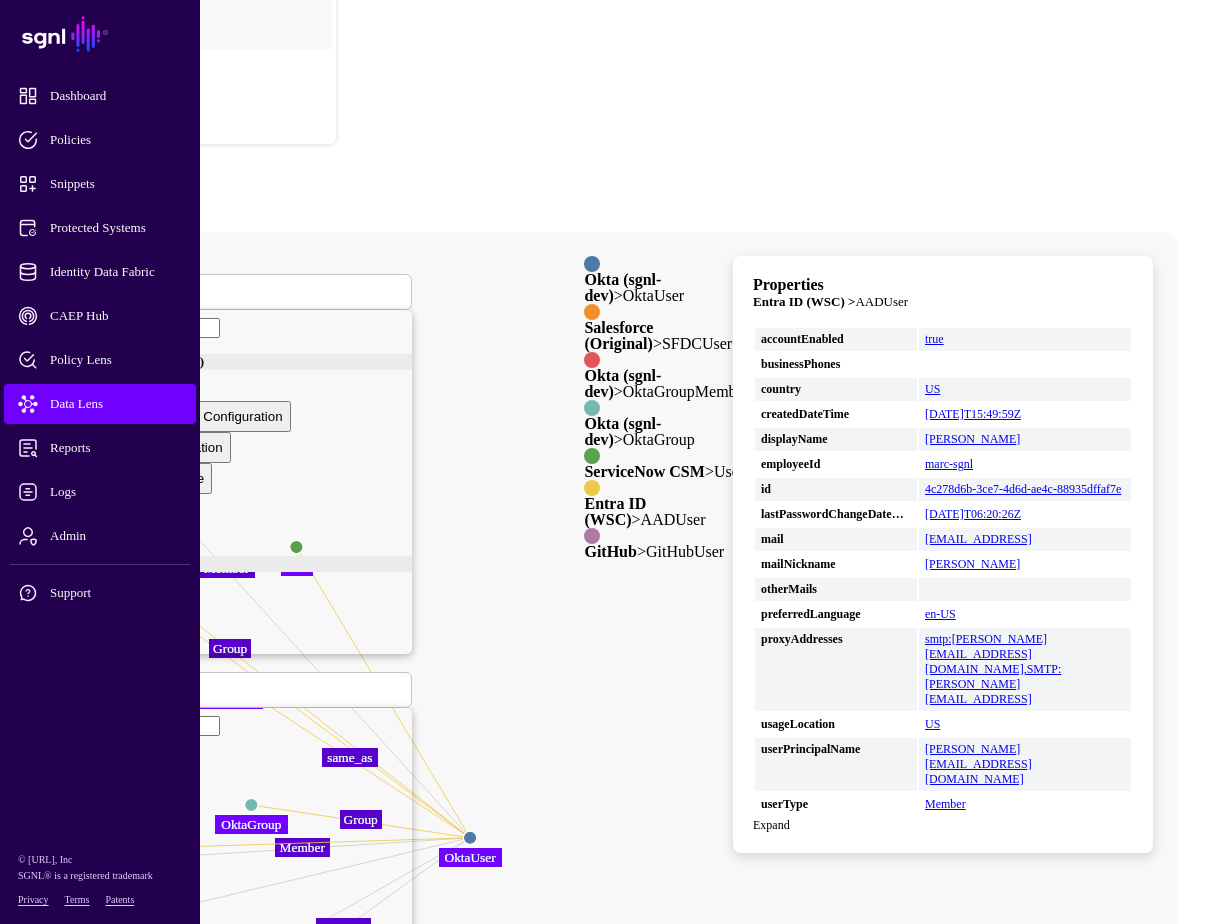 click on "same_as same_as Member same_as Group Group Member Member Member same_as same_as Member Member same_as Member Member Group Group Group Group Group Group same_as same_as OktaGroupMember OktaGroupMember OktaGroupMember OktaGroupMember OktaGroupMember OktaGroupMember OktaGroup OktaGroup OktaGroup OktaGroup AADUser AADUser User User OktaGroupMember OktaGroupMember SFDCUser SFDCUser OktaUser OktaUser User User User User OktaUser OktaUser OktaGroupMember OktaGroupMember OktaGroupMember OktaGroupMember GitHubUser GitHubUser OktaGroupMember OktaGroupMember OktaGroupMember OktaGroupMember OktaUser OktaUser OktaUser OktaUser User User OktaGroup OktaGroup OktaGroup OktaGroup AADUser AADUser OktaGroup OktaGroup OktaGroup OktaGroup OktaUser OktaUser" 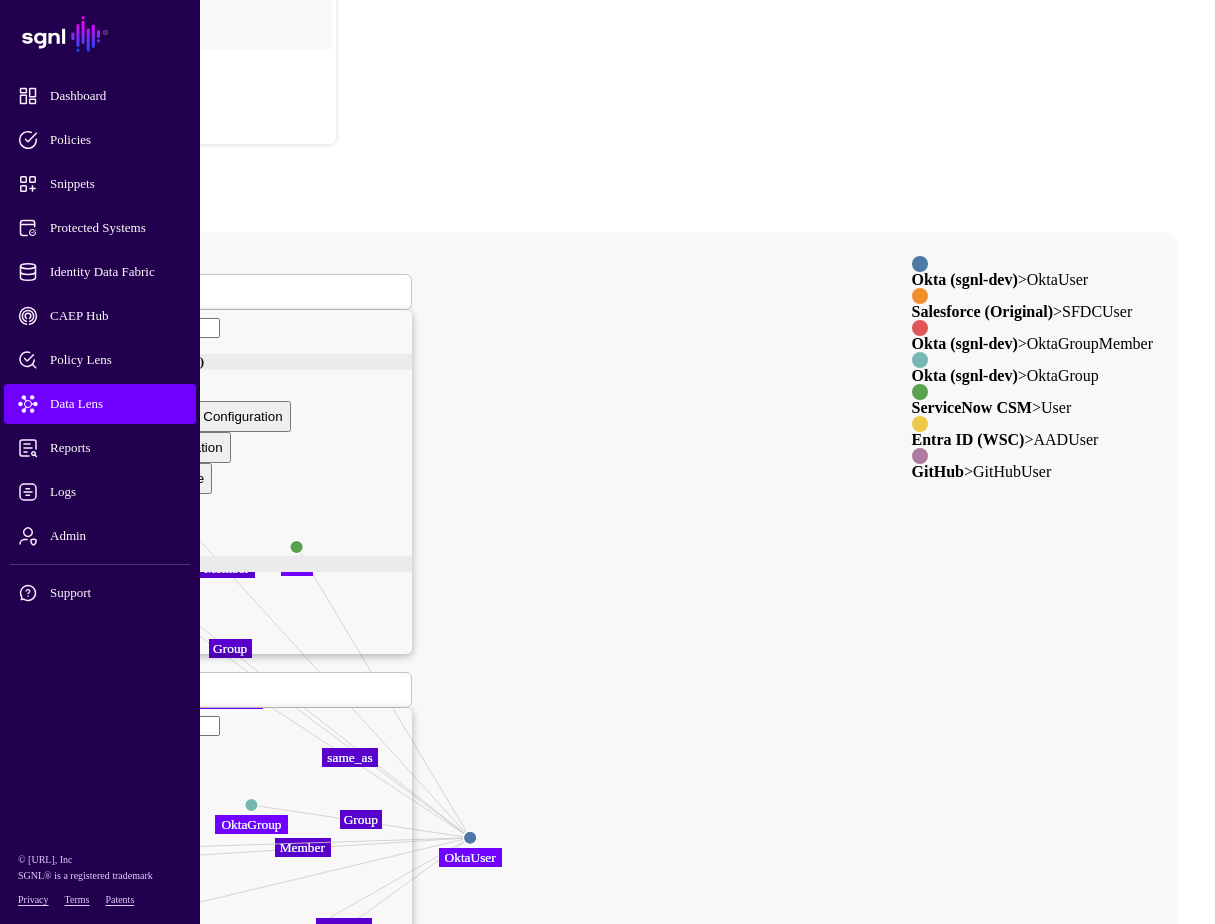 click 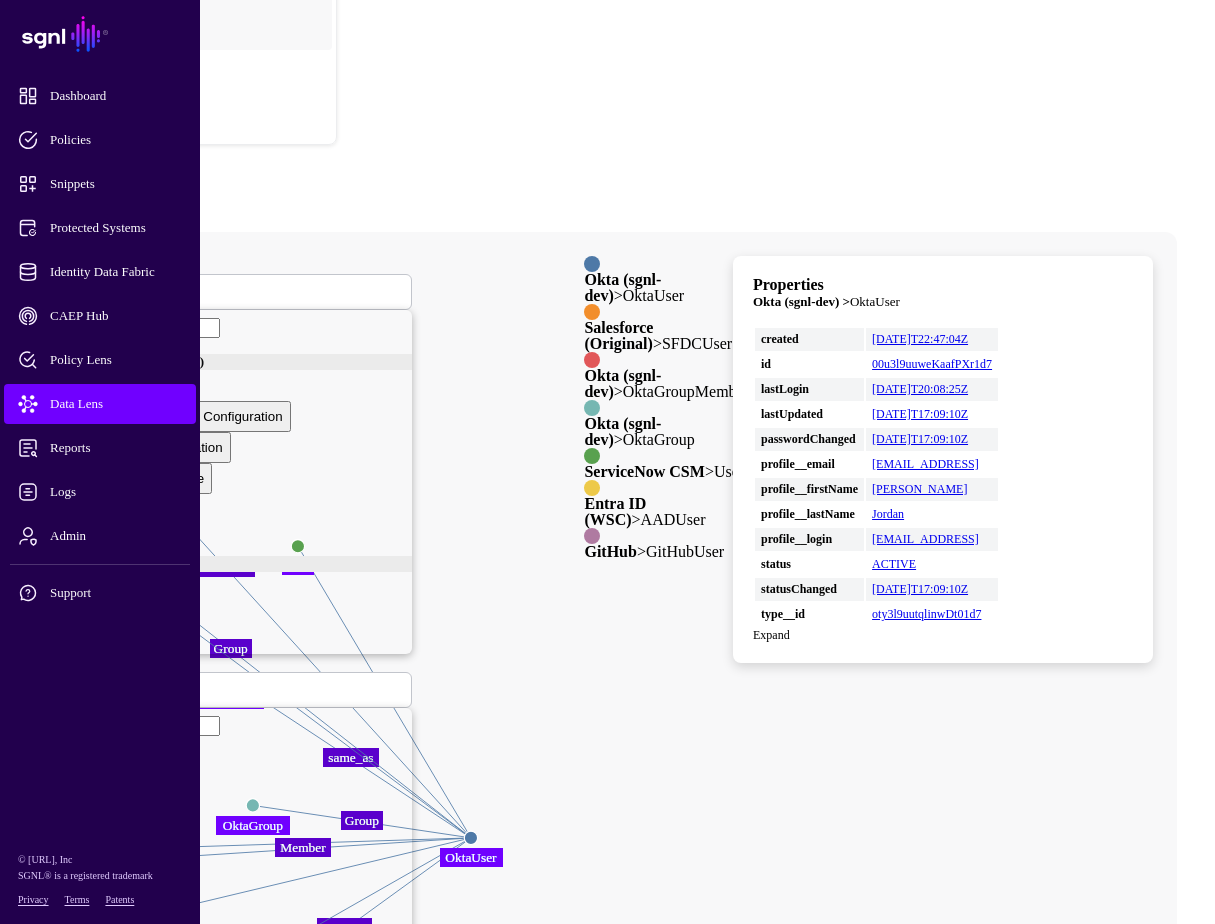 click on "same_as same_as Member Member Member Group Group same_as Member same_as same_as same_as same_as Group Group Group Group Group Group Member Member same_as Member Member OktaUser OktaUser User User User User OktaUser OktaUser SFDCUser SFDCUser OktaGroupMember OktaGroupMember User User AADUser AADUser OktaGroup OktaGroup OktaGroup OktaGroup OktaGroupMember OktaGroupMember OktaGroupMember OktaGroupMember OktaGroupMember OktaGroupMember OktaUser OktaUser OktaGroup OktaGroup OktaGroup OktaGroup AADUser AADUser OktaGroup OktaGroup OktaGroup OktaGroup User User OktaUser OktaUser OktaUser OktaUser OktaGroupMember OktaGroupMember OktaGroupMember OktaGroupMember GitHubUser GitHubUser OktaGroupMember OktaGroupMember OktaGroupMember OktaGroupMember" 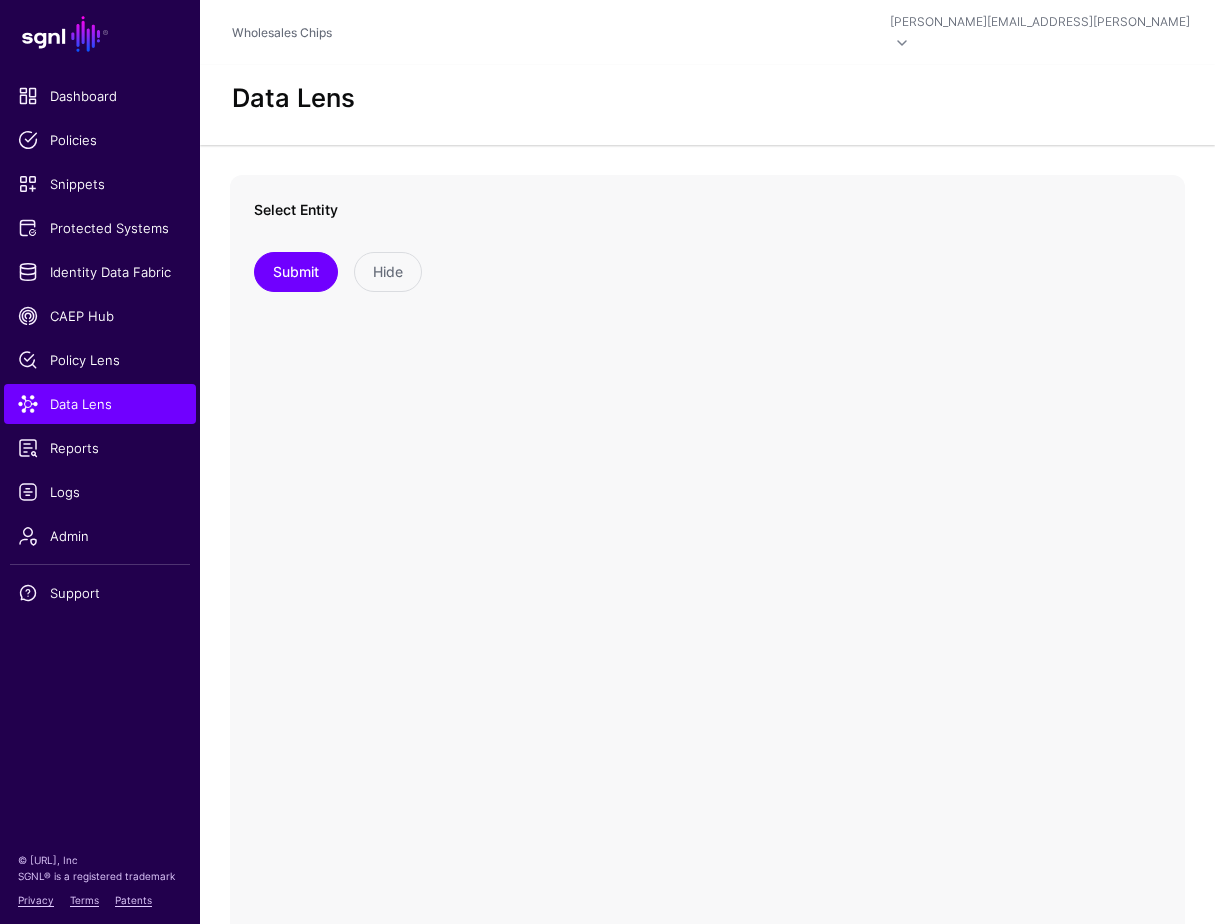scroll, scrollTop: 0, scrollLeft: 0, axis: both 